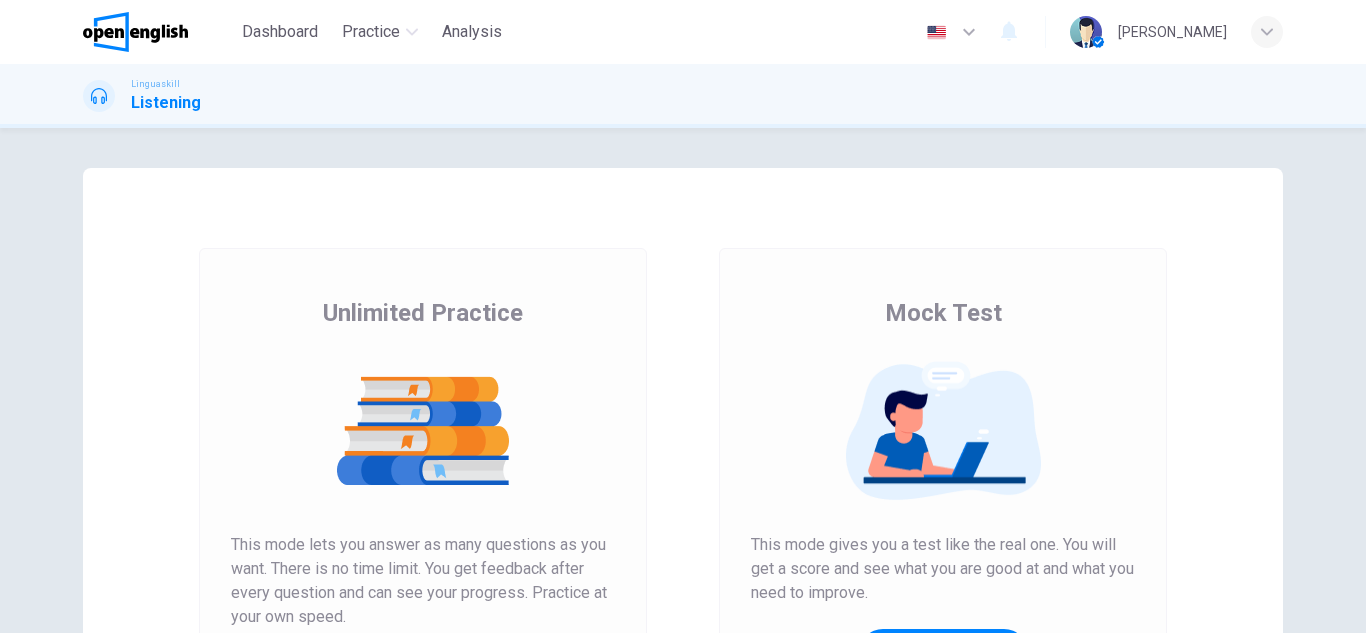 scroll, scrollTop: 0, scrollLeft: 0, axis: both 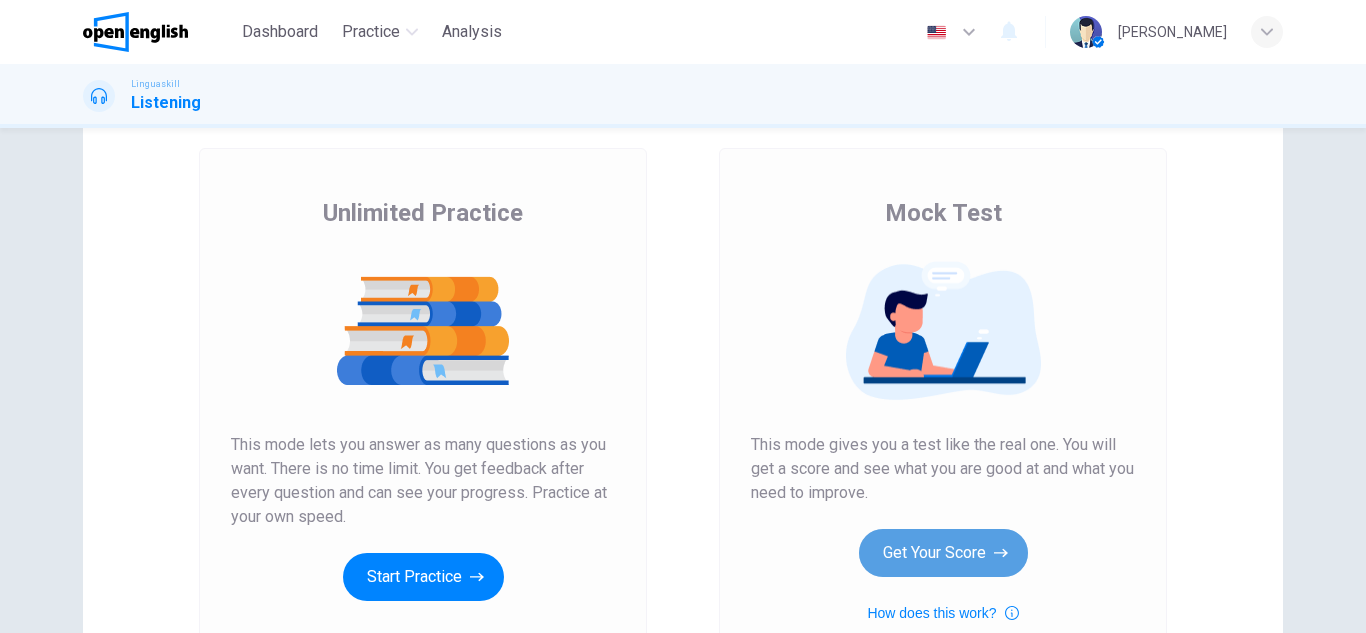 click on "Get Your Score" at bounding box center [943, 553] 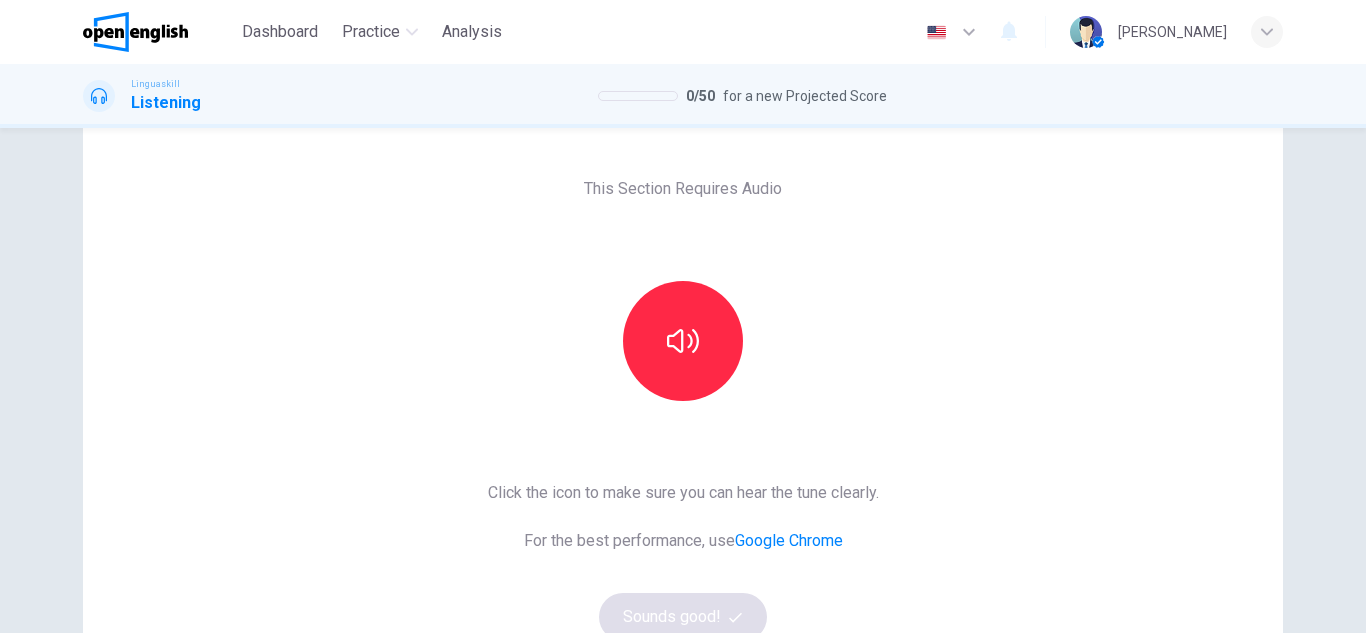 scroll, scrollTop: 100, scrollLeft: 0, axis: vertical 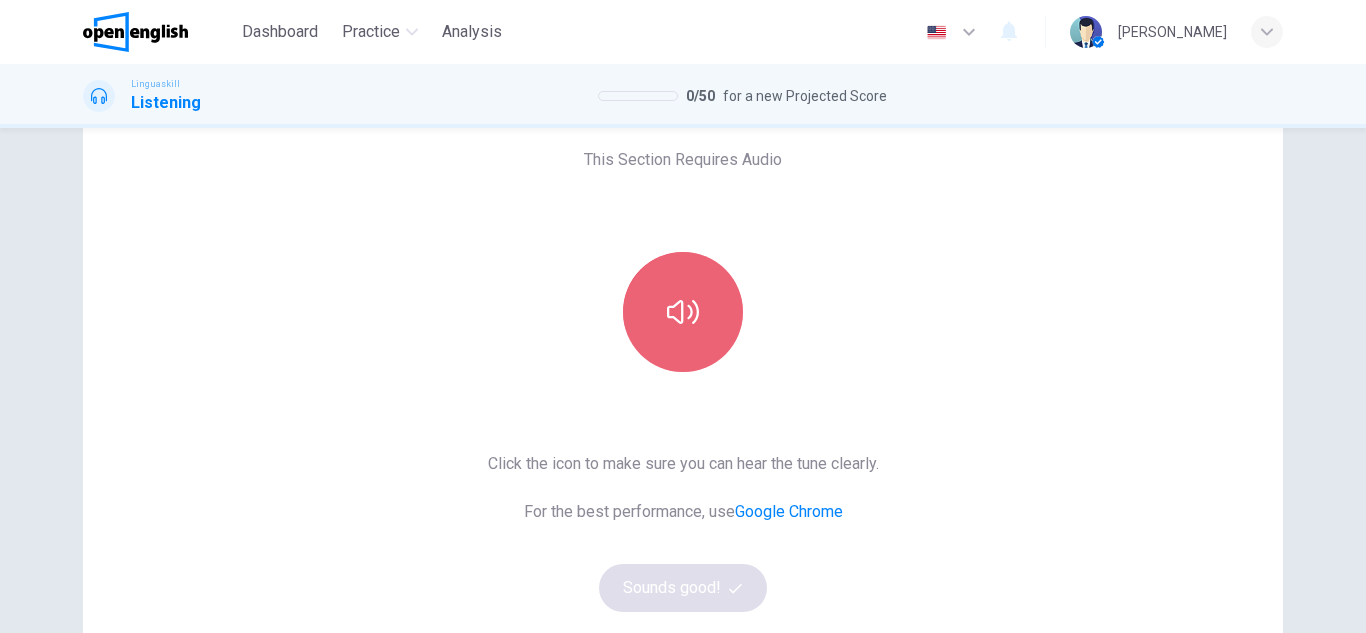 click at bounding box center (683, 312) 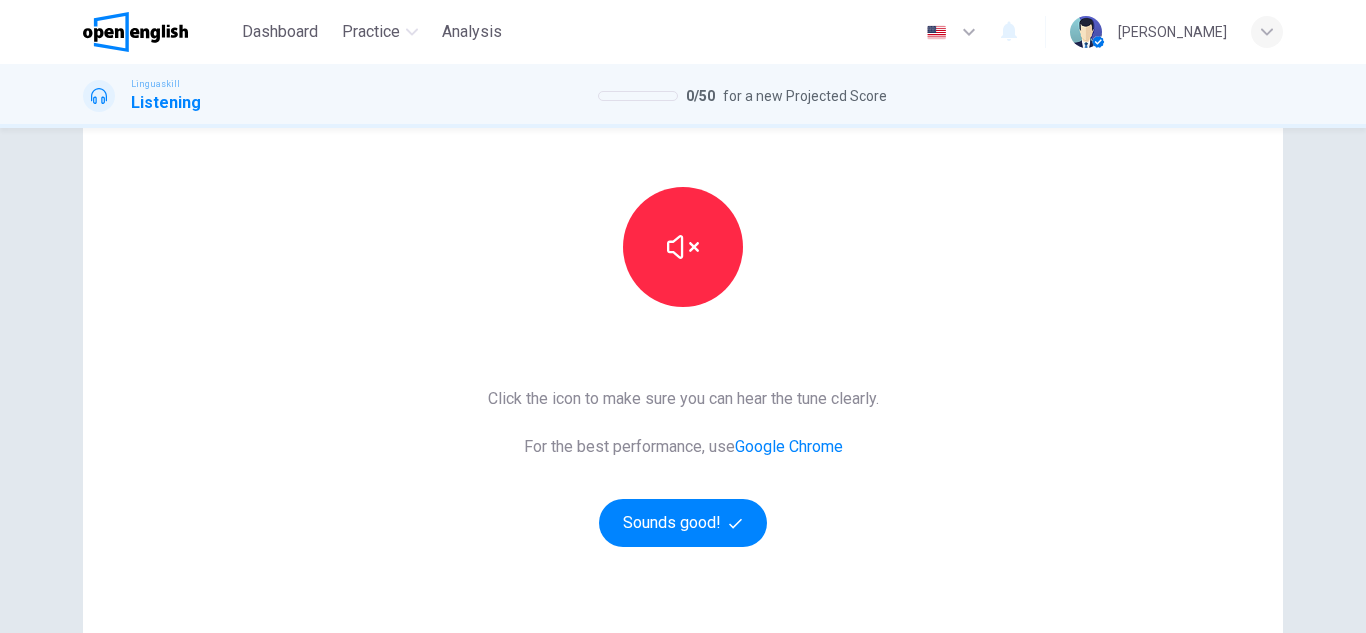 scroll, scrollTop: 200, scrollLeft: 0, axis: vertical 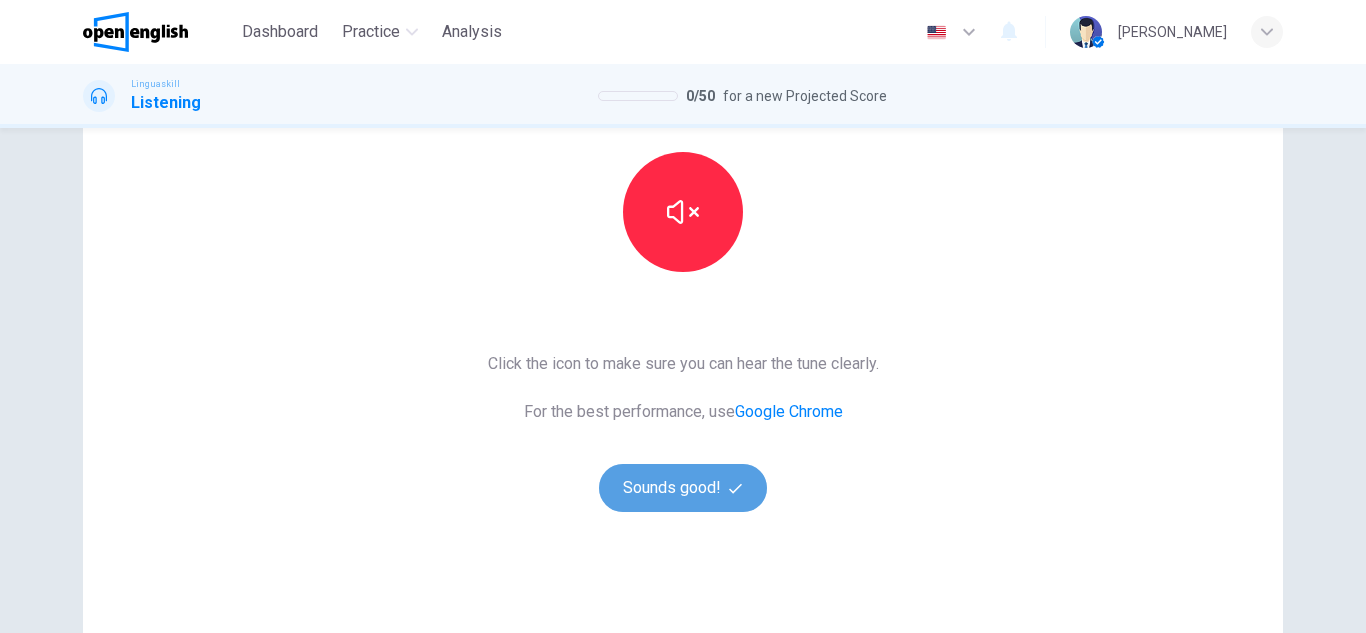 click on "Sounds good!" at bounding box center (683, 488) 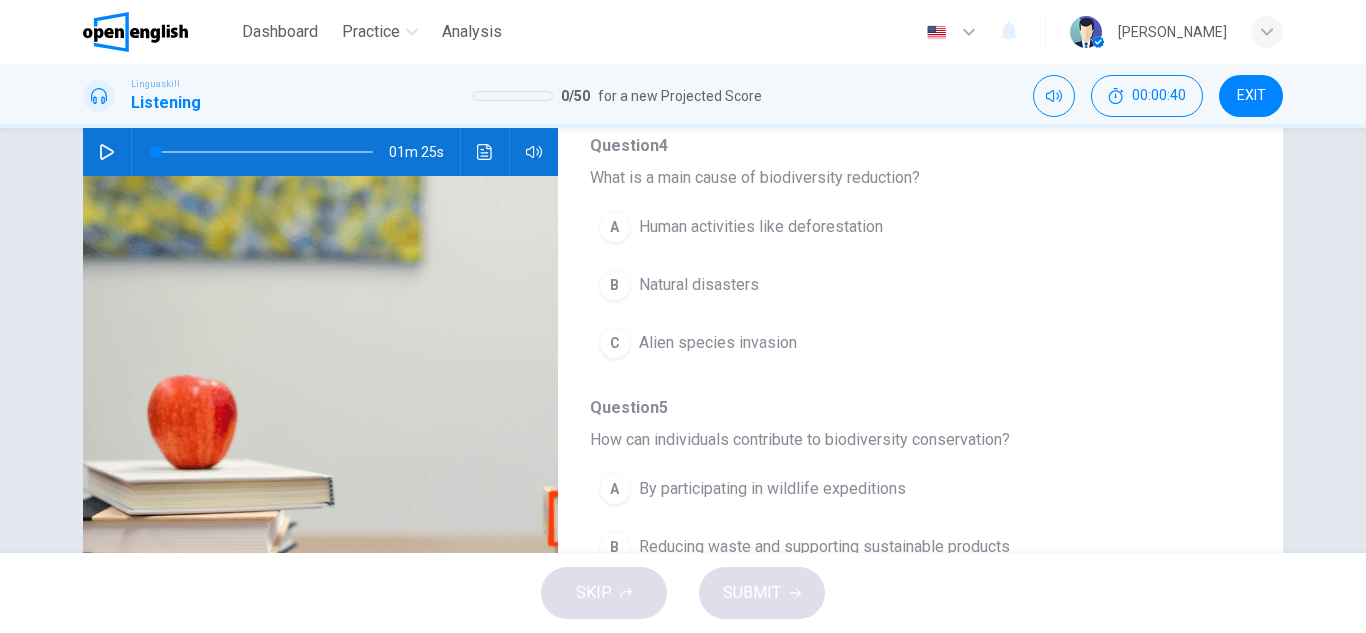 scroll, scrollTop: 863, scrollLeft: 0, axis: vertical 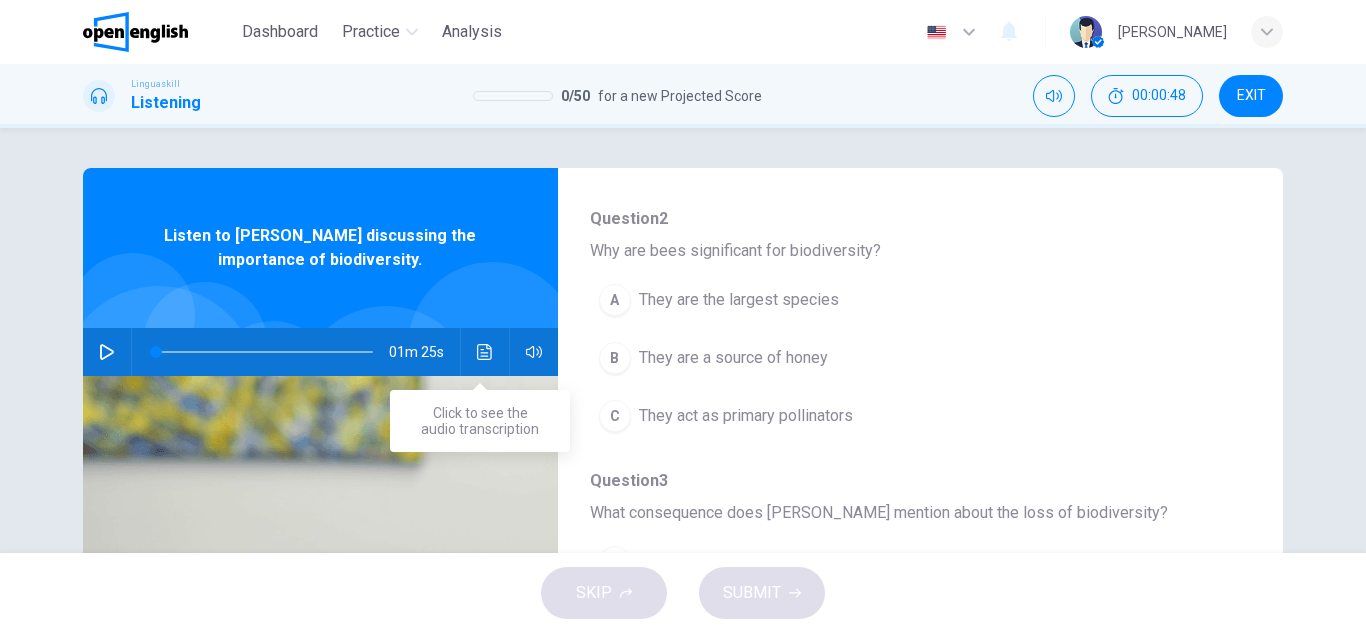 click at bounding box center (485, 352) 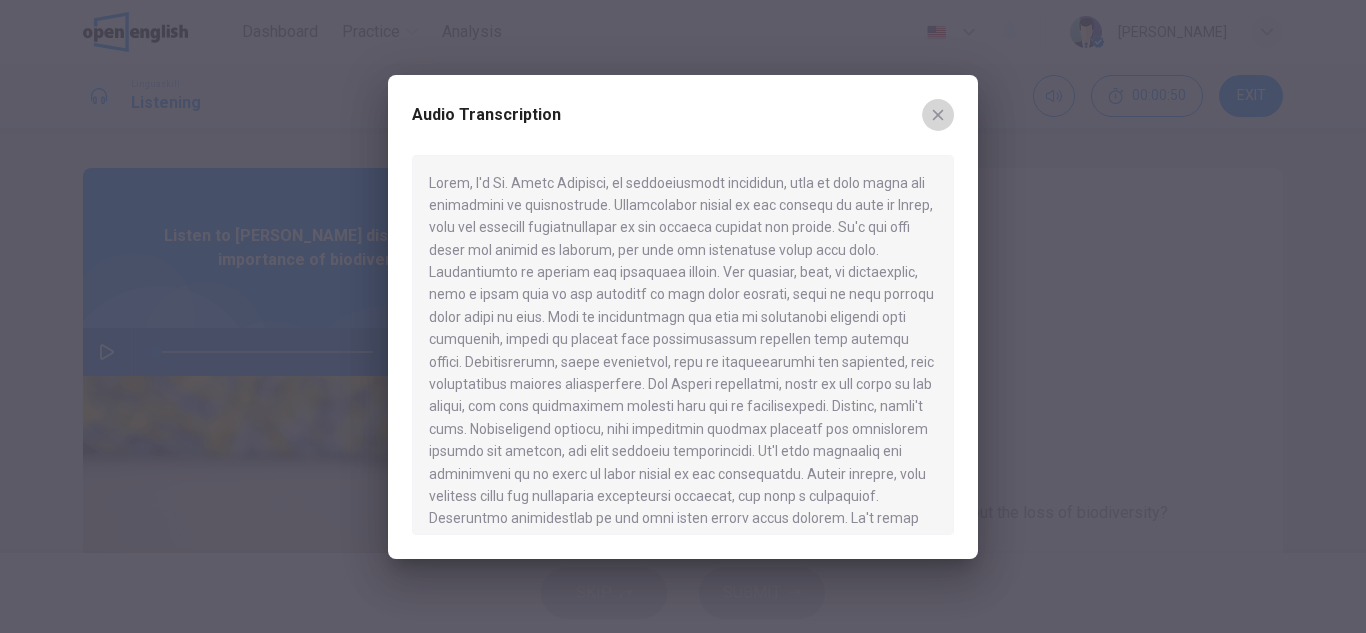 click 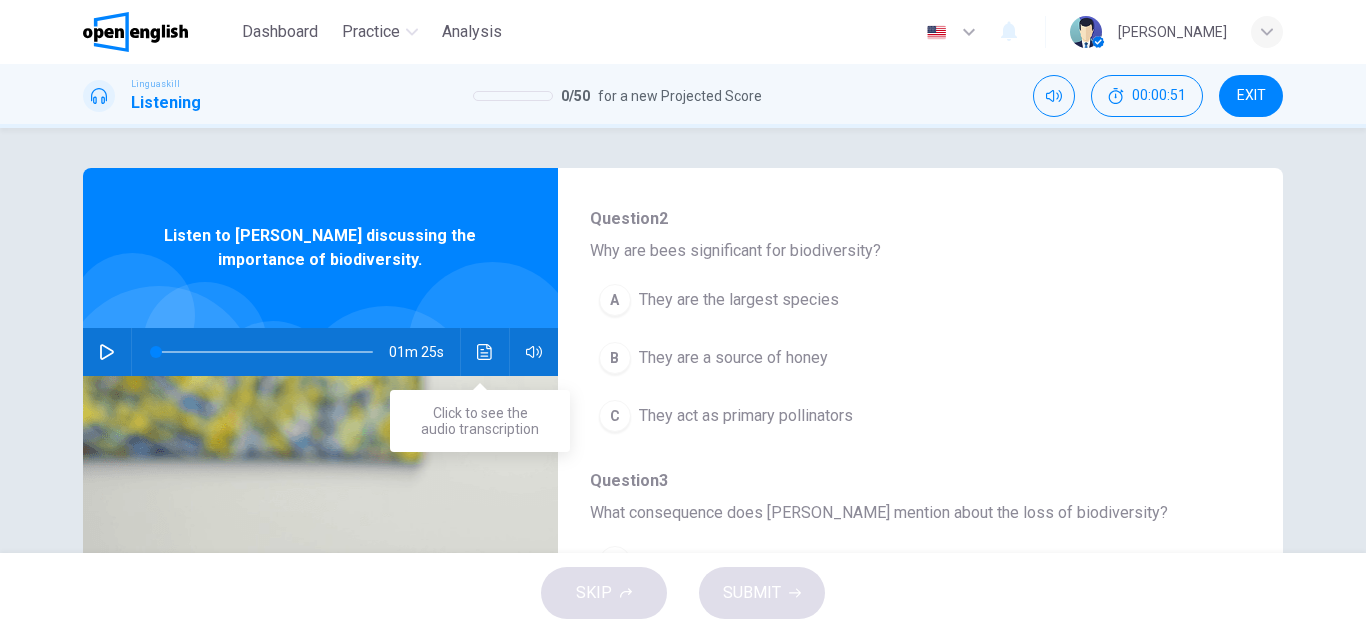 click at bounding box center (485, 352) 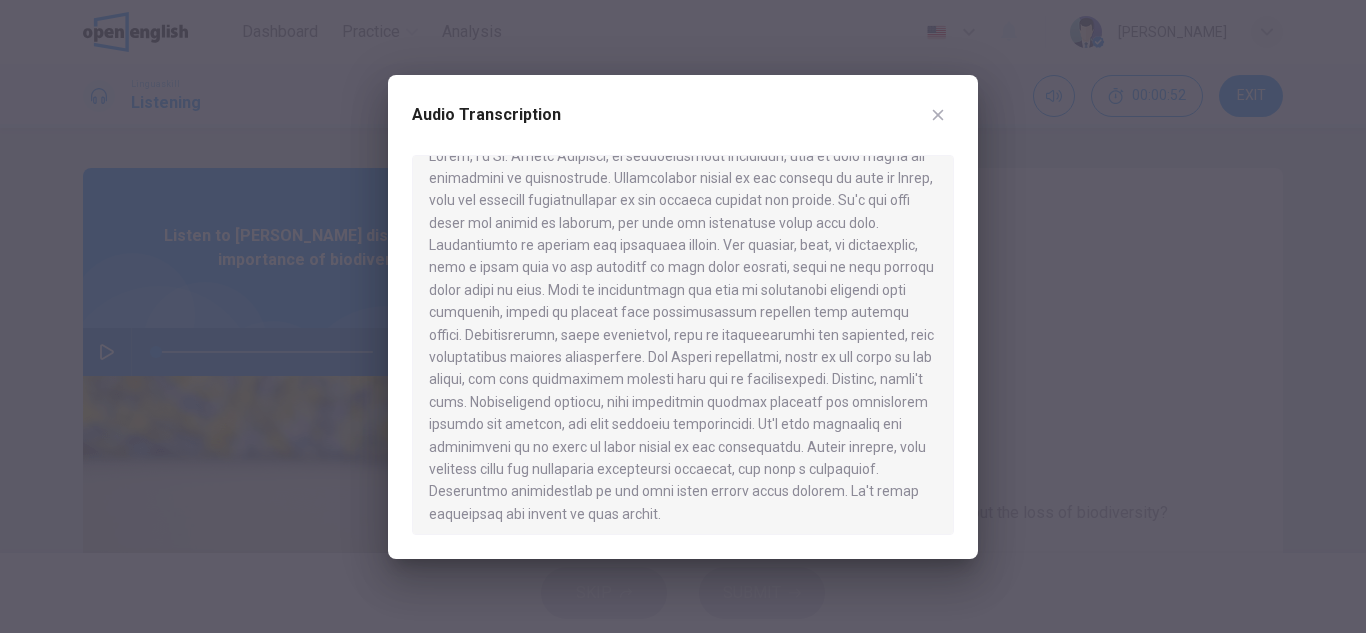 scroll, scrollTop: 34, scrollLeft: 0, axis: vertical 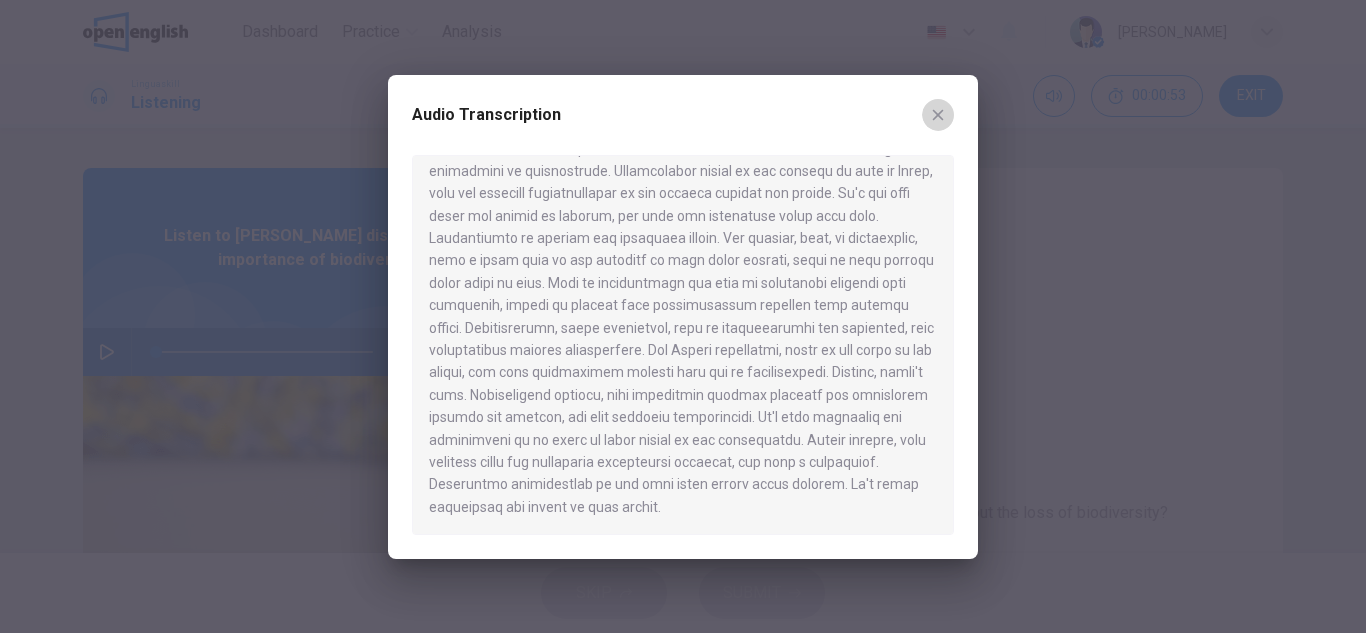 click at bounding box center [938, 115] 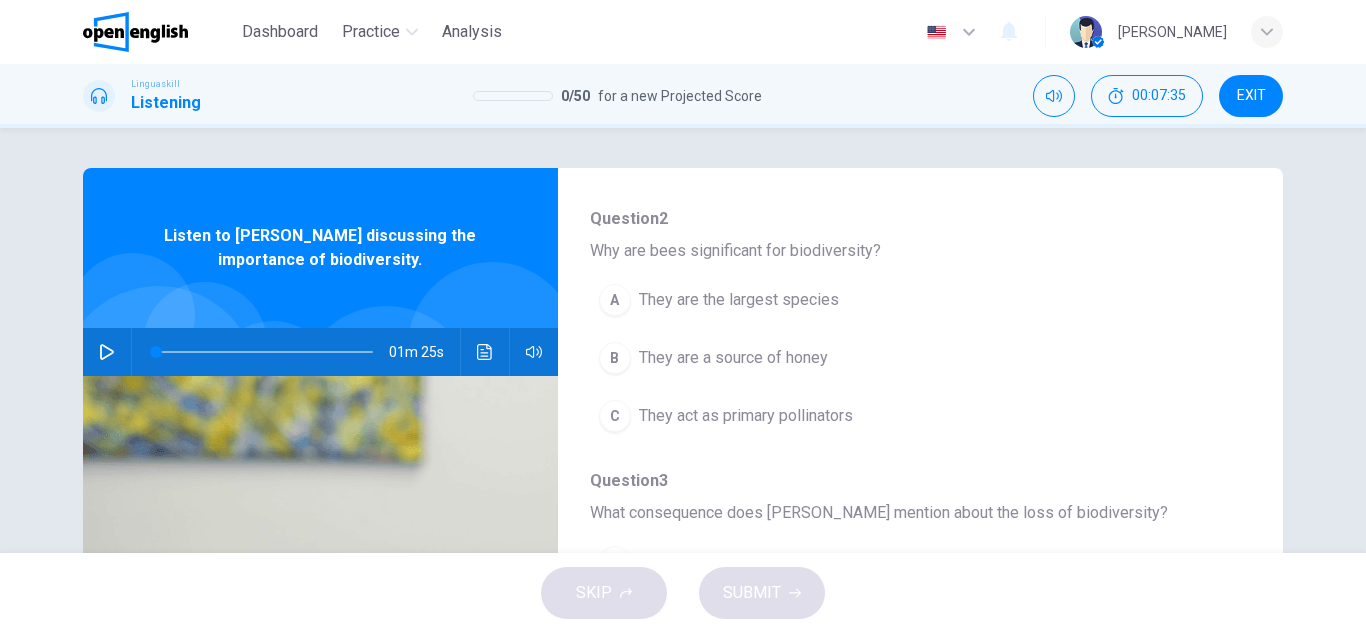 click on "A They are the largest species B They are a source of honey C They act as primary pollinators" at bounding box center (904, 358) 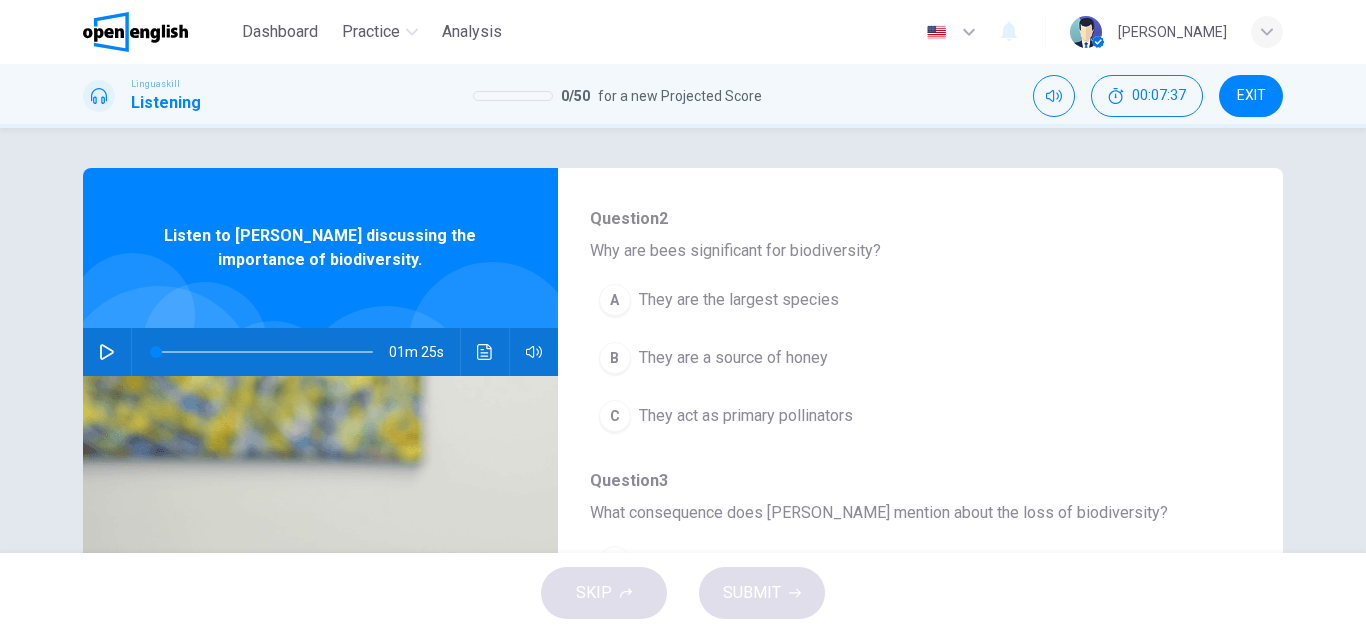 click at bounding box center (107, 352) 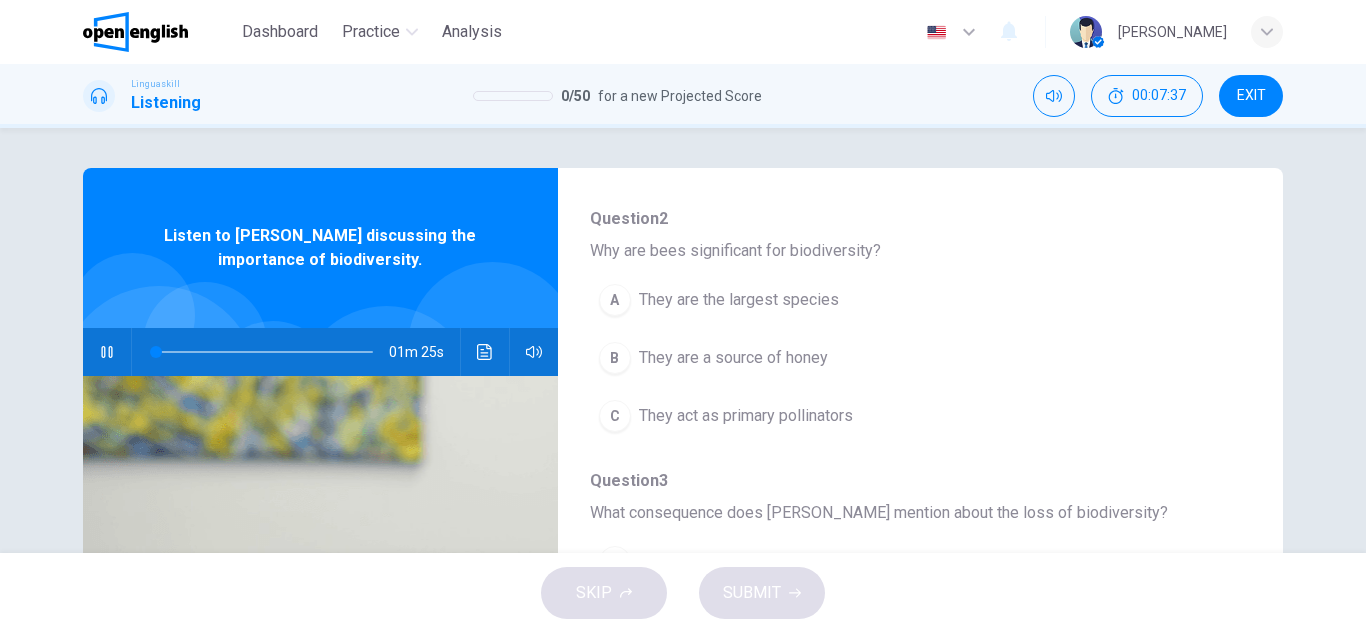 type 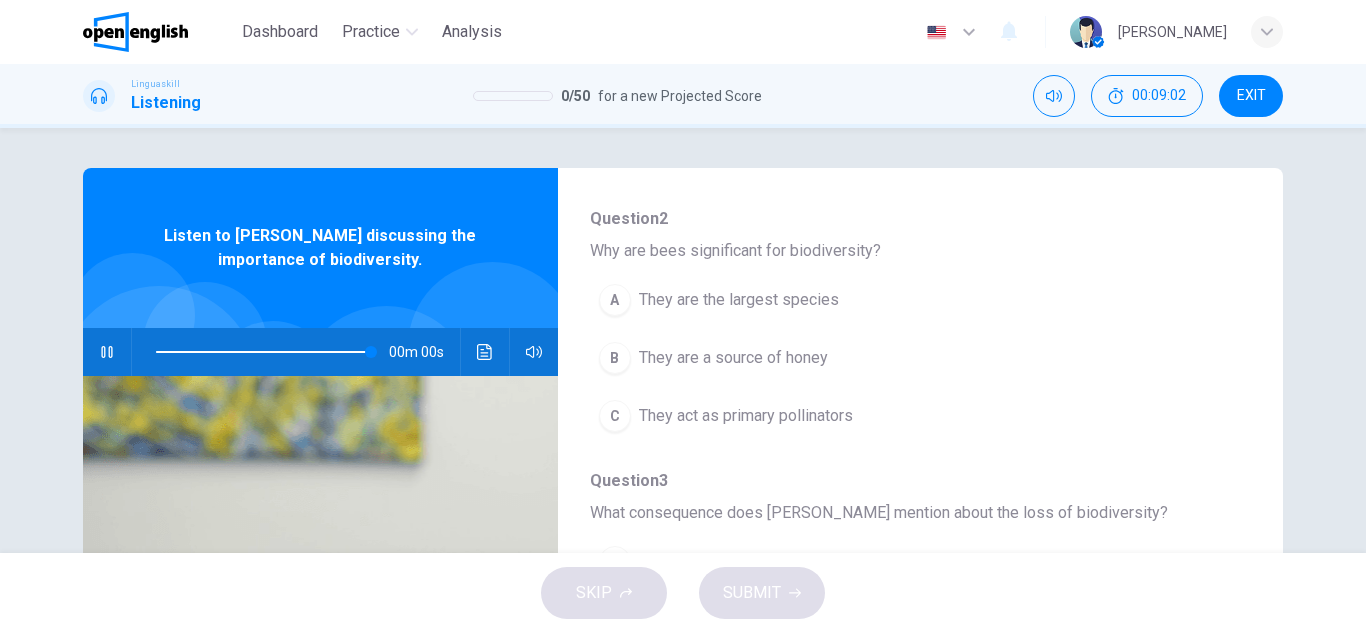 type on "*" 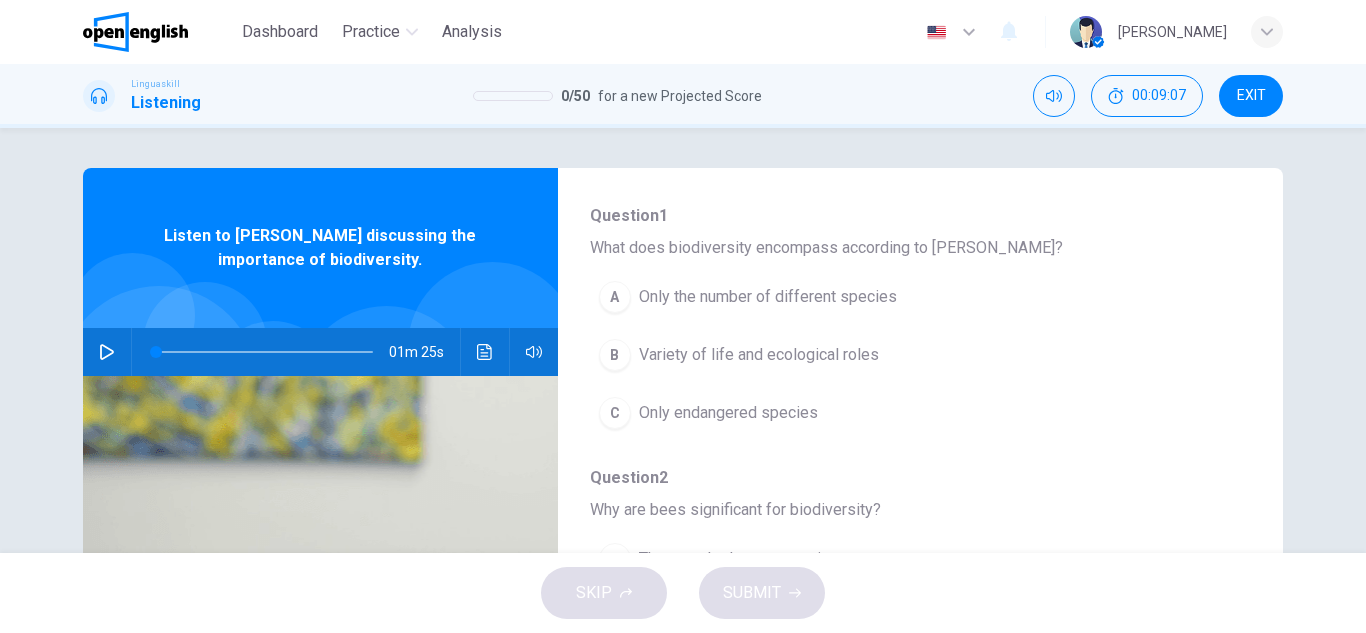 scroll, scrollTop: 163, scrollLeft: 0, axis: vertical 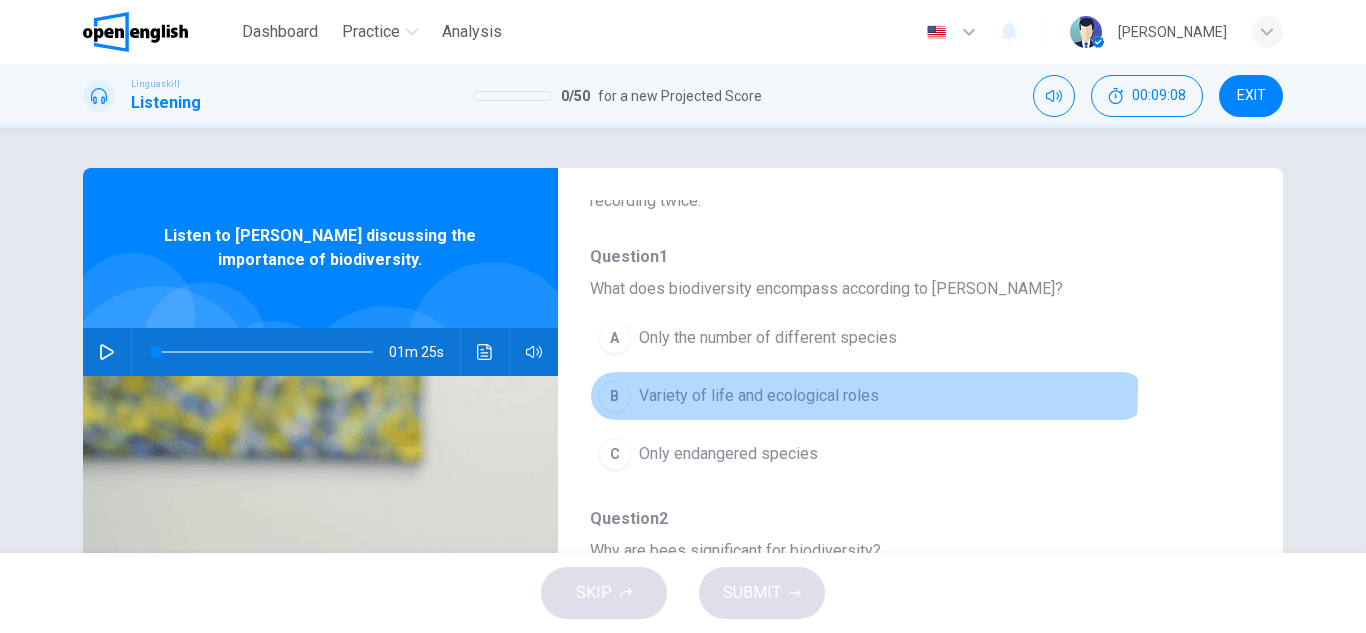 drag, startPoint x: 670, startPoint y: 388, endPoint x: 642, endPoint y: 420, distance: 42.520584 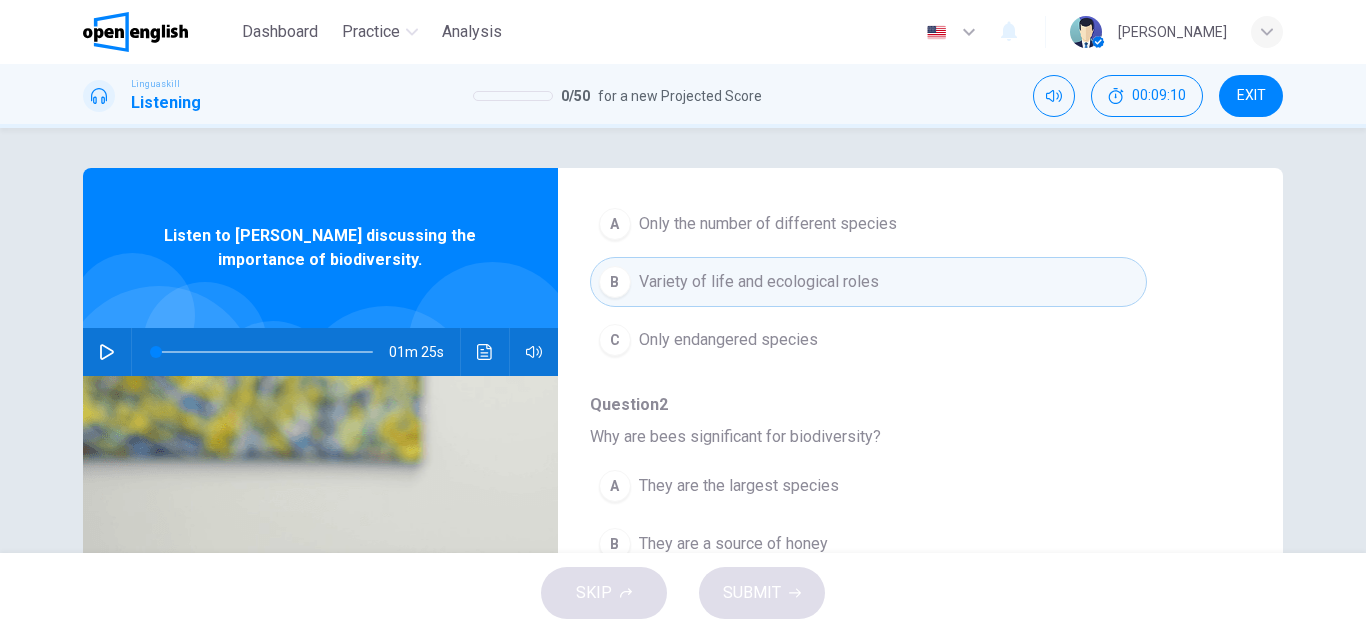 scroll, scrollTop: 463, scrollLeft: 0, axis: vertical 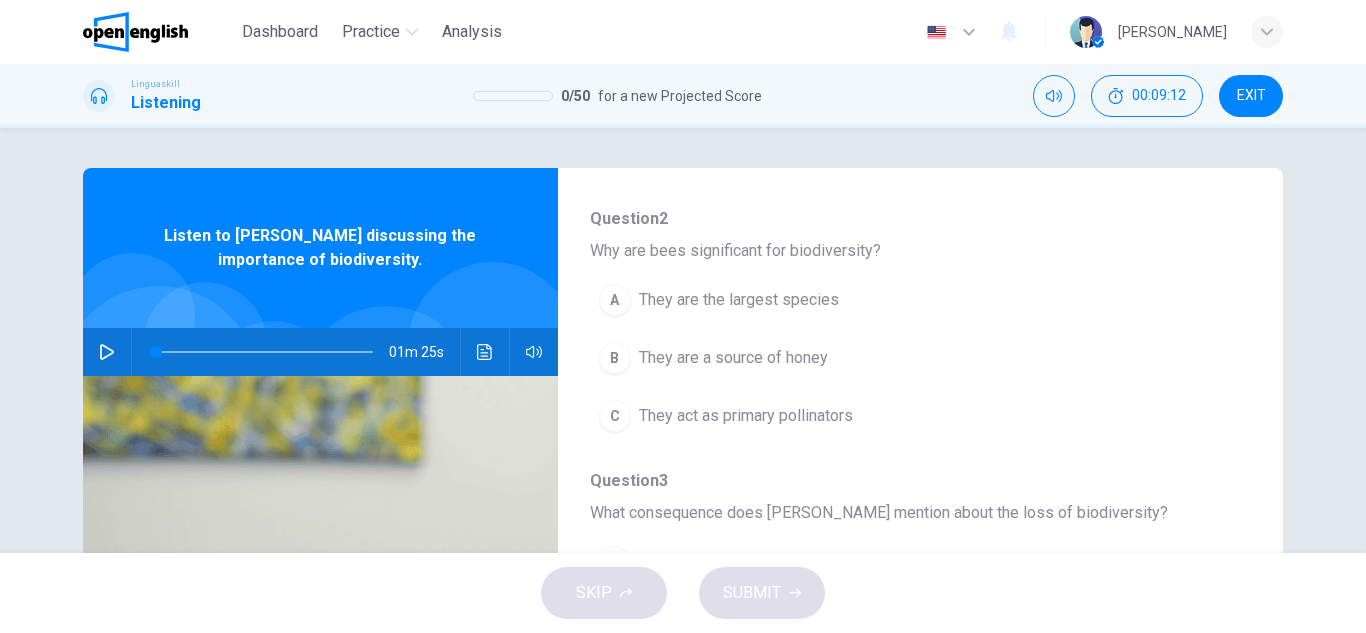 click on "They act as primary pollinators" at bounding box center (746, 416) 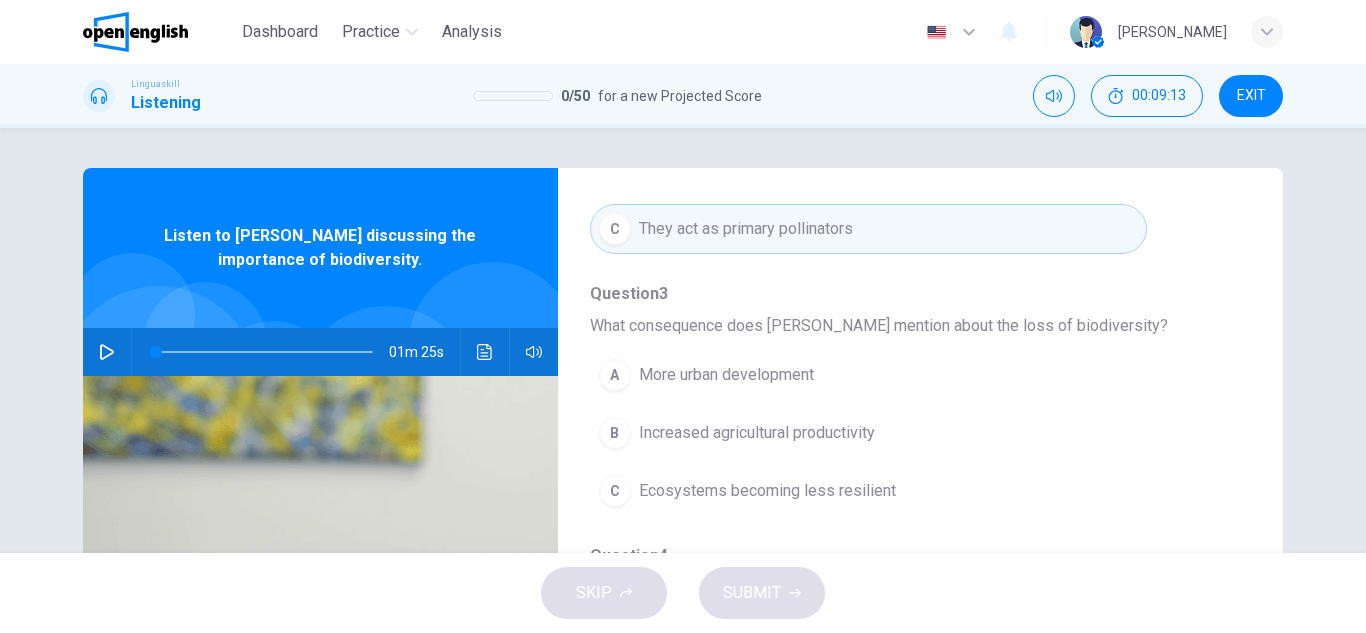 scroll, scrollTop: 663, scrollLeft: 0, axis: vertical 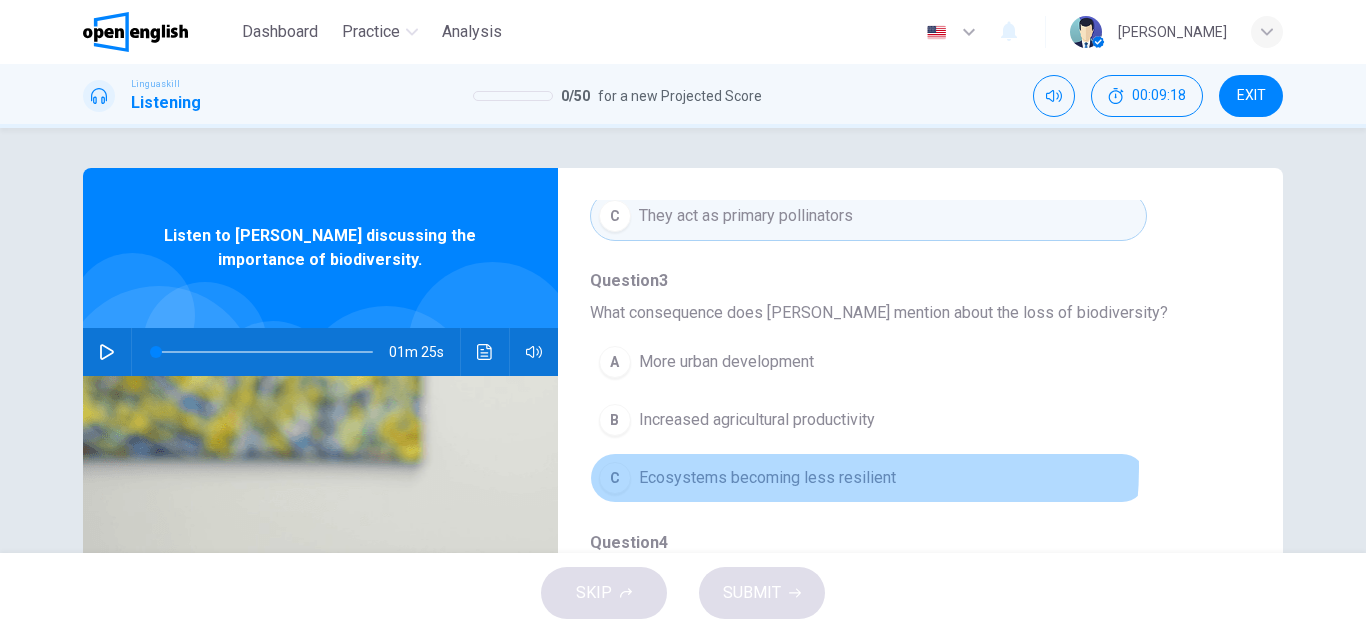 click on "Ecosystems becoming less resilient" at bounding box center (767, 478) 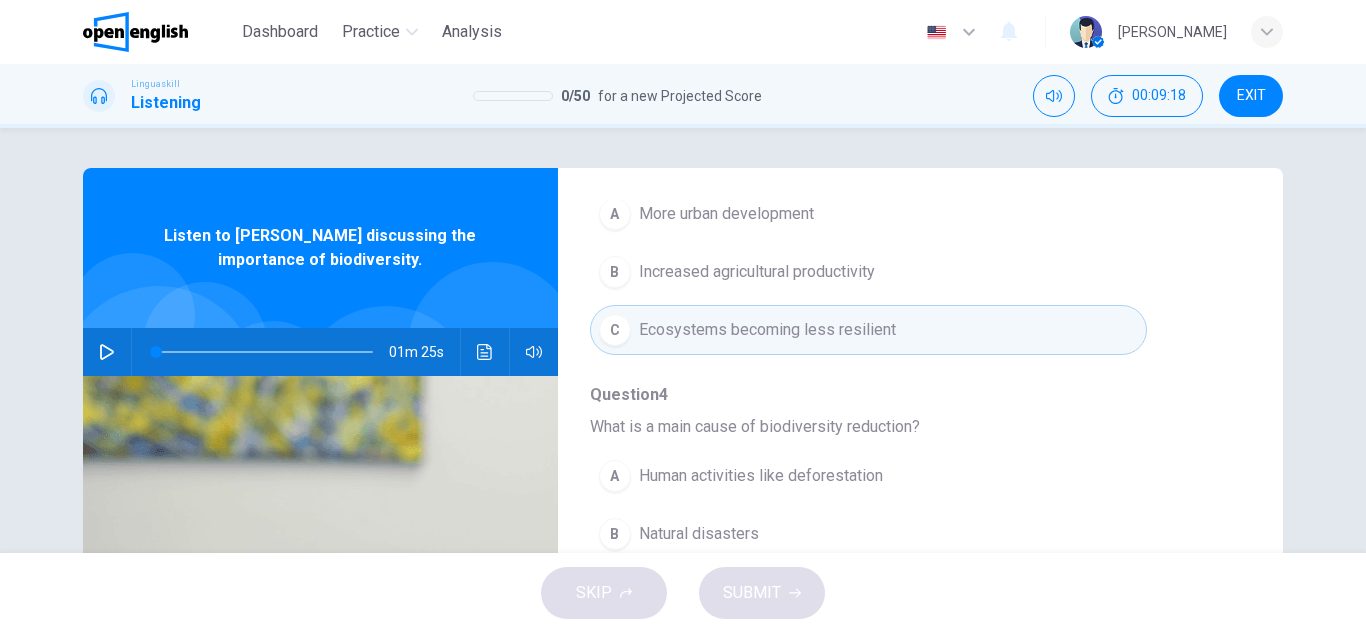 scroll, scrollTop: 863, scrollLeft: 0, axis: vertical 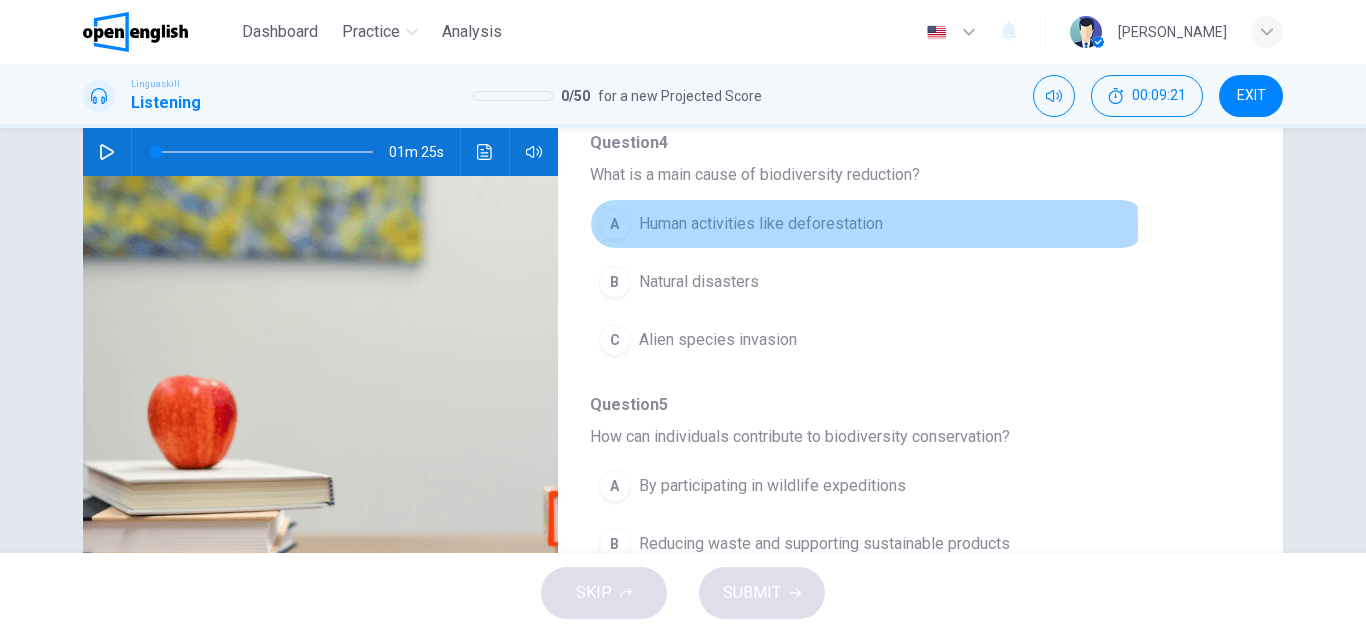 click on "Human activities like deforestation" at bounding box center [761, 224] 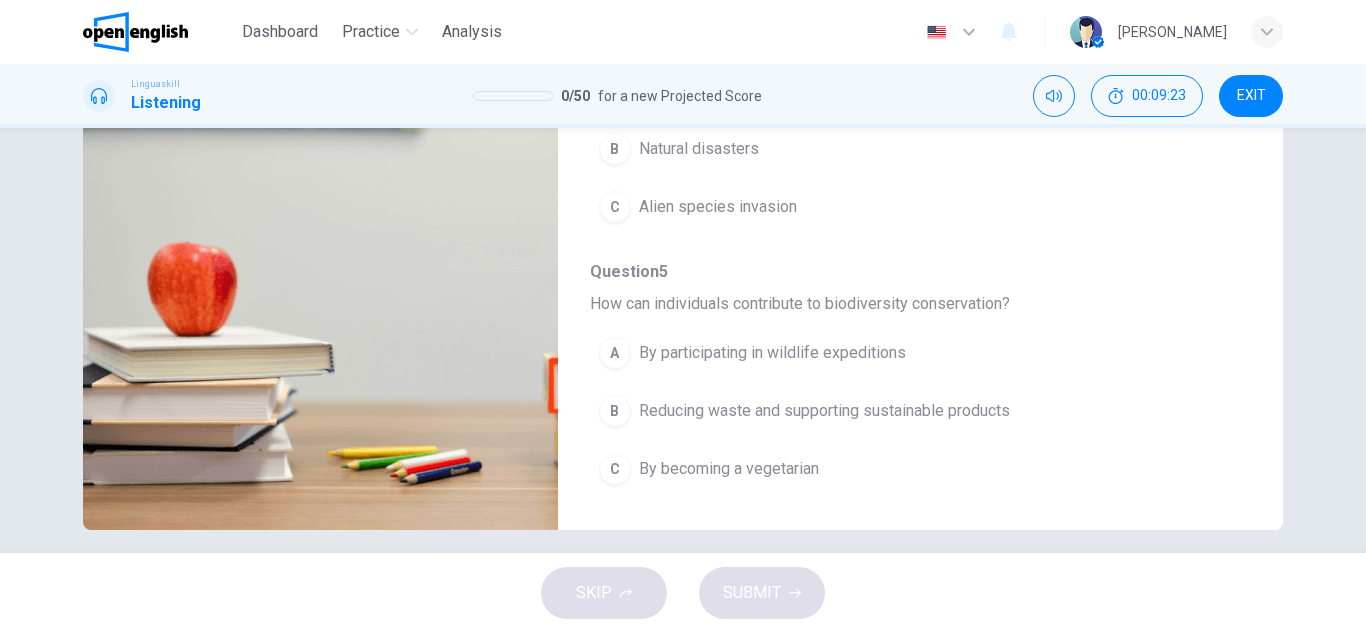 scroll, scrollTop: 350, scrollLeft: 0, axis: vertical 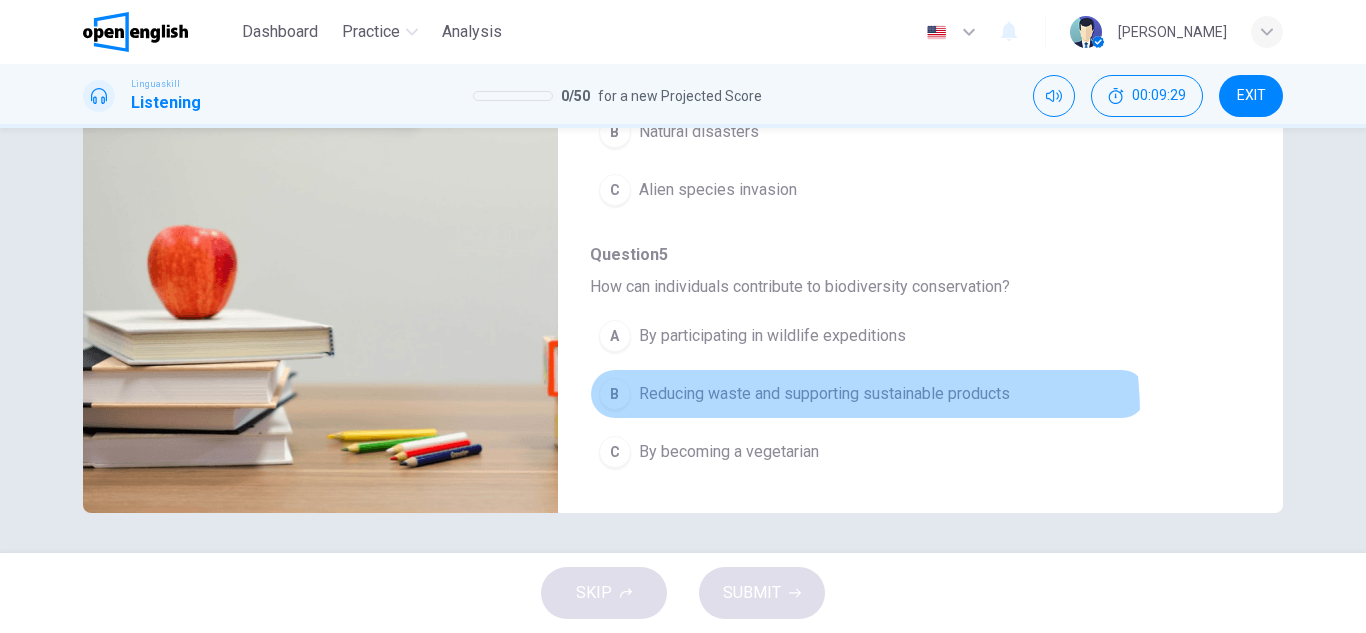 click on "B Reducing waste and supporting sustainable products" at bounding box center [868, 394] 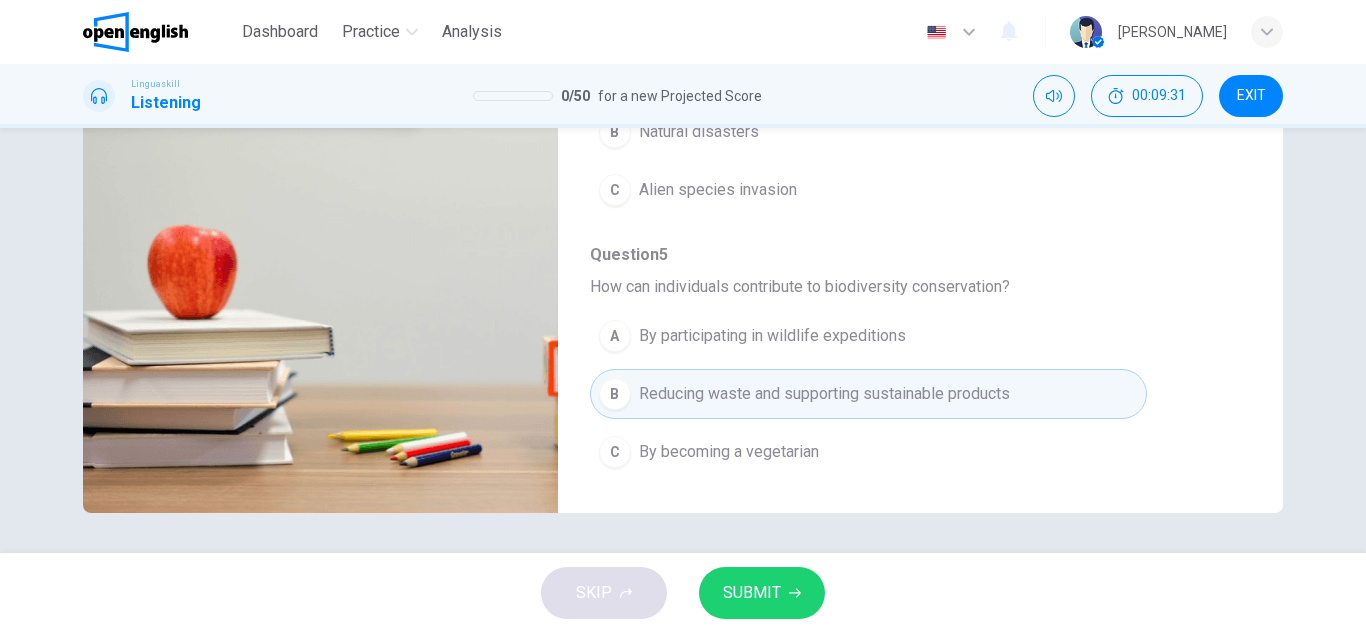 click on "SUBMIT" at bounding box center (752, 593) 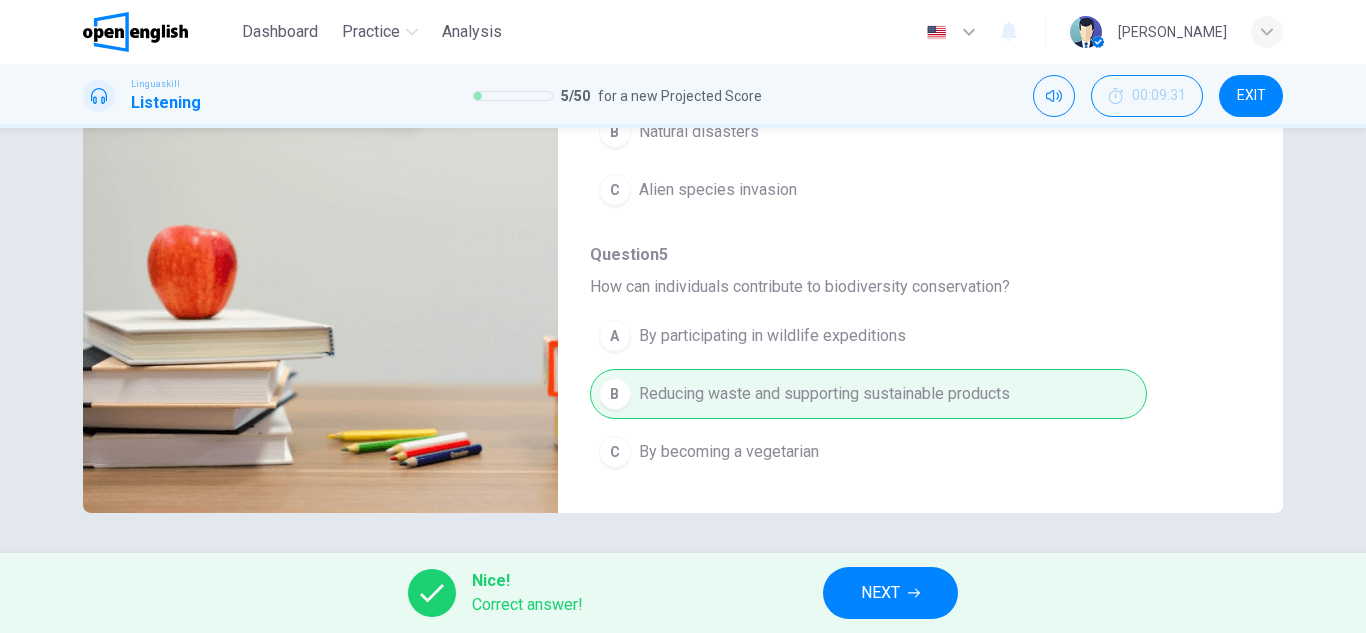 click on "NEXT" at bounding box center [880, 593] 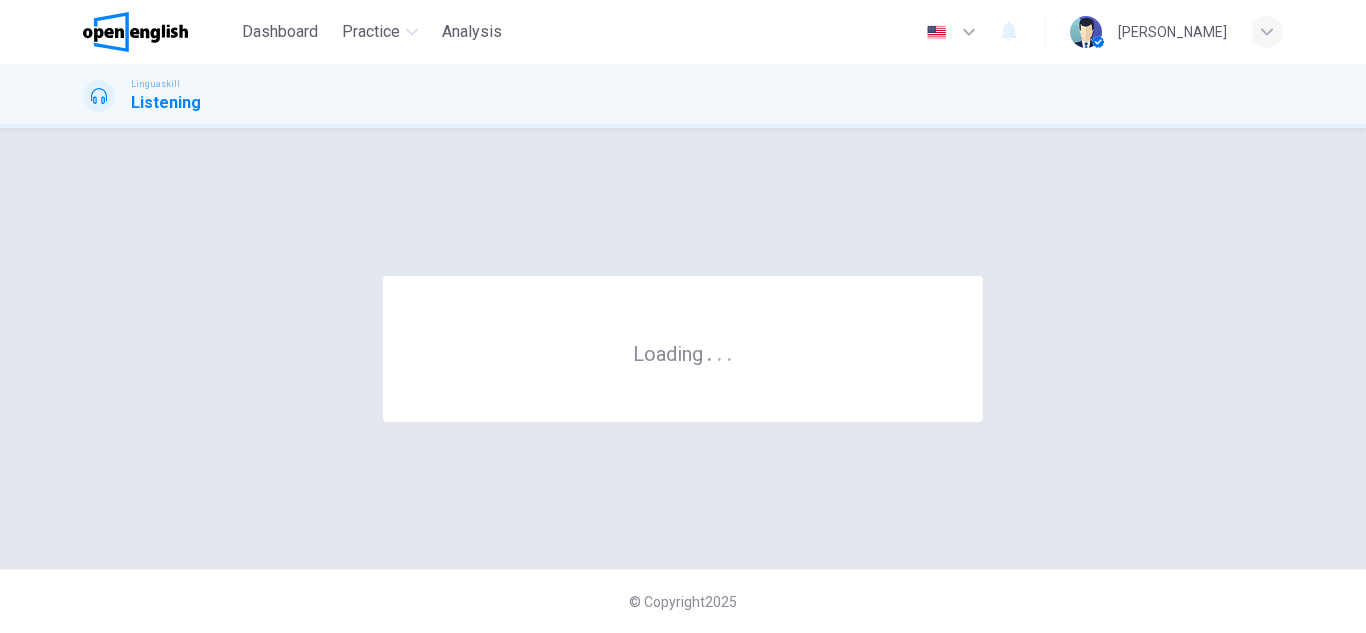 scroll, scrollTop: 0, scrollLeft: 0, axis: both 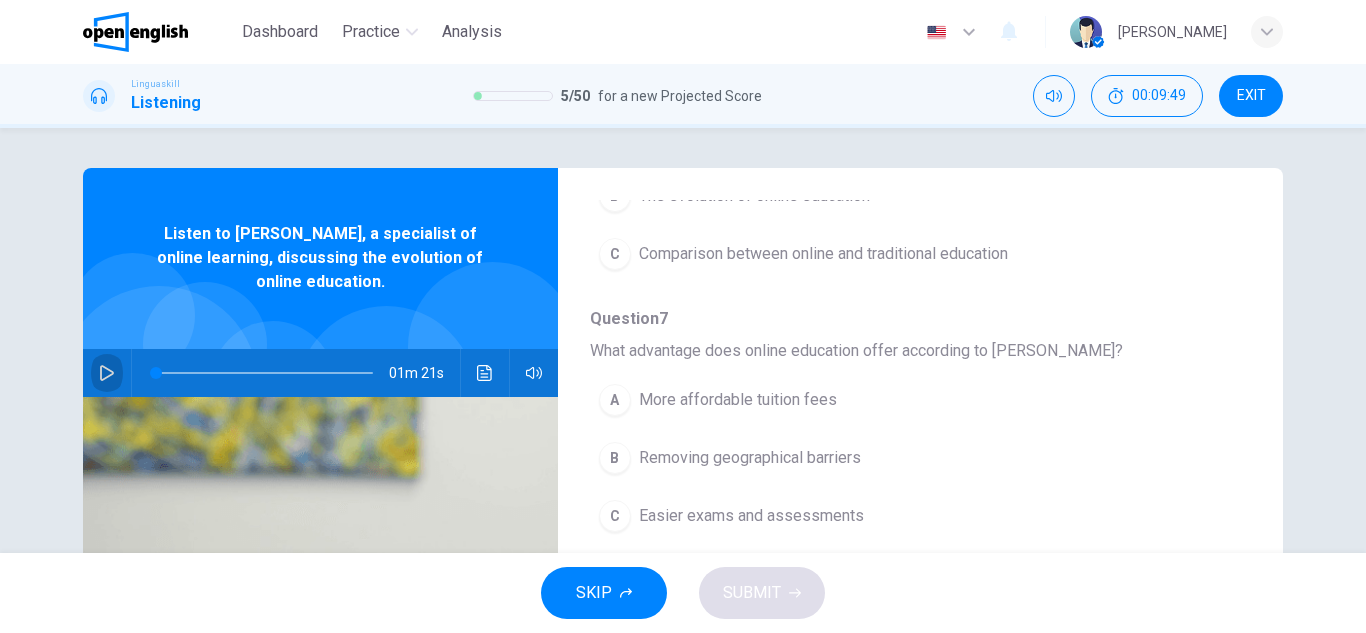 click at bounding box center (107, 373) 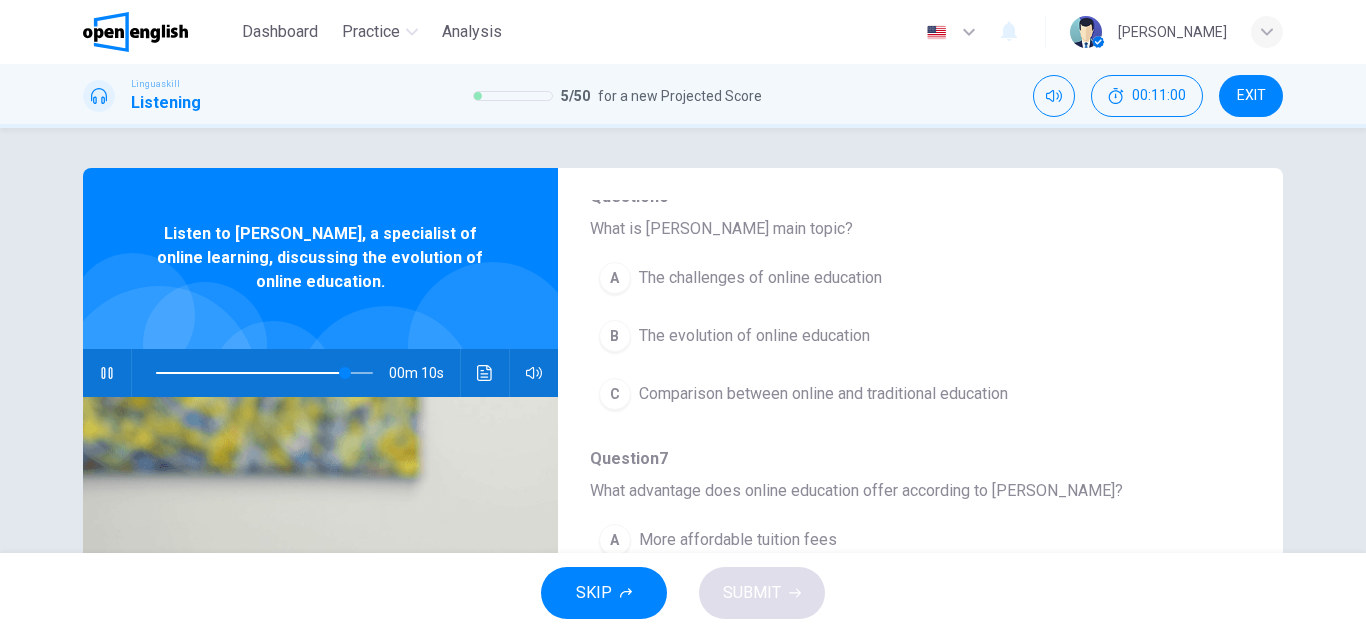 scroll, scrollTop: 200, scrollLeft: 0, axis: vertical 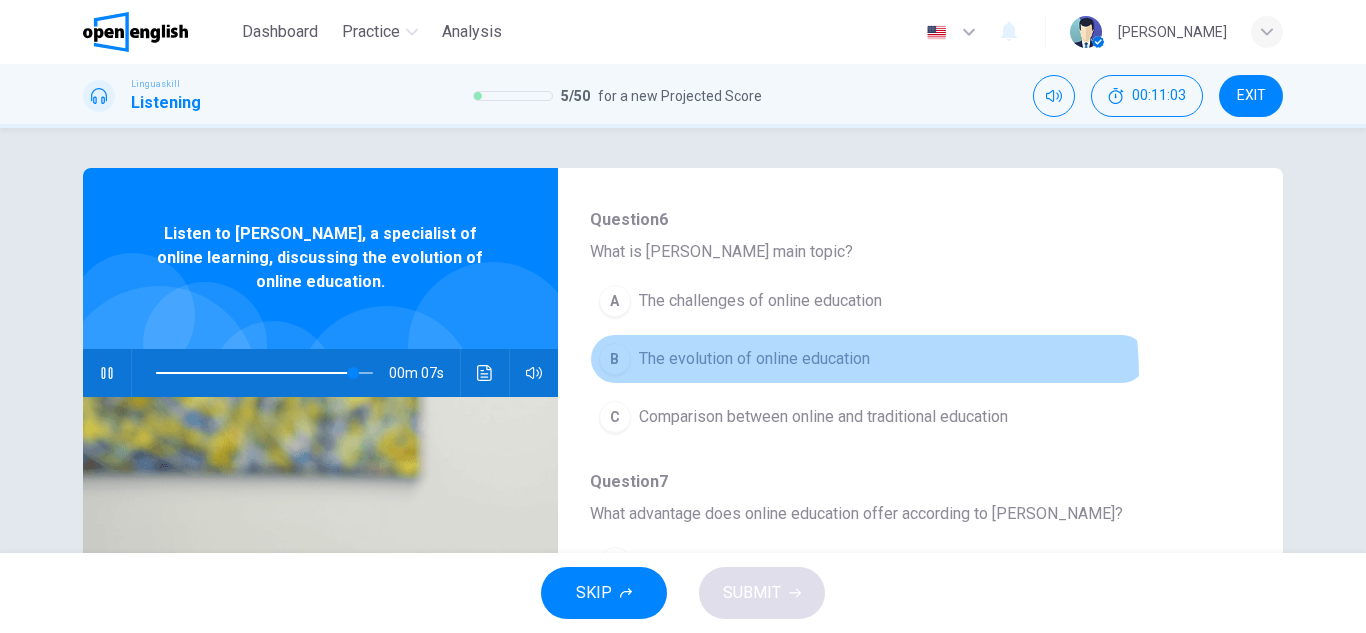click on "B The evolution of online education" at bounding box center (868, 359) 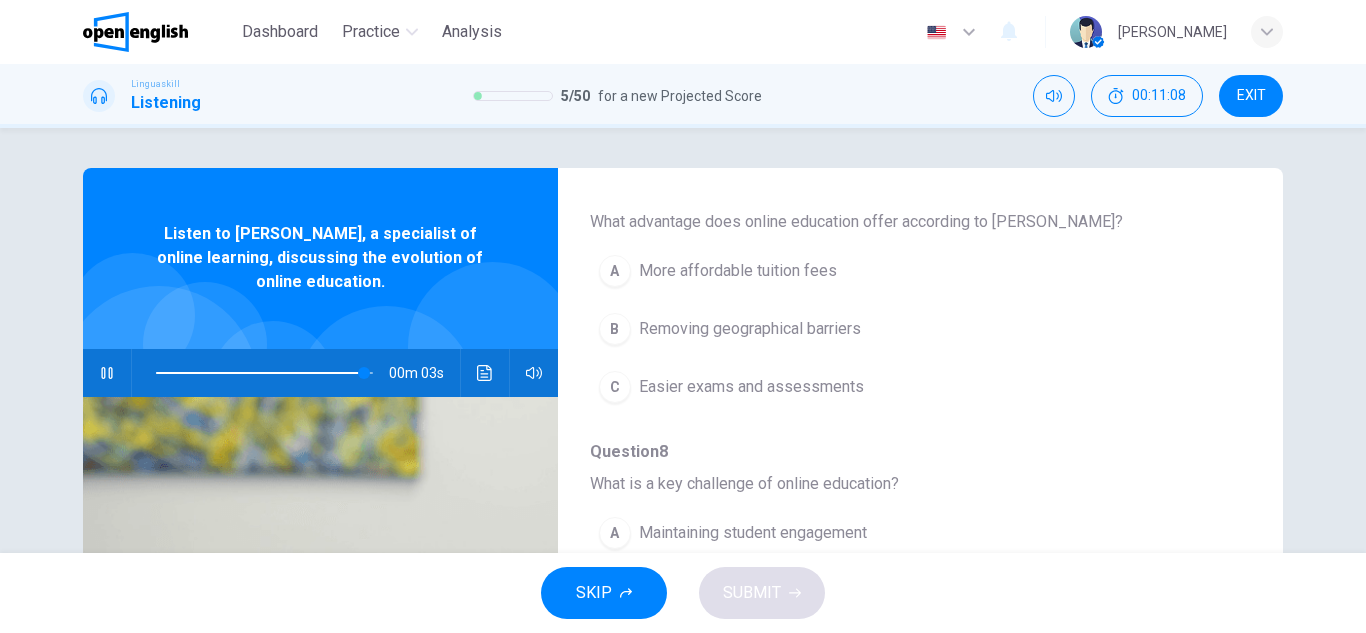 scroll, scrollTop: 500, scrollLeft: 0, axis: vertical 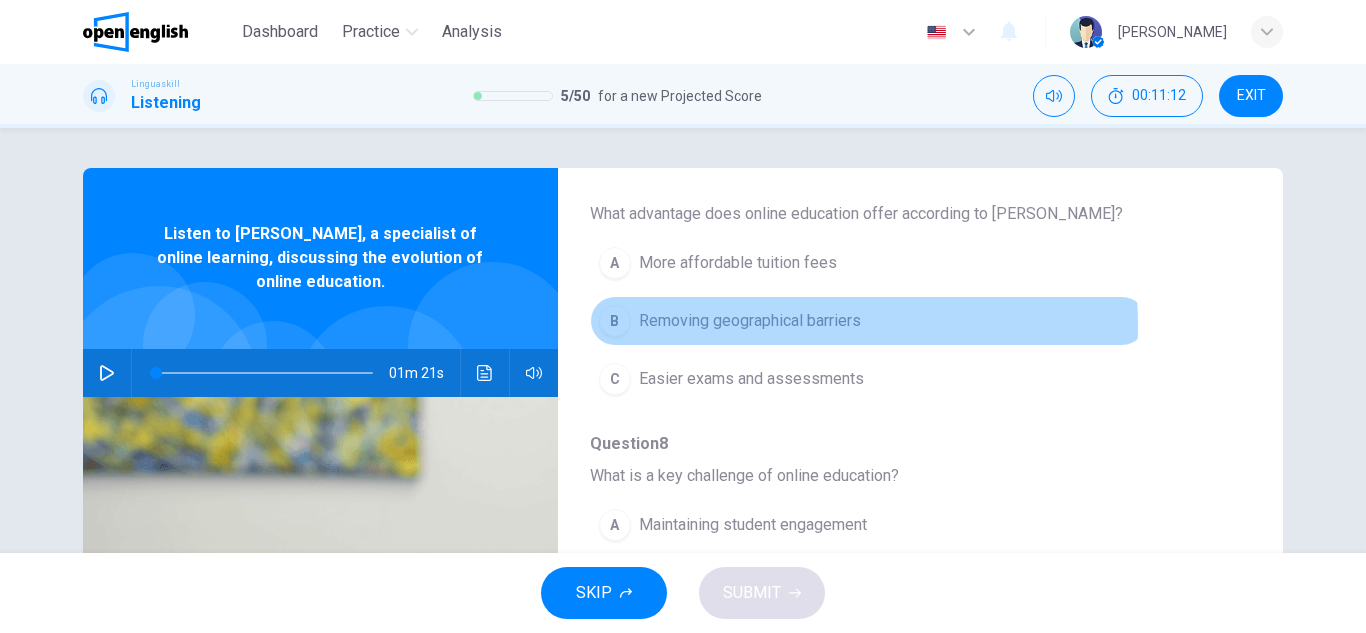 click on "Removing geographical barriers" at bounding box center (750, 321) 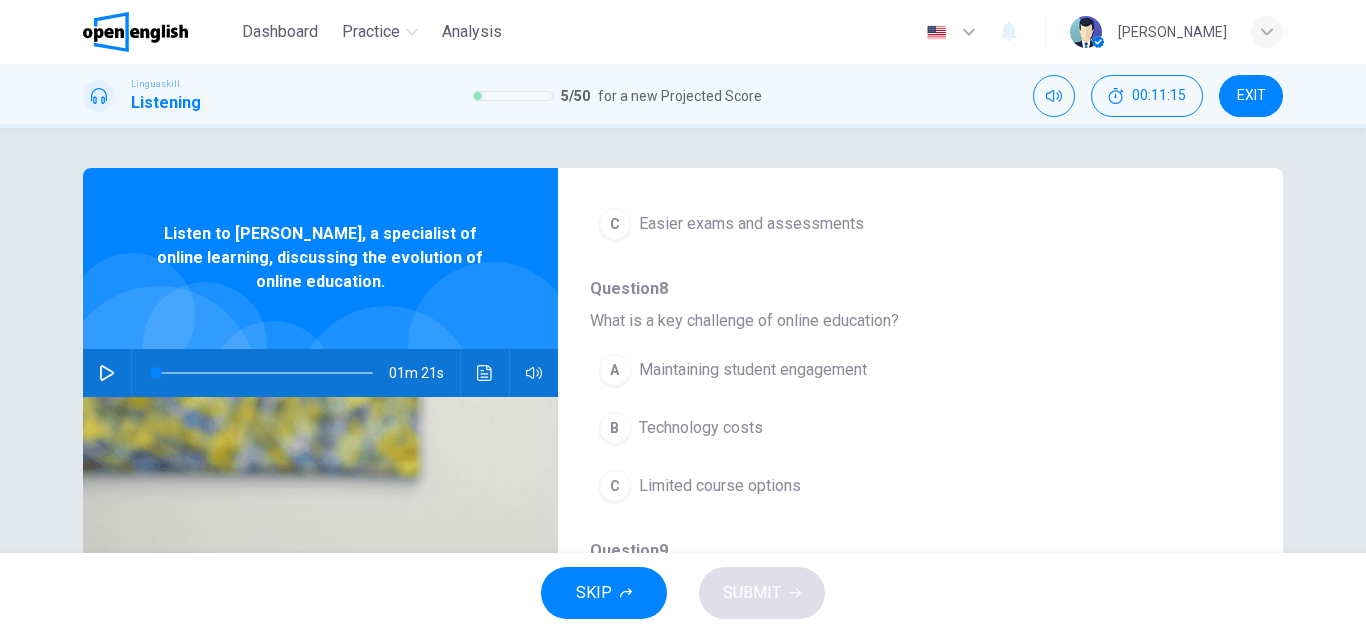 scroll, scrollTop: 700, scrollLeft: 0, axis: vertical 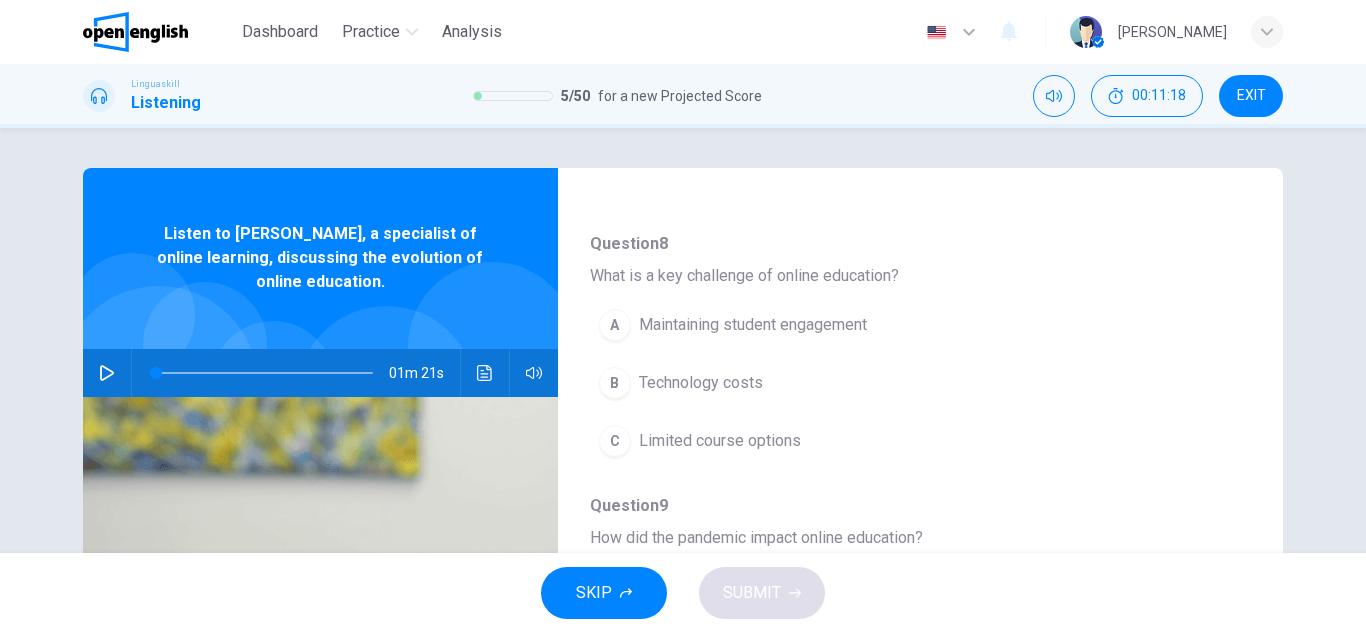 click on "A Maintaining student engagement" at bounding box center (868, 325) 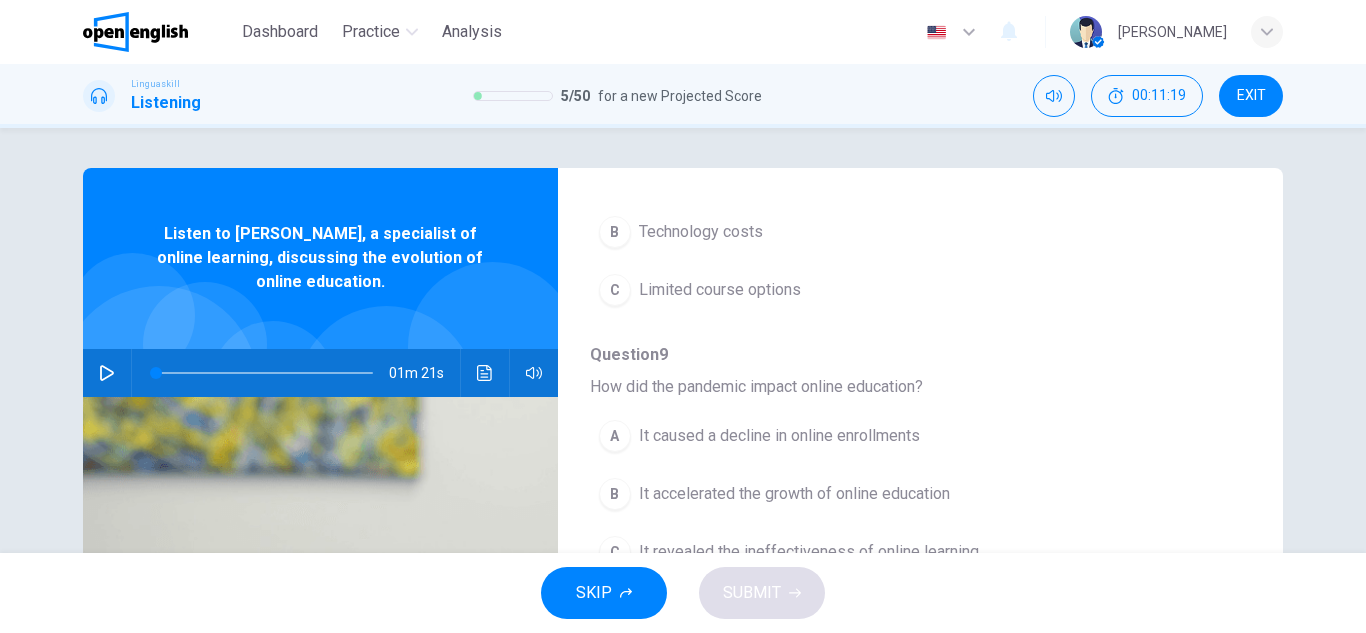 scroll, scrollTop: 863, scrollLeft: 0, axis: vertical 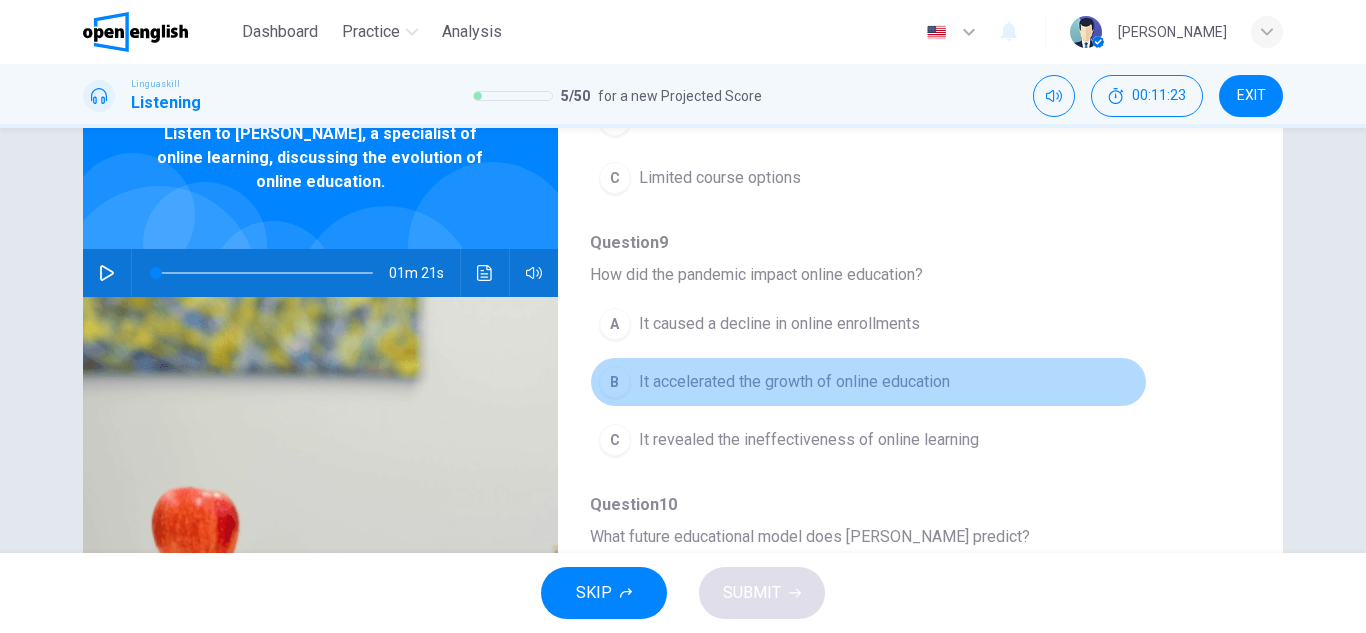 click on "It accelerated the growth of online education" at bounding box center (794, 382) 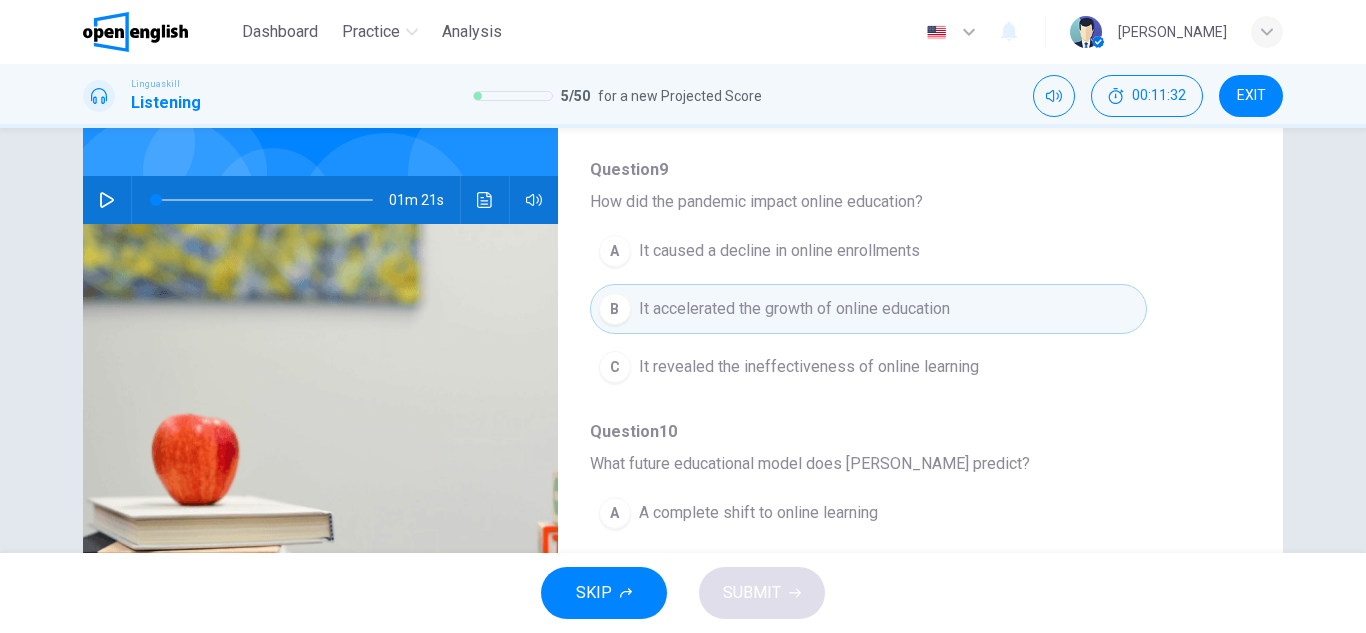 scroll, scrollTop: 150, scrollLeft: 0, axis: vertical 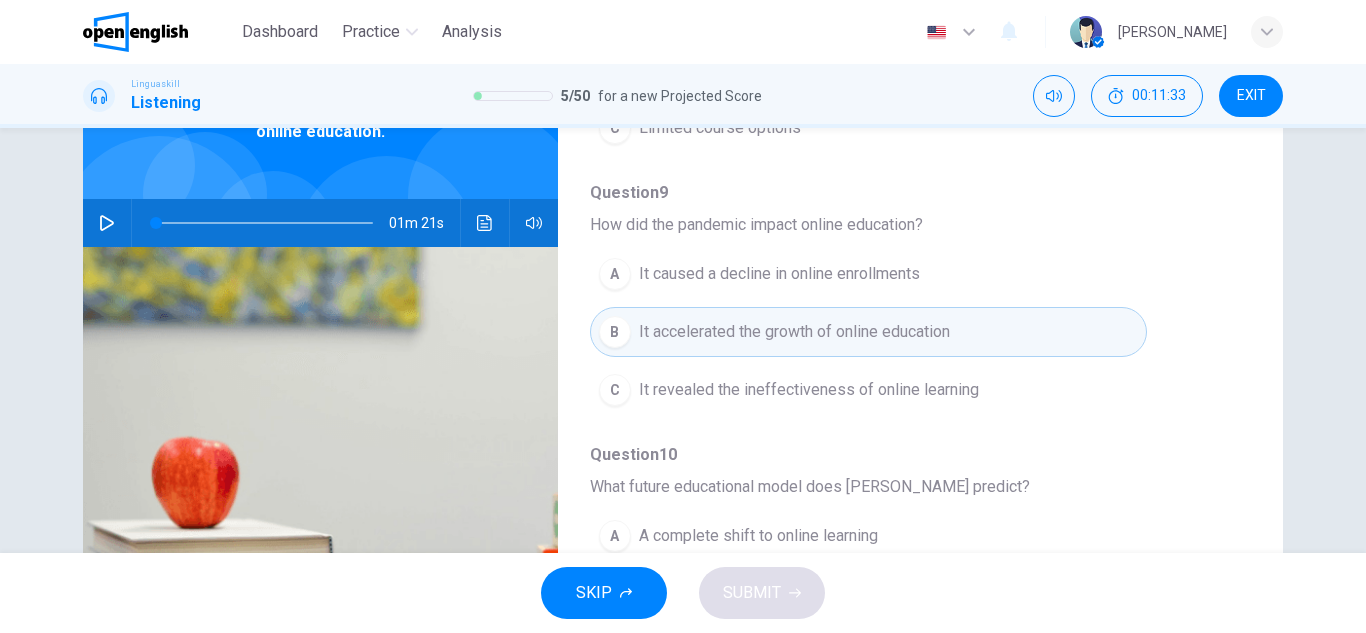 click at bounding box center (264, 223) 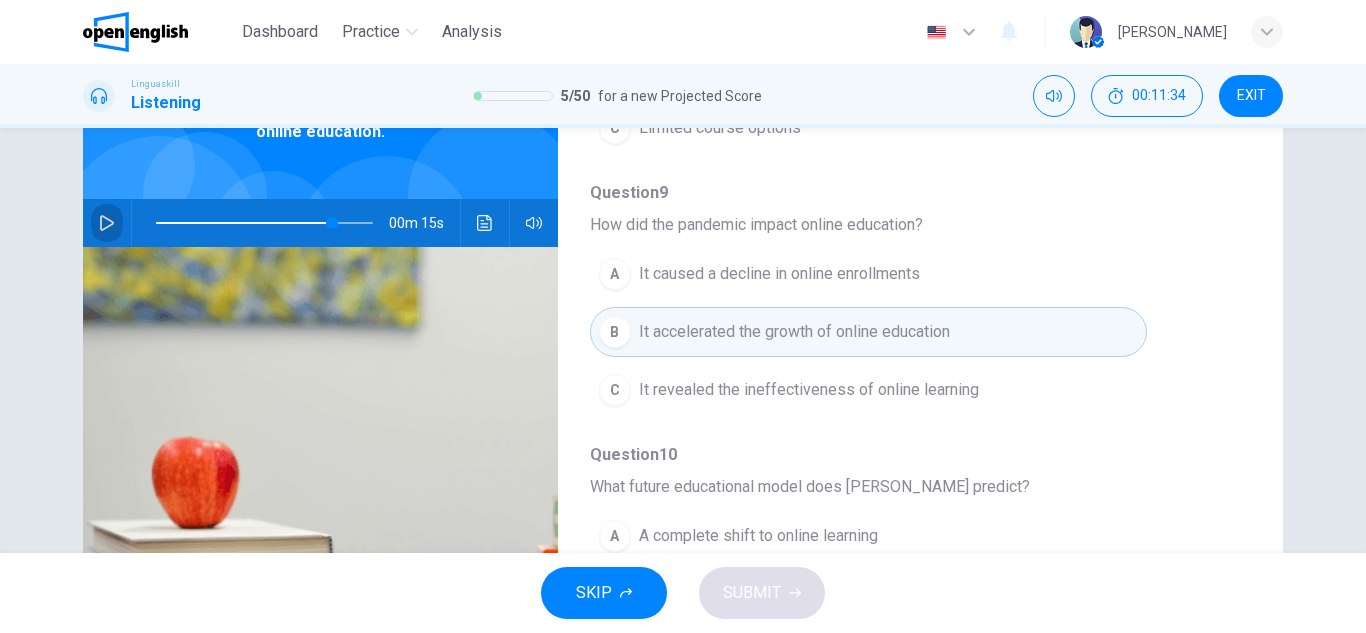 click 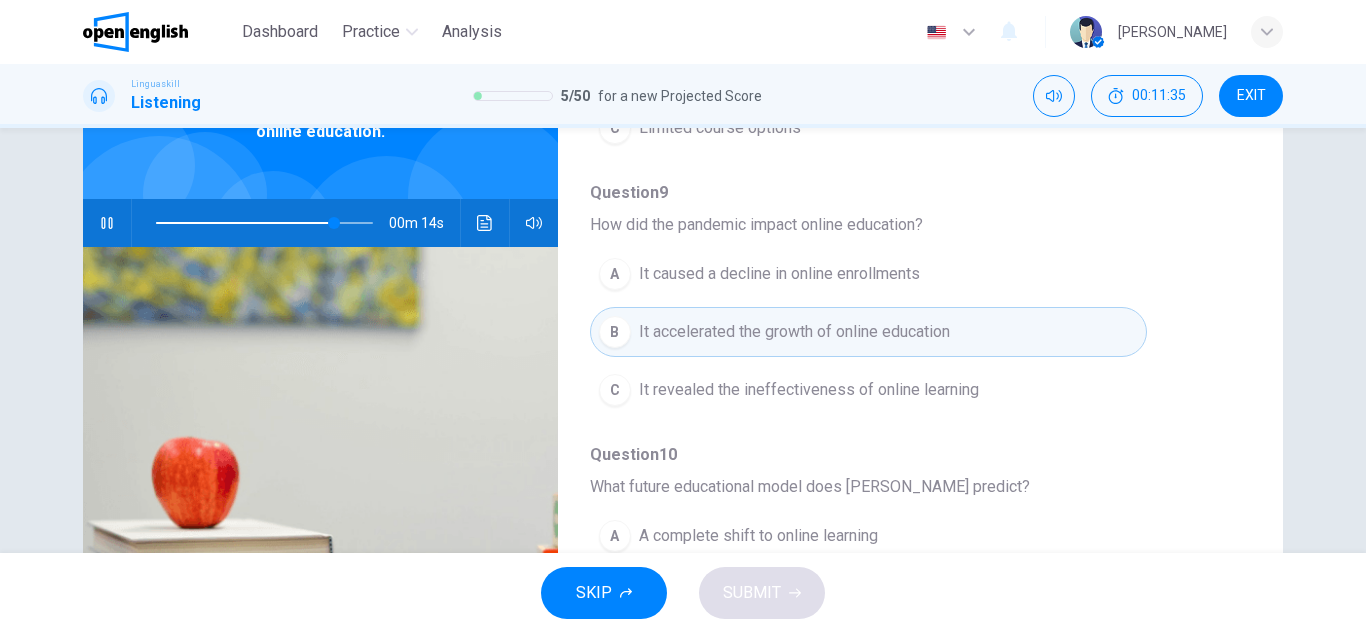 click 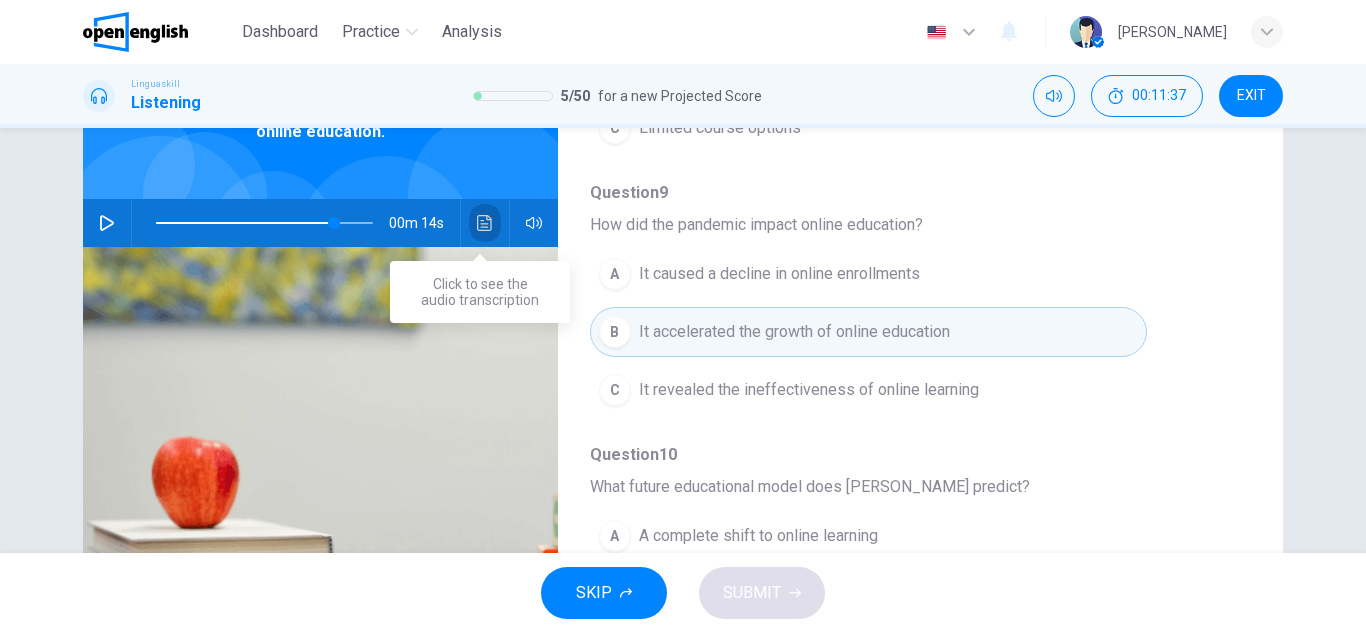 click 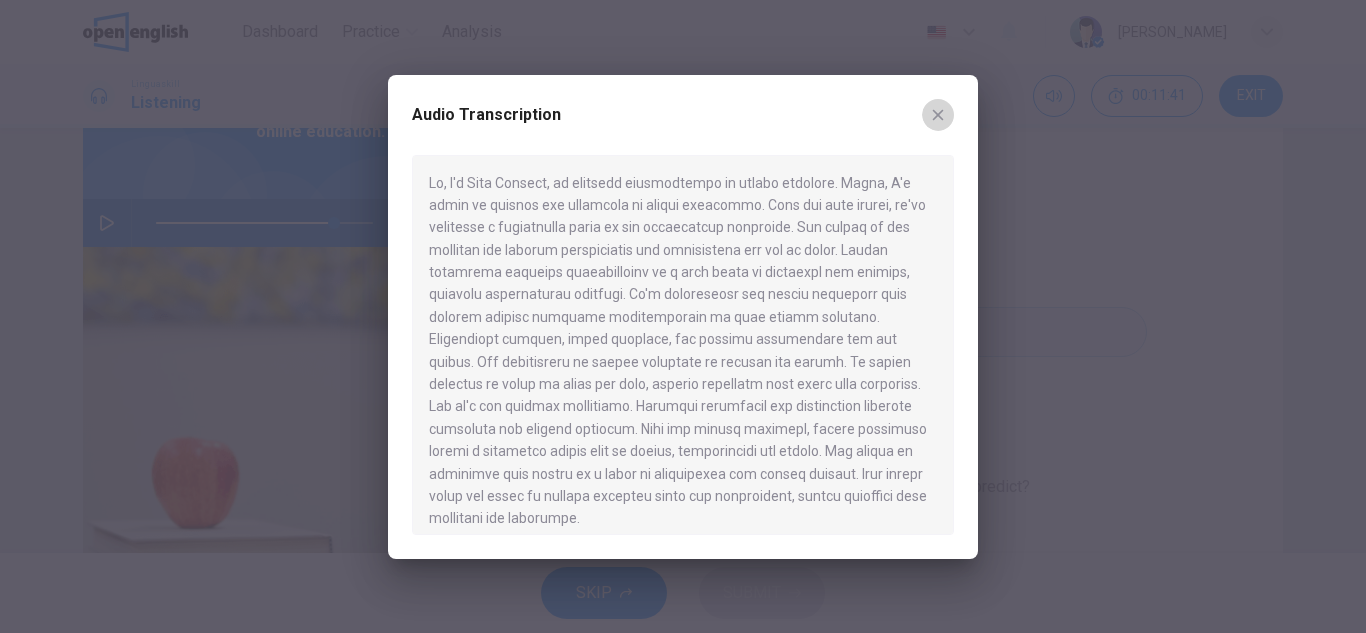 click 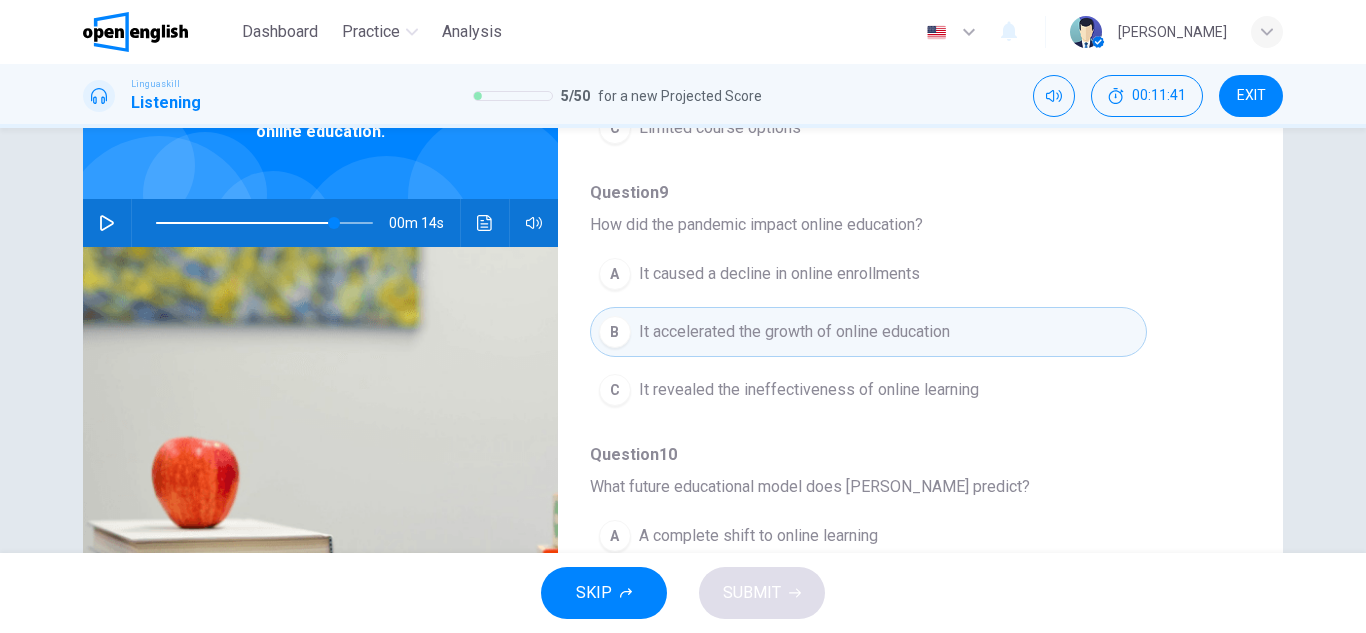 scroll, scrollTop: 350, scrollLeft: 0, axis: vertical 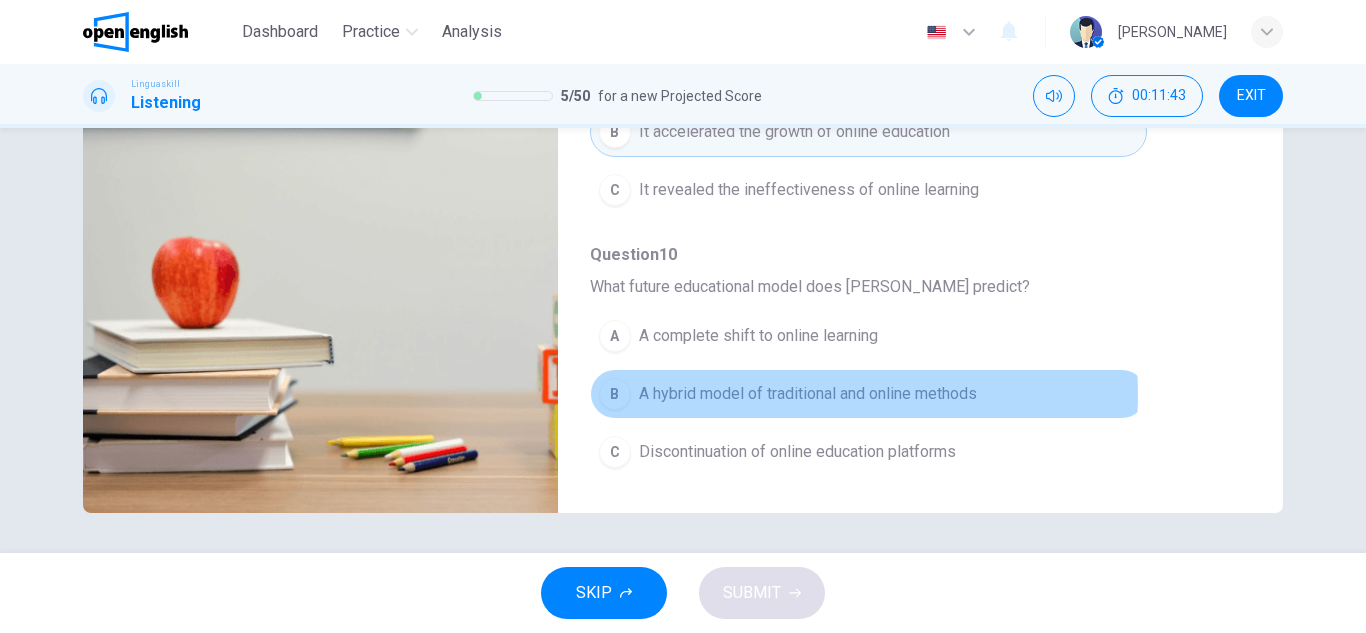 click on "A hybrid model of traditional and online methods" at bounding box center [808, 394] 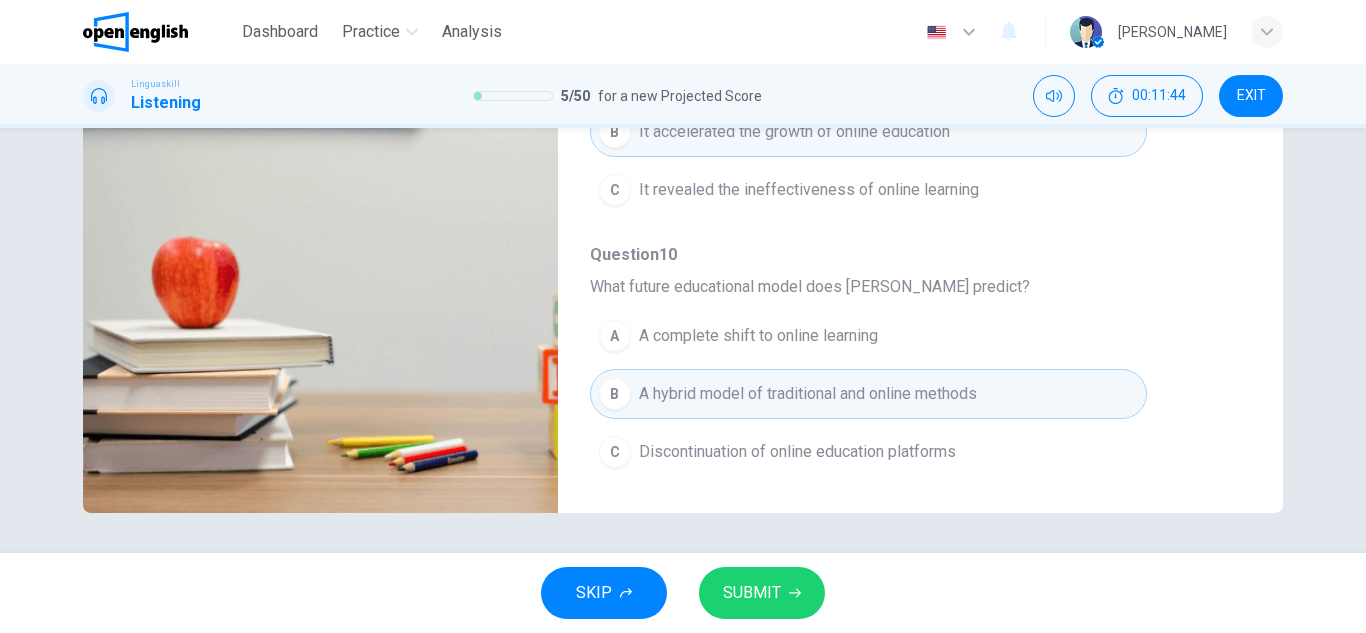click on "SUBMIT" at bounding box center (752, 593) 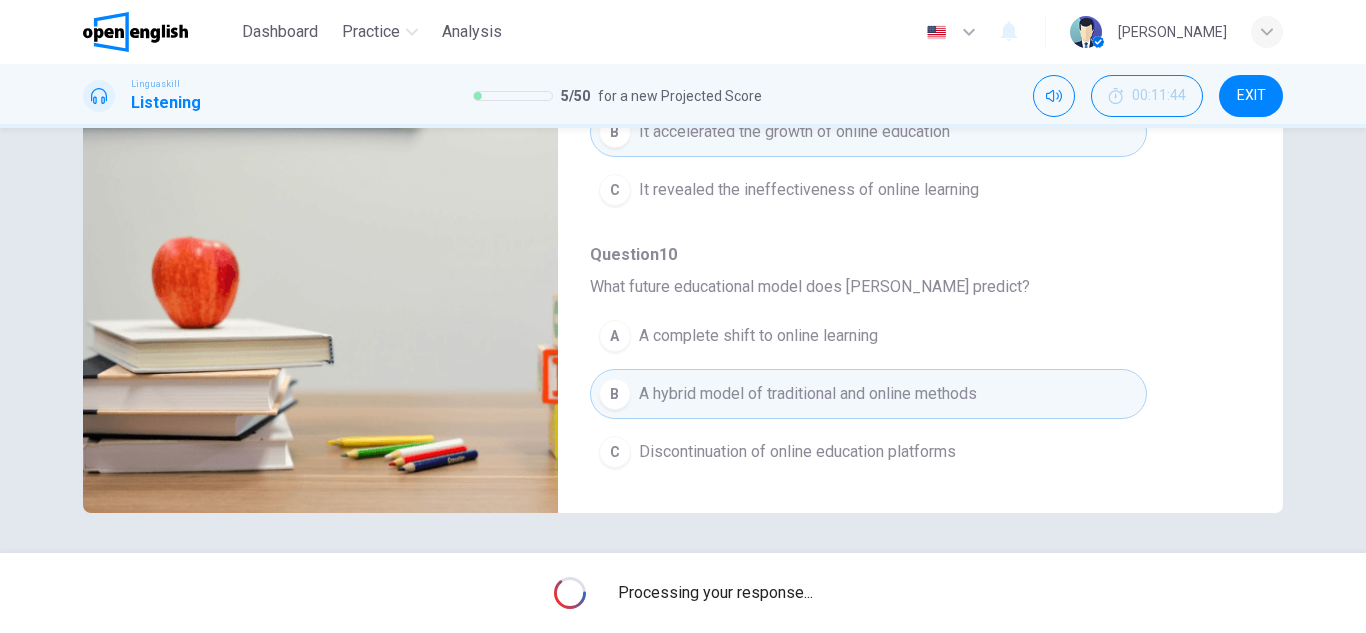 type on "**" 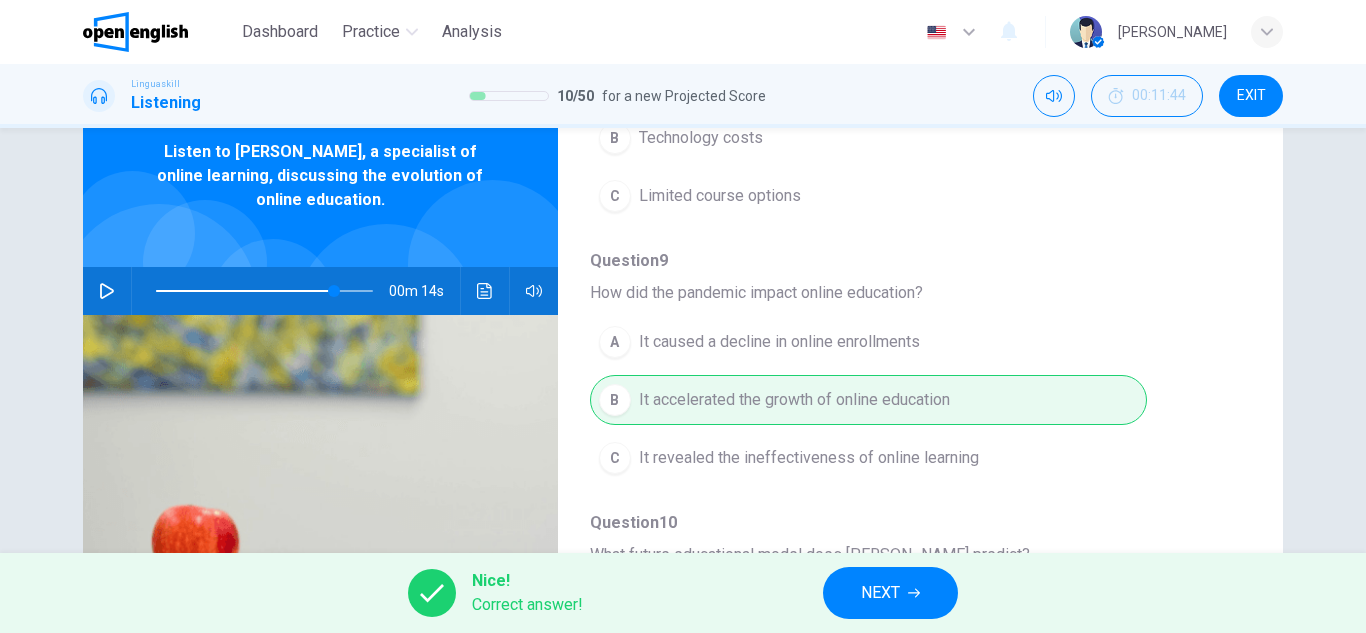 scroll, scrollTop: 50, scrollLeft: 0, axis: vertical 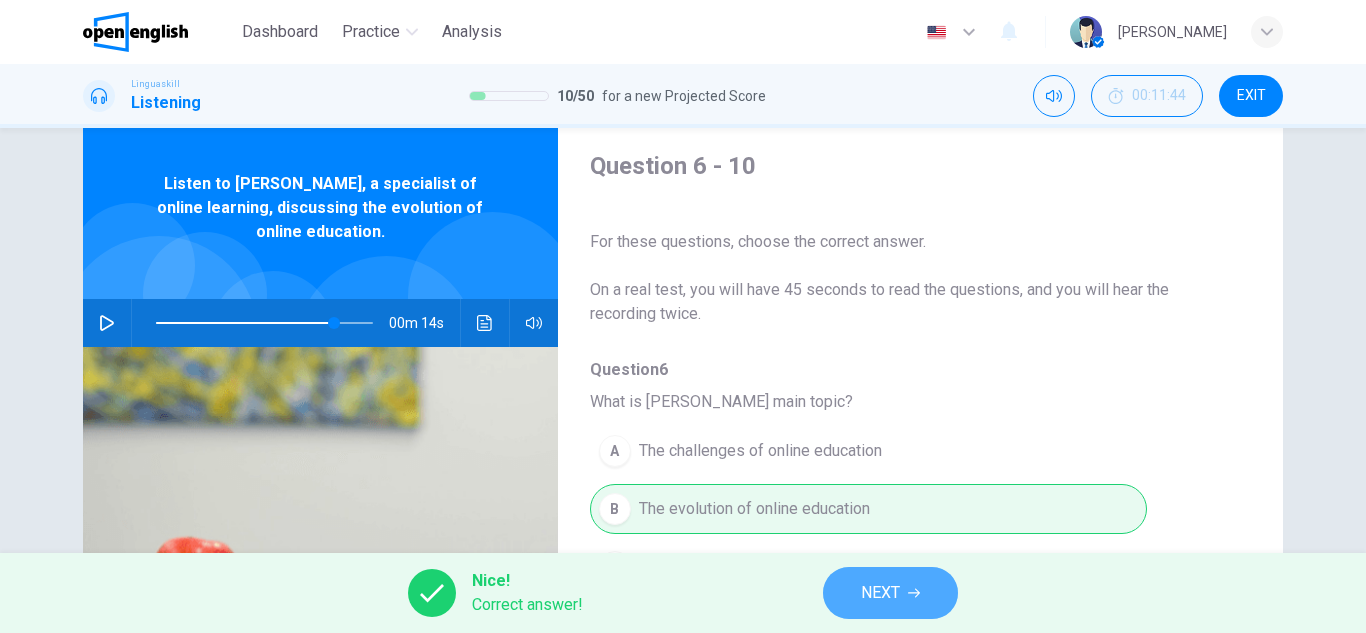 click on "NEXT" at bounding box center [880, 593] 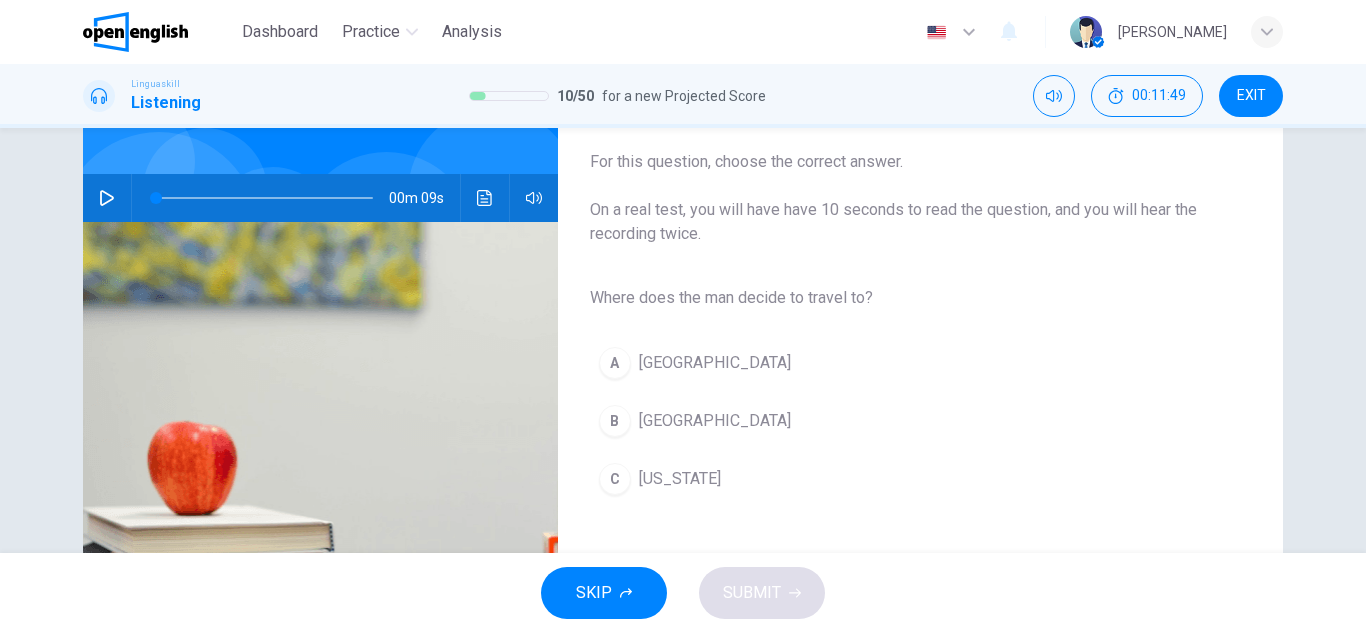scroll, scrollTop: 150, scrollLeft: 0, axis: vertical 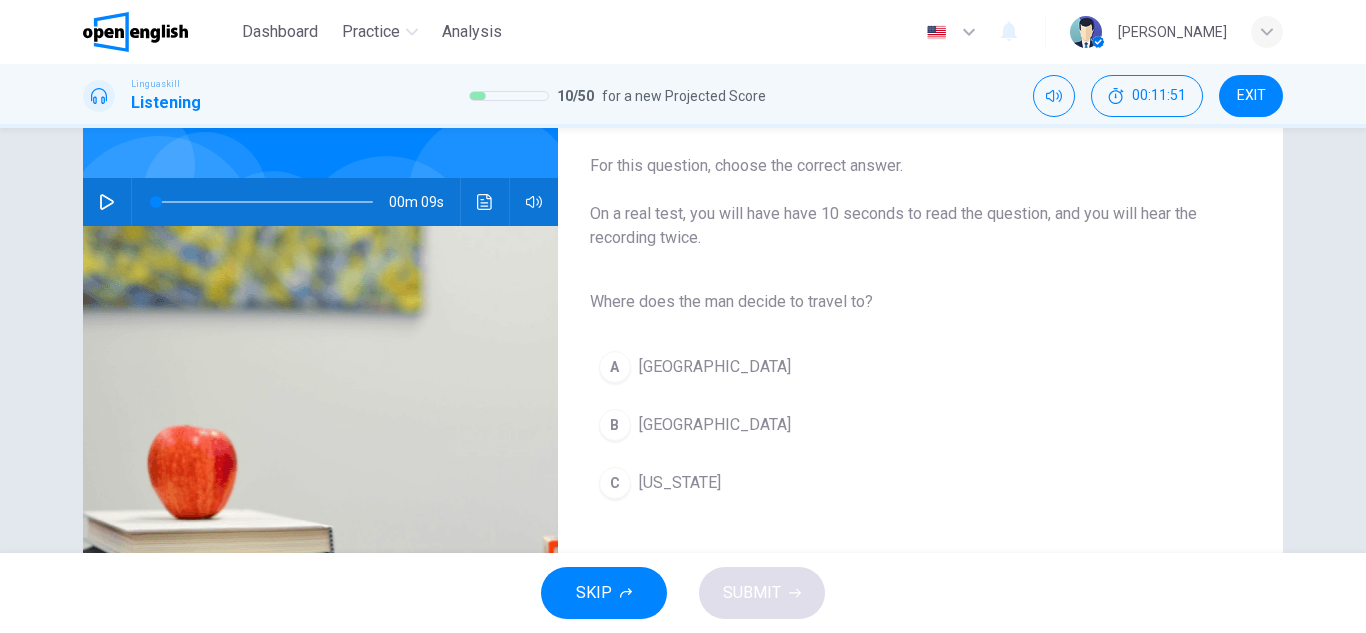click at bounding box center [107, 202] 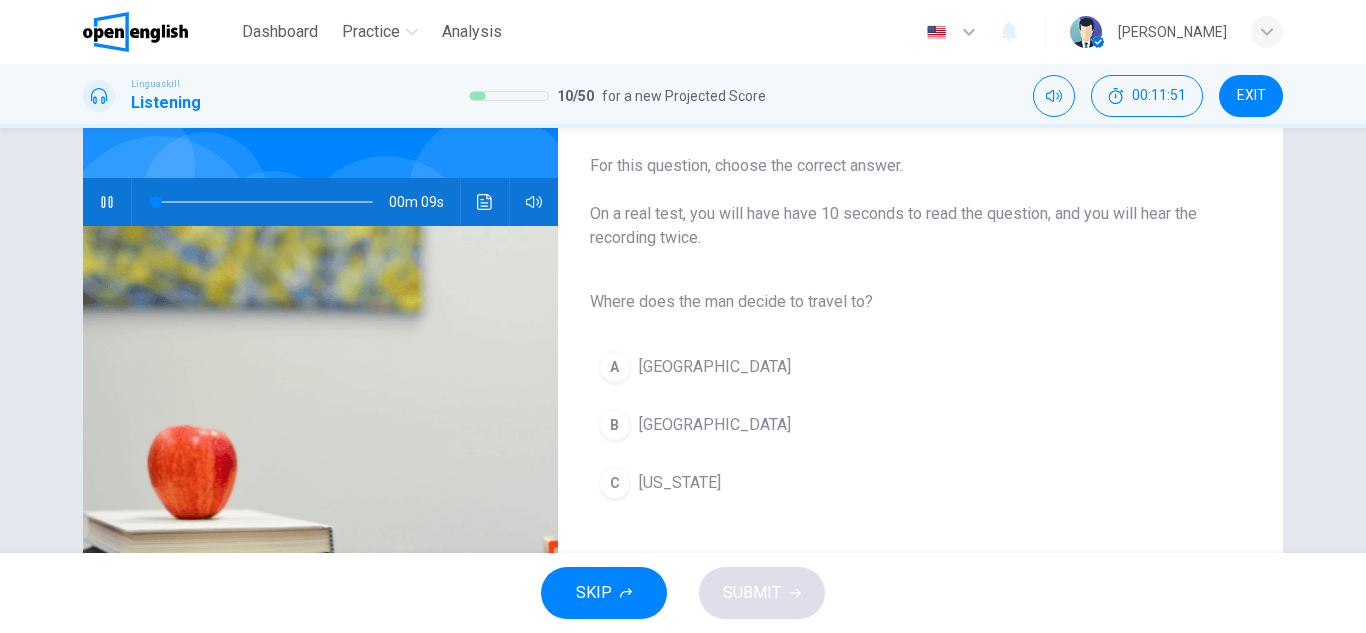type 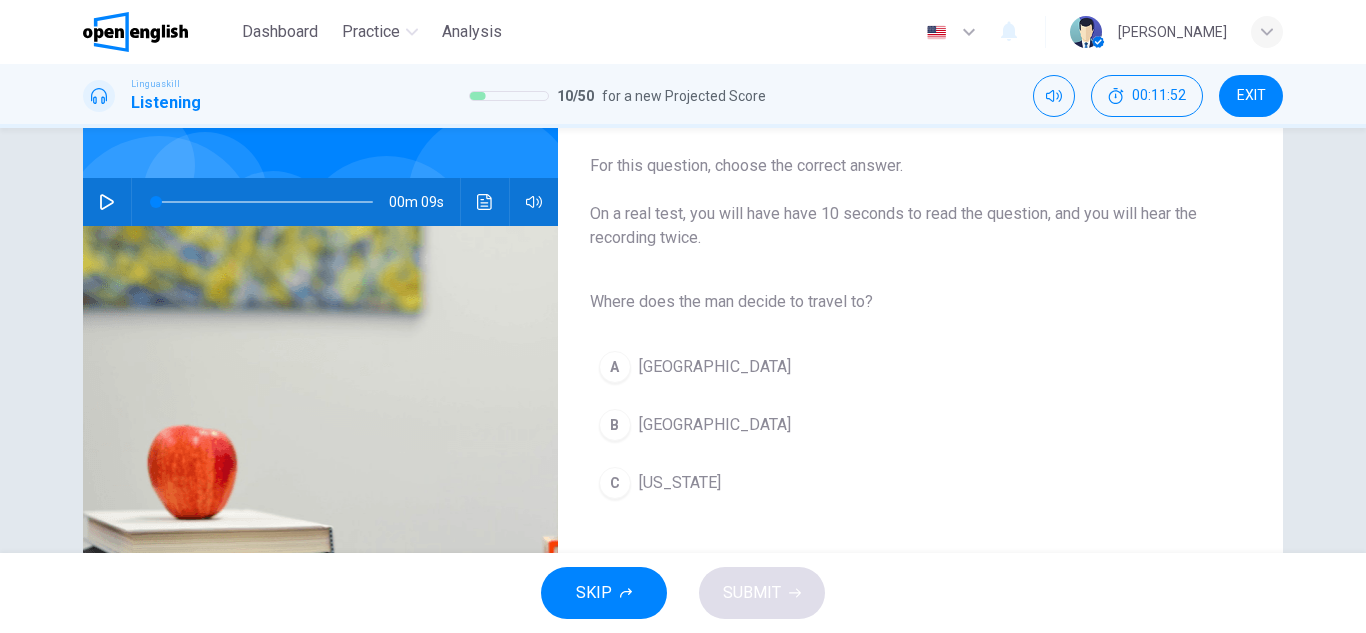 click at bounding box center [107, 202] 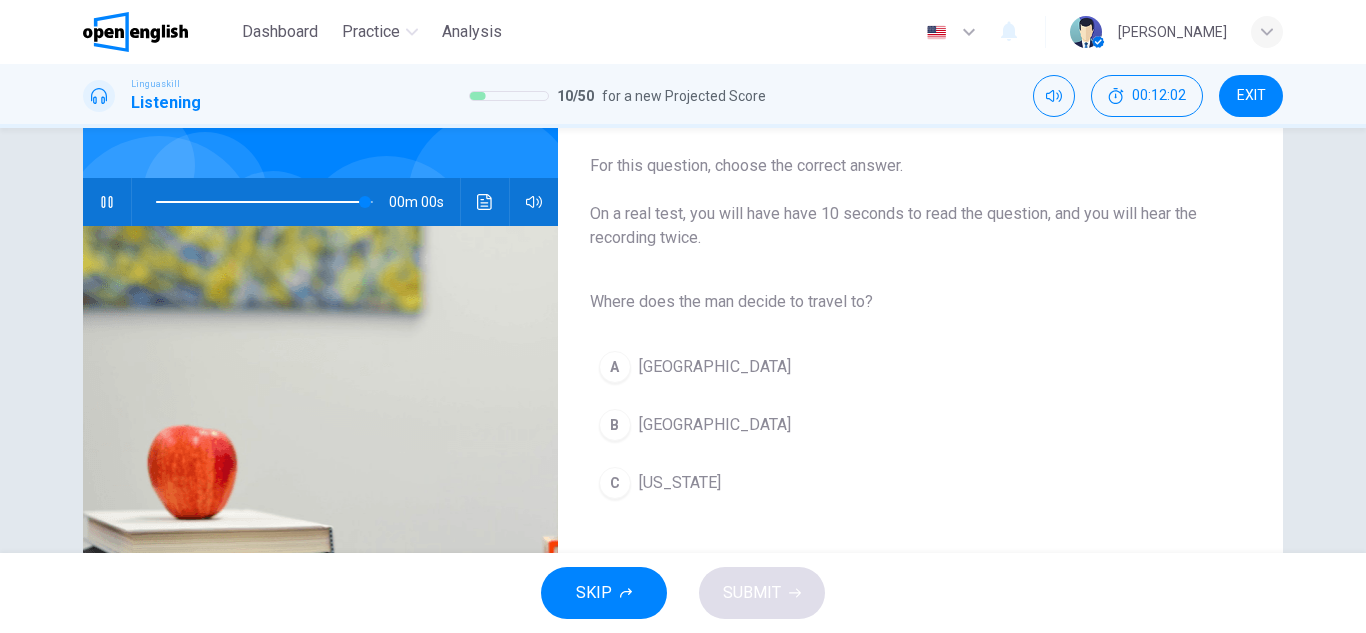 type on "*" 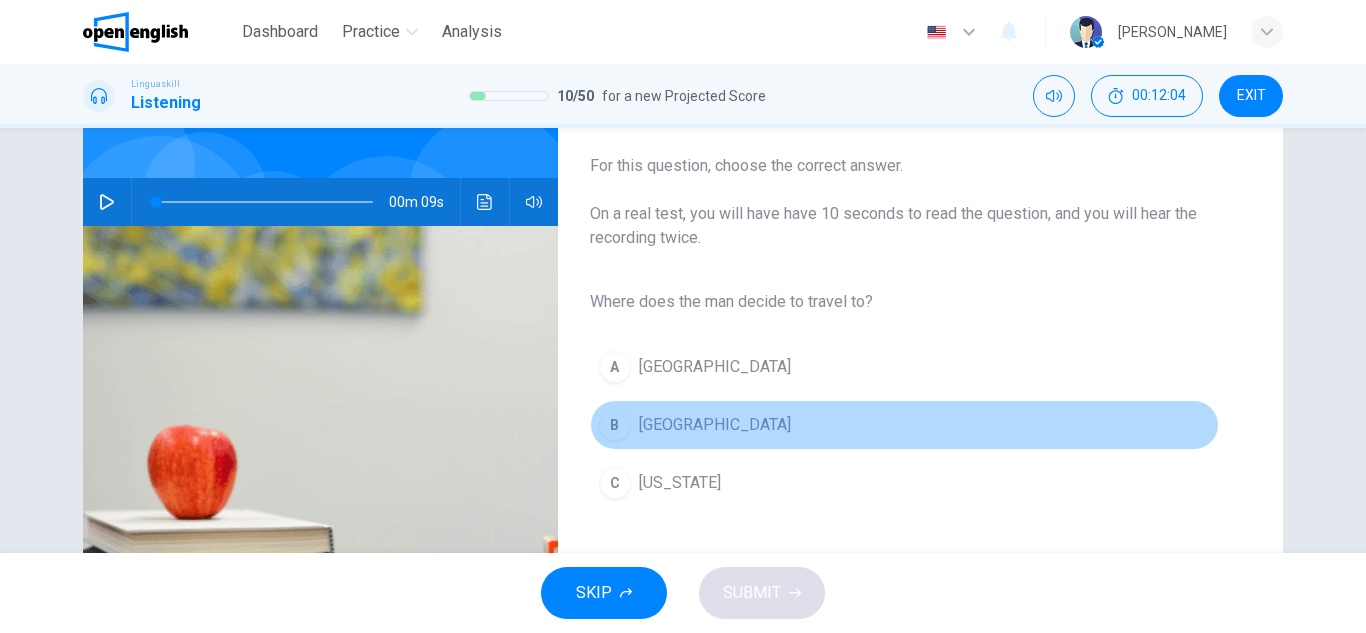 click on "Rome" at bounding box center (715, 425) 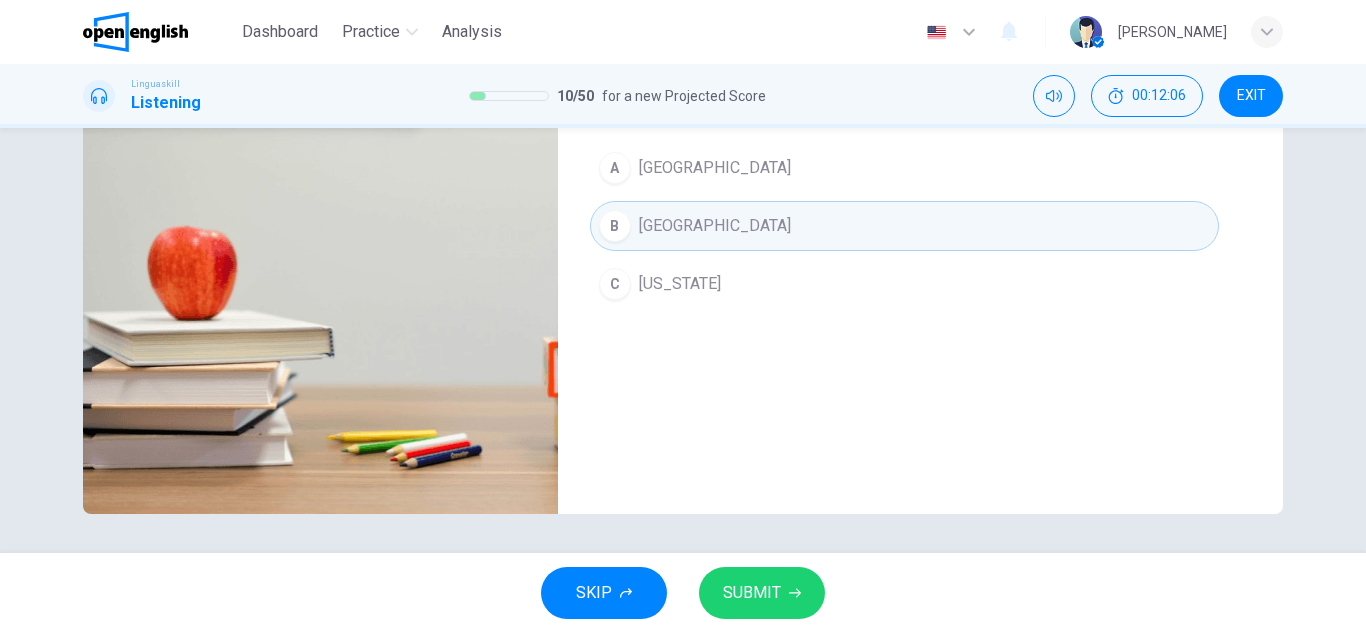 scroll, scrollTop: 350, scrollLeft: 0, axis: vertical 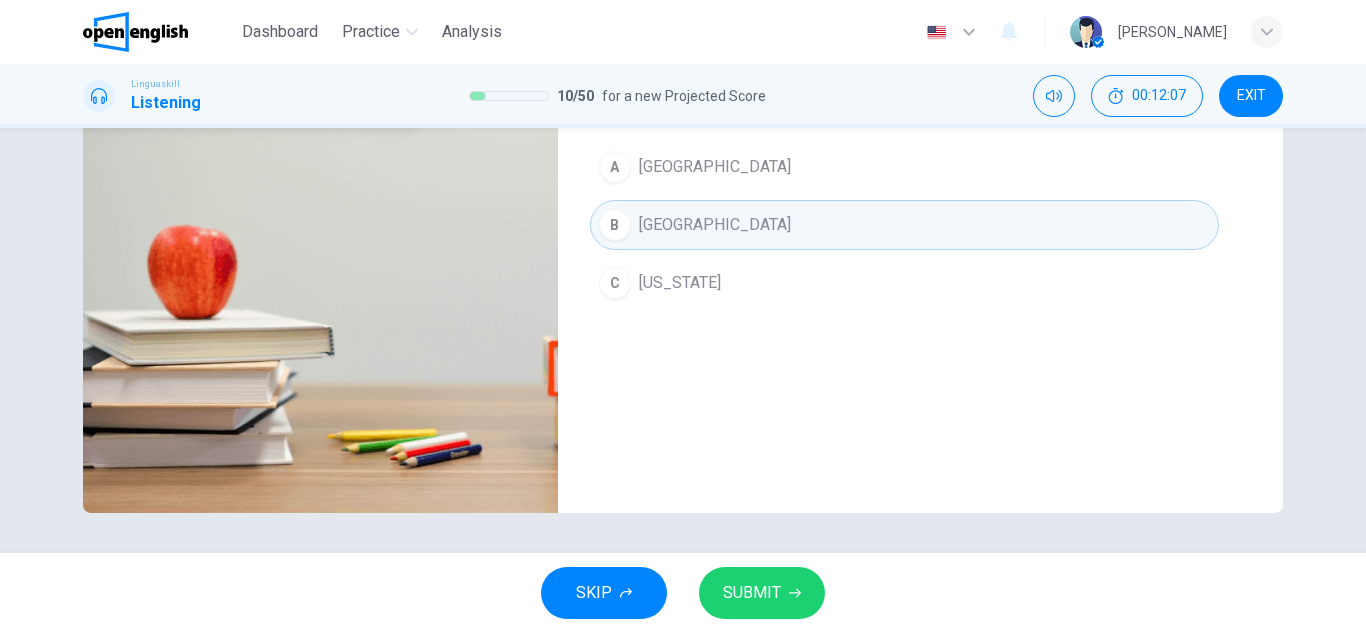 click on "SUBMIT" at bounding box center (752, 593) 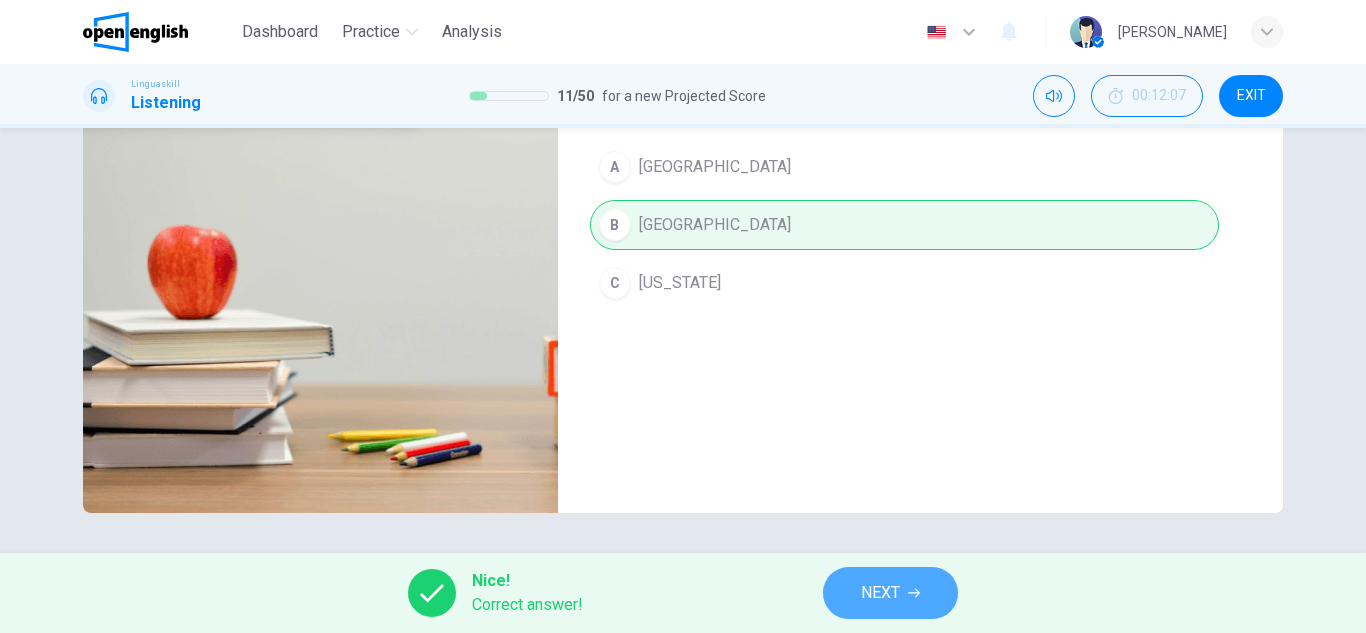 click on "NEXT" at bounding box center [890, 593] 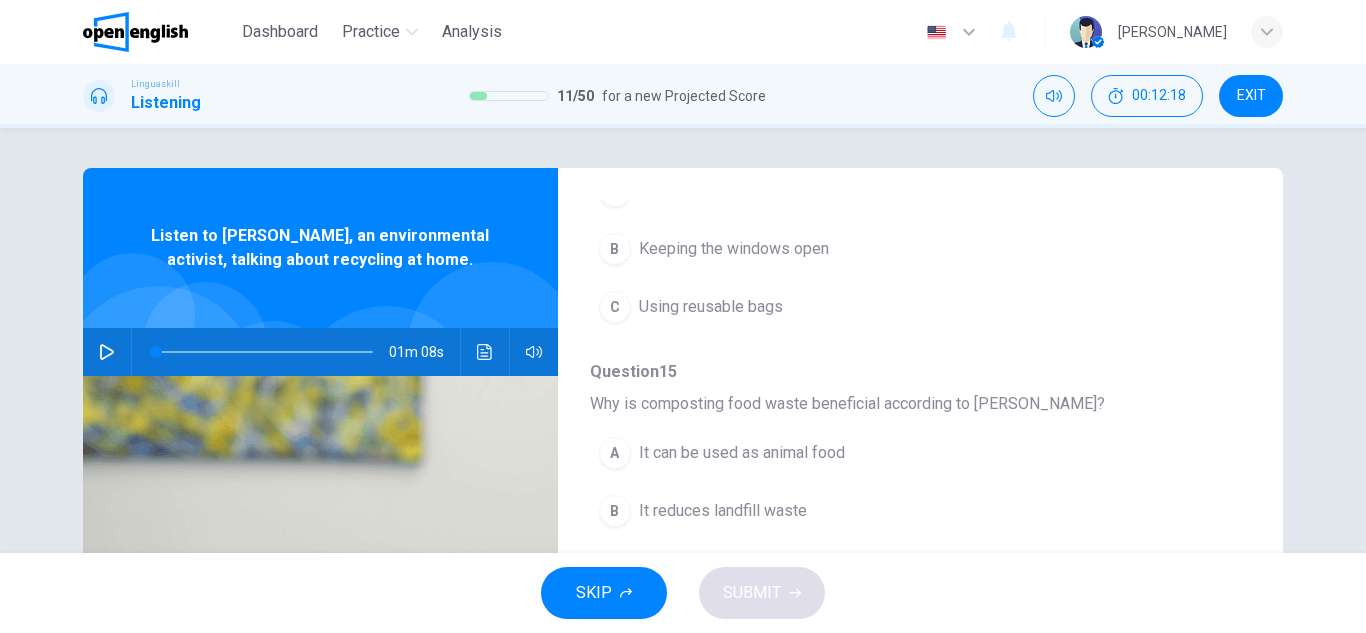 scroll, scrollTop: 863, scrollLeft: 0, axis: vertical 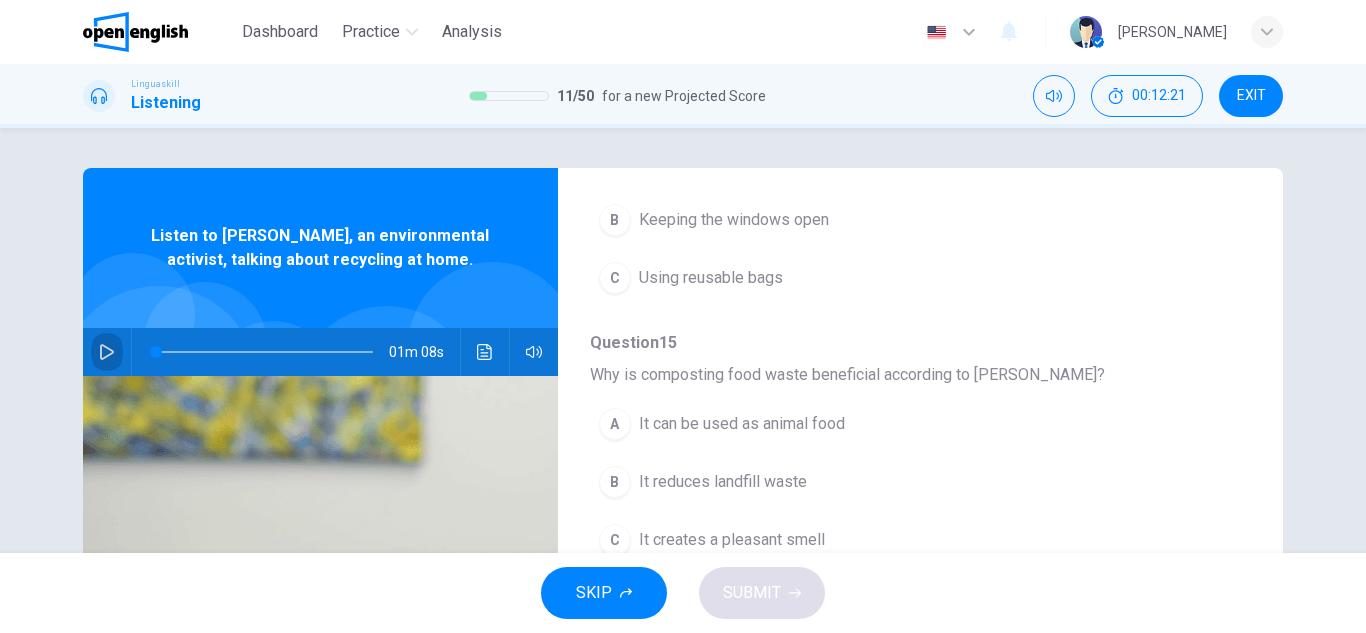 click at bounding box center [107, 352] 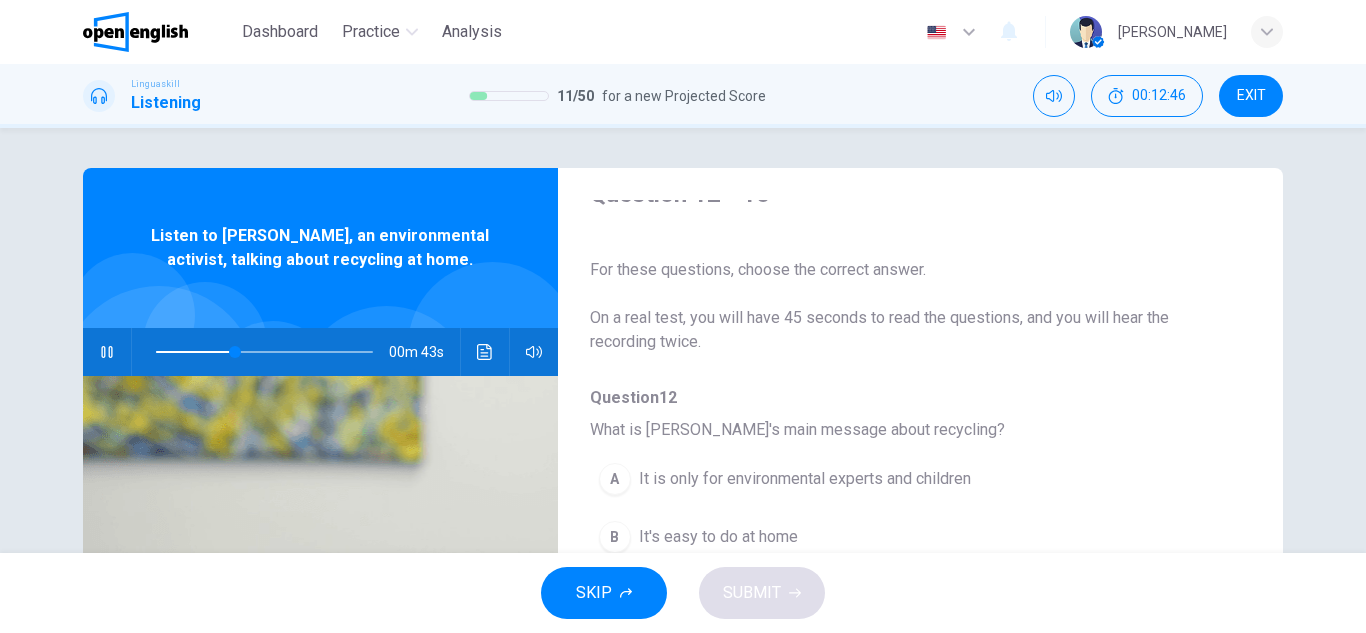 scroll, scrollTop: 0, scrollLeft: 0, axis: both 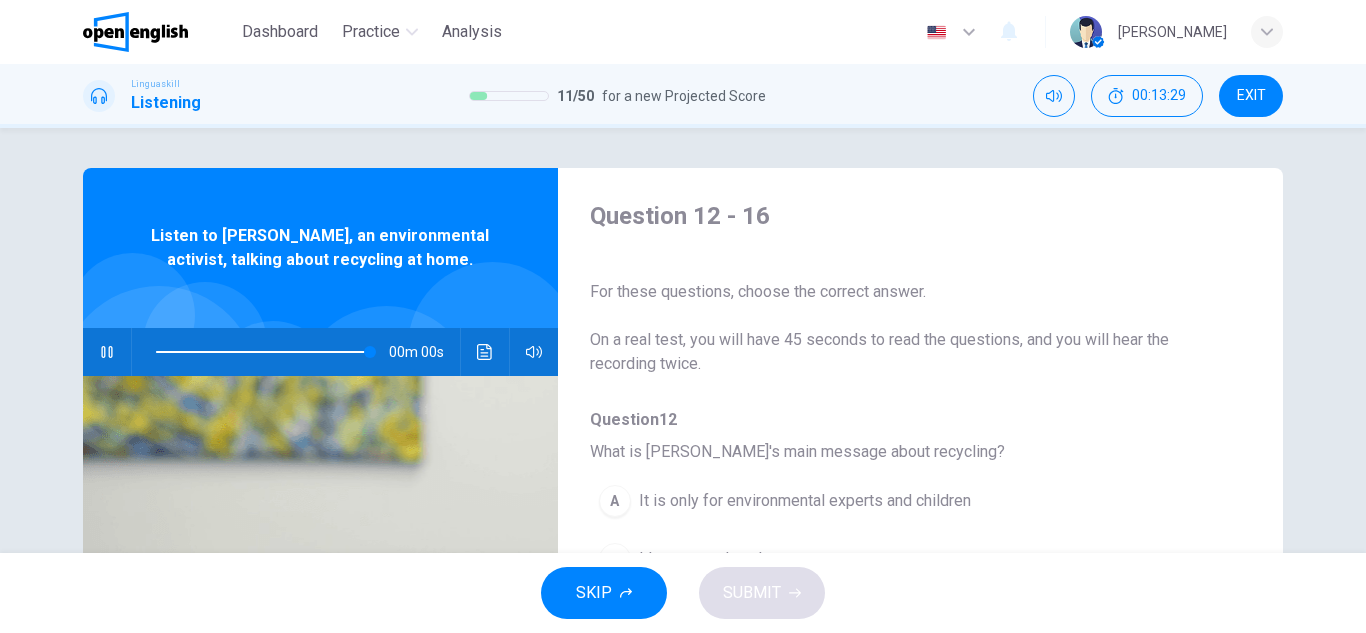 type on "*" 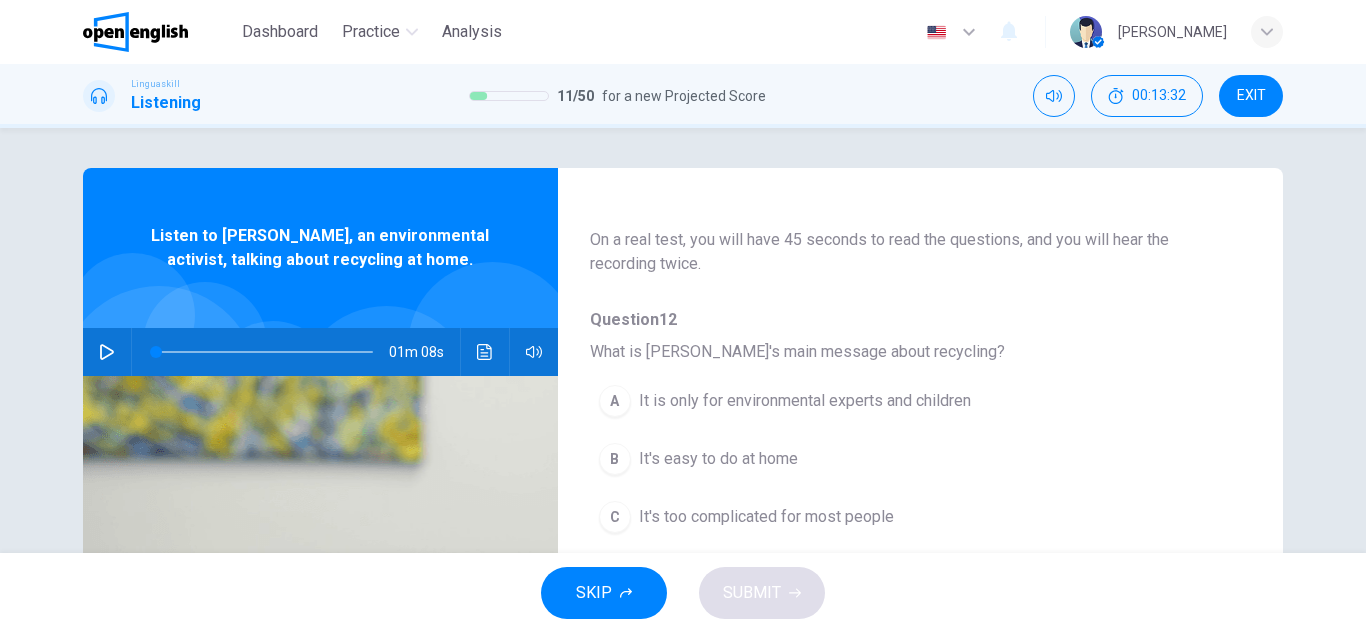 scroll, scrollTop: 200, scrollLeft: 0, axis: vertical 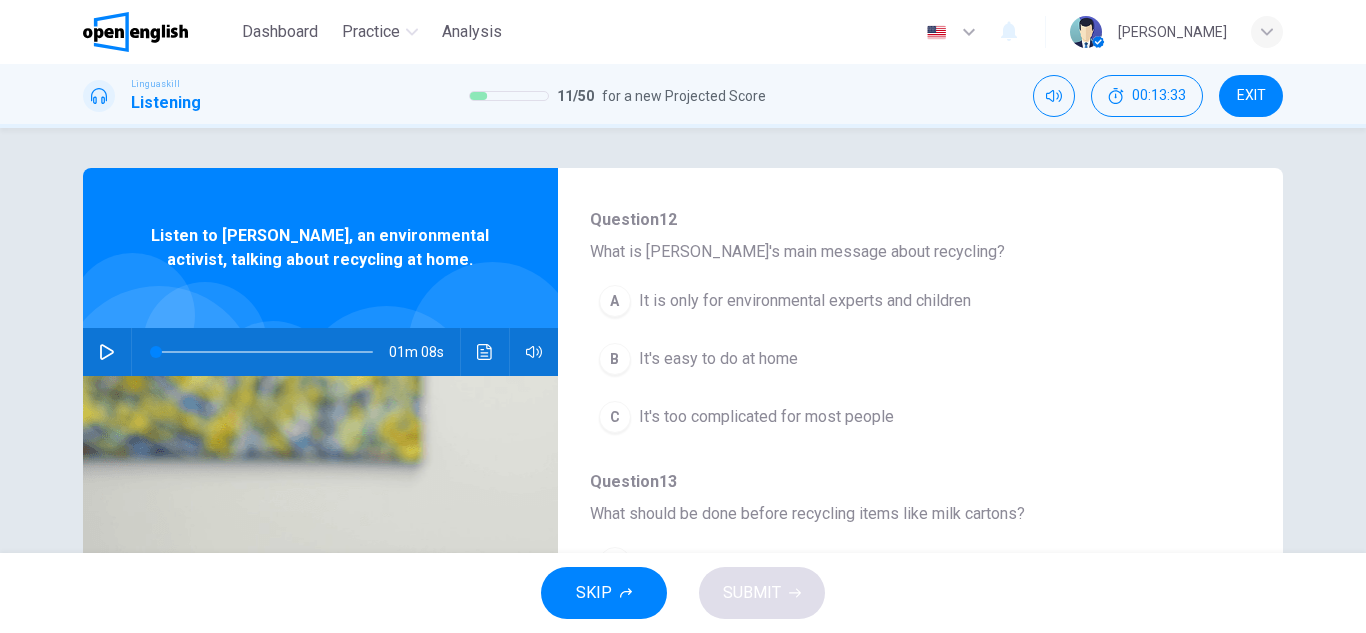 click on "It's easy to do at home" at bounding box center [718, 359] 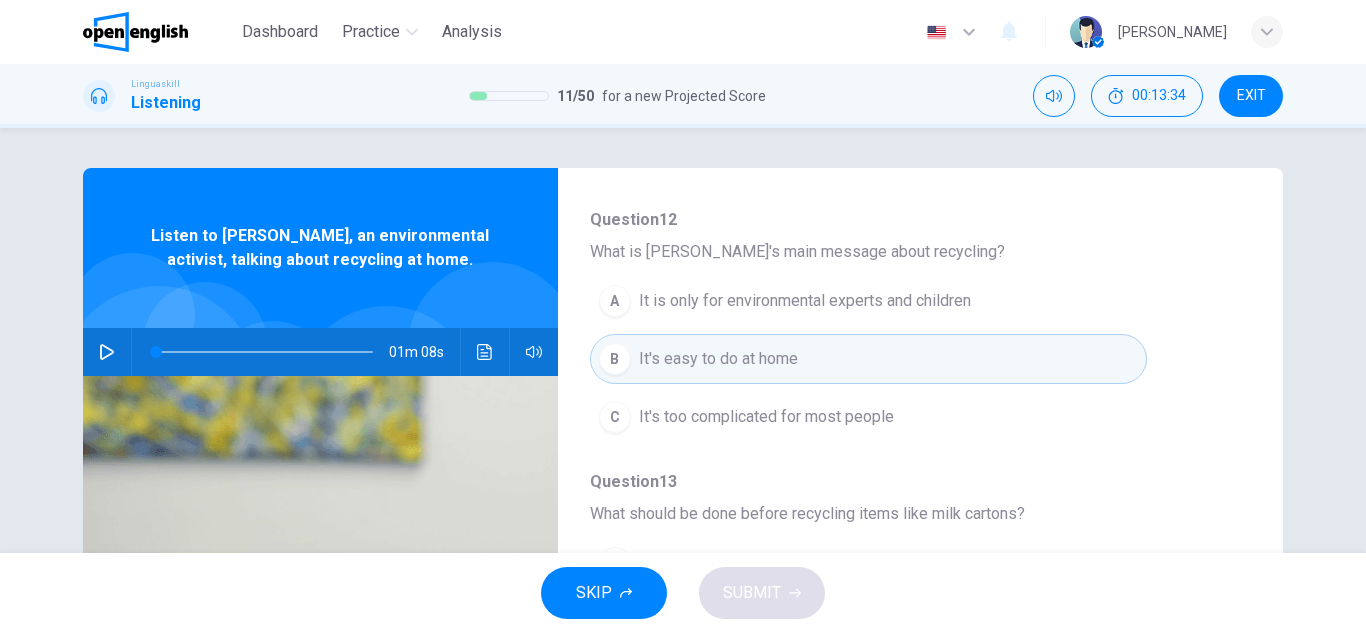 scroll, scrollTop: 400, scrollLeft: 0, axis: vertical 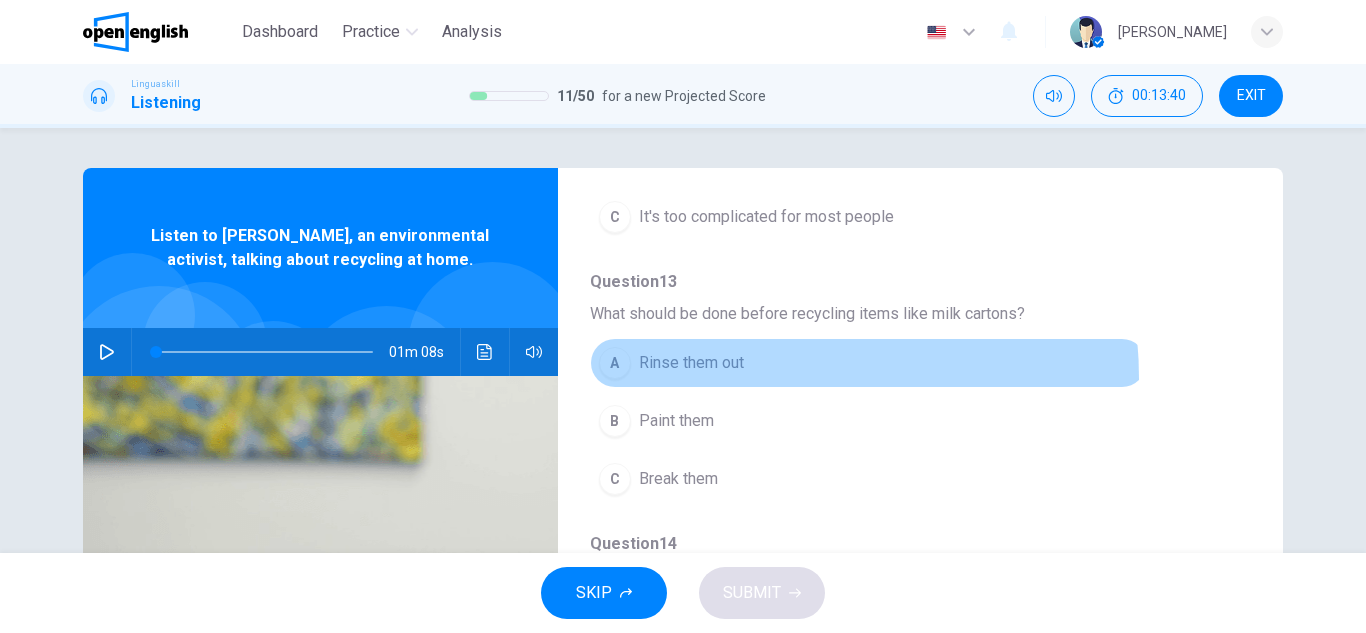 click on "A Rinse them out" at bounding box center [868, 363] 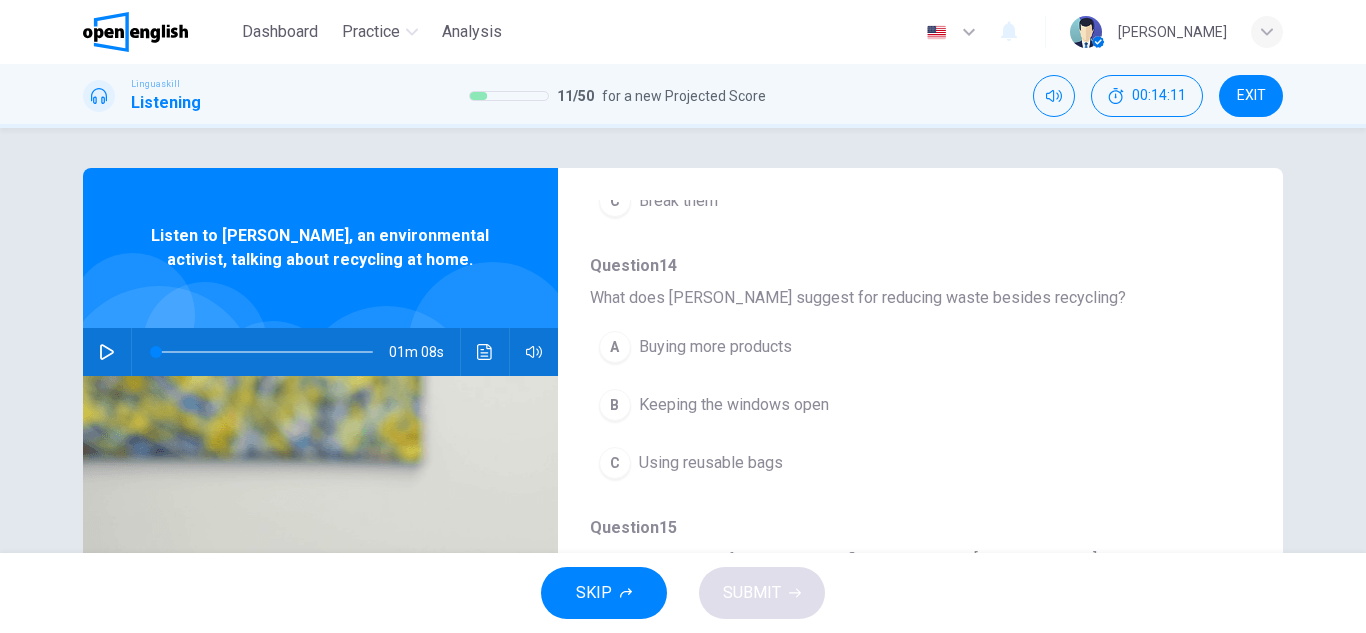 scroll, scrollTop: 700, scrollLeft: 0, axis: vertical 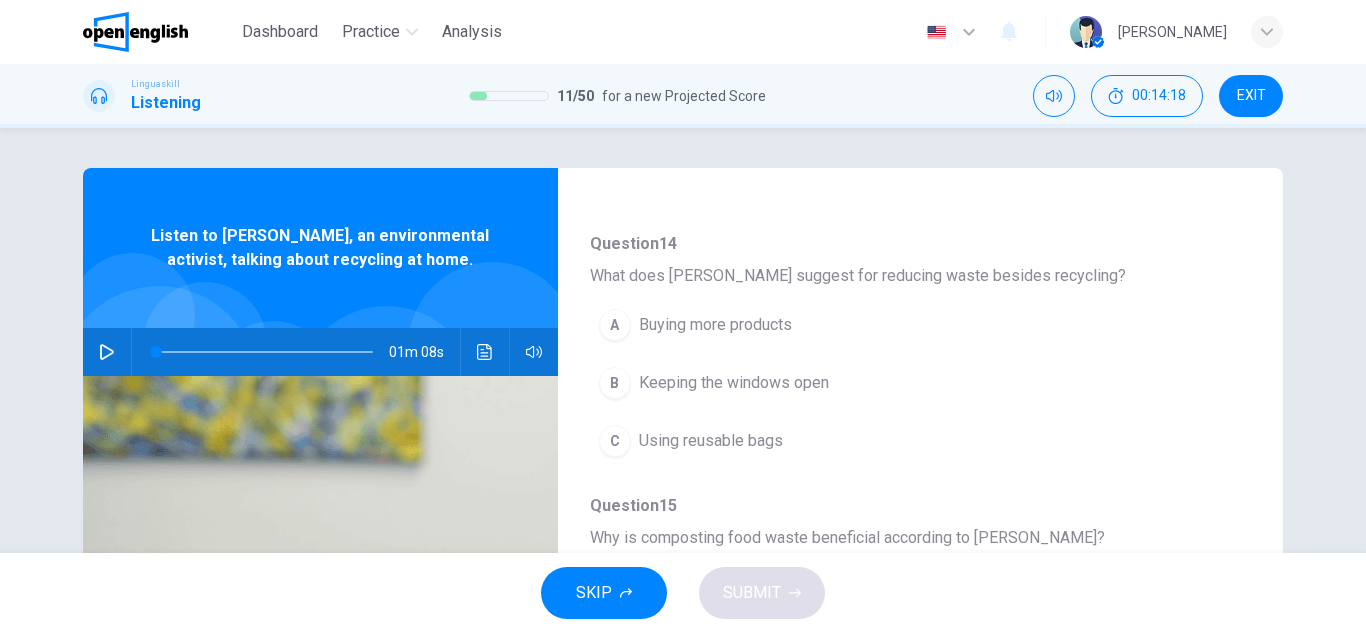 click on "C Using reusable bags" at bounding box center [868, 441] 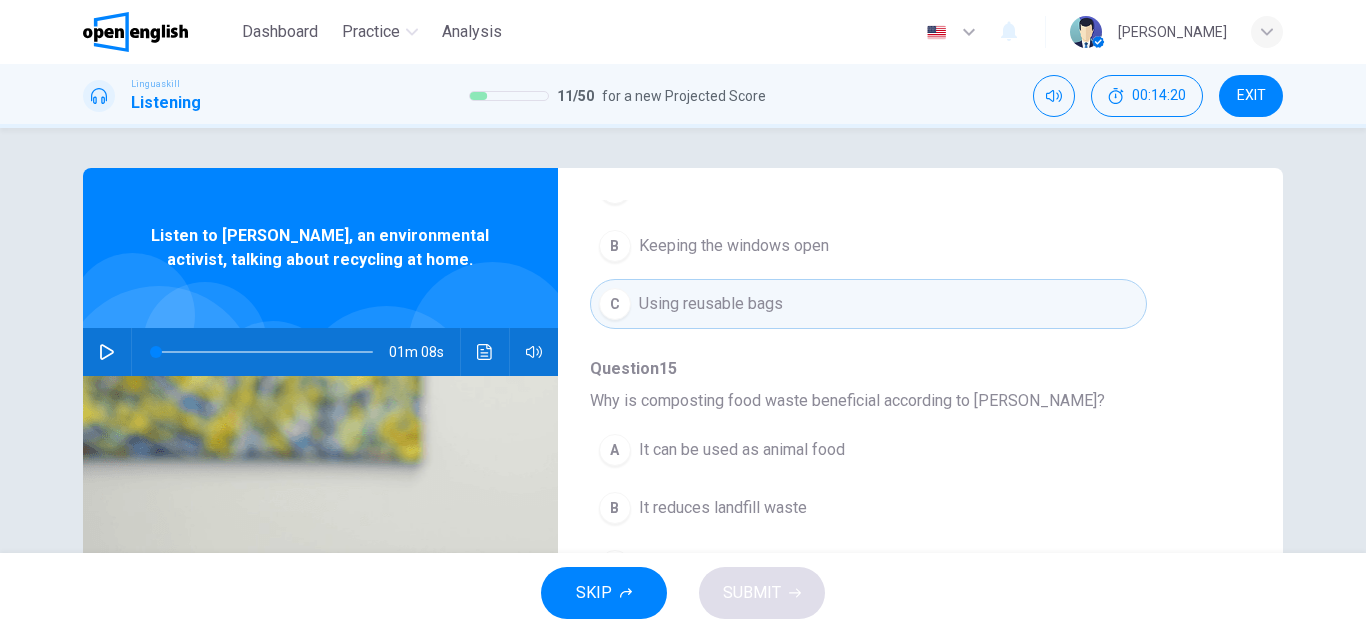 scroll, scrollTop: 863, scrollLeft: 0, axis: vertical 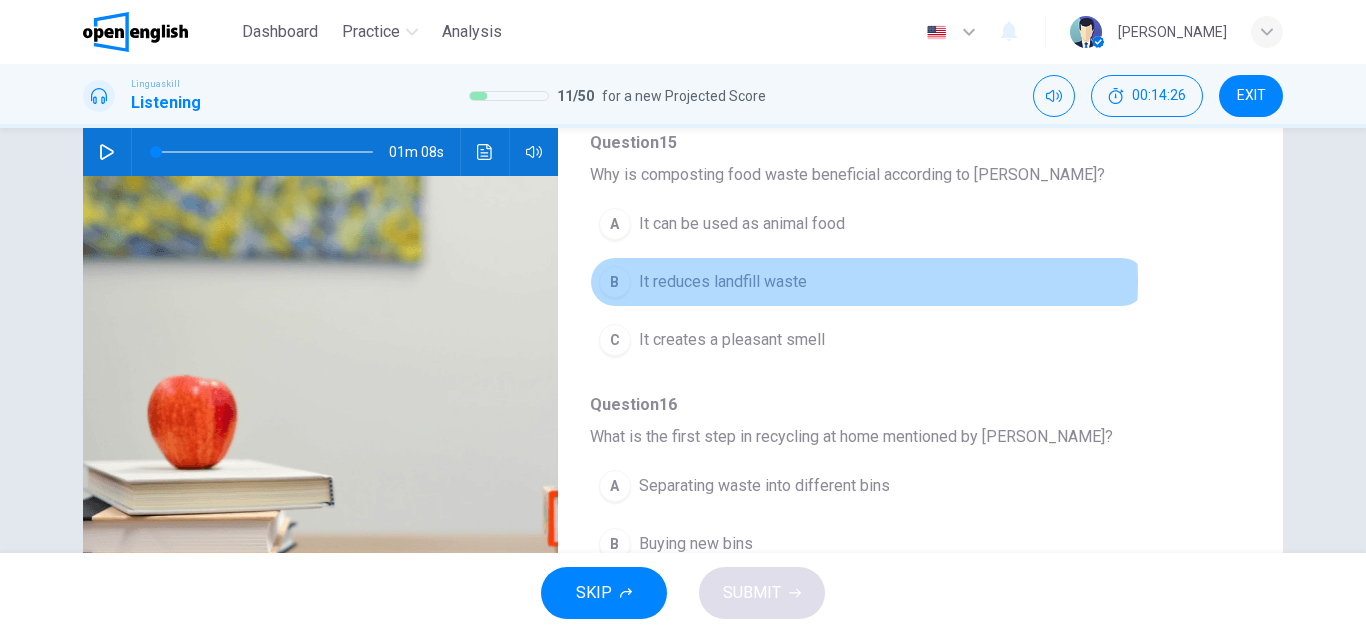 click on "B It reduces landfill waste" at bounding box center (868, 282) 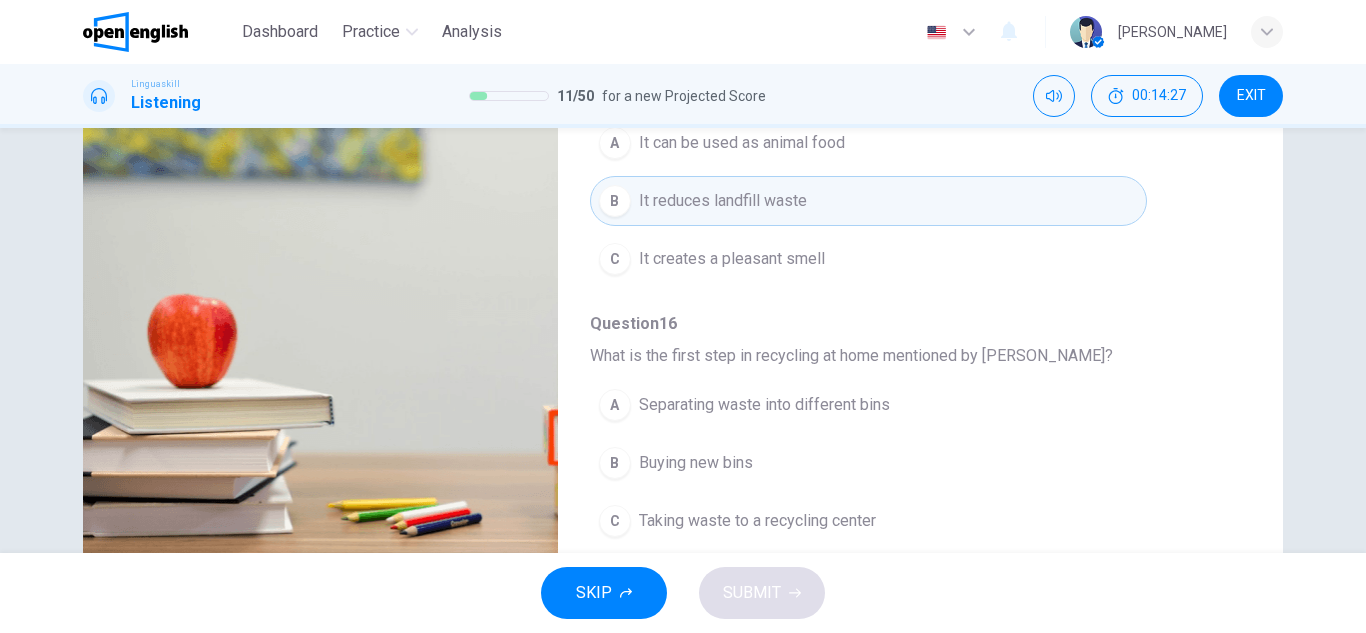 scroll, scrollTop: 350, scrollLeft: 0, axis: vertical 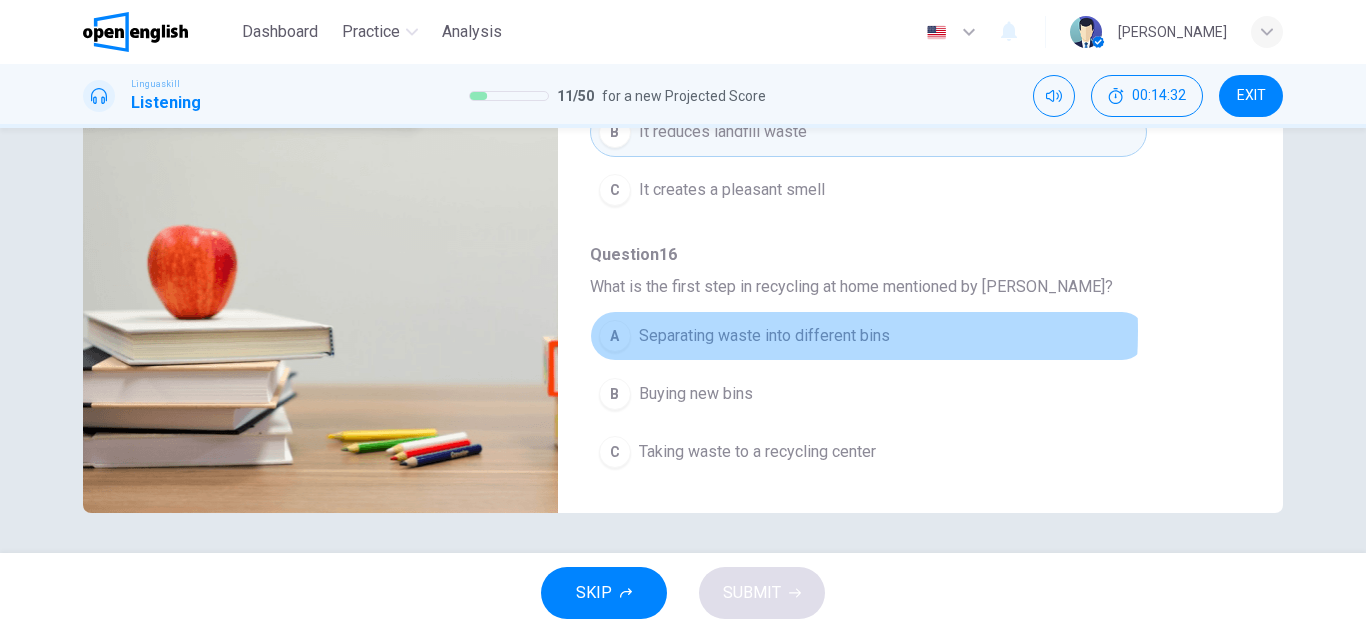 click on "Separating waste into different bins" at bounding box center (764, 336) 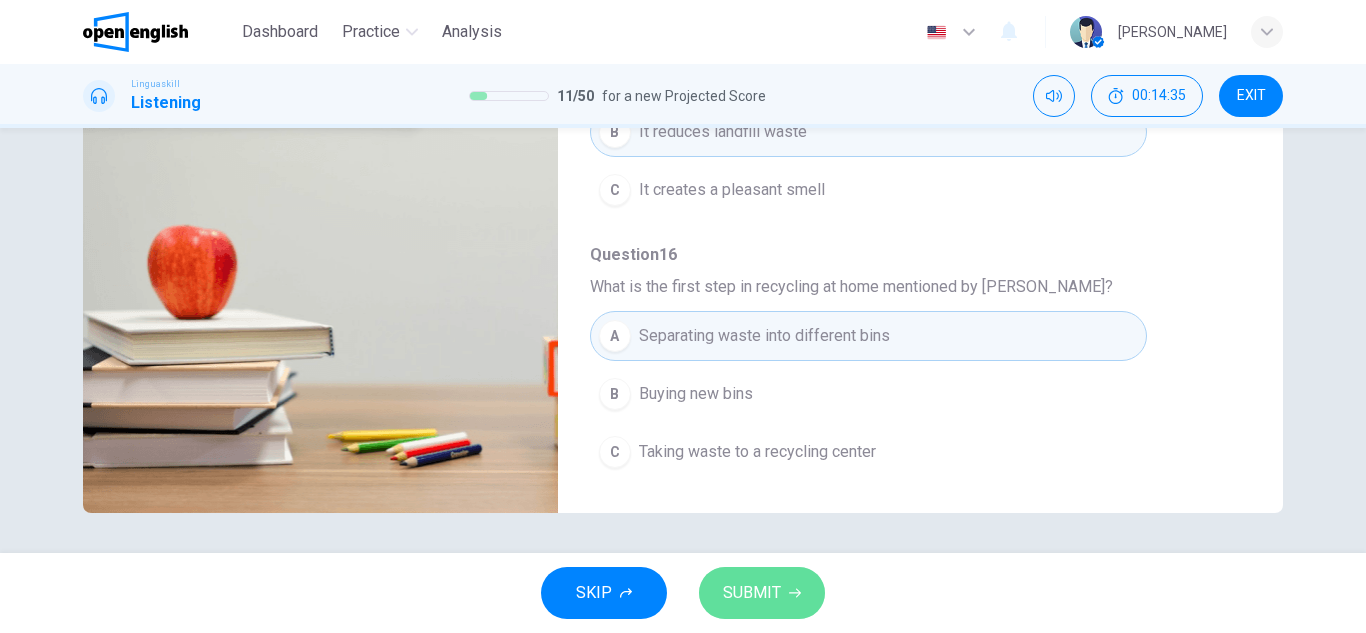 click on "SUBMIT" at bounding box center [752, 593] 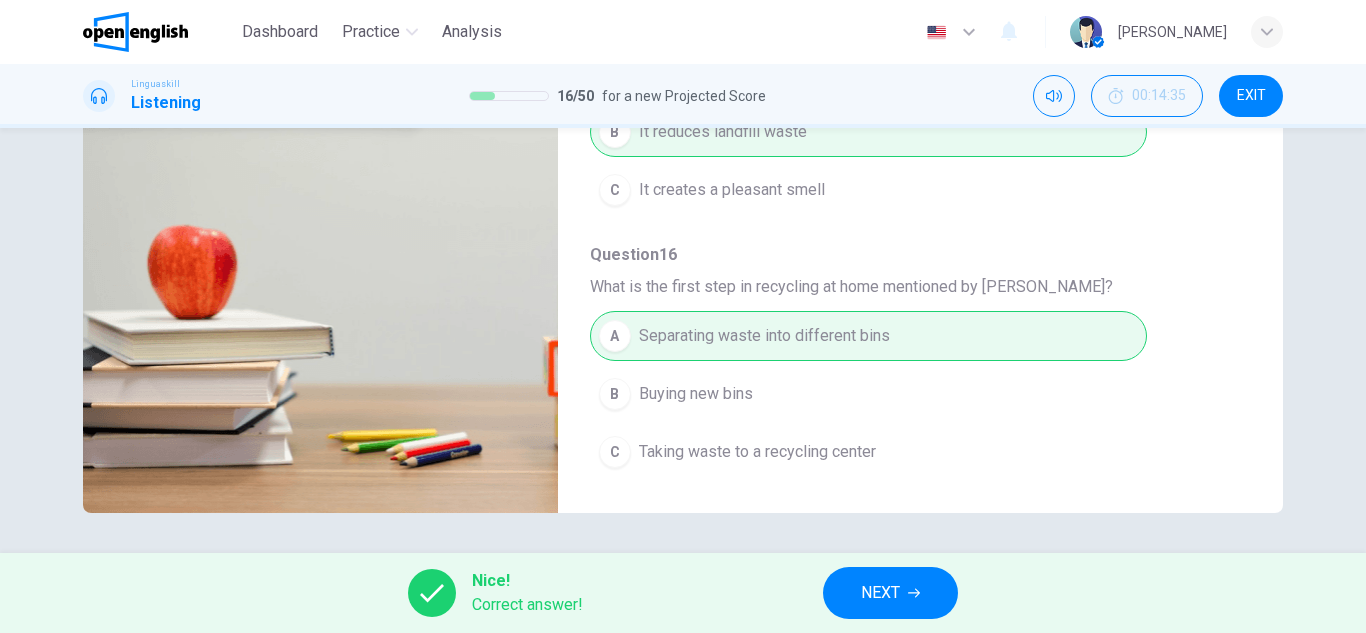 click on "NEXT" at bounding box center (880, 593) 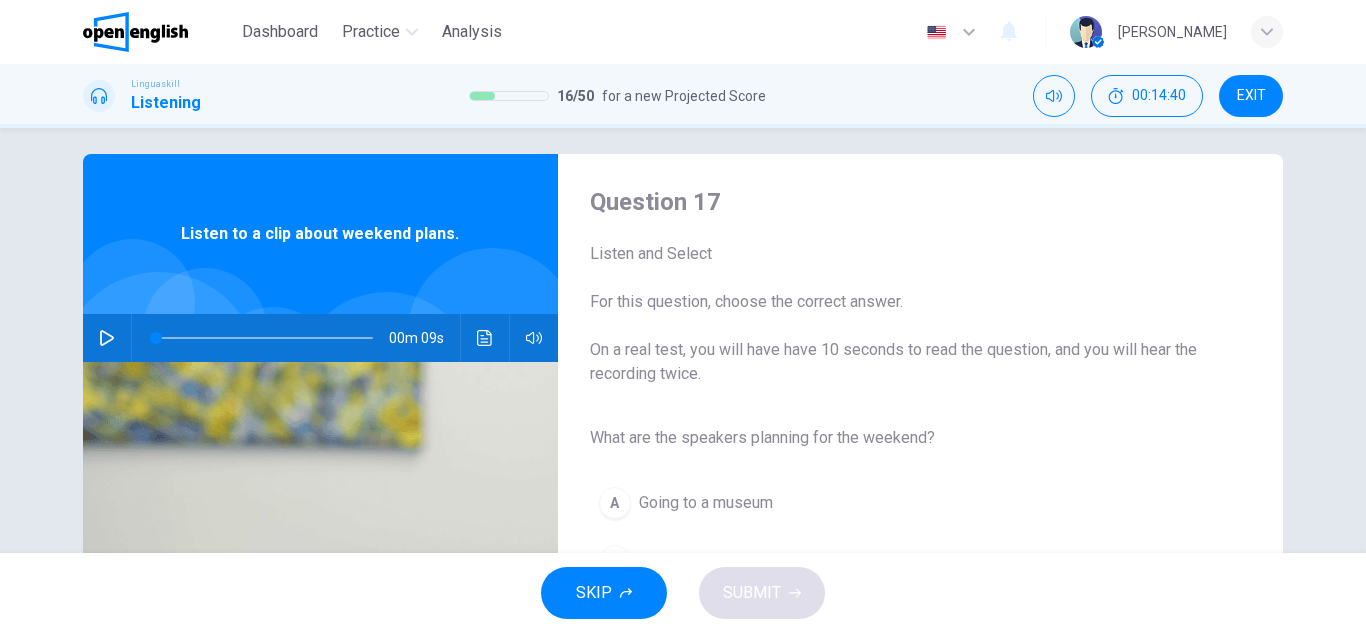 scroll, scrollTop: 0, scrollLeft: 0, axis: both 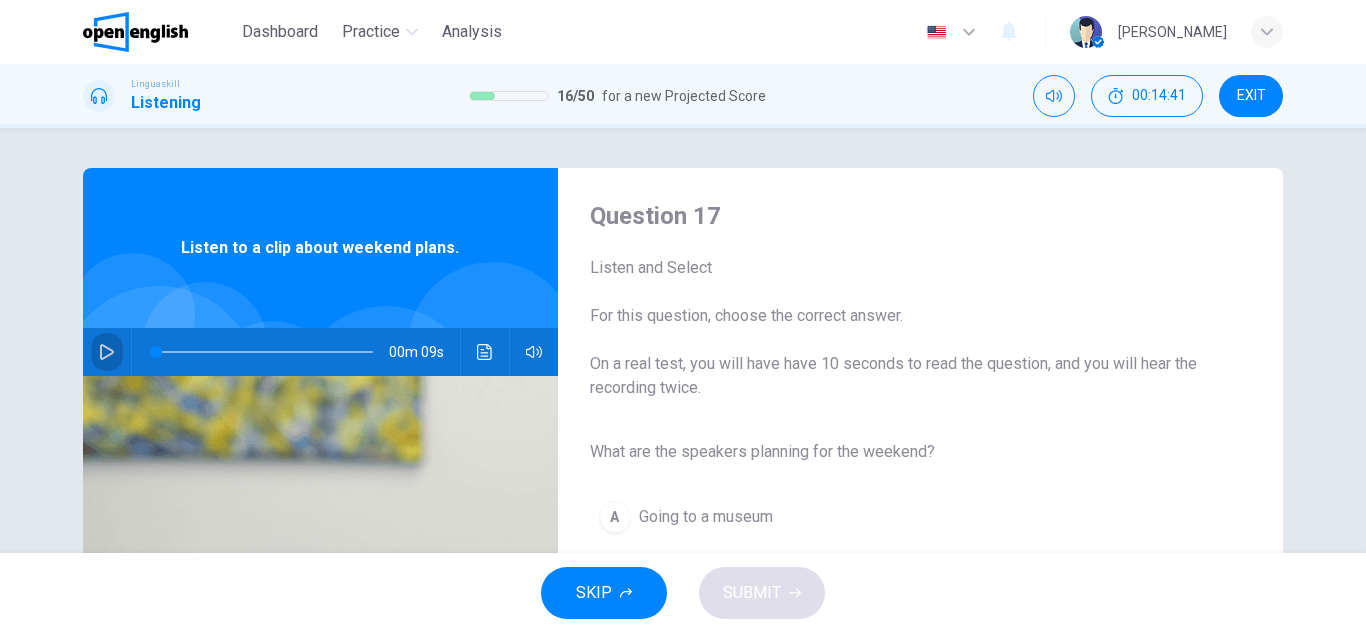 click 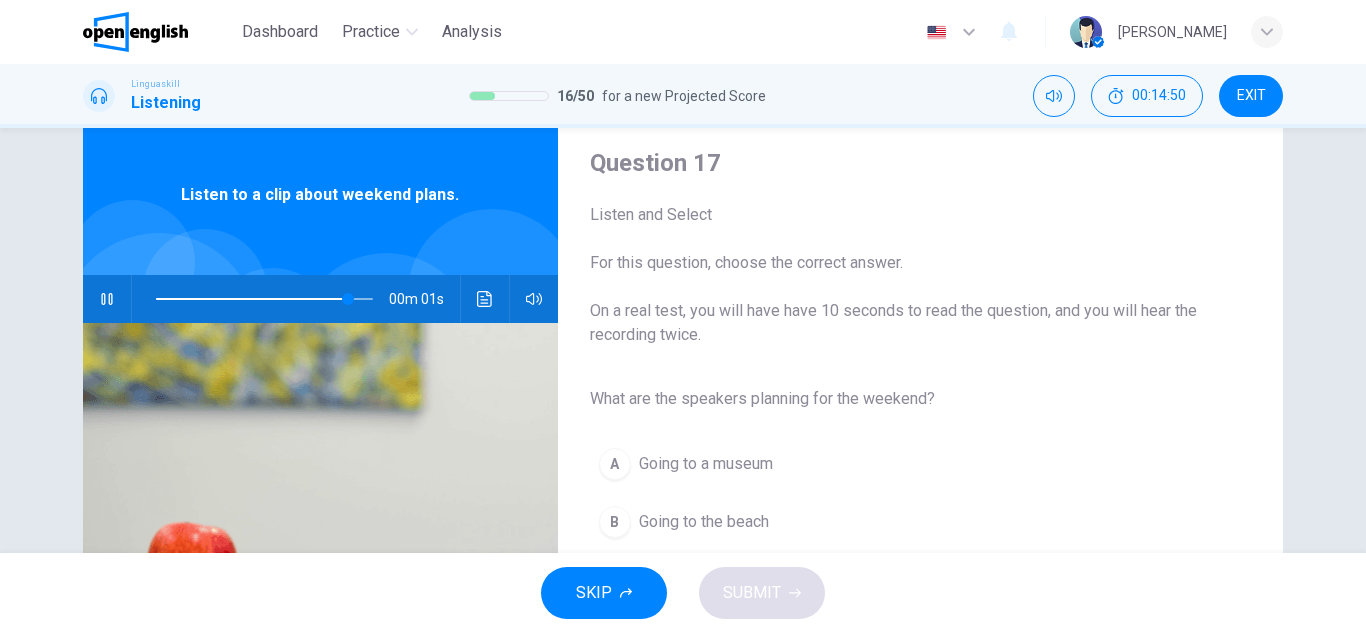 scroll, scrollTop: 200, scrollLeft: 0, axis: vertical 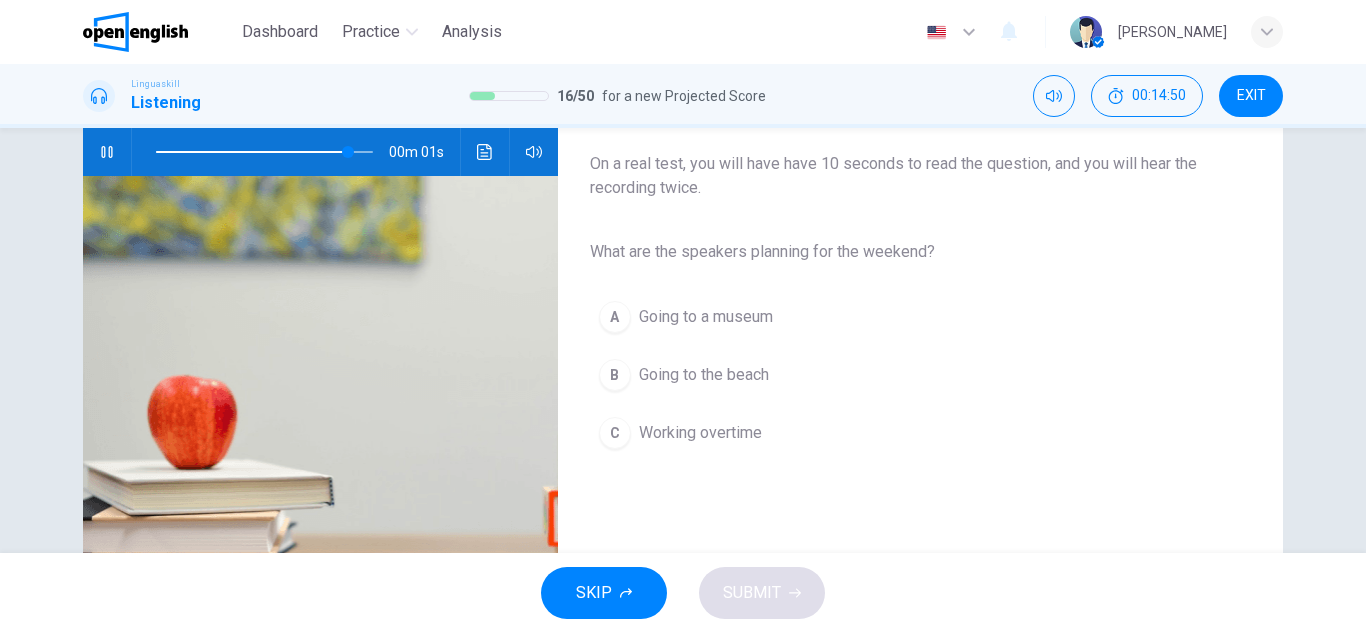 type on "*" 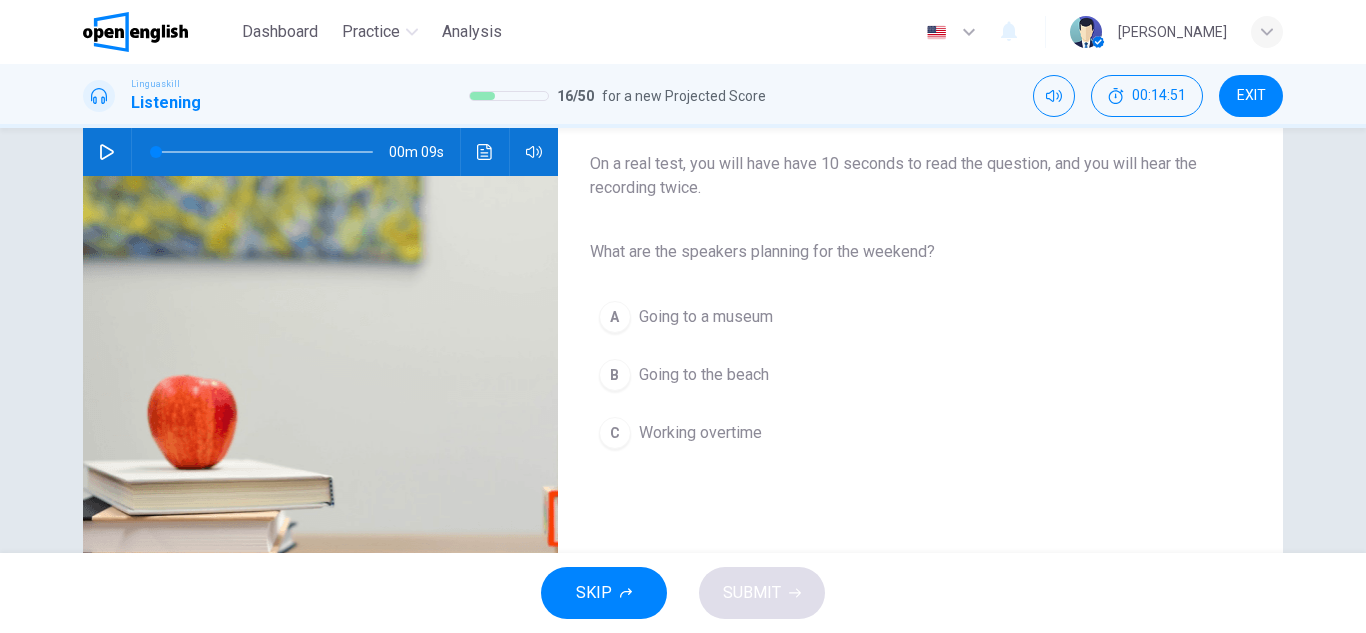 click on "Going to the beach" at bounding box center (704, 375) 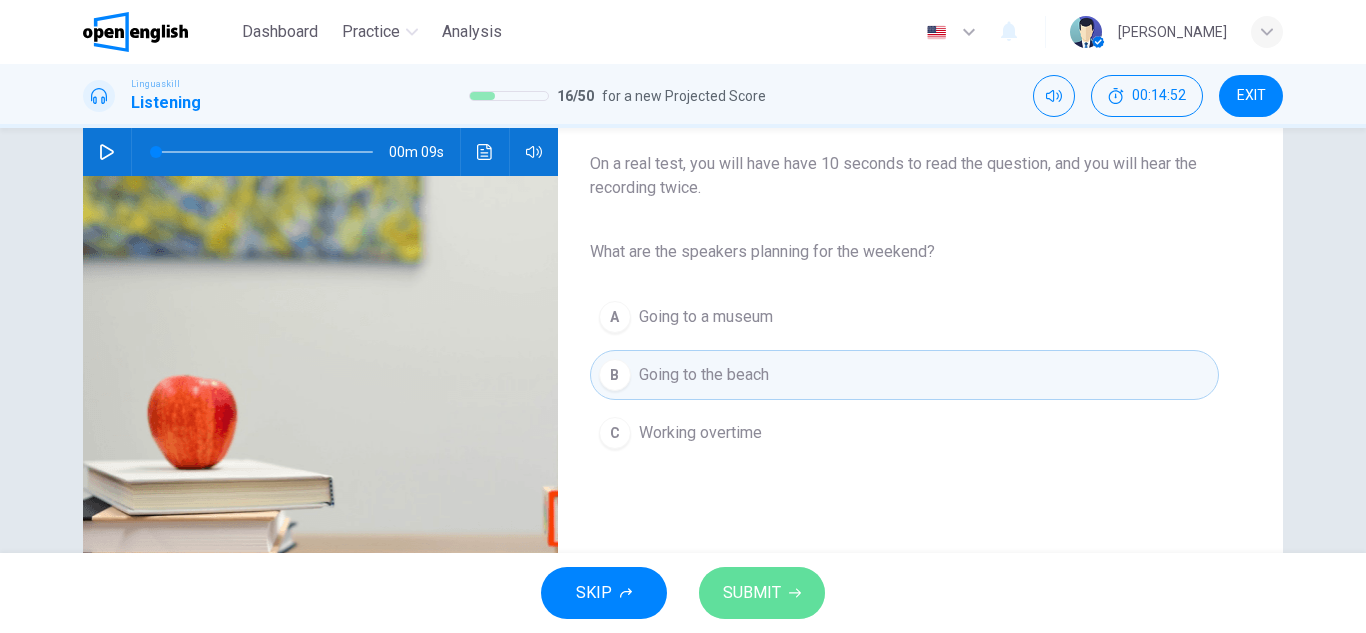 click on "SUBMIT" at bounding box center (752, 593) 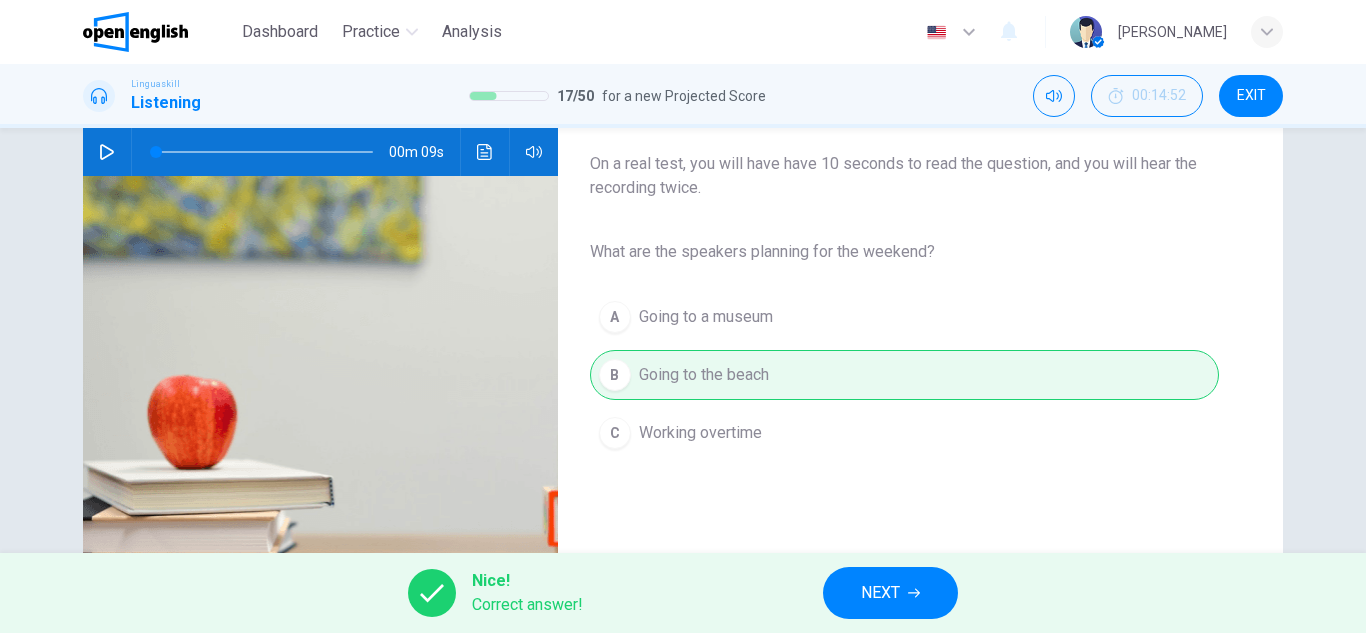 click on "NEXT" at bounding box center (890, 593) 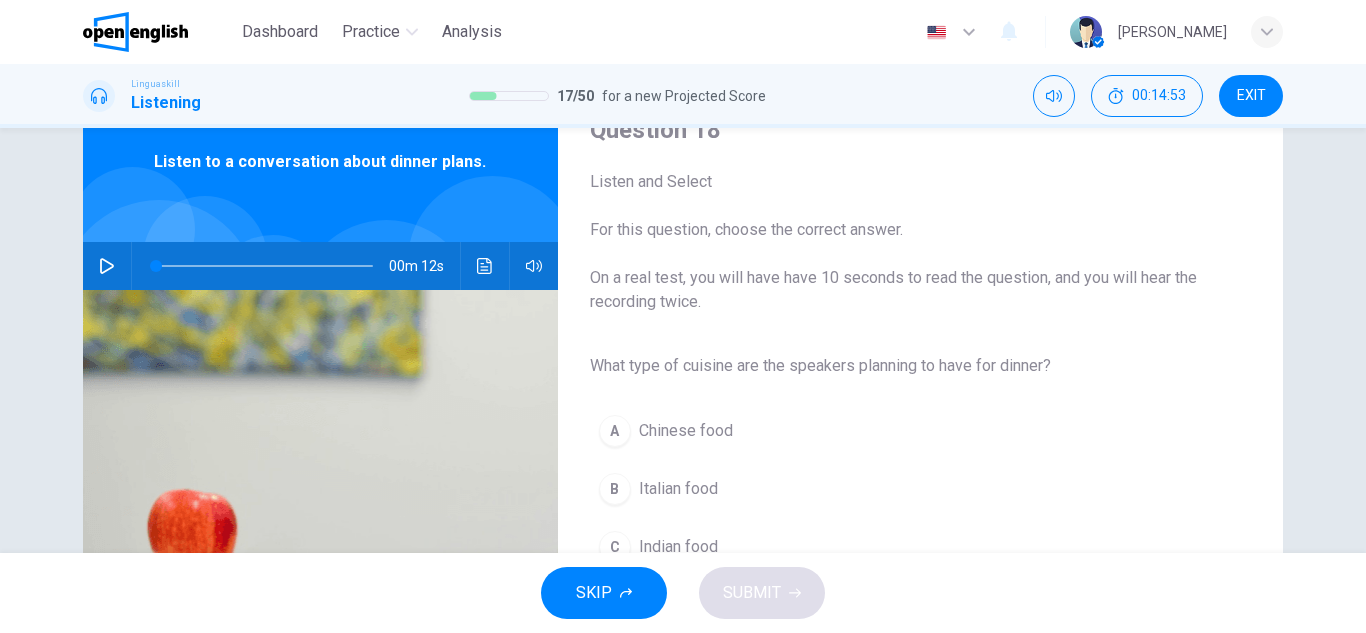 scroll, scrollTop: 200, scrollLeft: 0, axis: vertical 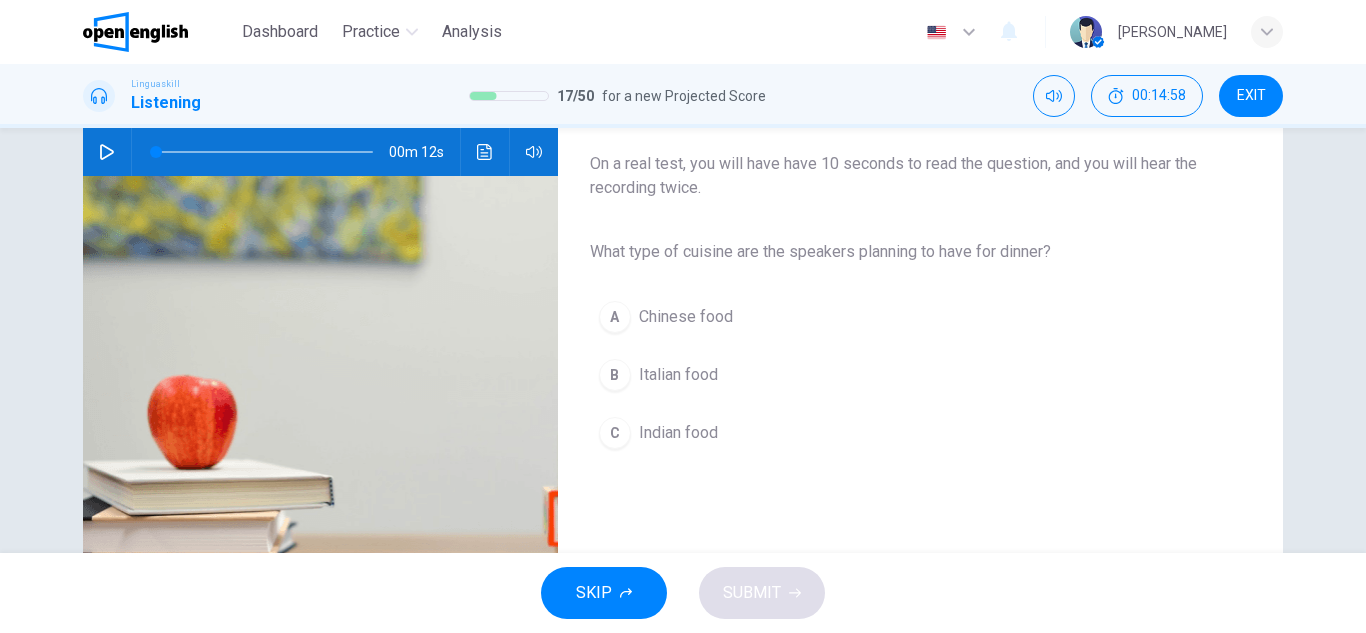 click 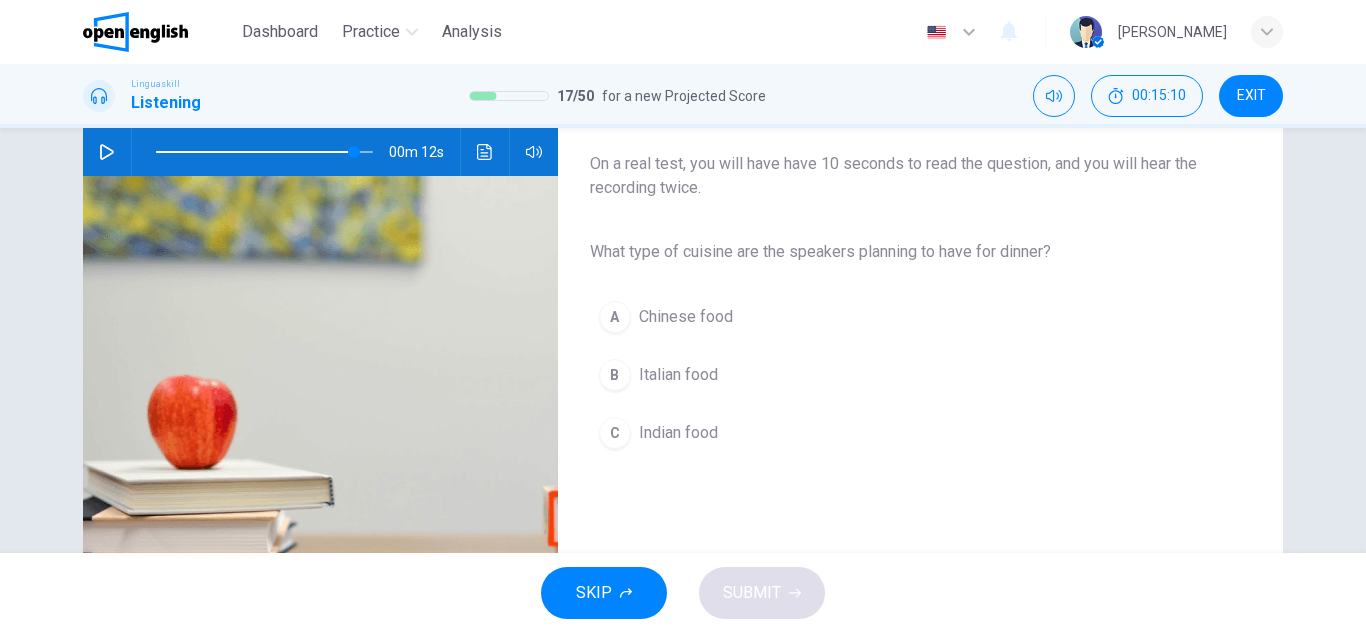 type on "*" 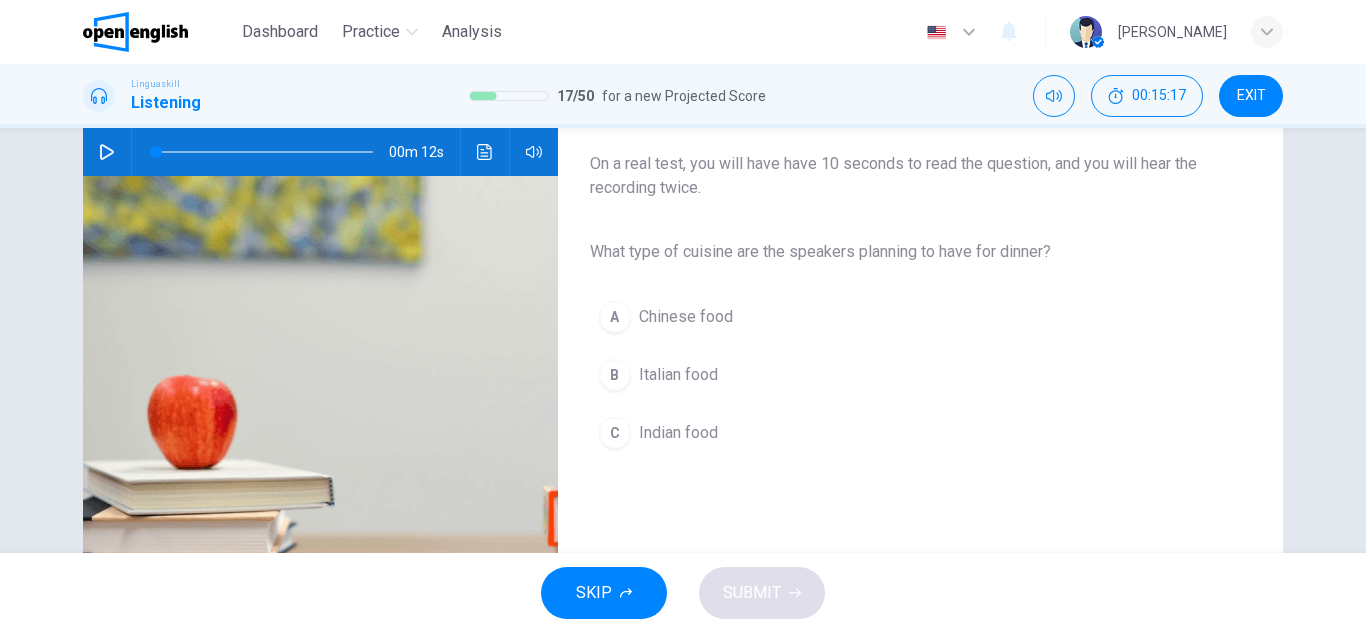 click on "Italian food" at bounding box center [678, 375] 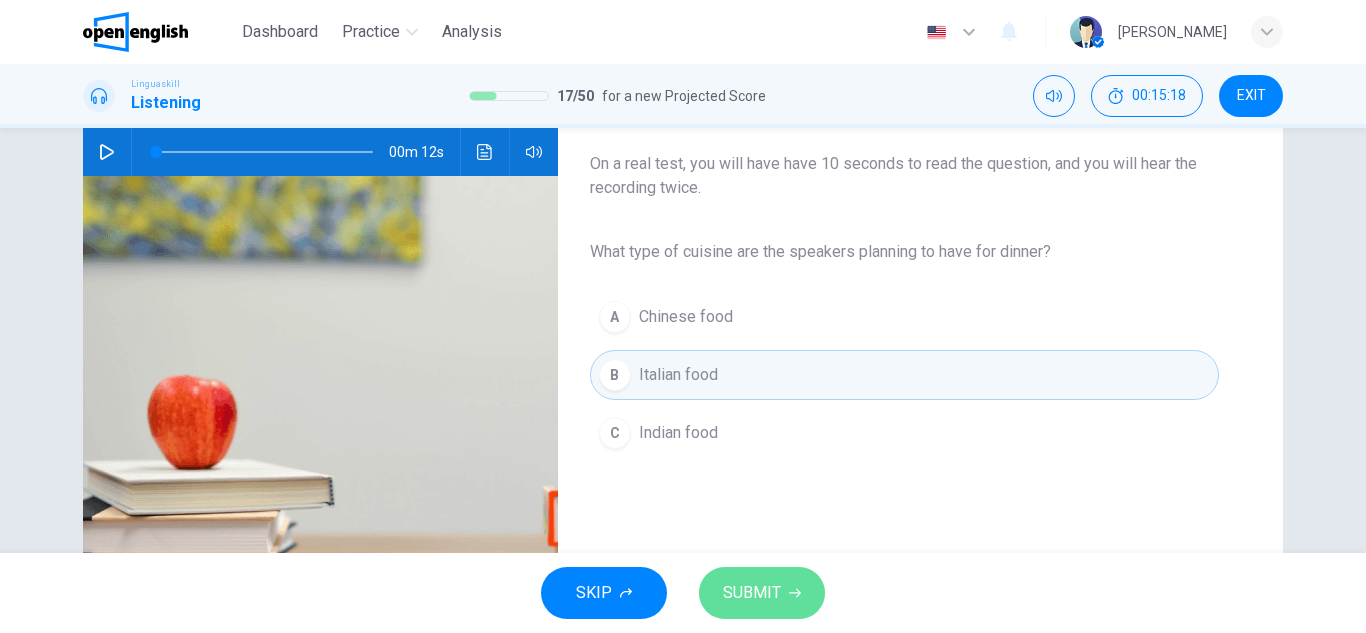 click on "SUBMIT" at bounding box center [762, 593] 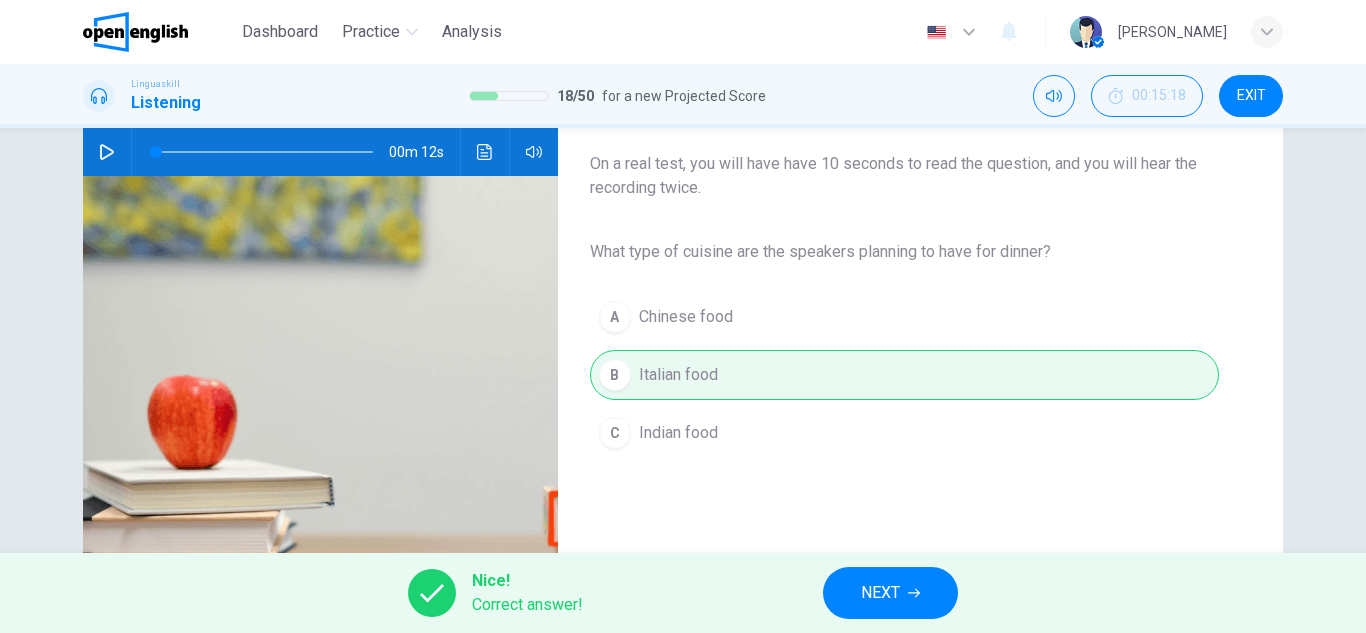 click on "NEXT" at bounding box center [890, 593] 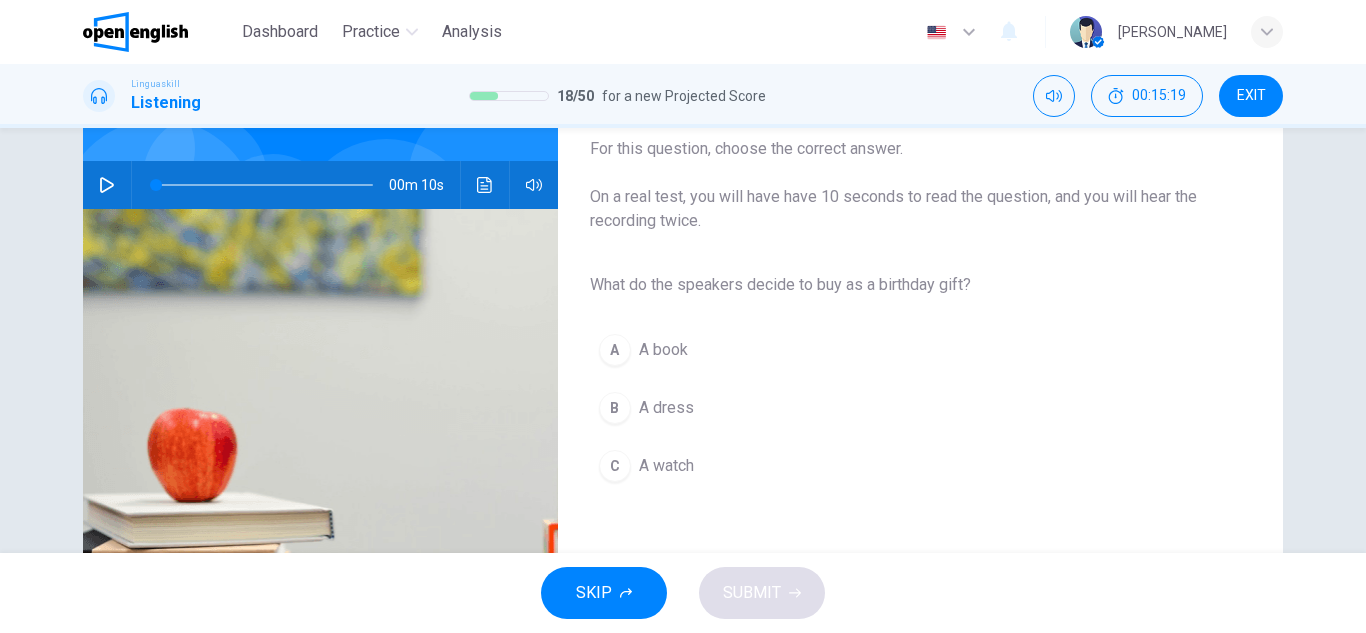 scroll, scrollTop: 200, scrollLeft: 0, axis: vertical 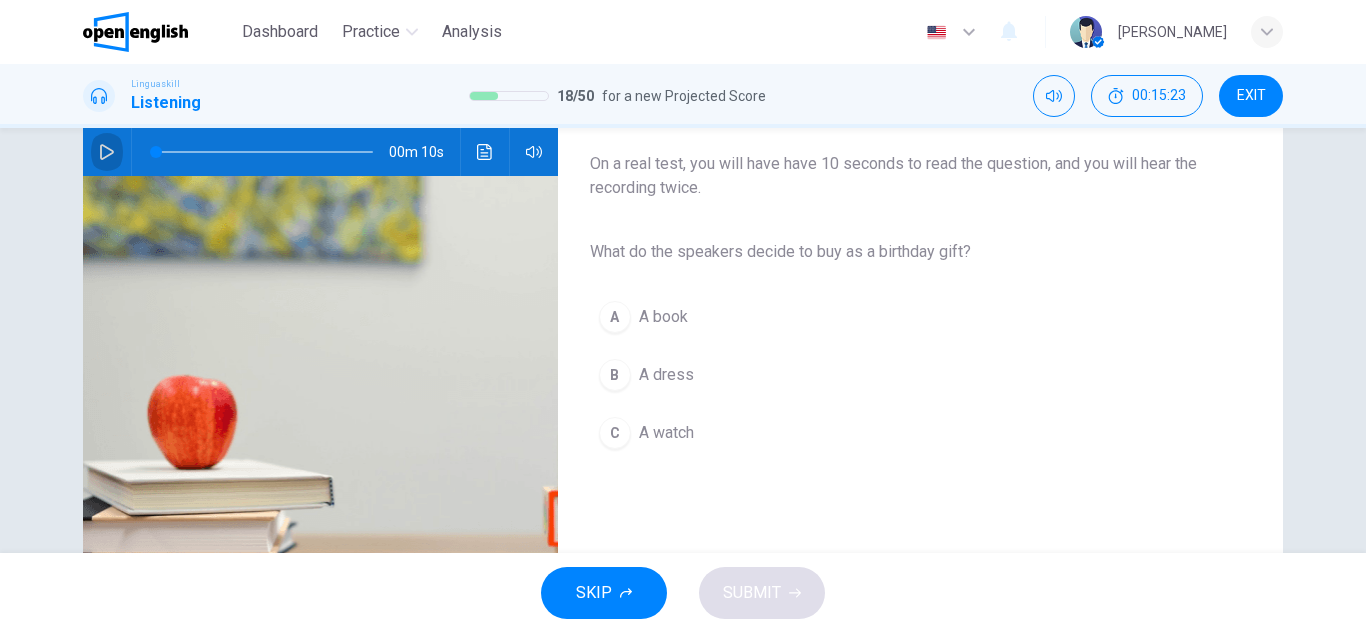click at bounding box center [107, 152] 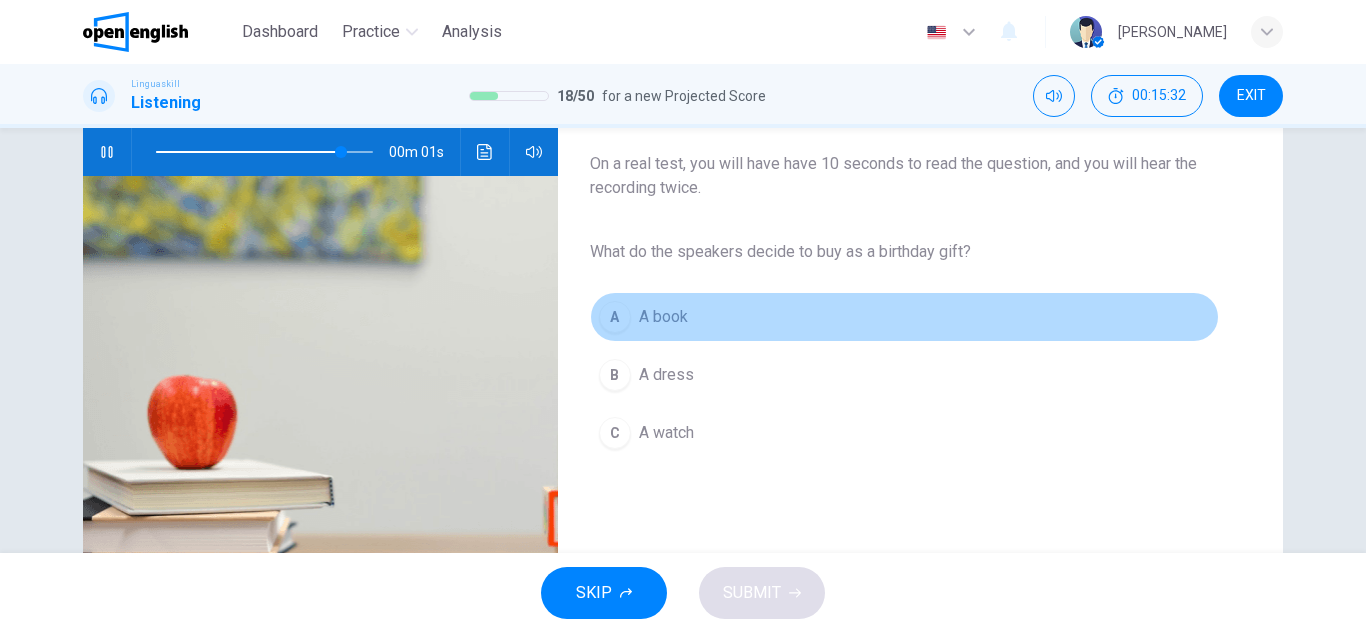 click on "A book" at bounding box center (663, 317) 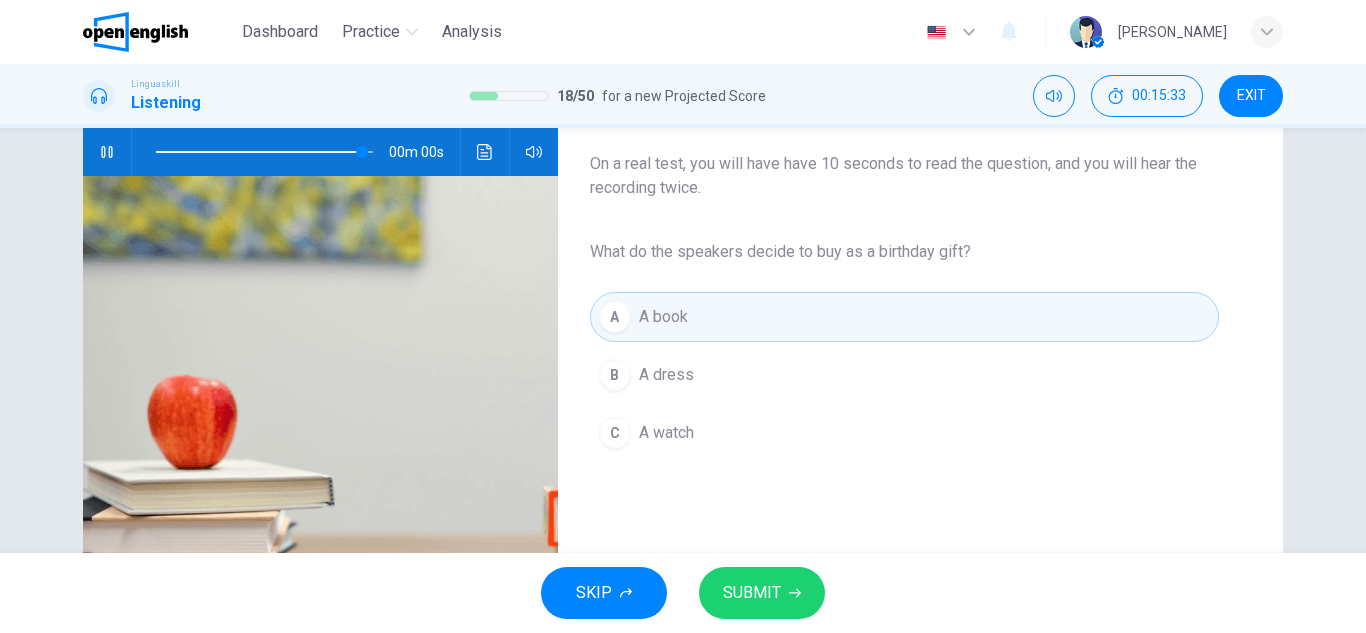 type on "*" 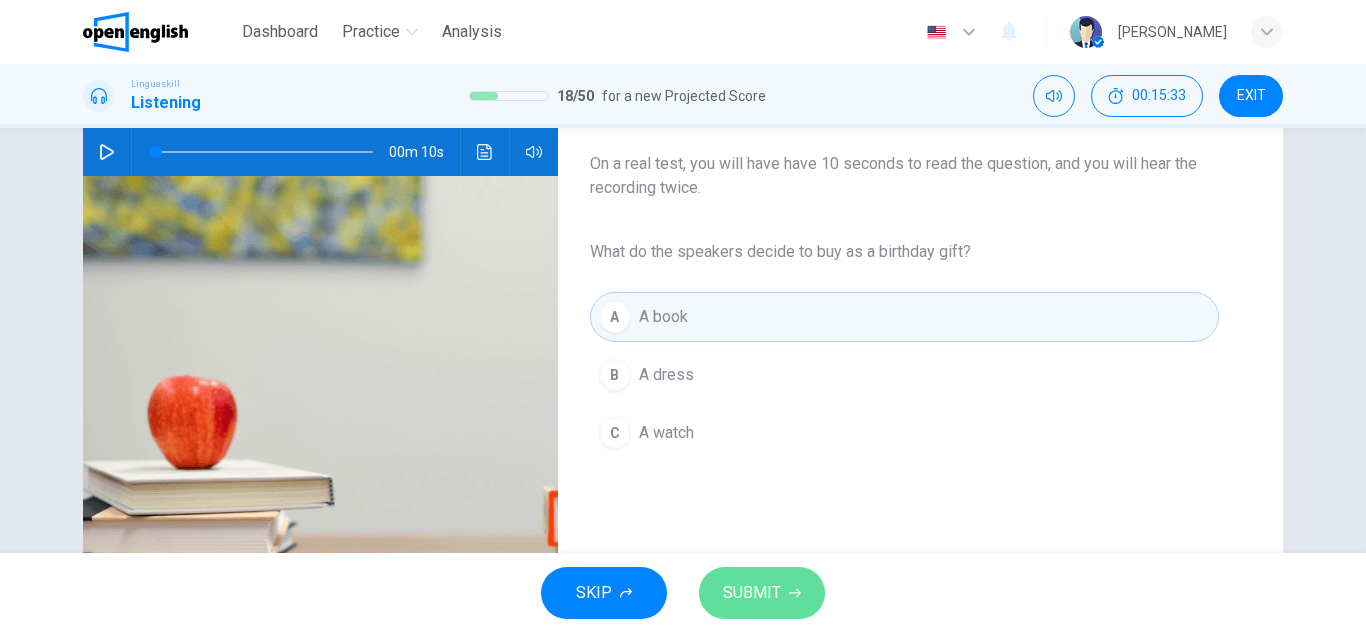 click on "SUBMIT" at bounding box center (752, 593) 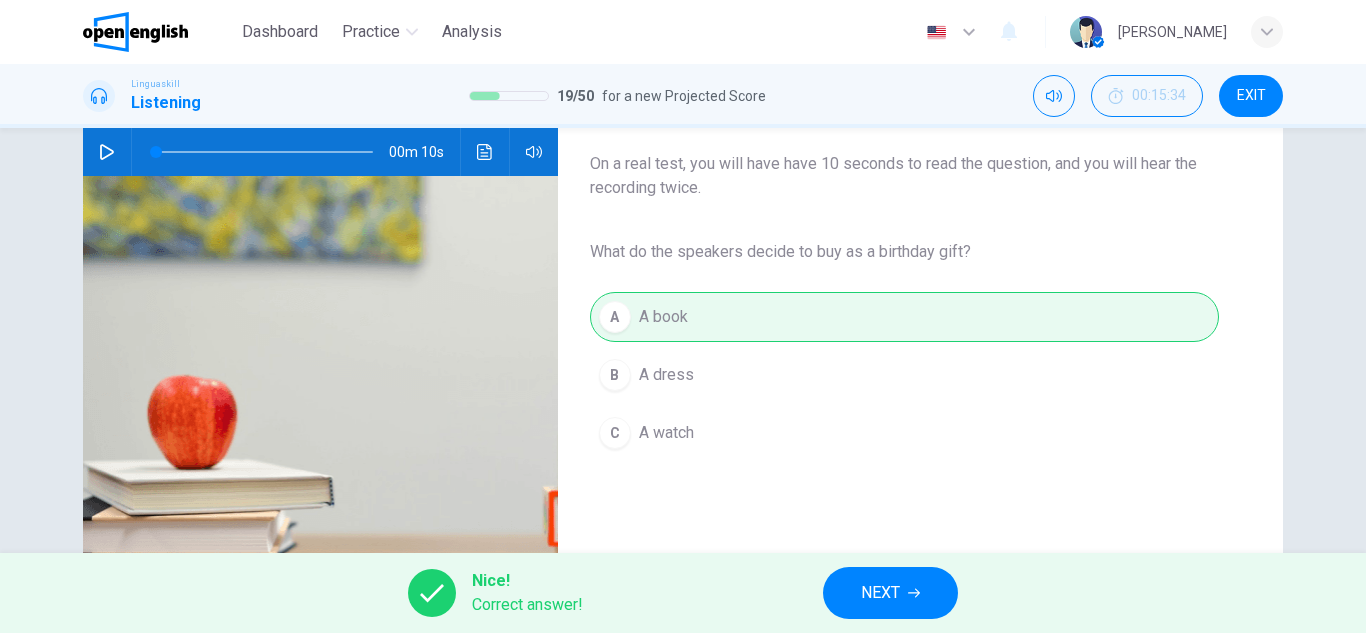 click on "NEXT" at bounding box center [890, 593] 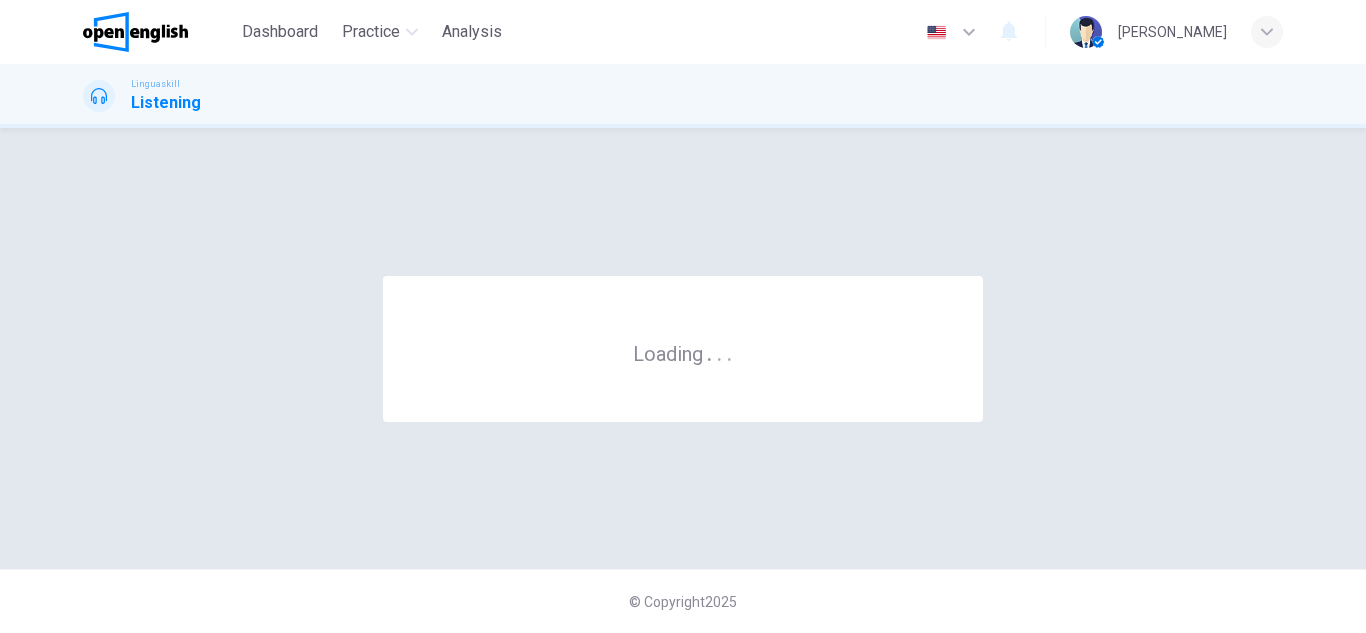 scroll, scrollTop: 0, scrollLeft: 0, axis: both 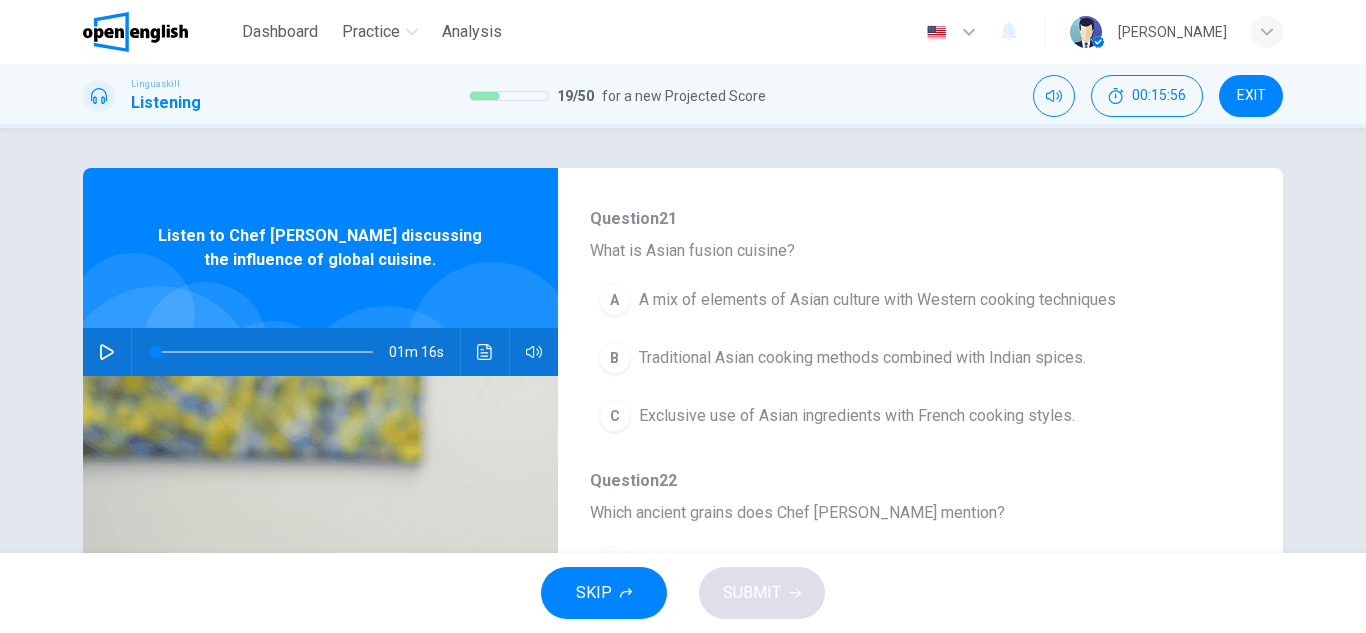 click 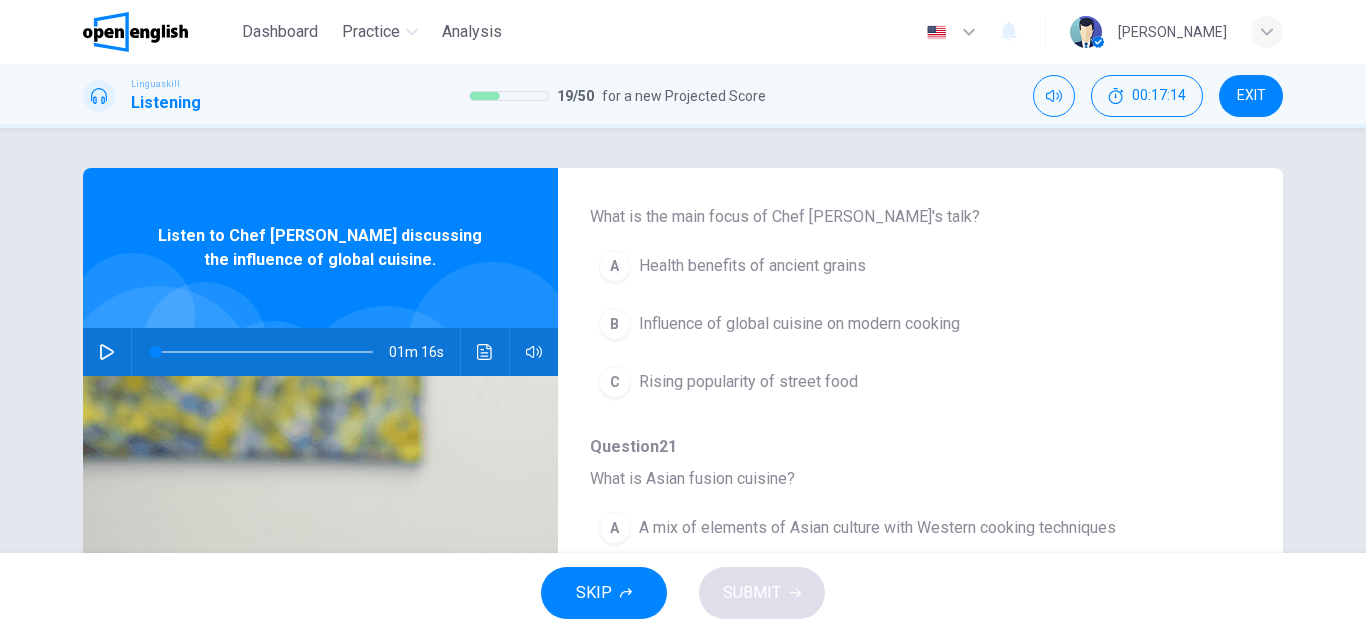 scroll, scrollTop: 200, scrollLeft: 0, axis: vertical 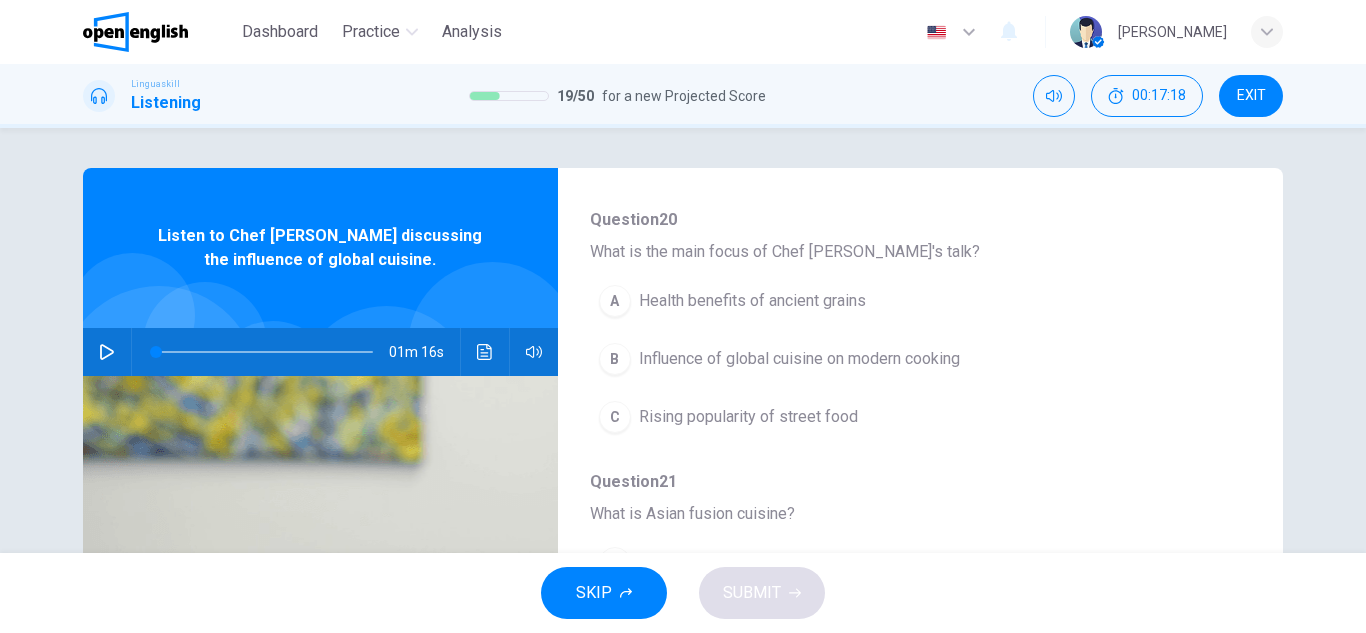 click on "Influence of global cuisine on modern cooking" at bounding box center (799, 359) 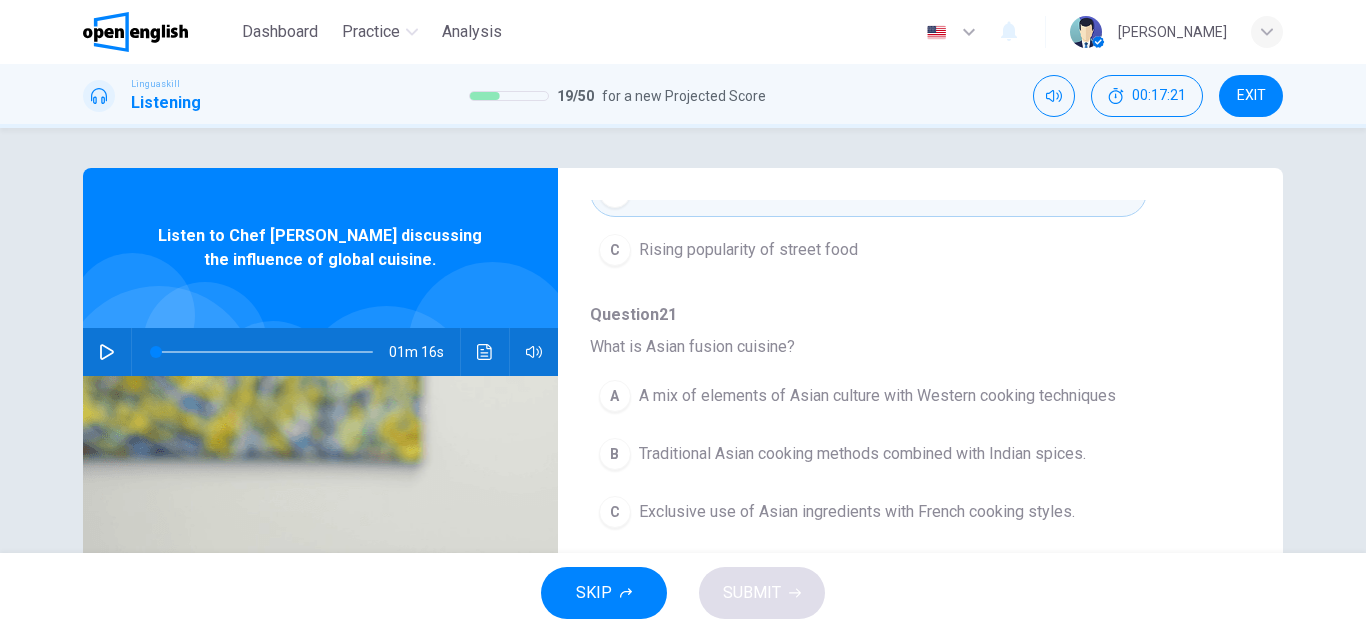 scroll, scrollTop: 400, scrollLeft: 0, axis: vertical 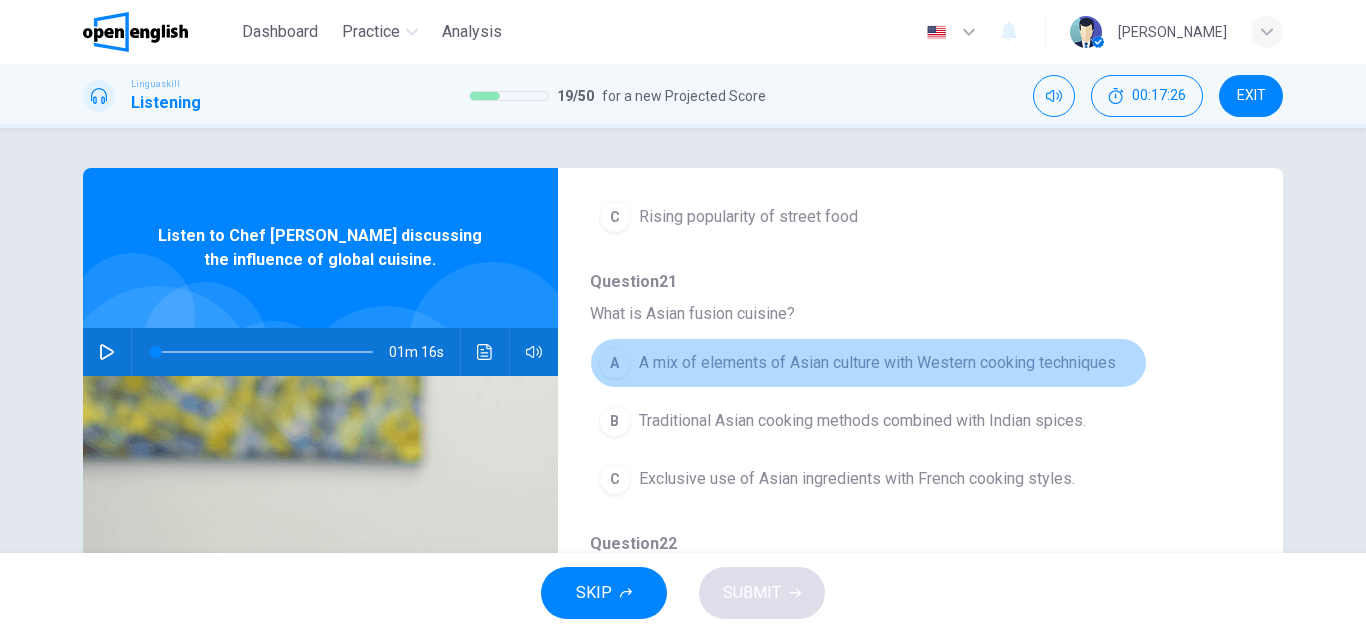 click on "A mix of elements of Asian culture with Western cooking techniques" at bounding box center [877, 363] 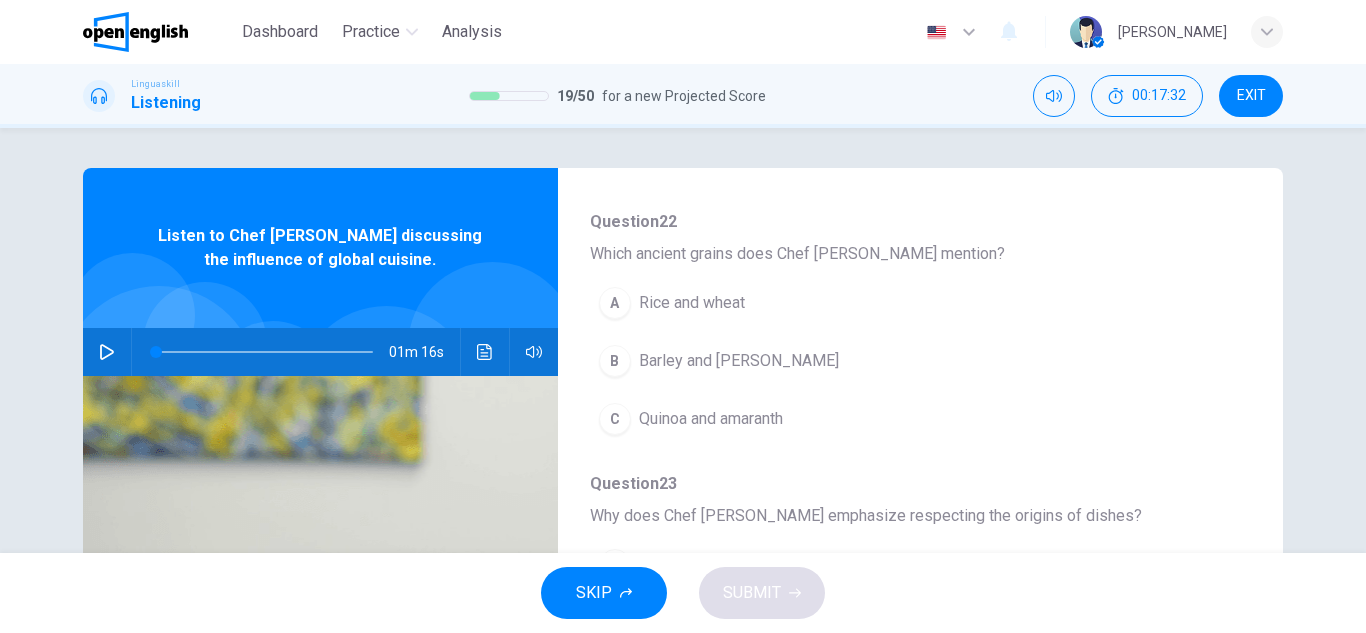 scroll, scrollTop: 700, scrollLeft: 0, axis: vertical 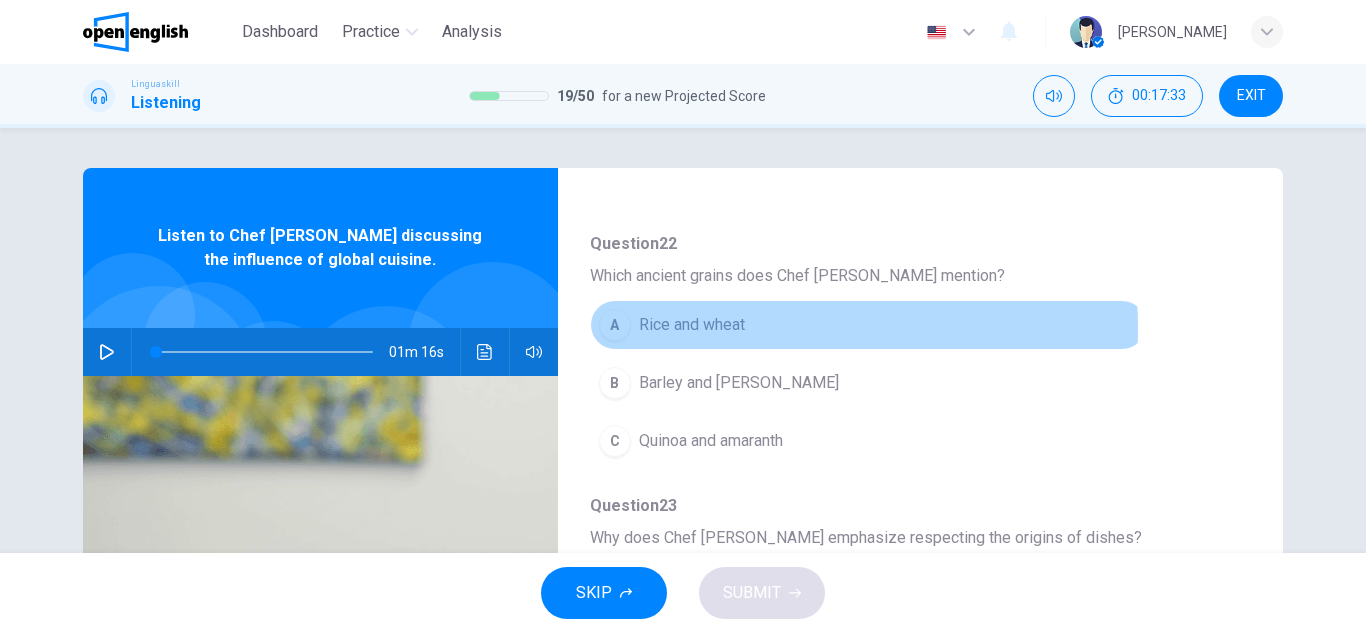 click on "Rice and wheat" at bounding box center (692, 325) 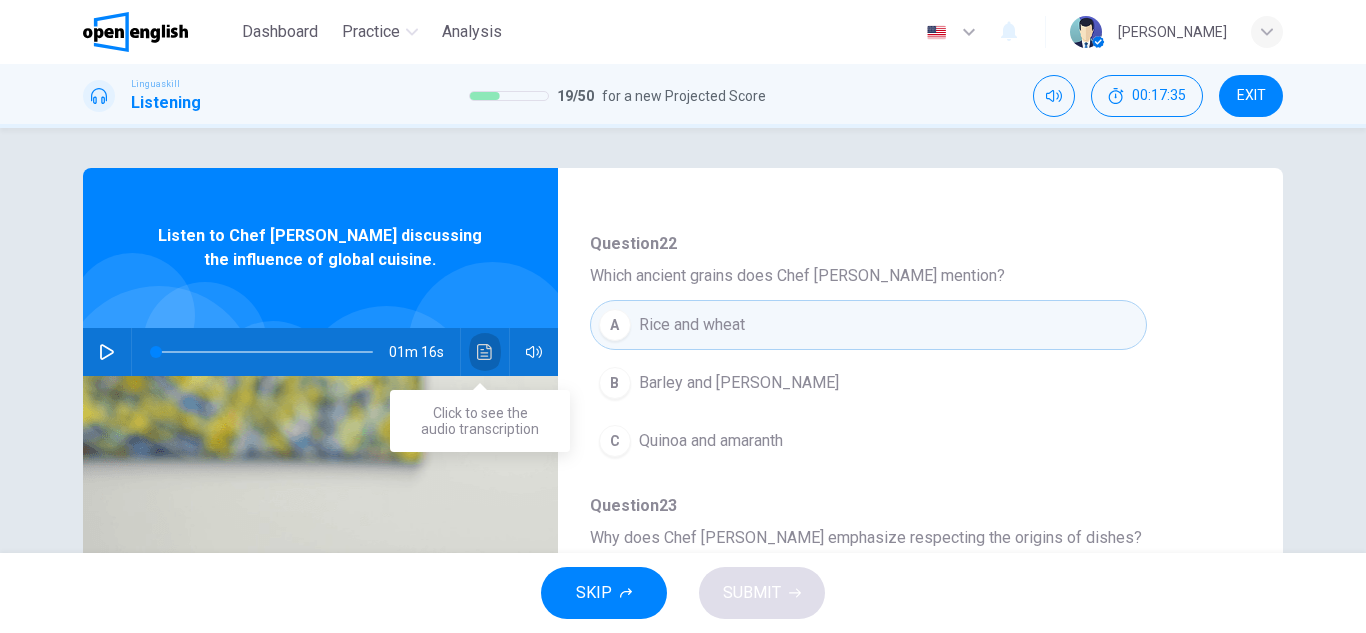 click at bounding box center (485, 352) 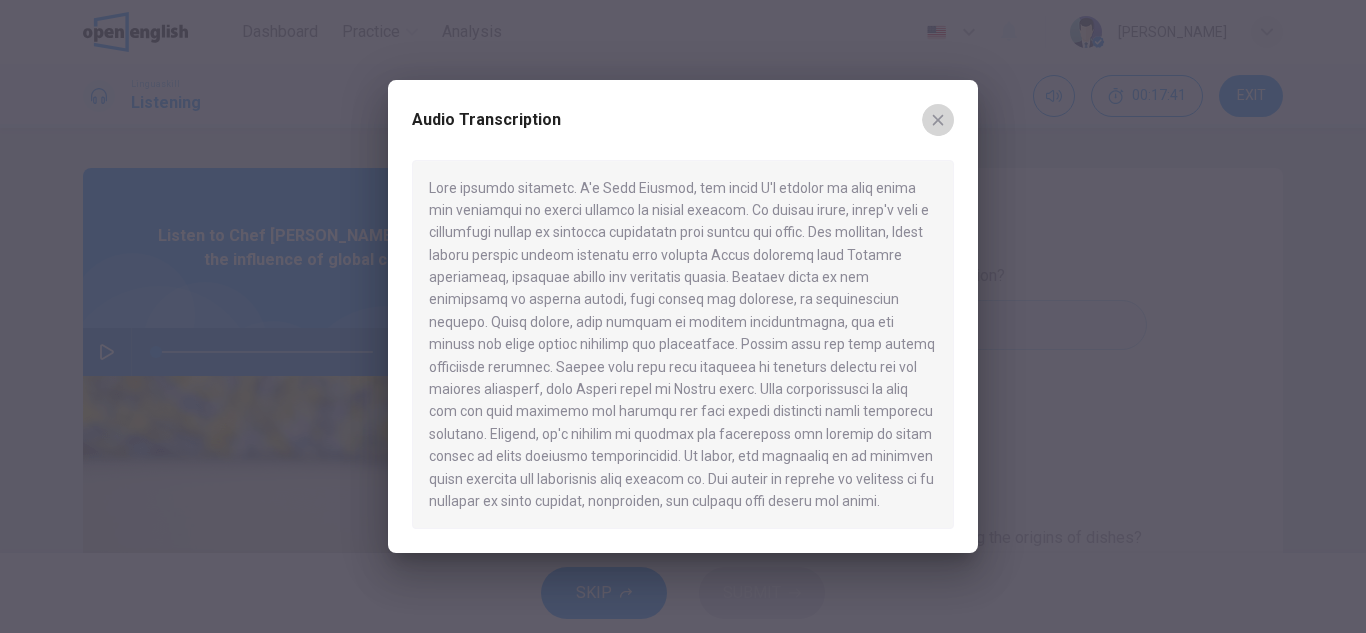 click at bounding box center (938, 120) 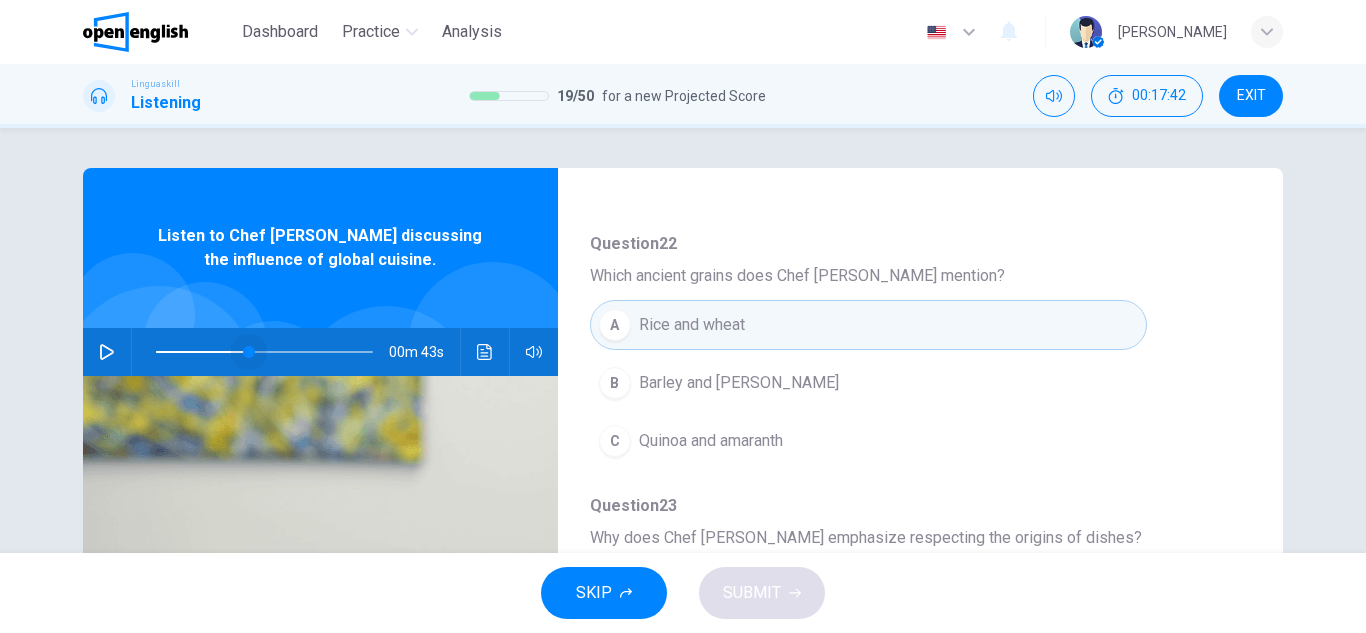 click at bounding box center [264, 352] 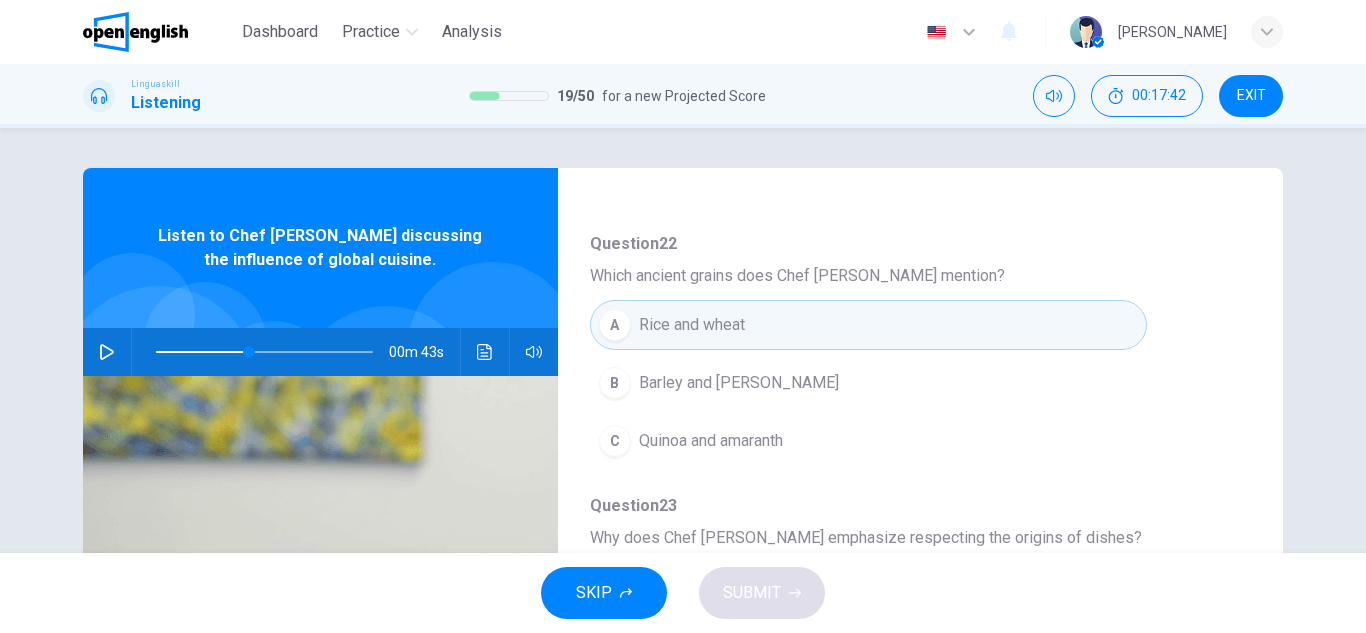 click 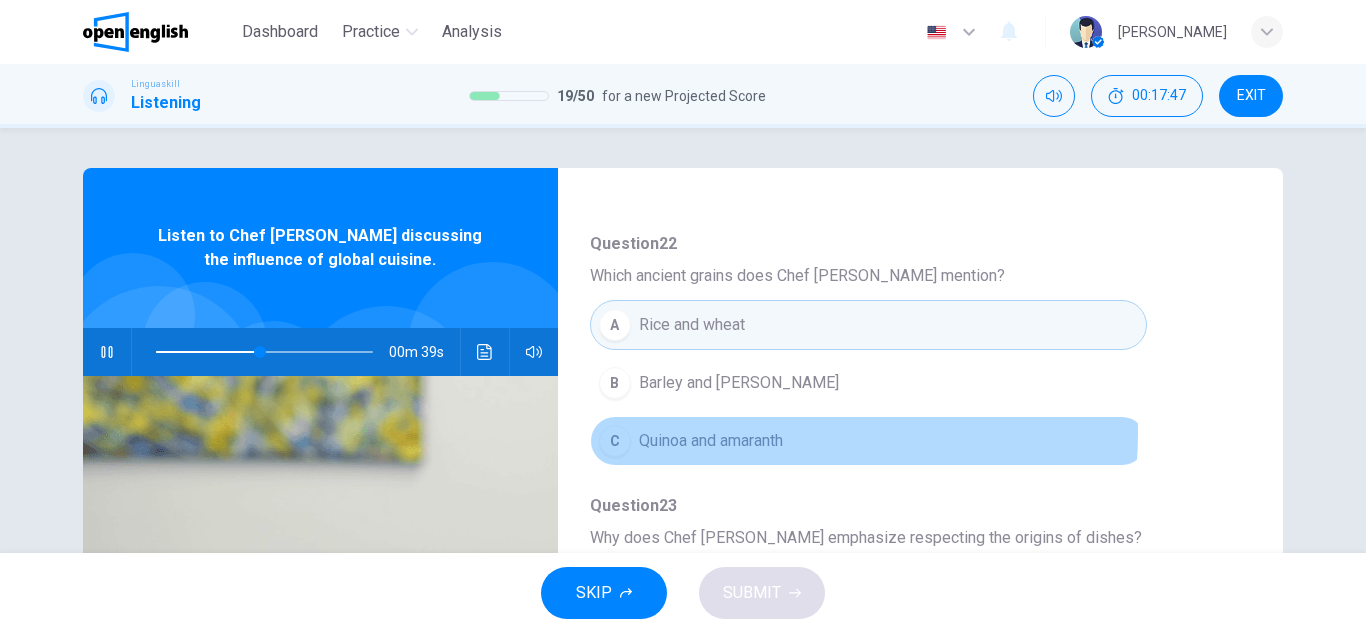 click on "Quinoa and amaranth" at bounding box center [711, 441] 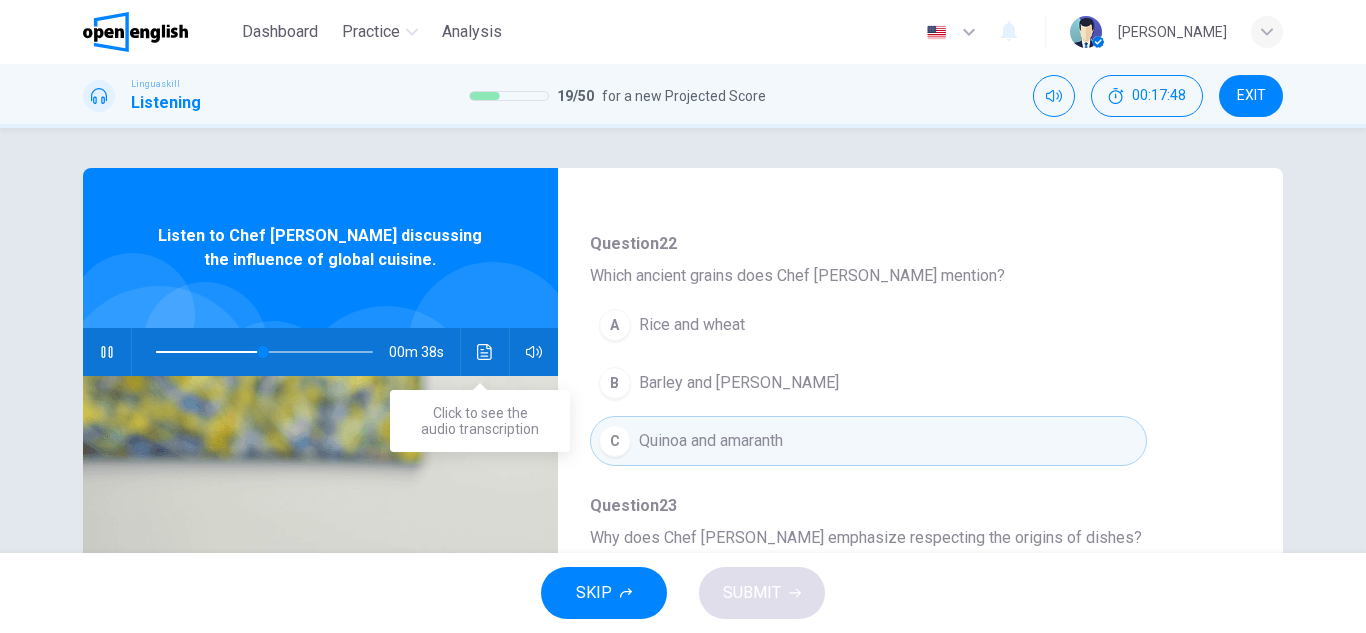 click 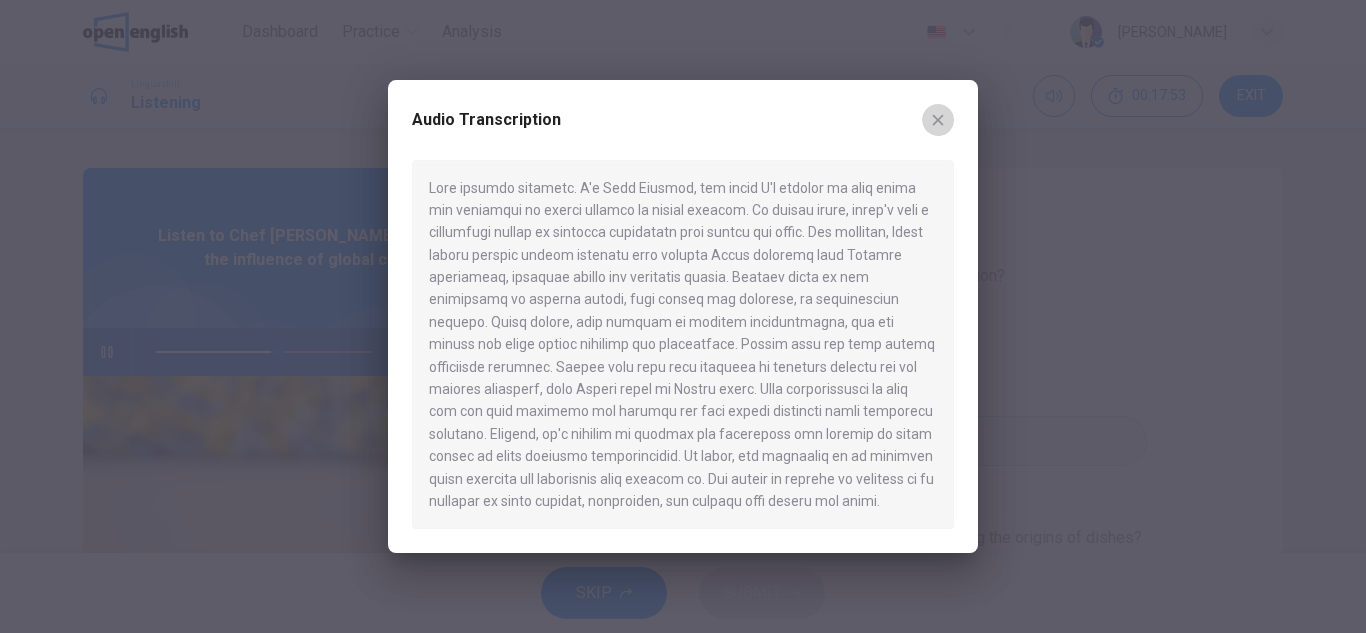 click 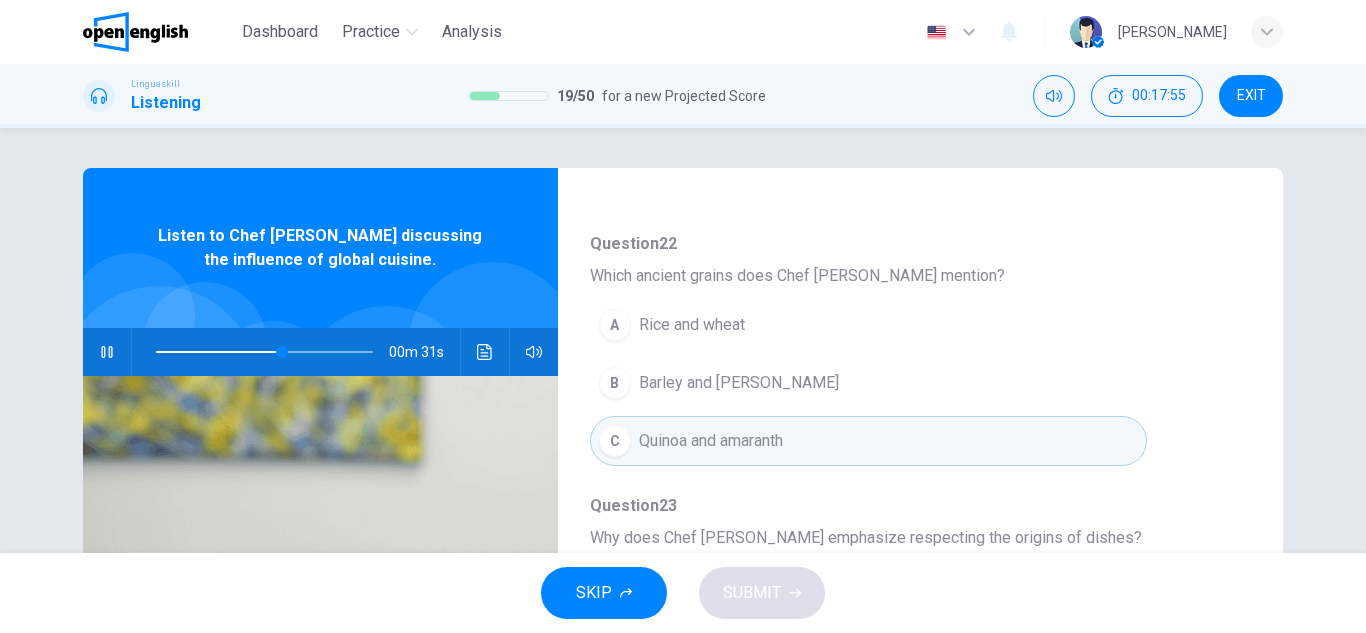 click at bounding box center [264, 352] 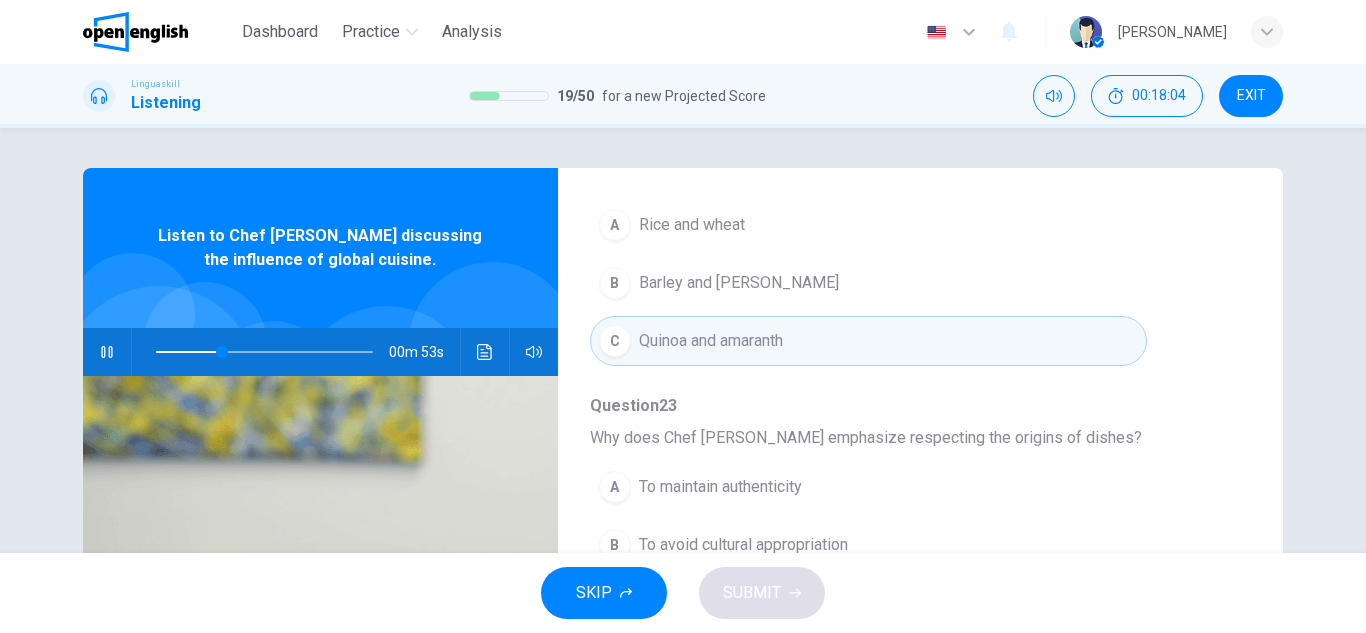 scroll, scrollTop: 863, scrollLeft: 0, axis: vertical 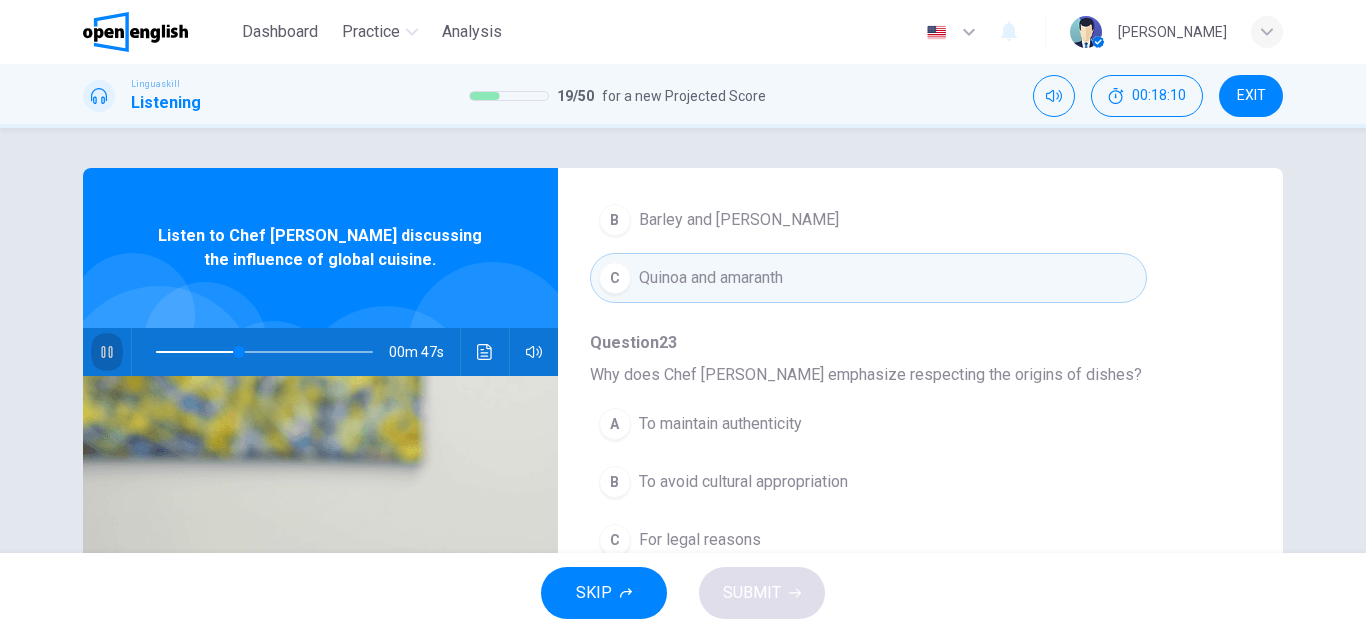 click at bounding box center [107, 352] 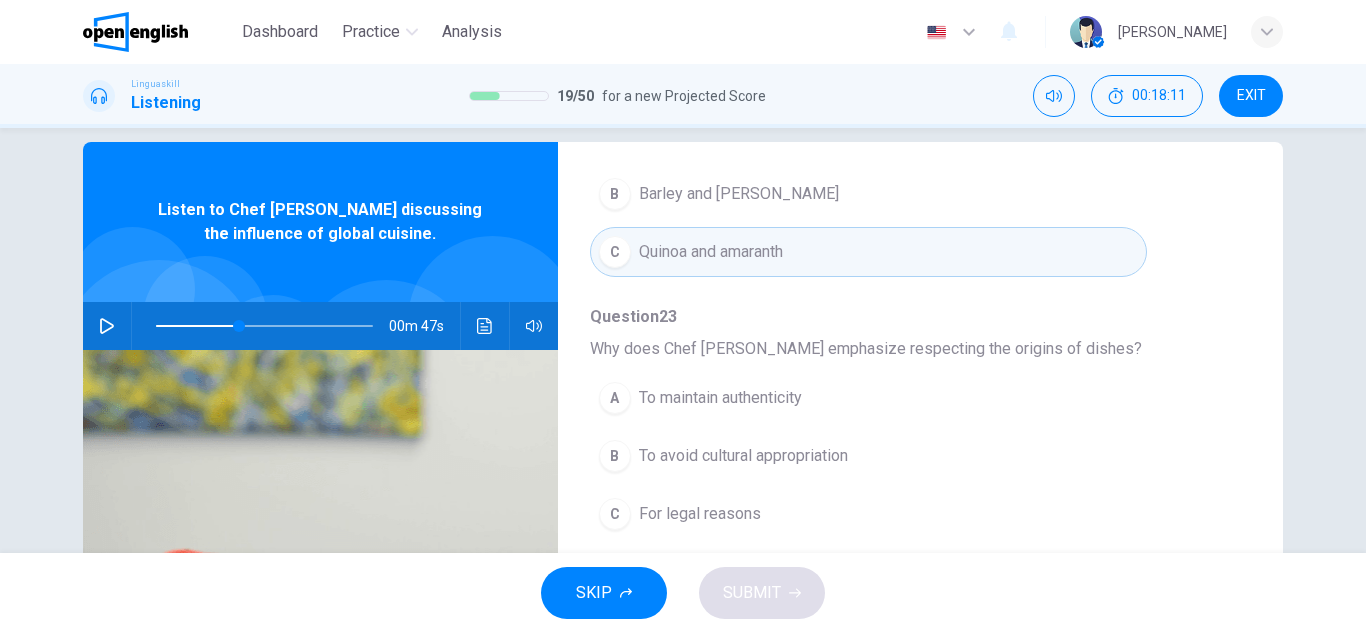 scroll, scrollTop: 100, scrollLeft: 0, axis: vertical 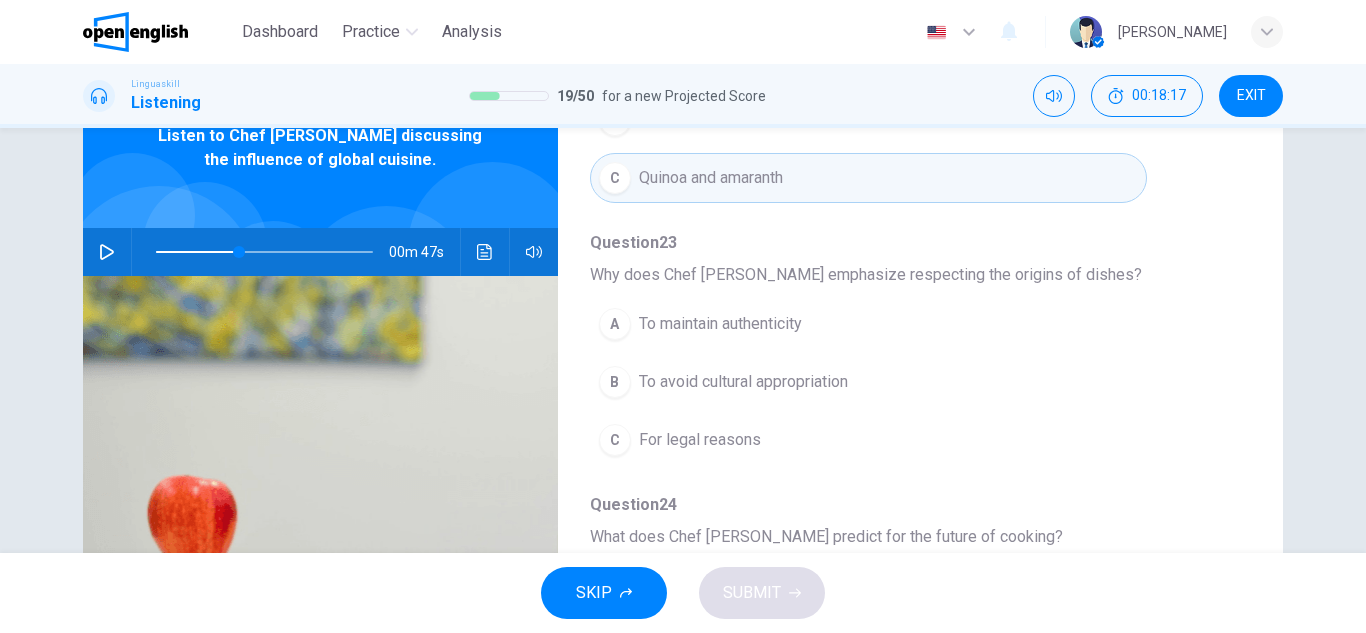 click on "To avoid cultural appropriation" at bounding box center [743, 382] 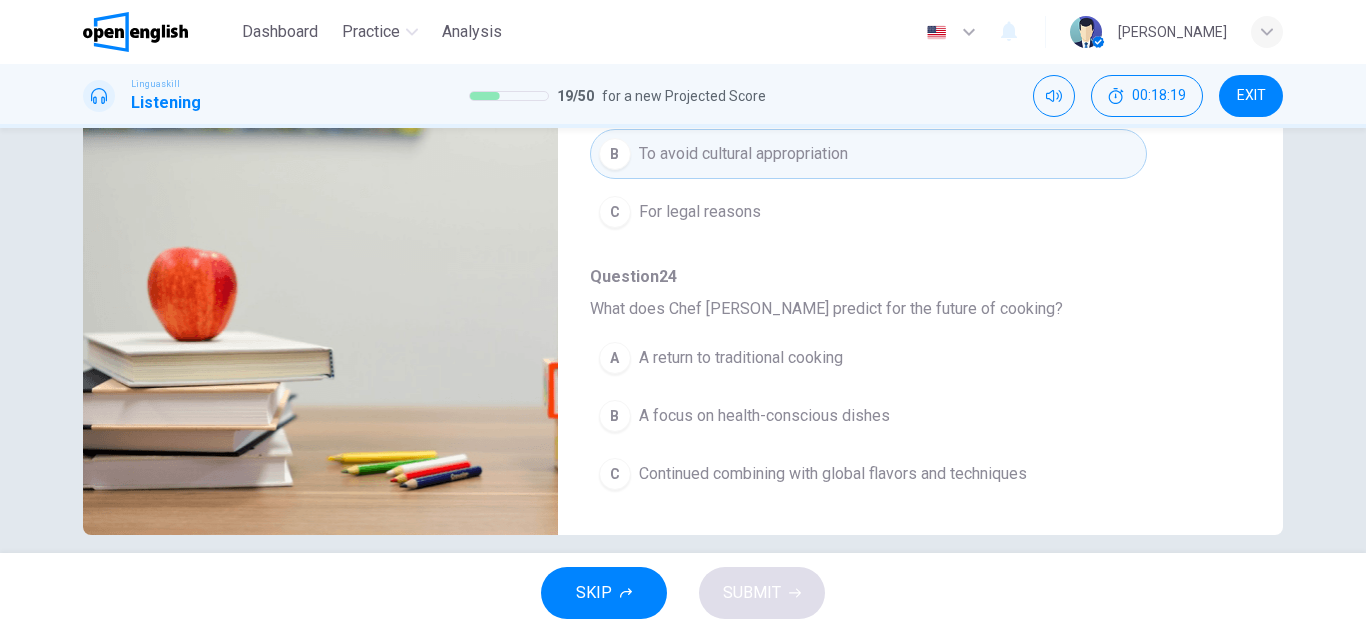 scroll, scrollTop: 350, scrollLeft: 0, axis: vertical 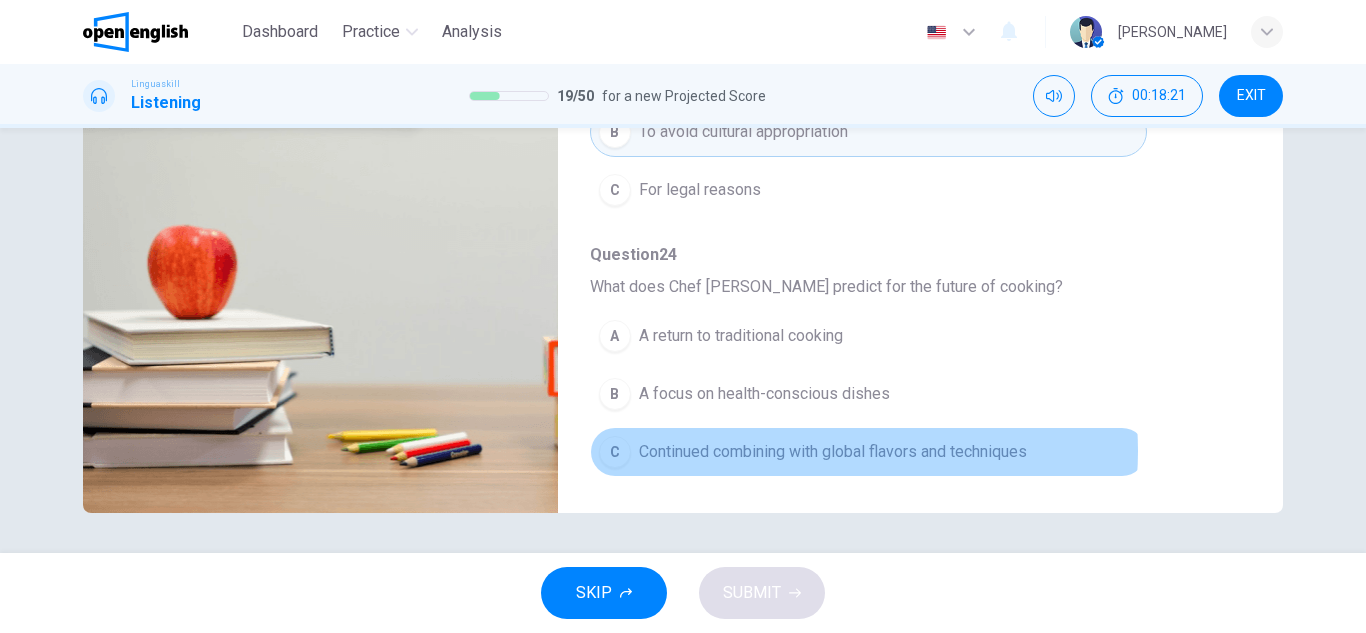 click on "Continued combining with global flavors and techniques" at bounding box center [833, 452] 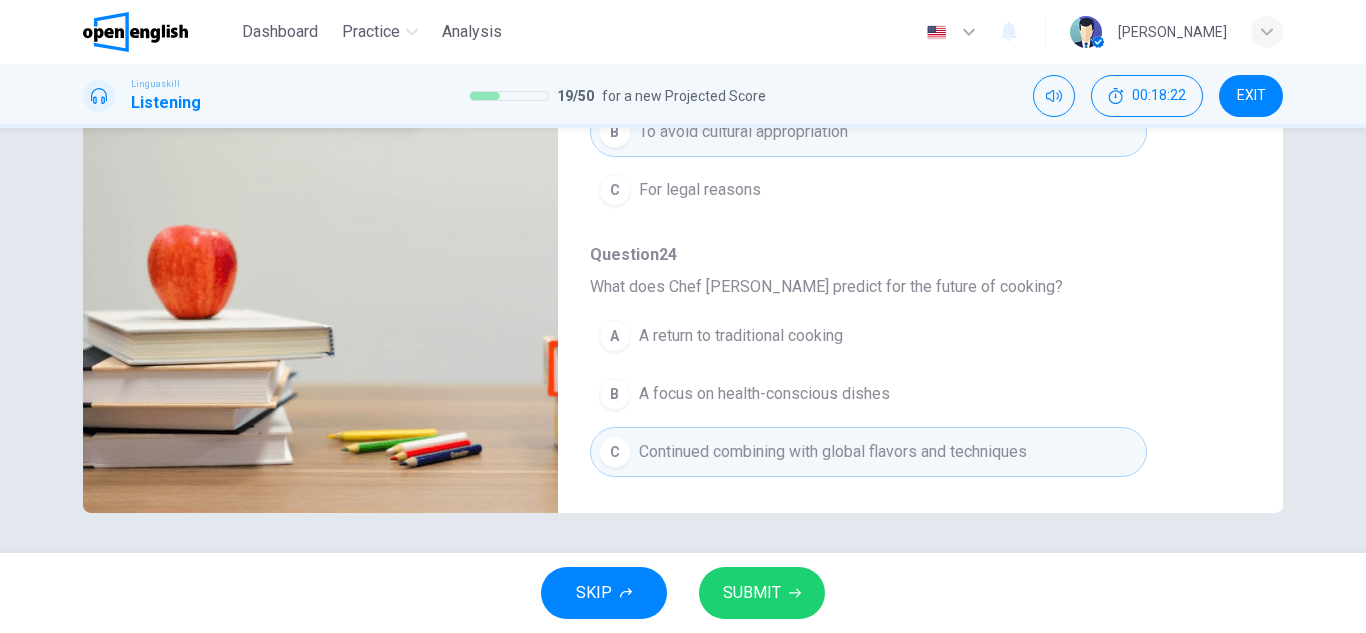 click on "SUBMIT" at bounding box center [752, 593] 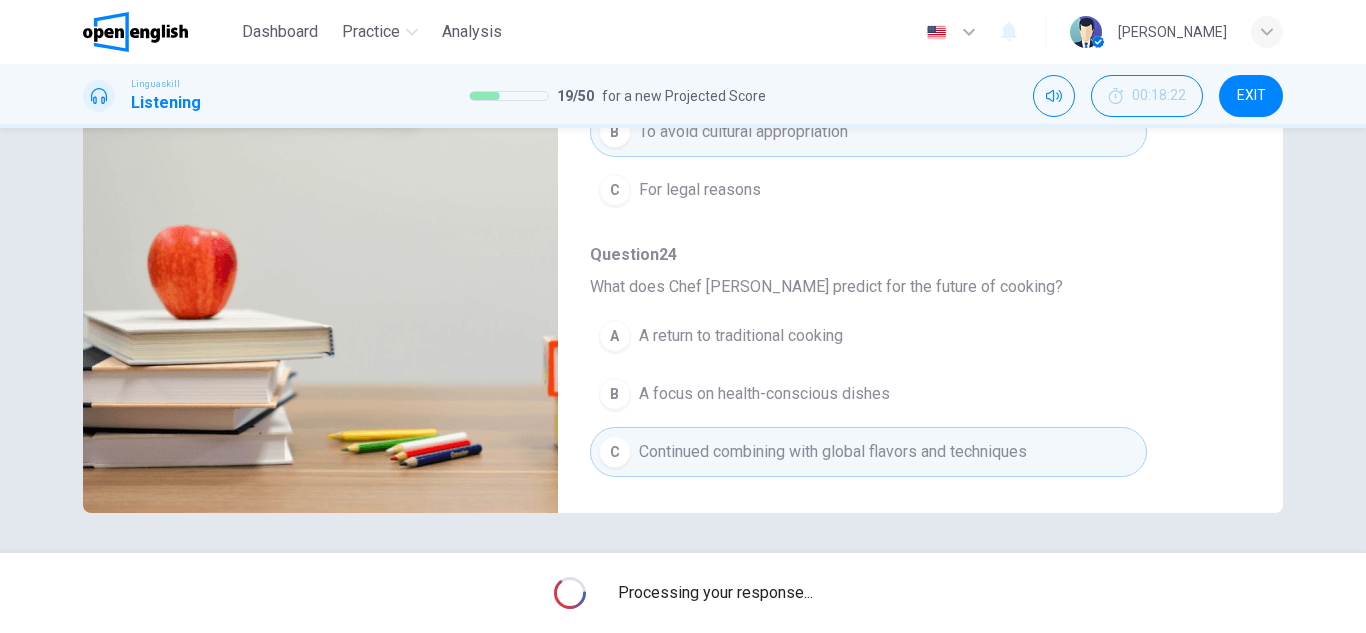 type on "**" 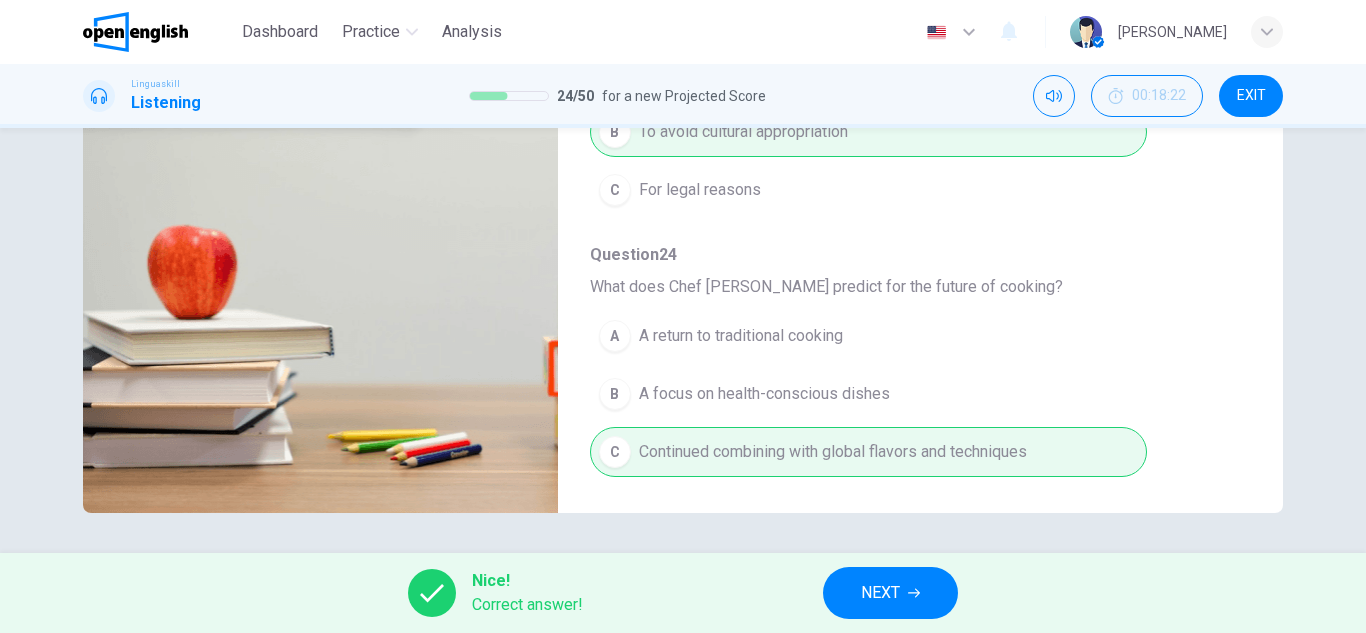 click on "NEXT" at bounding box center (880, 593) 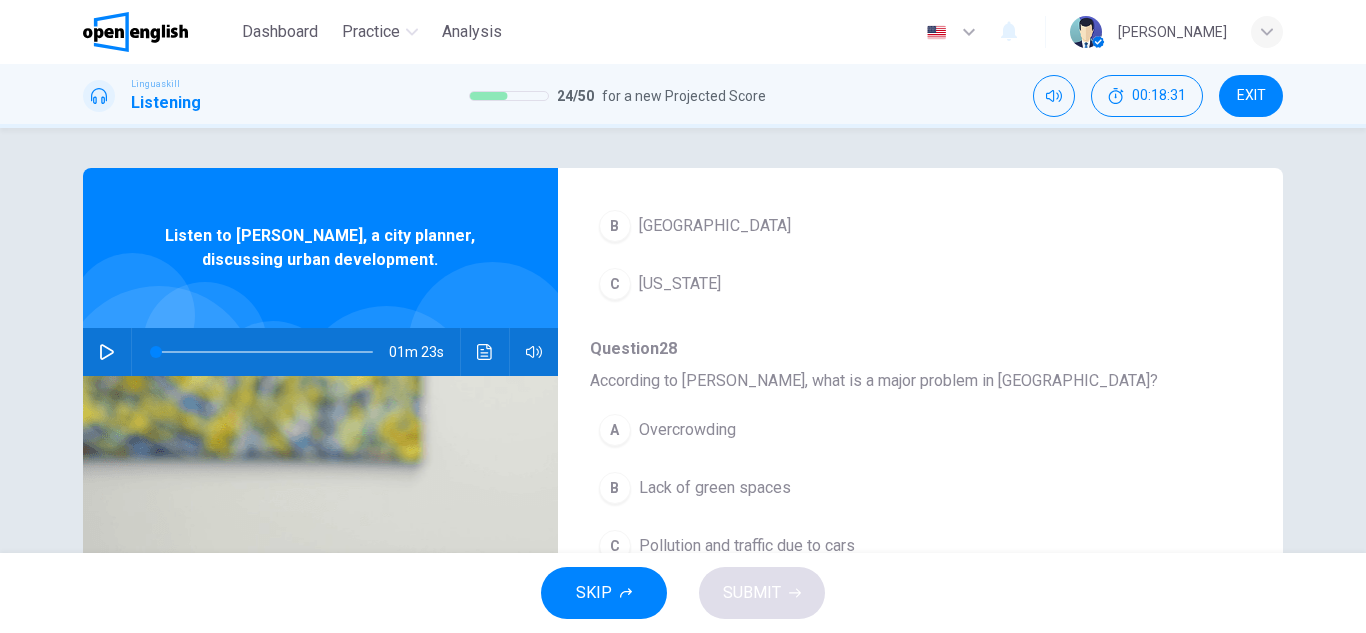 scroll, scrollTop: 863, scrollLeft: 0, axis: vertical 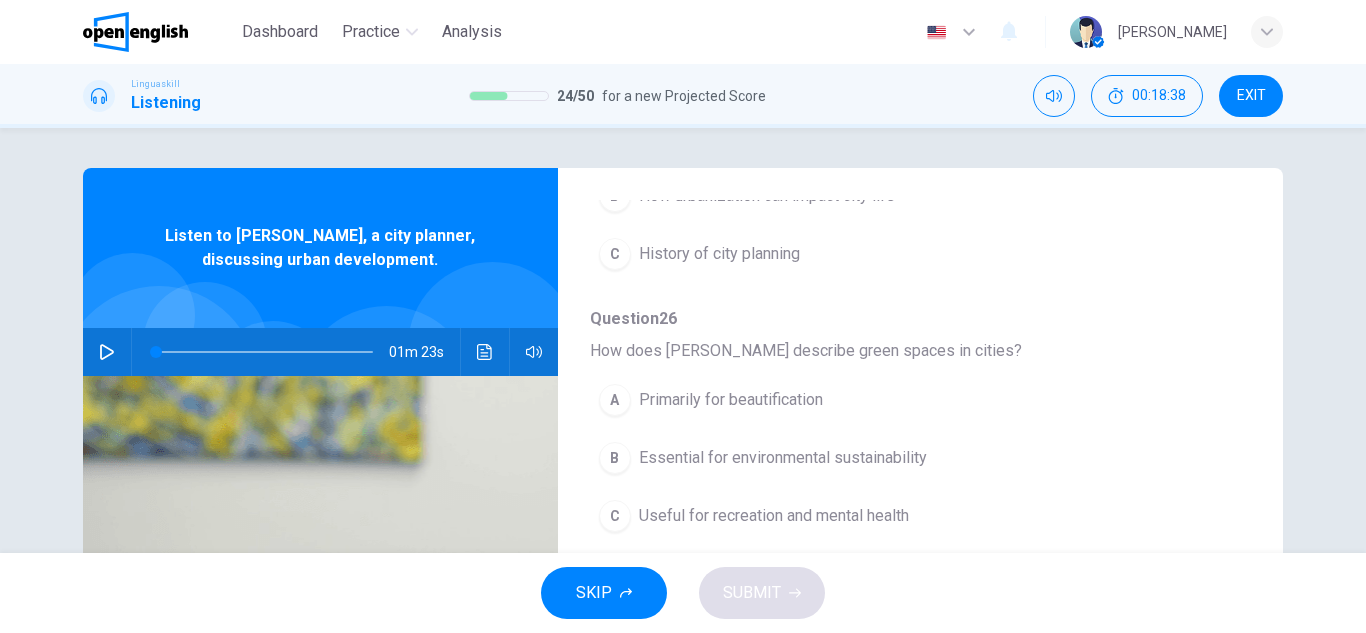 click 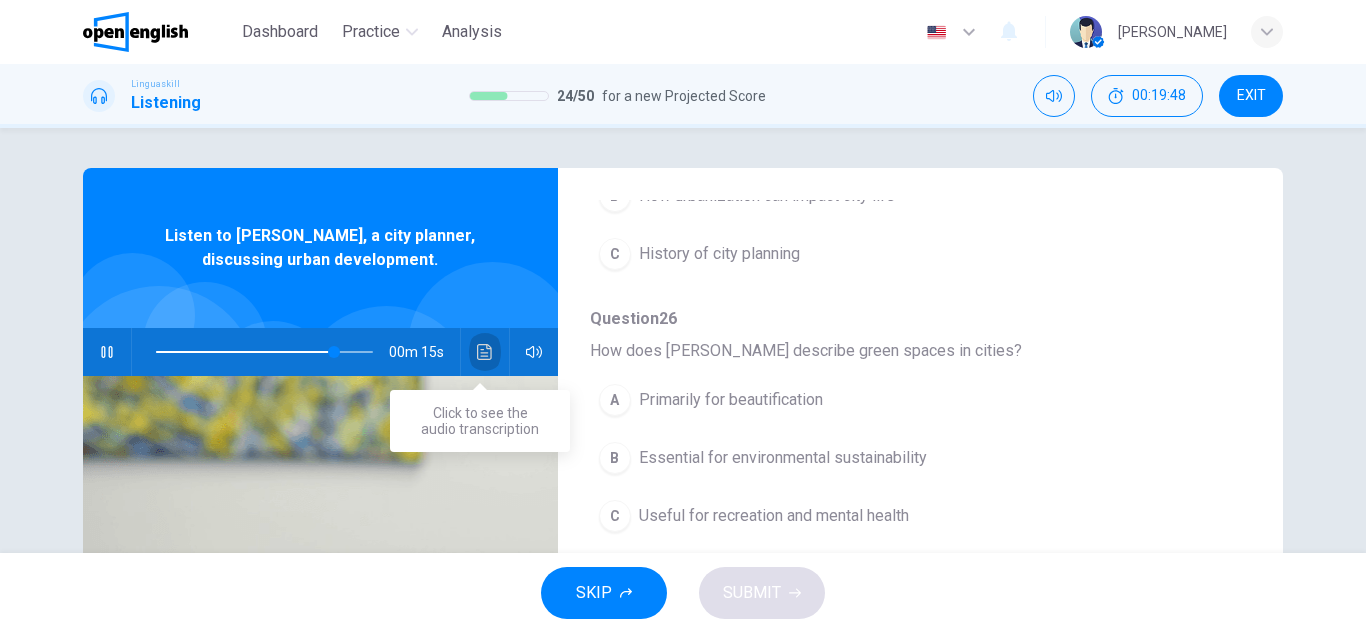 click at bounding box center (485, 352) 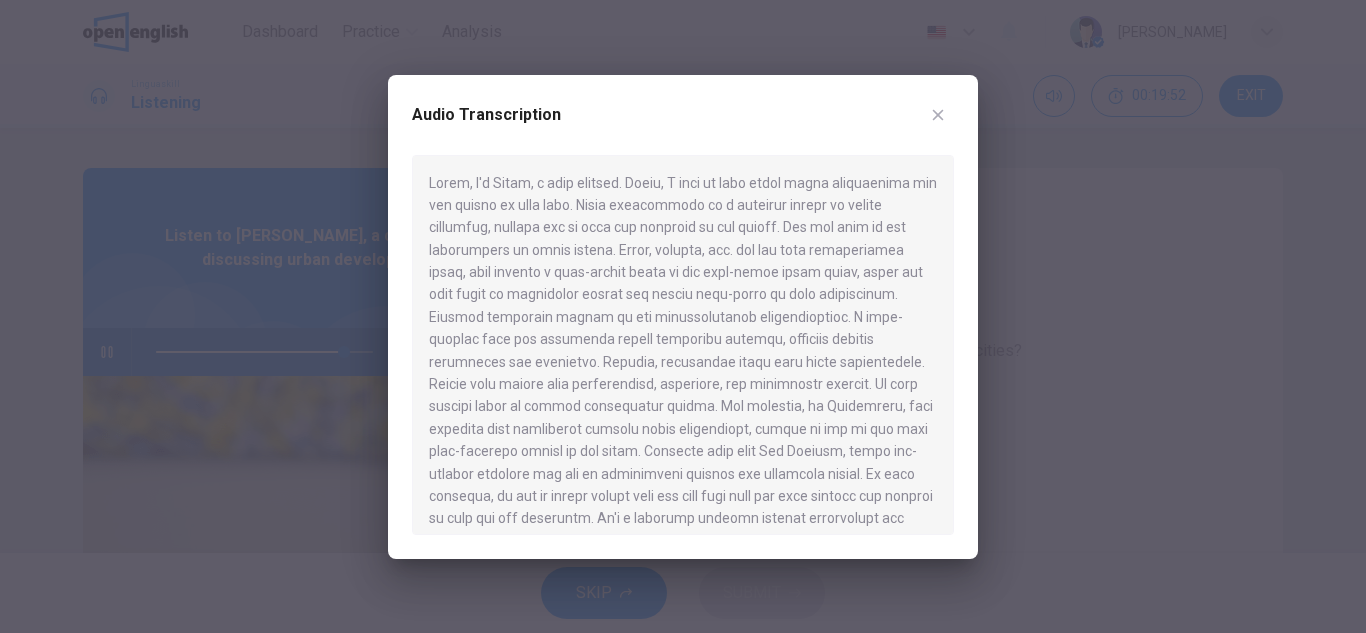 click at bounding box center (938, 115) 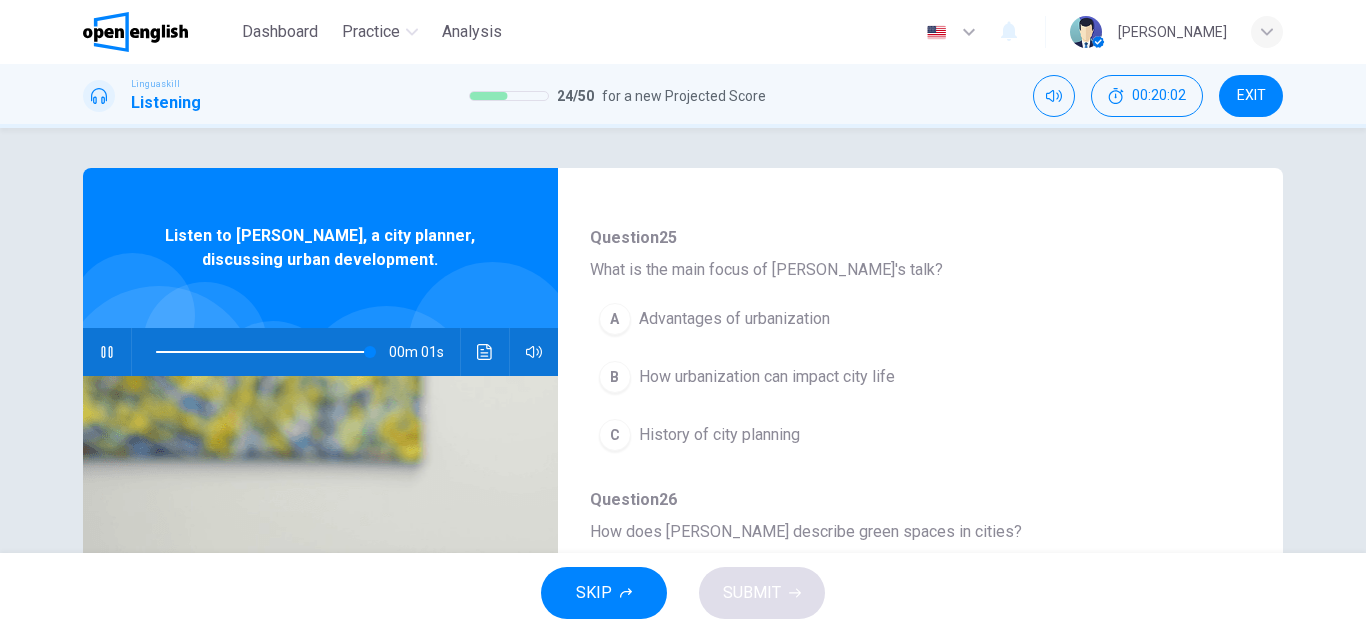 scroll, scrollTop: 200, scrollLeft: 0, axis: vertical 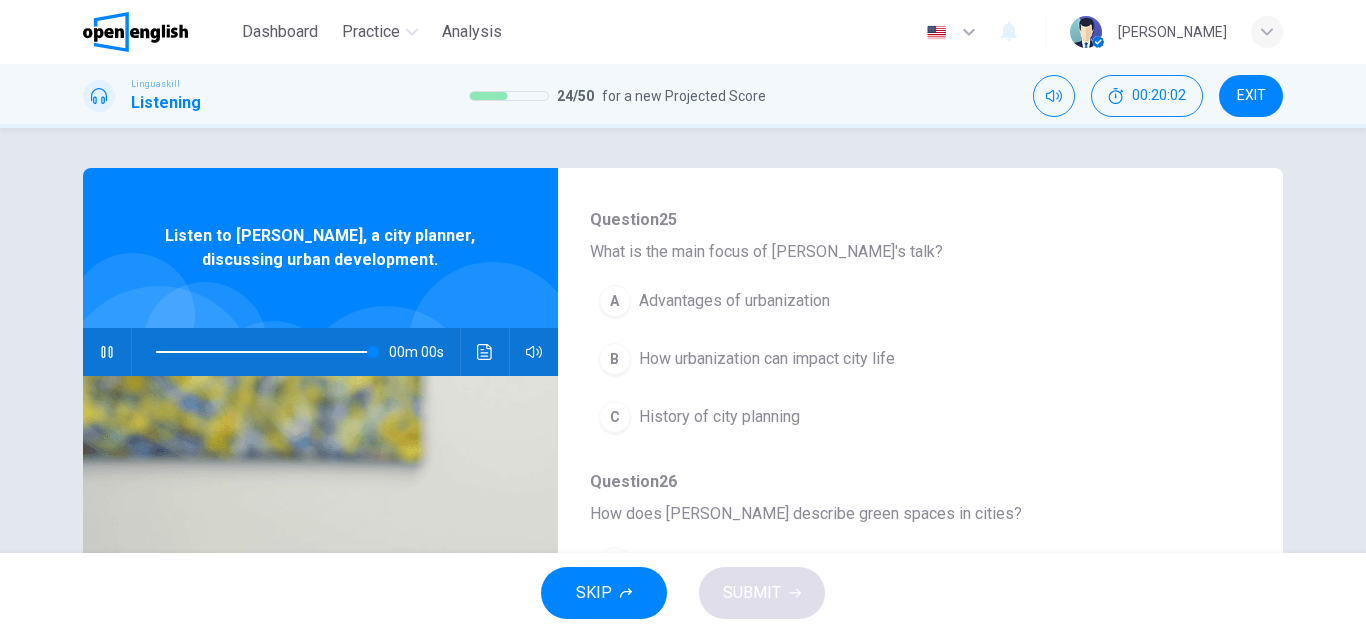 type on "*" 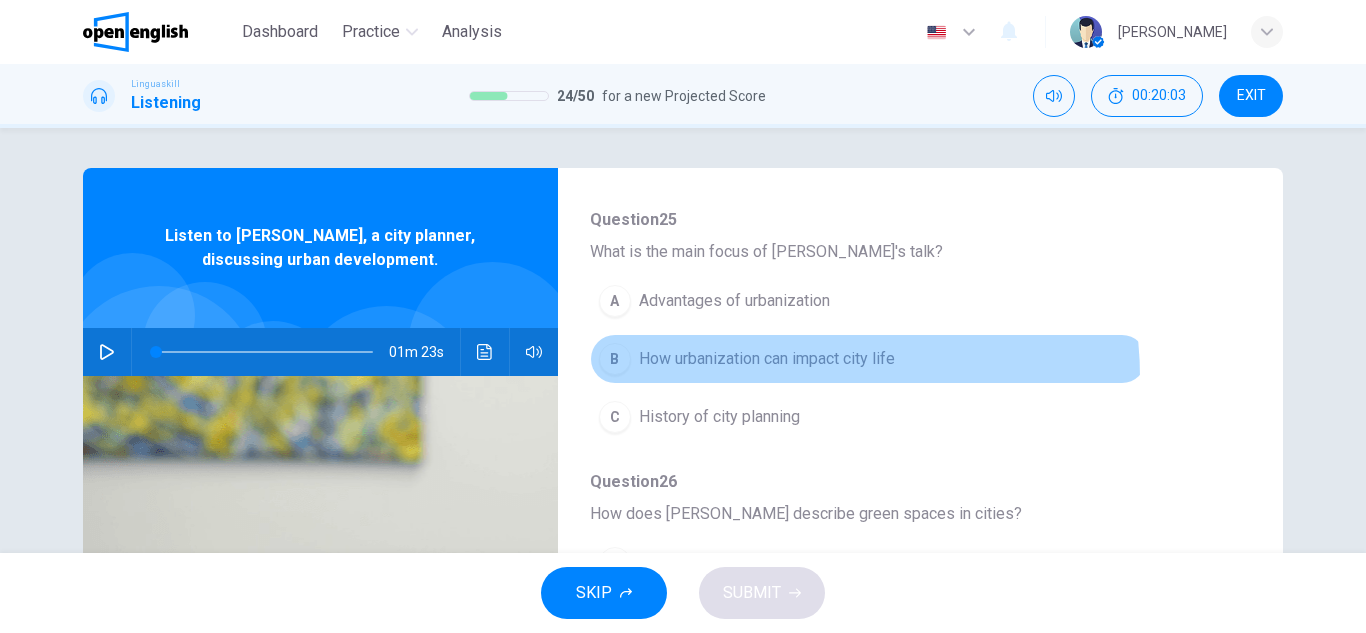 click on "B How urbanization can impact city life" at bounding box center (868, 359) 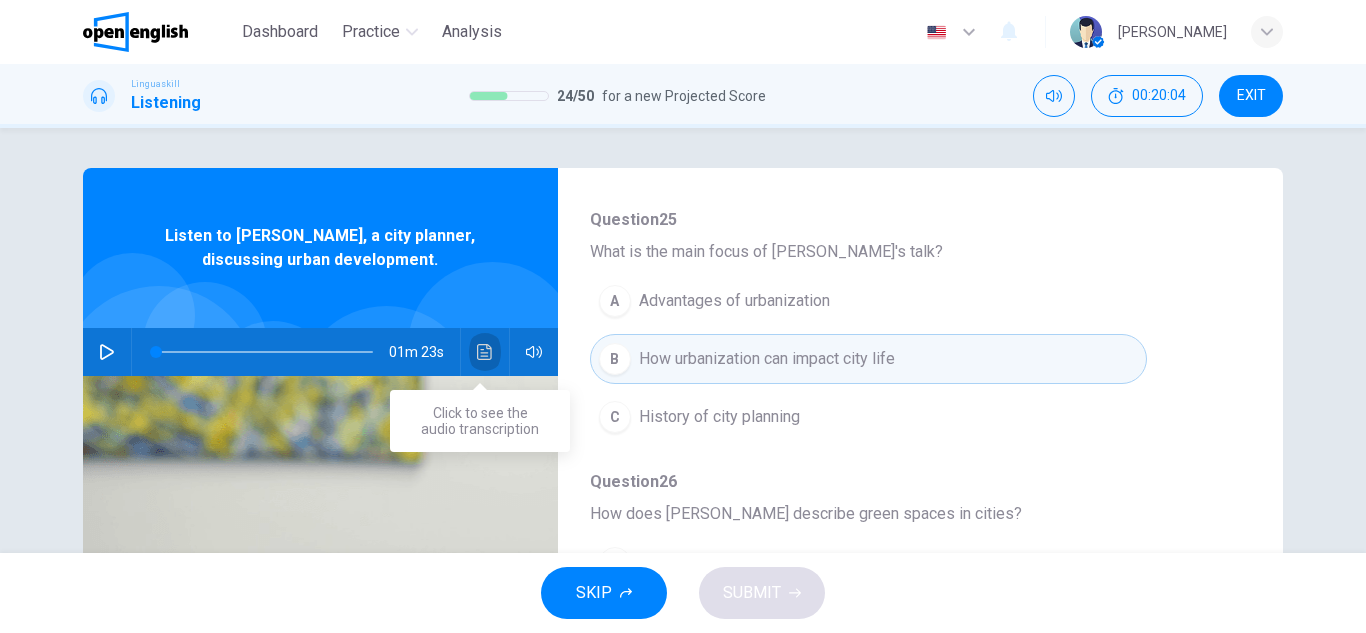 click 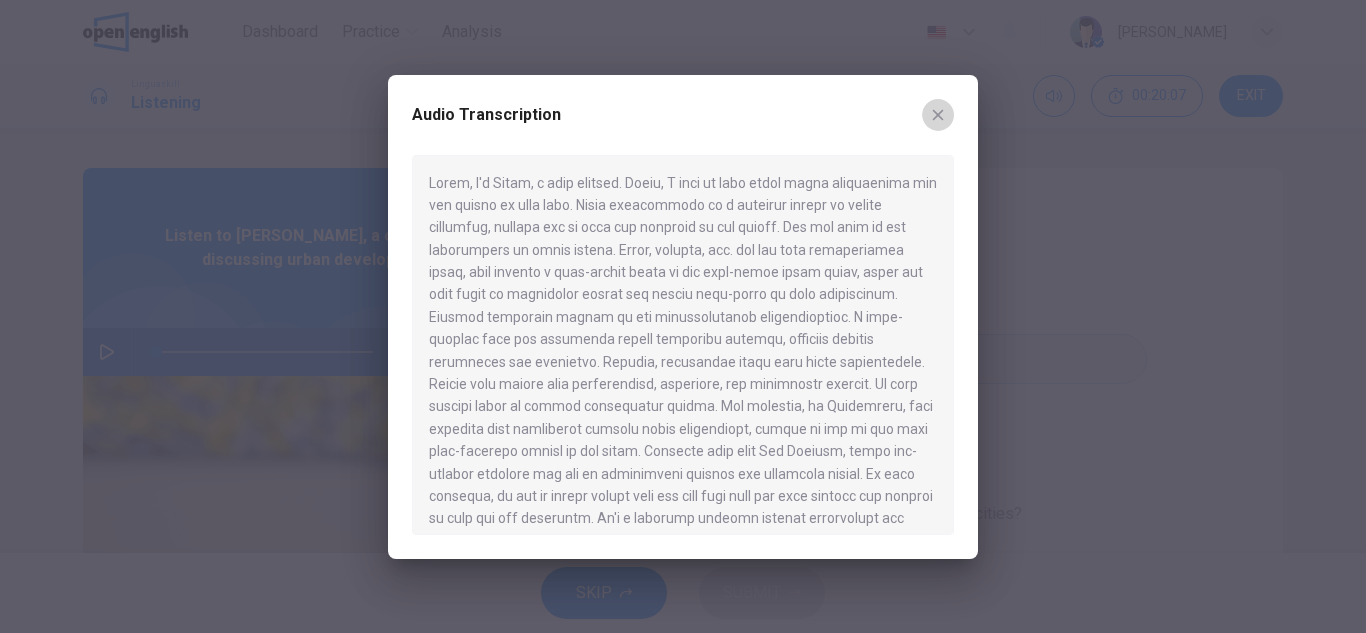 click 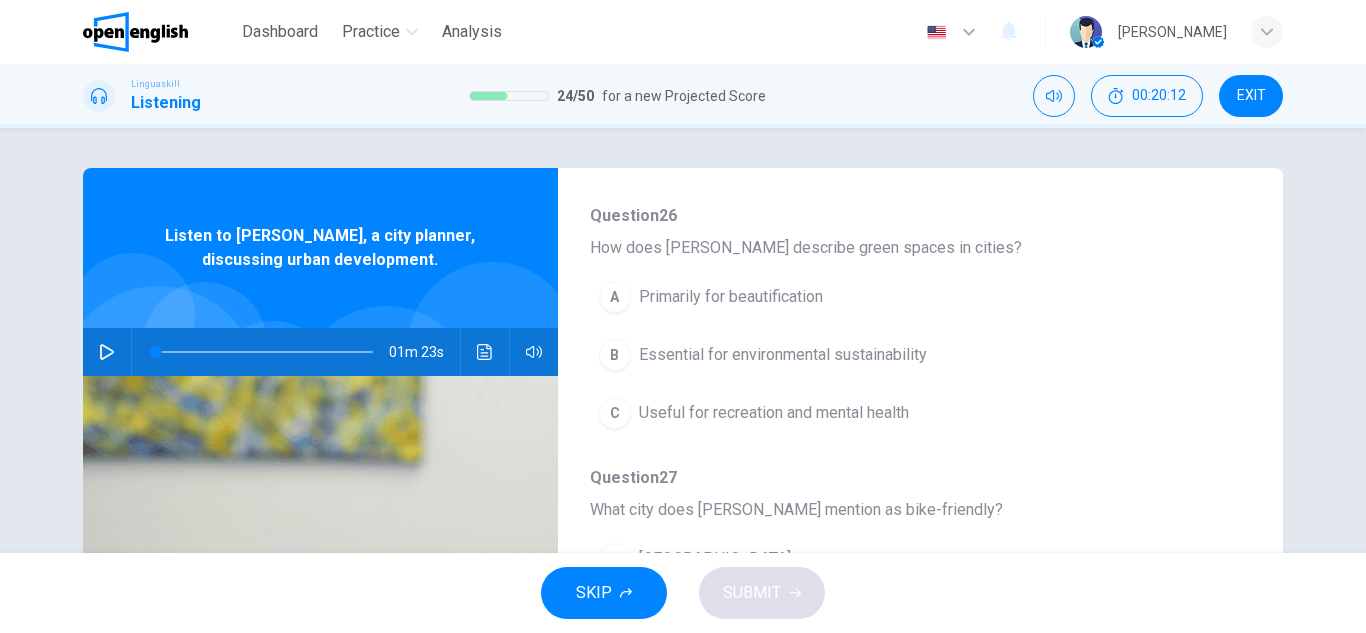 scroll, scrollTop: 600, scrollLeft: 0, axis: vertical 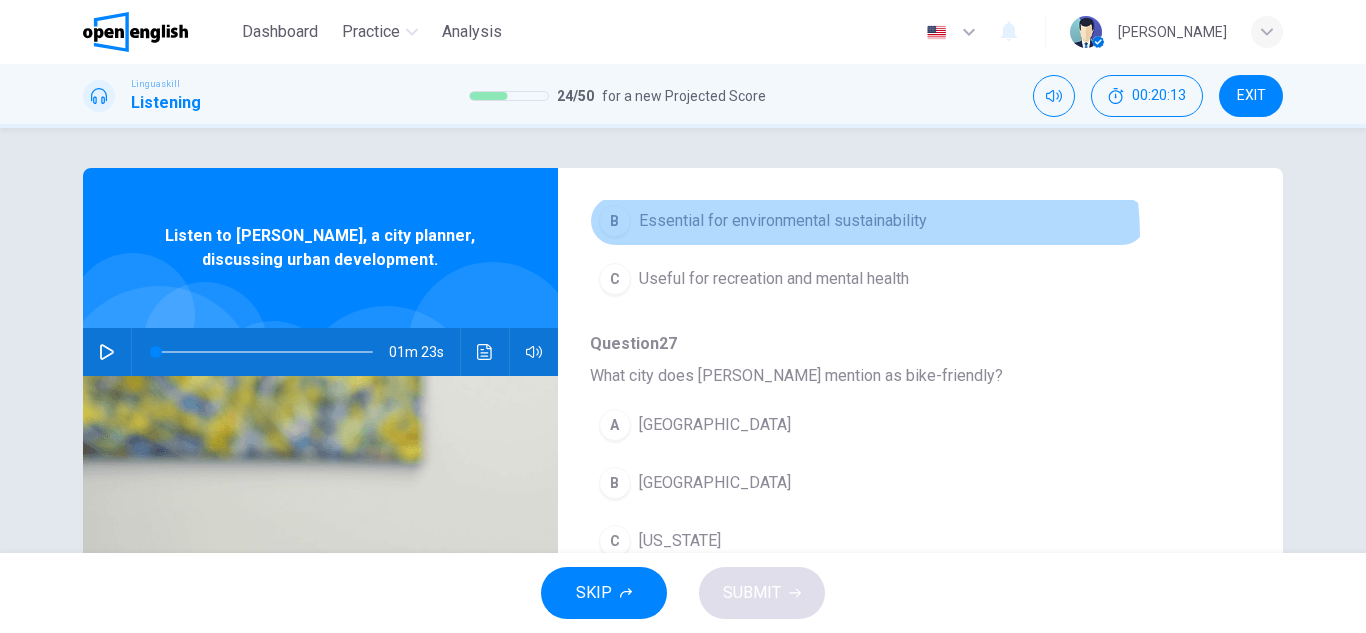 click on "B Essential for environmental sustainability" at bounding box center [868, 221] 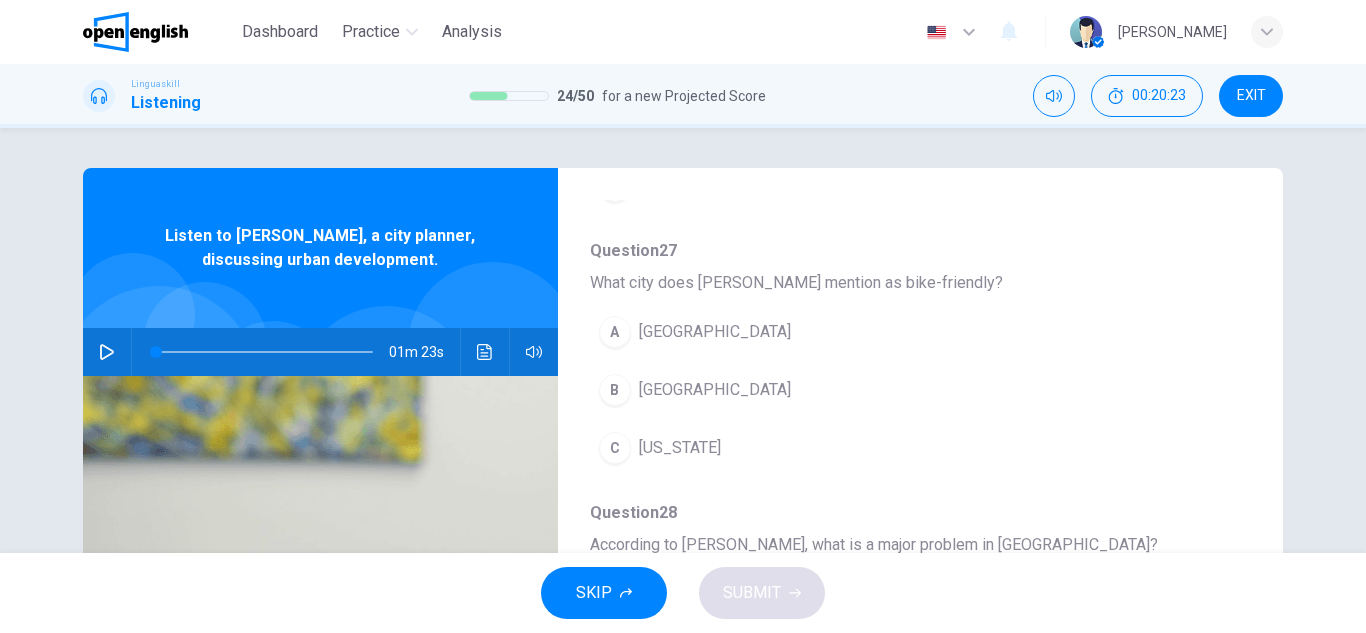 scroll, scrollTop: 700, scrollLeft: 0, axis: vertical 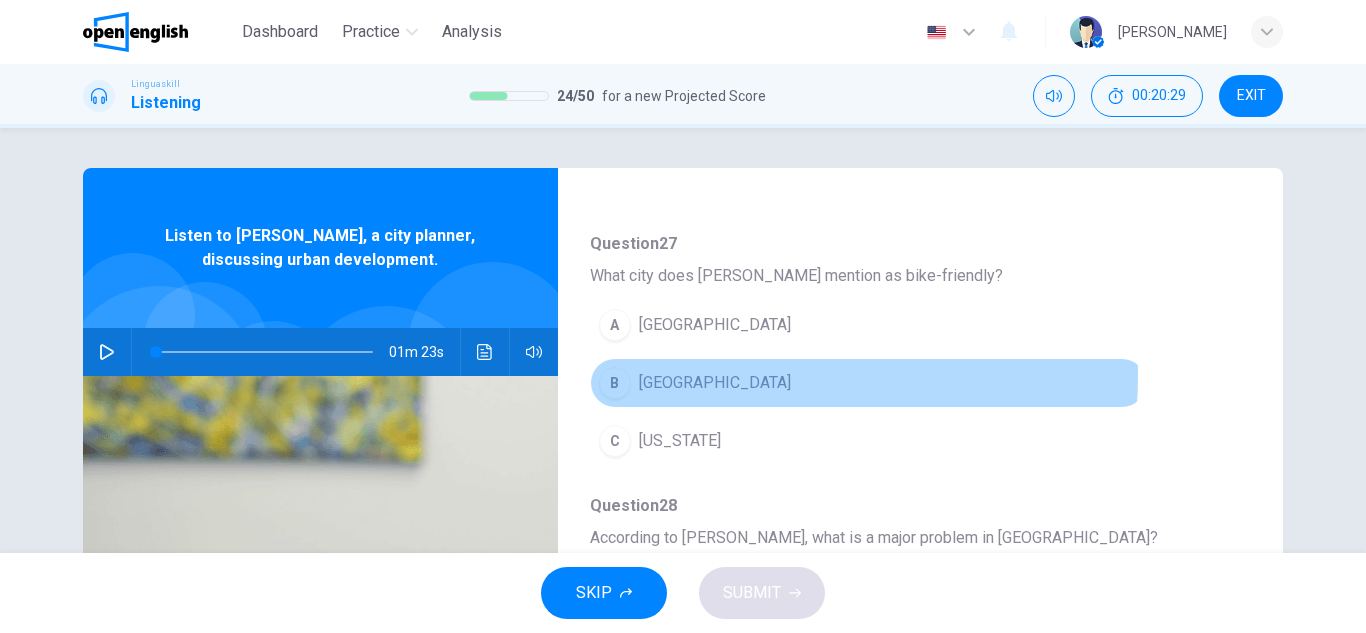 click on "Copenhagen" at bounding box center [715, 383] 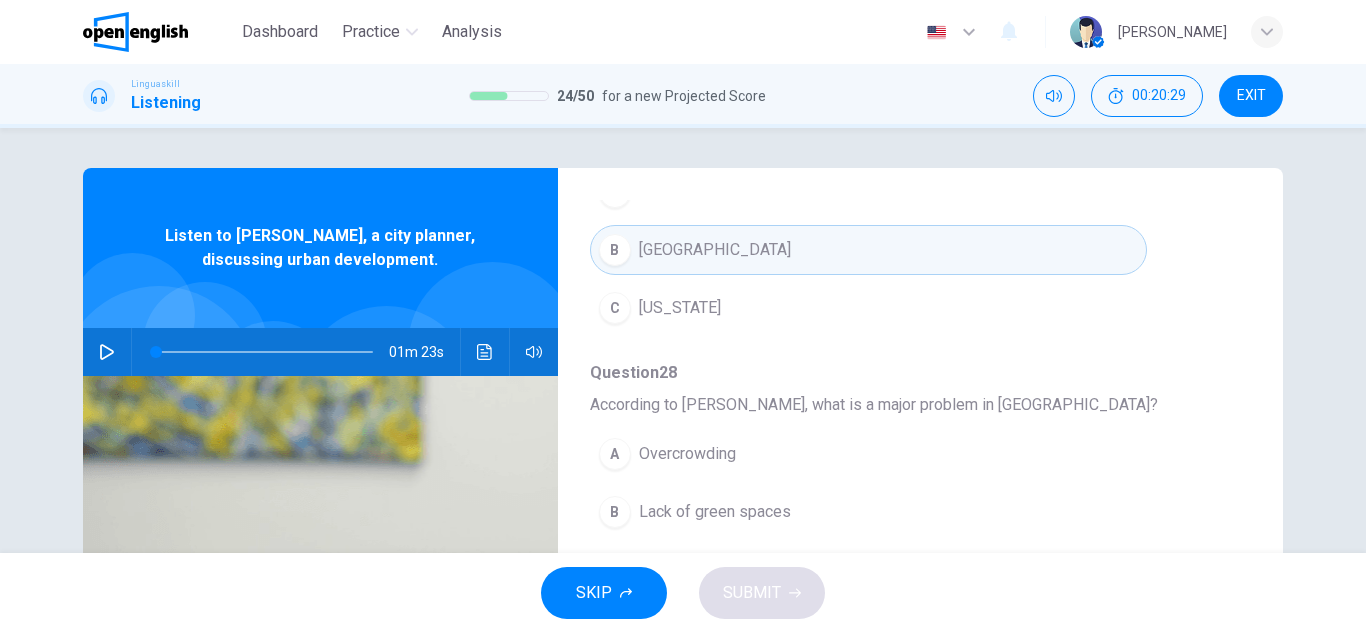 scroll, scrollTop: 863, scrollLeft: 0, axis: vertical 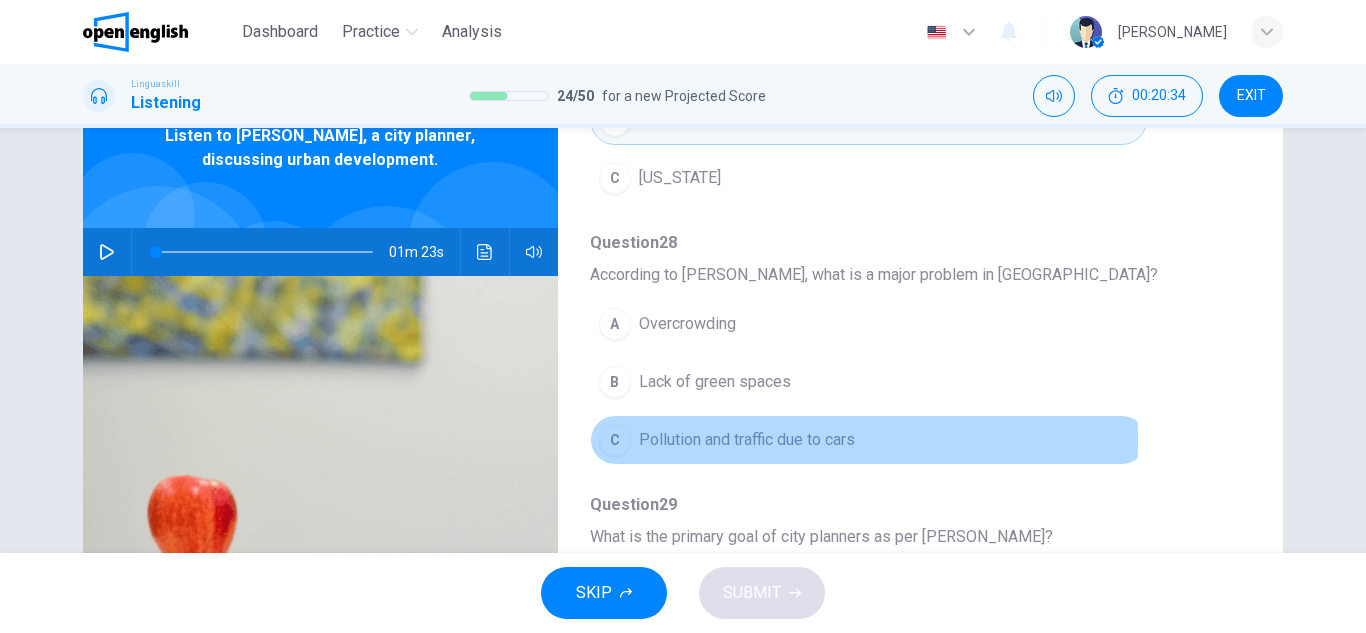 click on "Pollution and traffic due to cars" at bounding box center (747, 440) 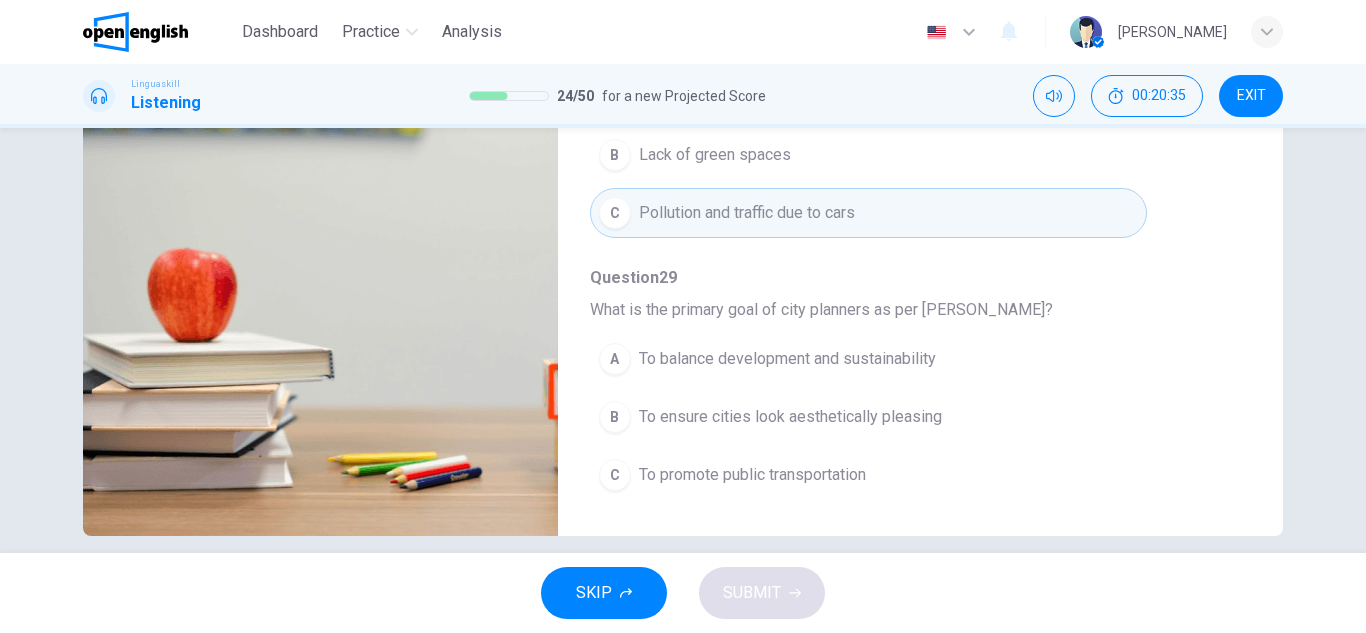 scroll, scrollTop: 350, scrollLeft: 0, axis: vertical 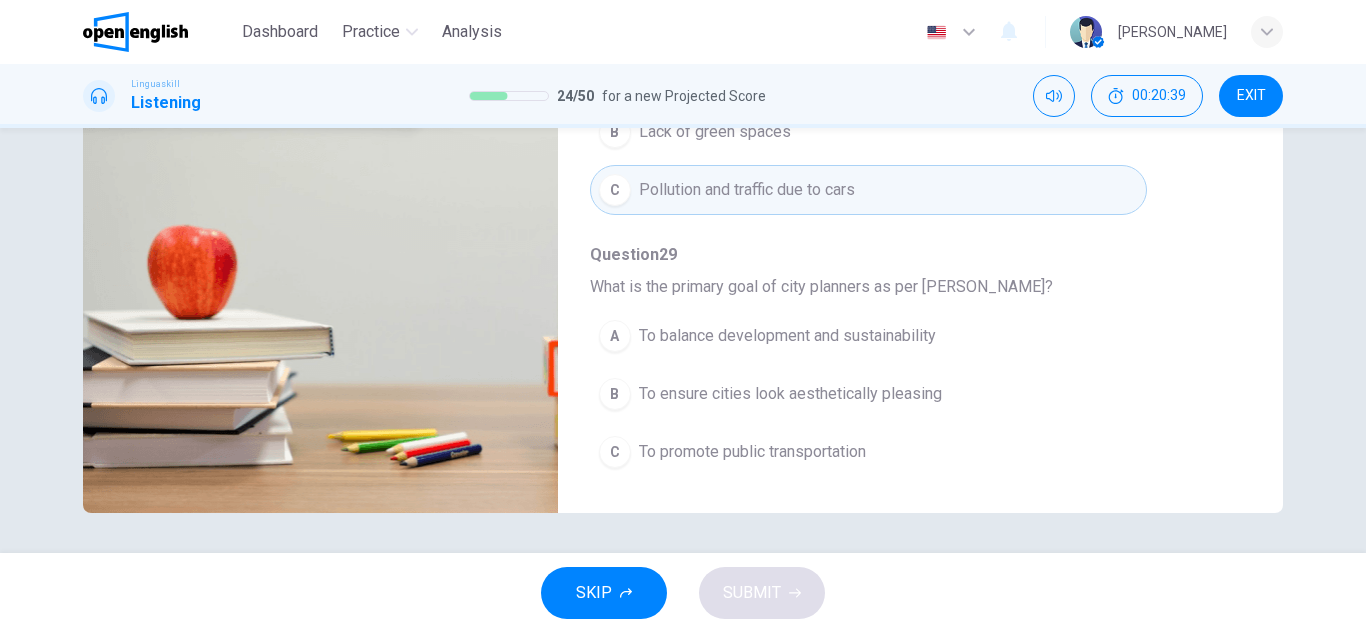 drag, startPoint x: 671, startPoint y: 290, endPoint x: 773, endPoint y: 295, distance: 102.122475 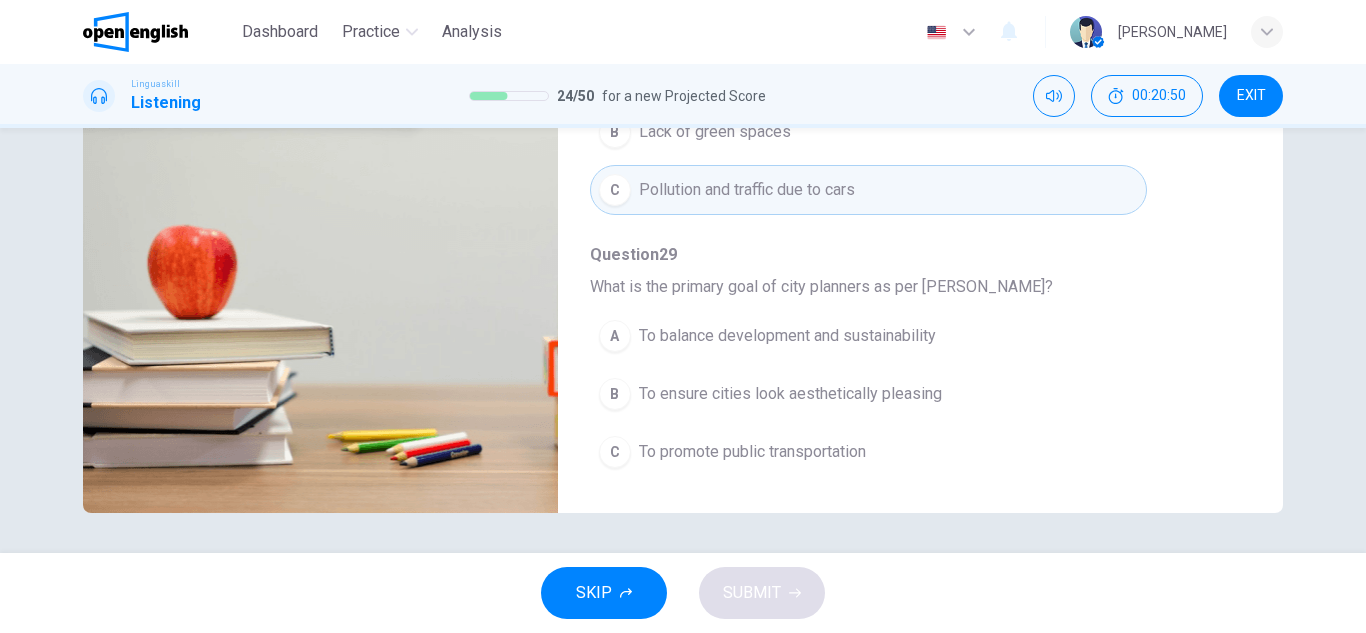 click on "To balance development and sustainability" at bounding box center (787, 336) 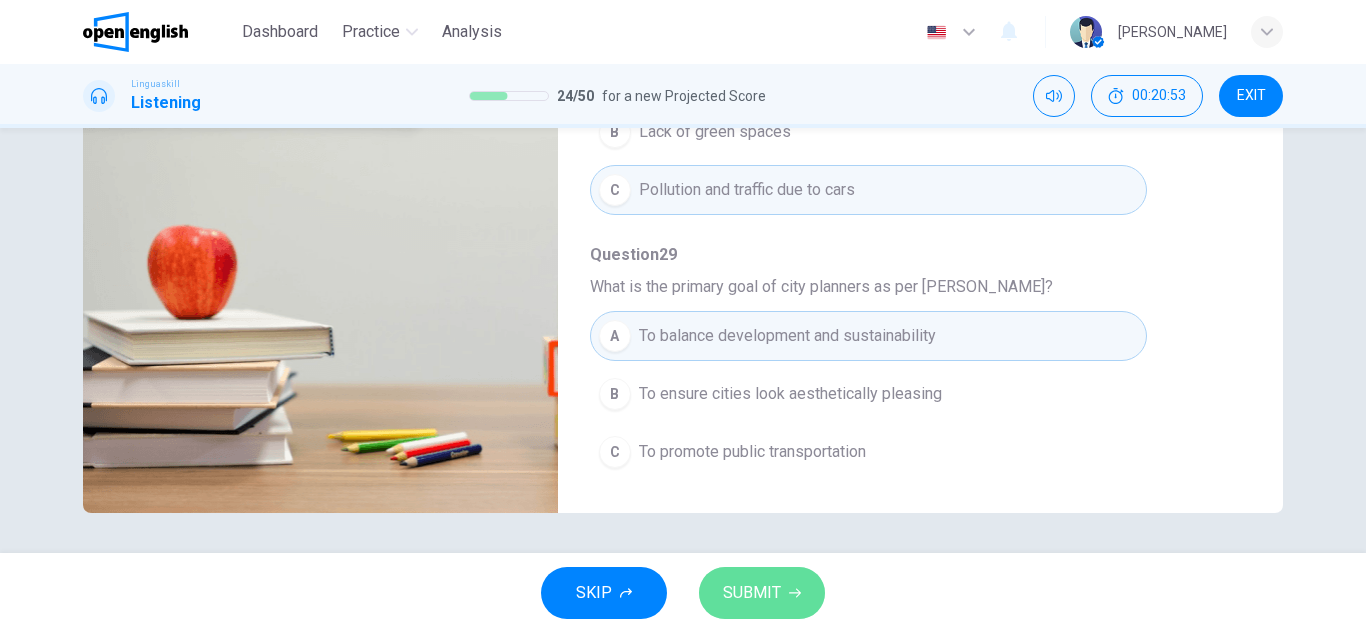 click on "SUBMIT" at bounding box center (752, 593) 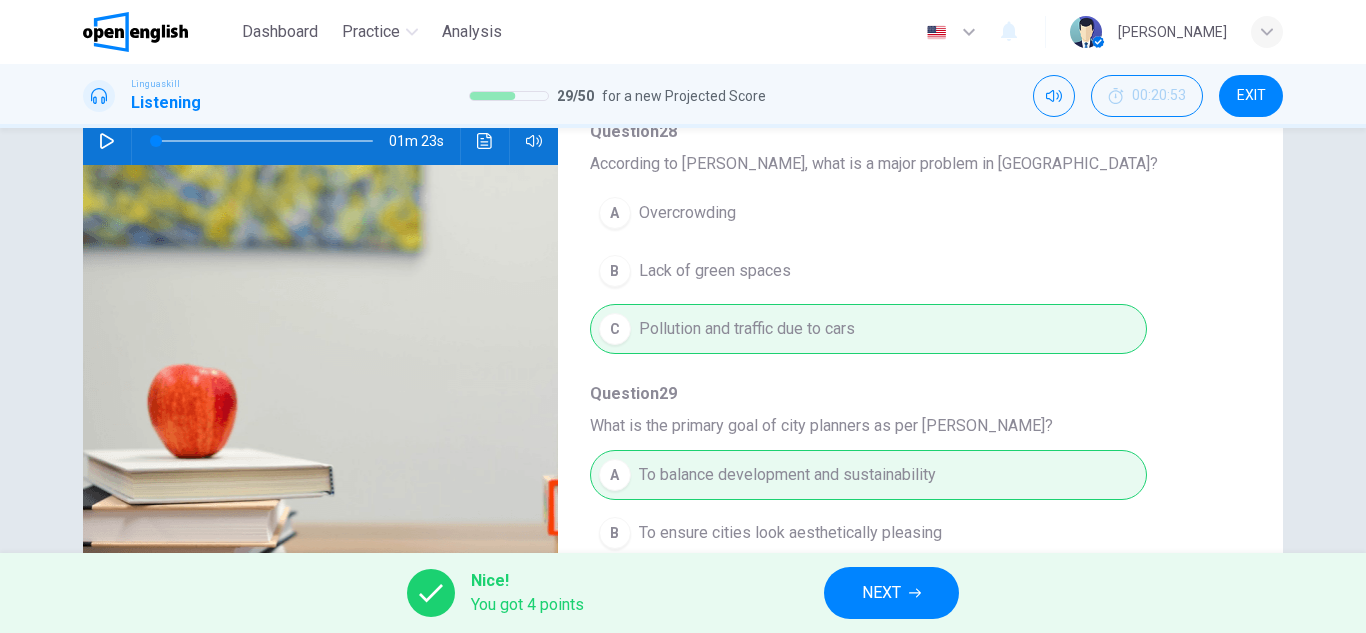 scroll, scrollTop: 0, scrollLeft: 0, axis: both 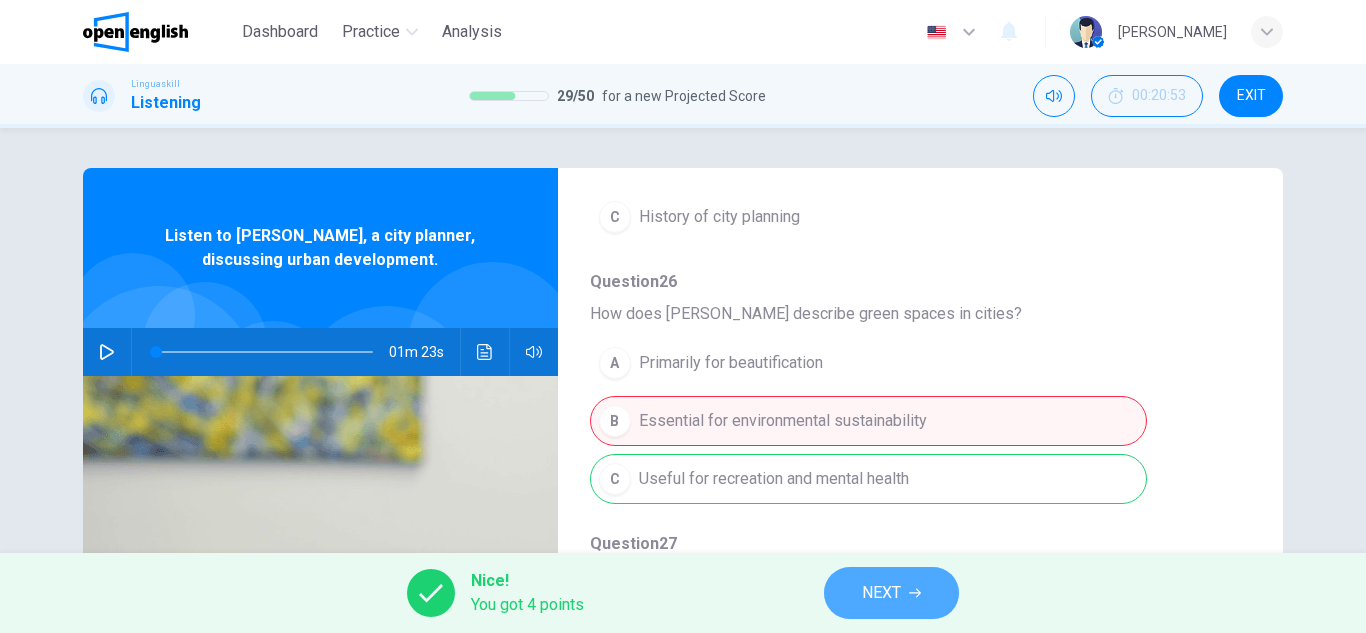 click on "NEXT" at bounding box center (881, 593) 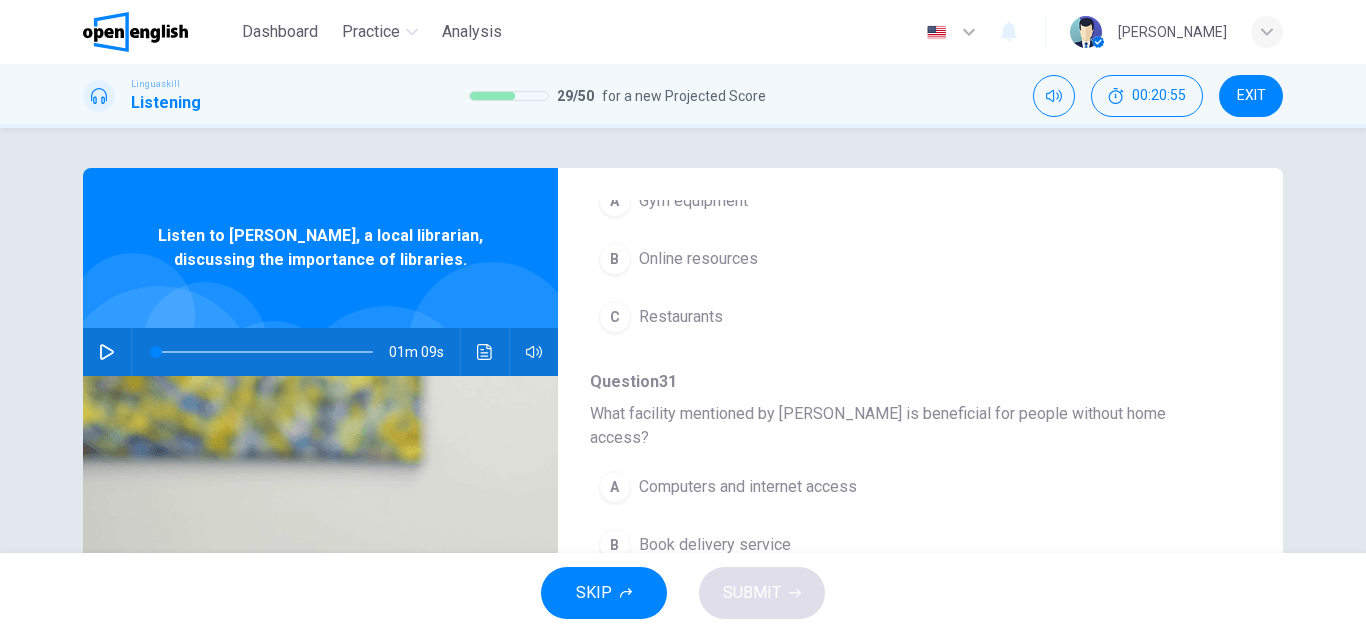 scroll, scrollTop: 200, scrollLeft: 0, axis: vertical 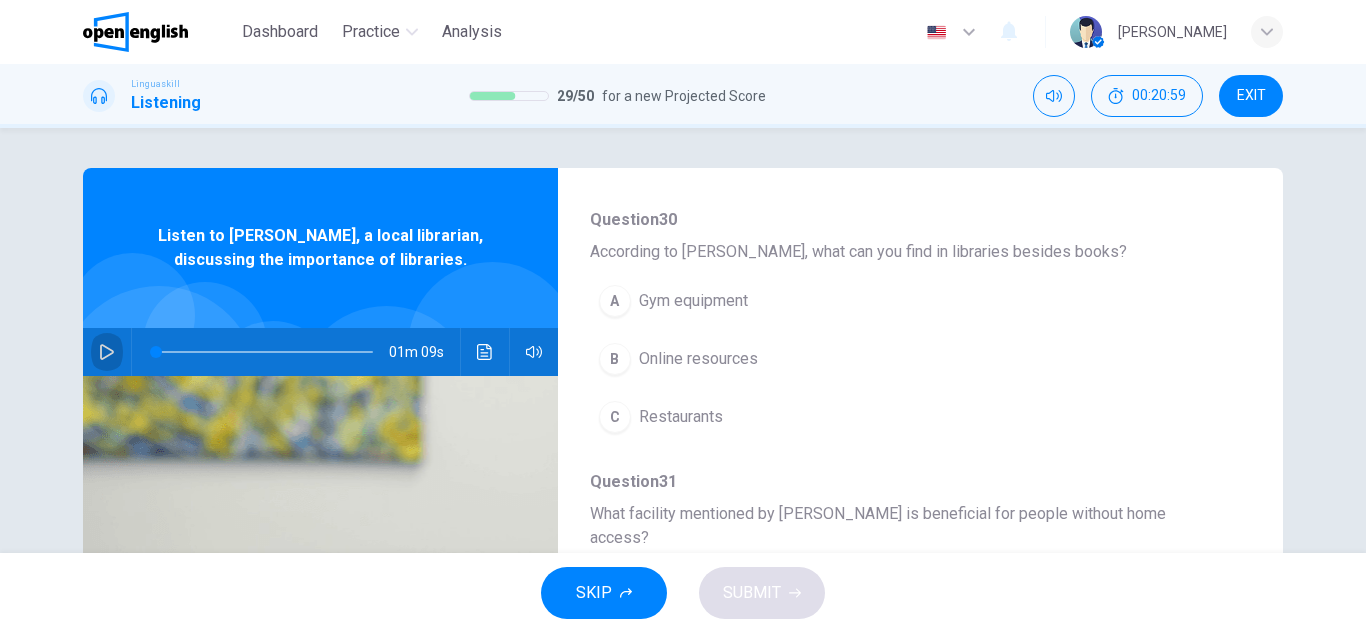 click at bounding box center (107, 352) 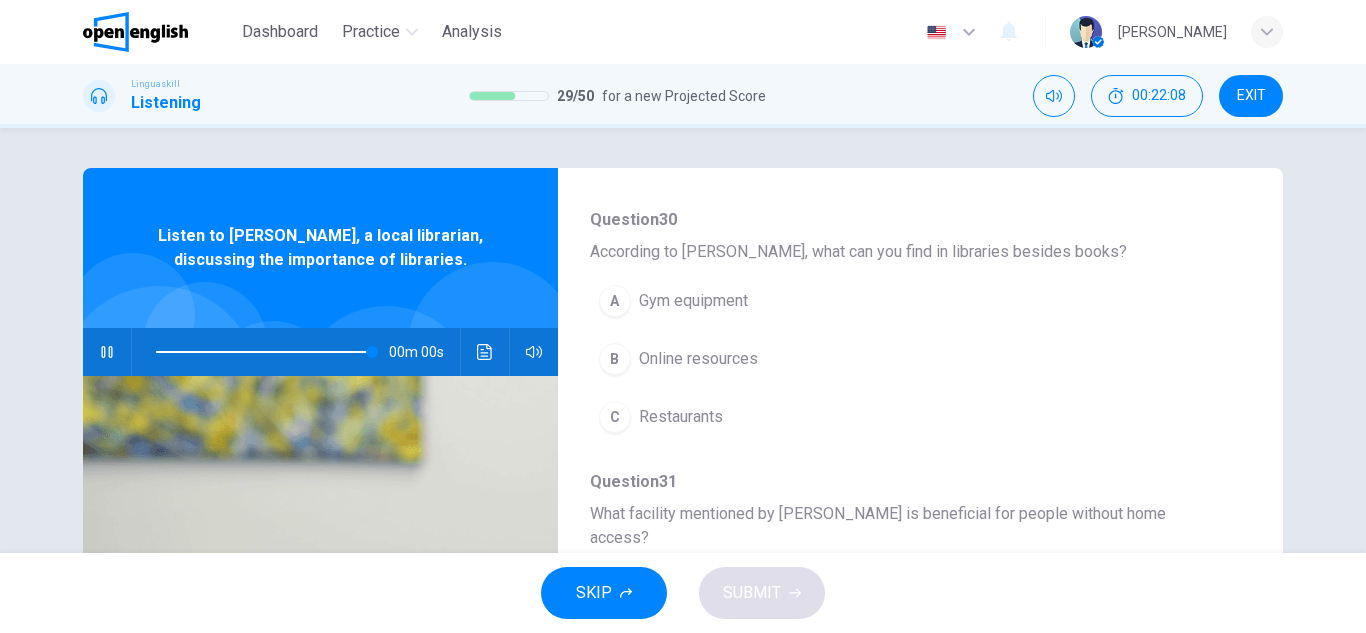 type on "*" 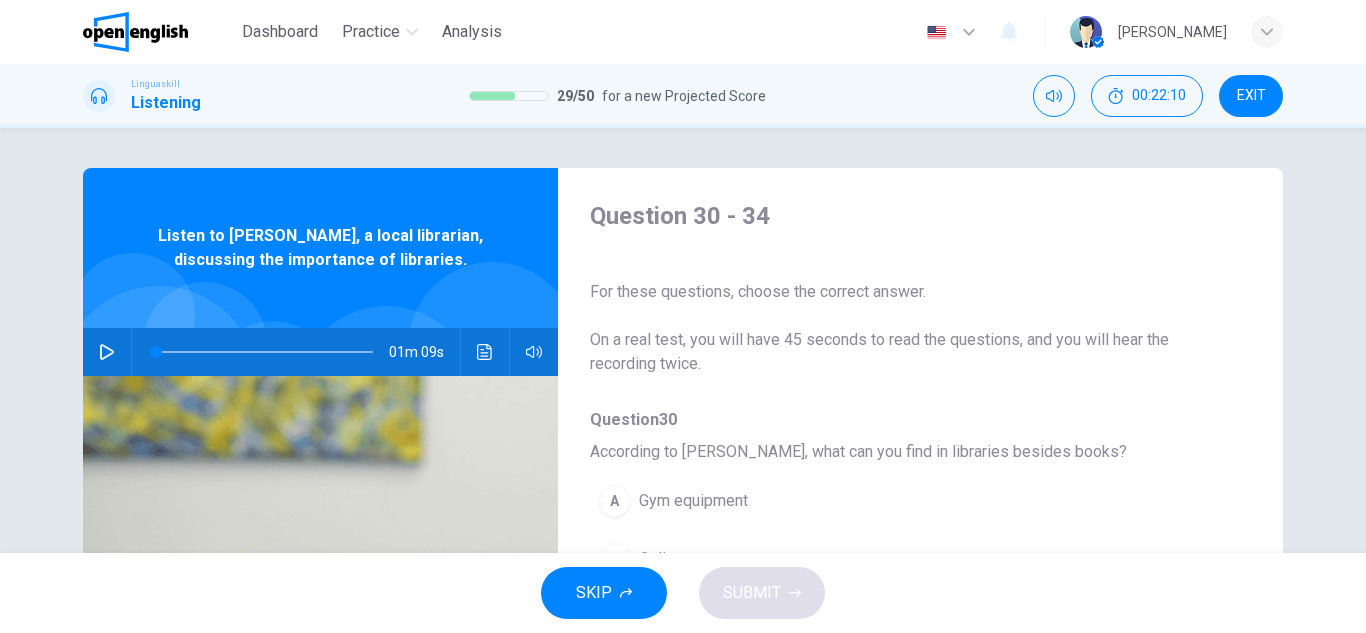 scroll, scrollTop: 200, scrollLeft: 0, axis: vertical 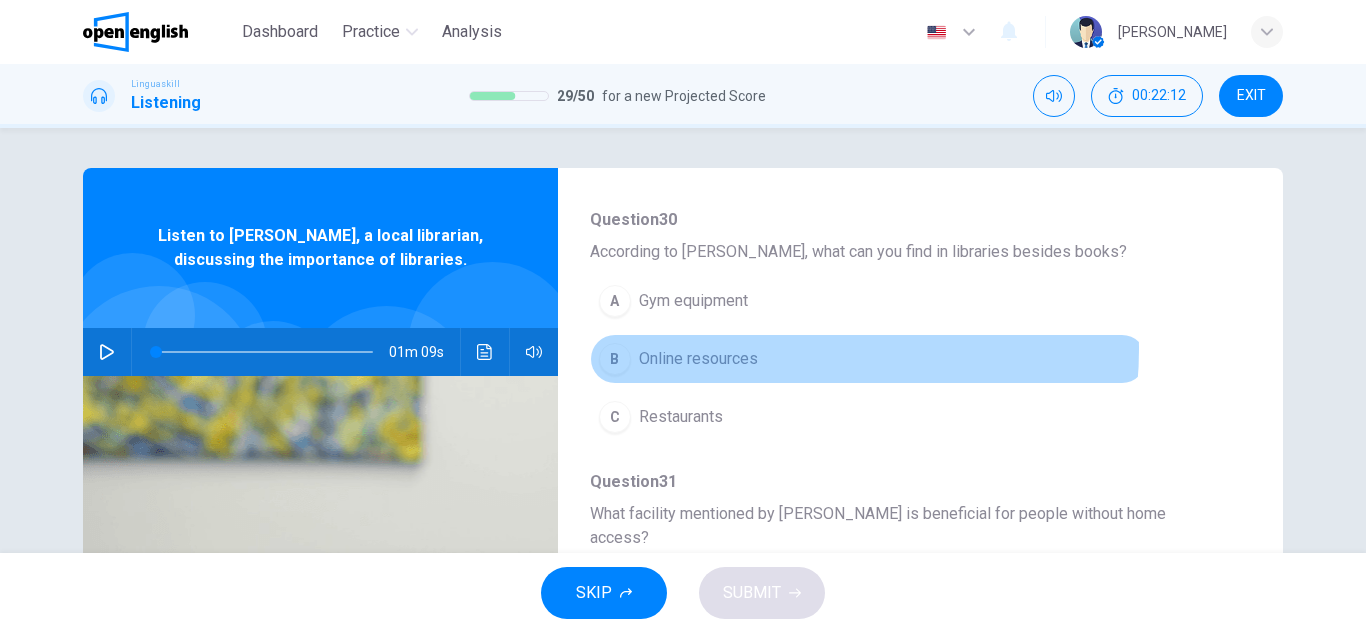 click on "B Online resources" at bounding box center [868, 359] 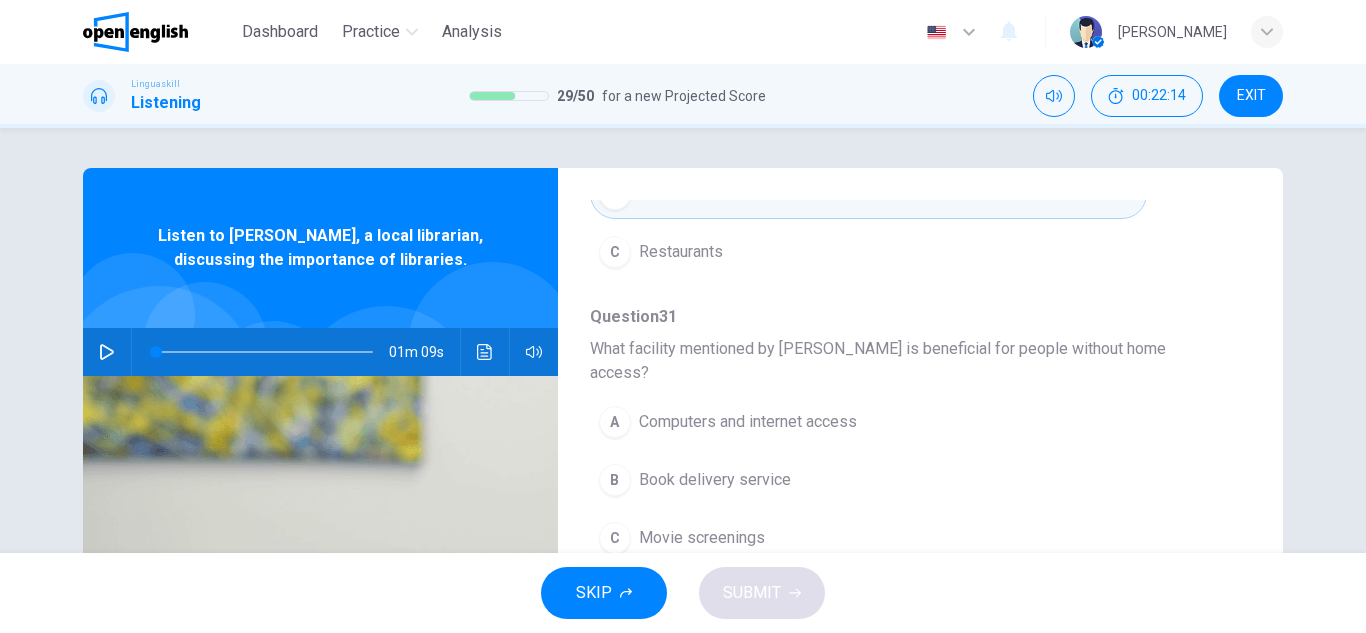 scroll, scrollTop: 400, scrollLeft: 0, axis: vertical 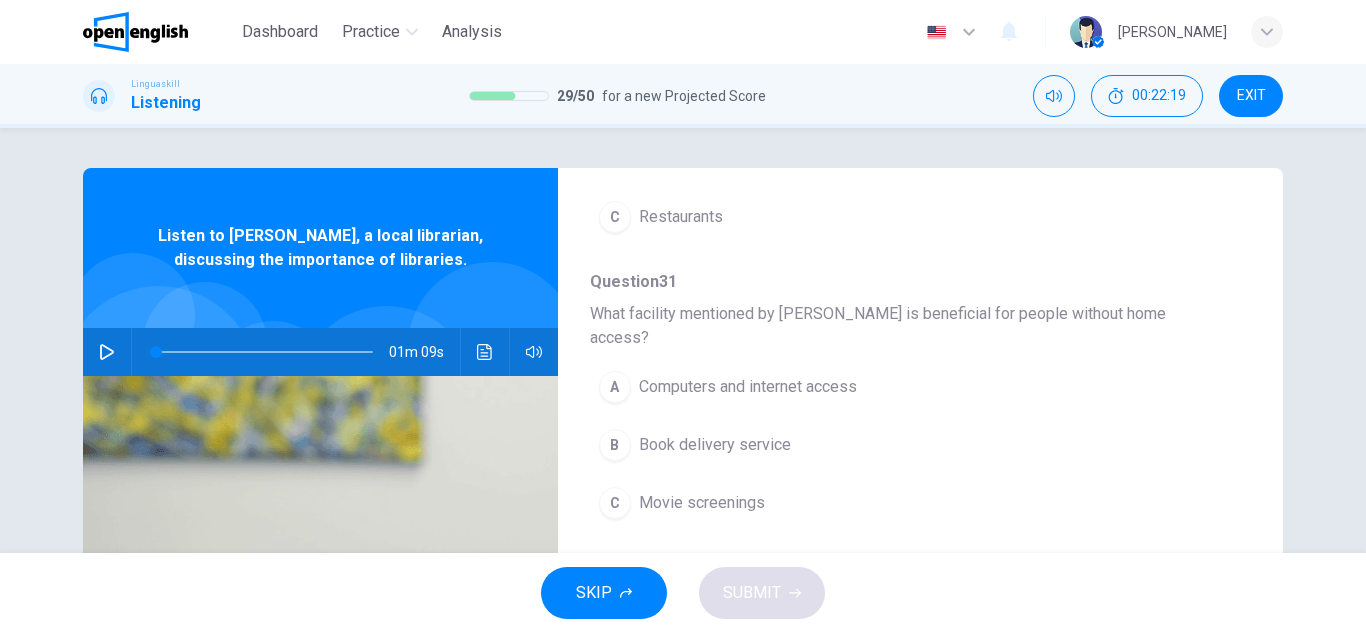 click on "Computers and internet access" at bounding box center (748, 387) 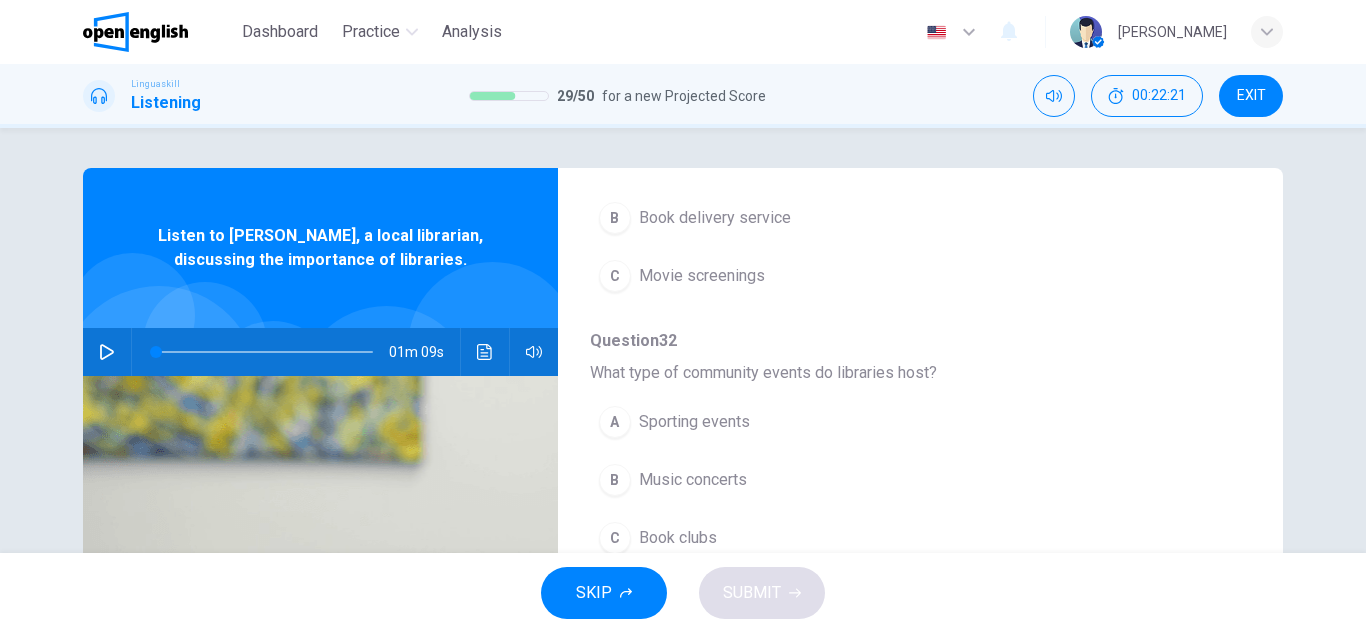 scroll, scrollTop: 700, scrollLeft: 0, axis: vertical 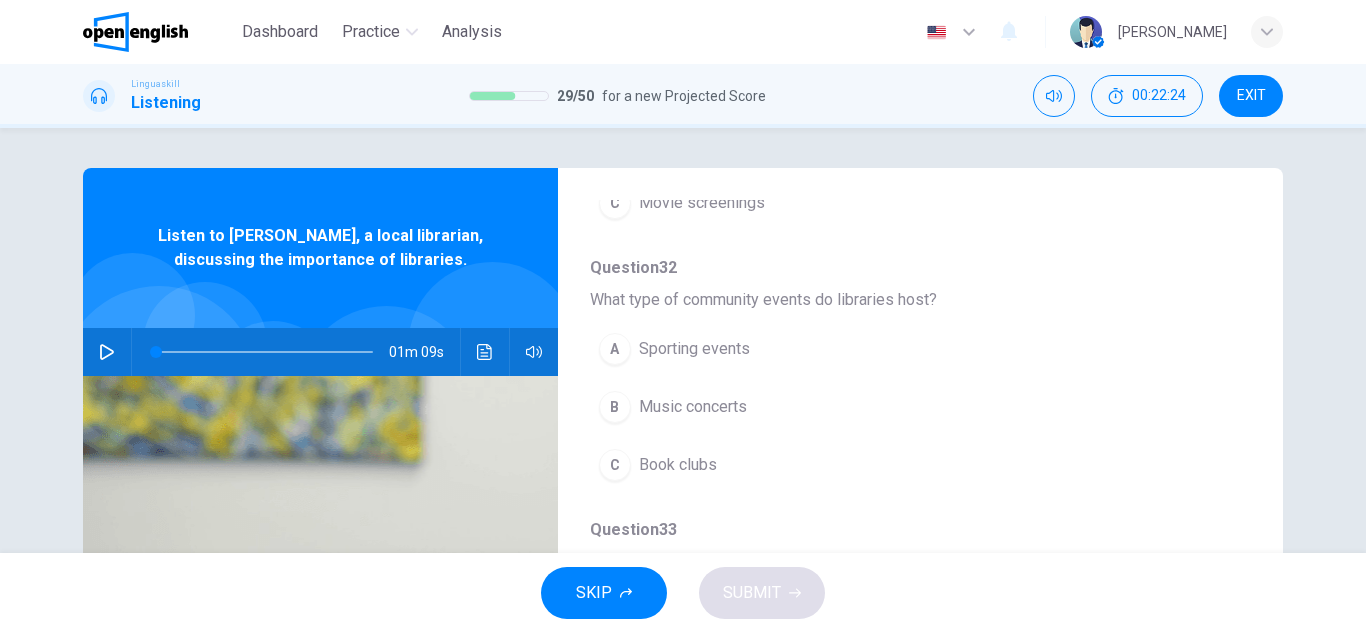 click on "C Book clubs" at bounding box center (868, 465) 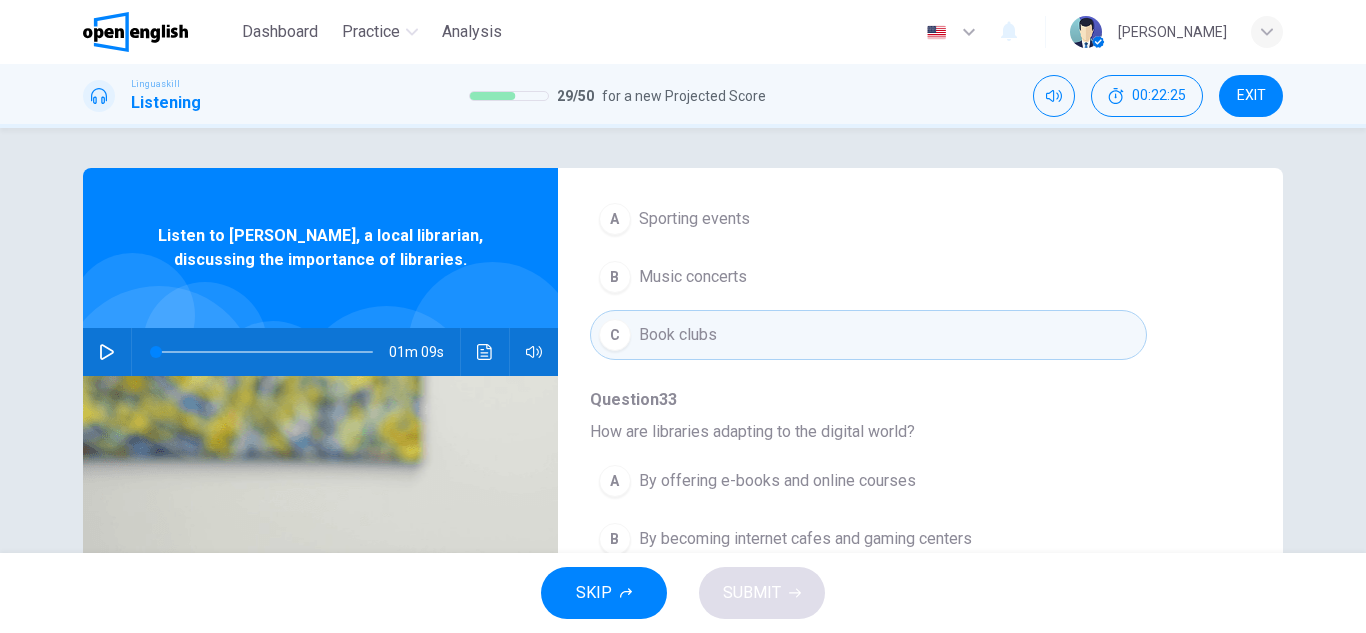 scroll, scrollTop: 863, scrollLeft: 0, axis: vertical 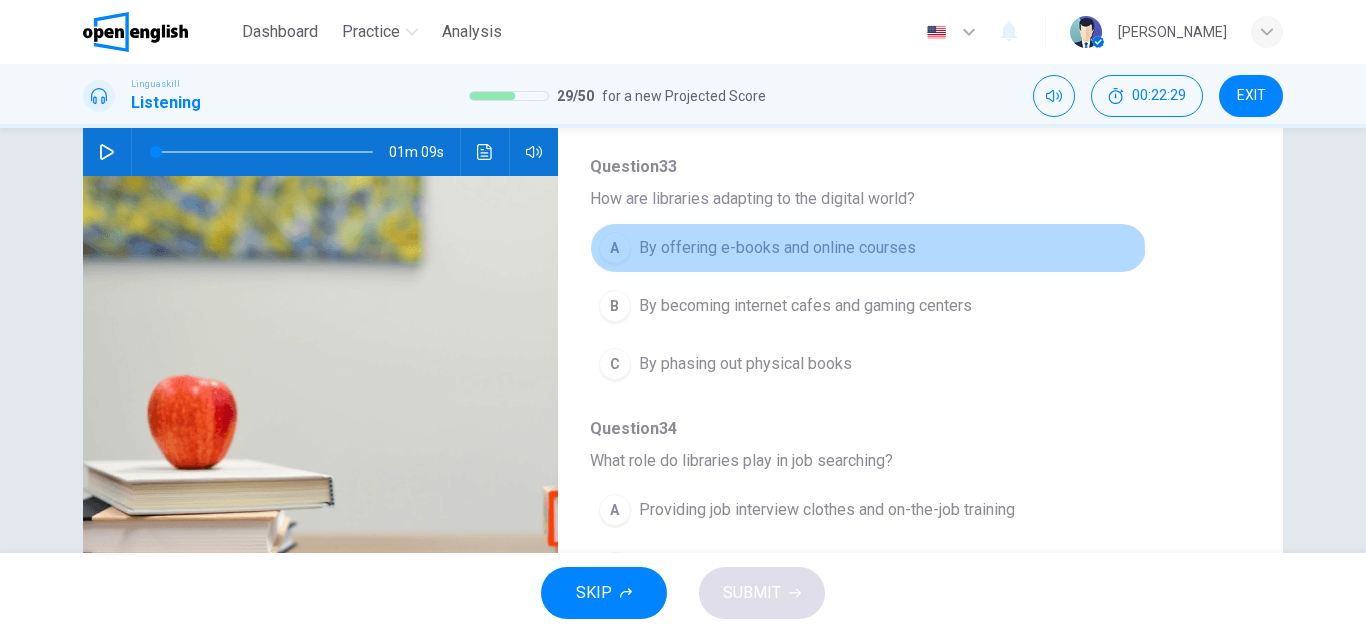 click on "By offering e-books and online courses" at bounding box center [777, 248] 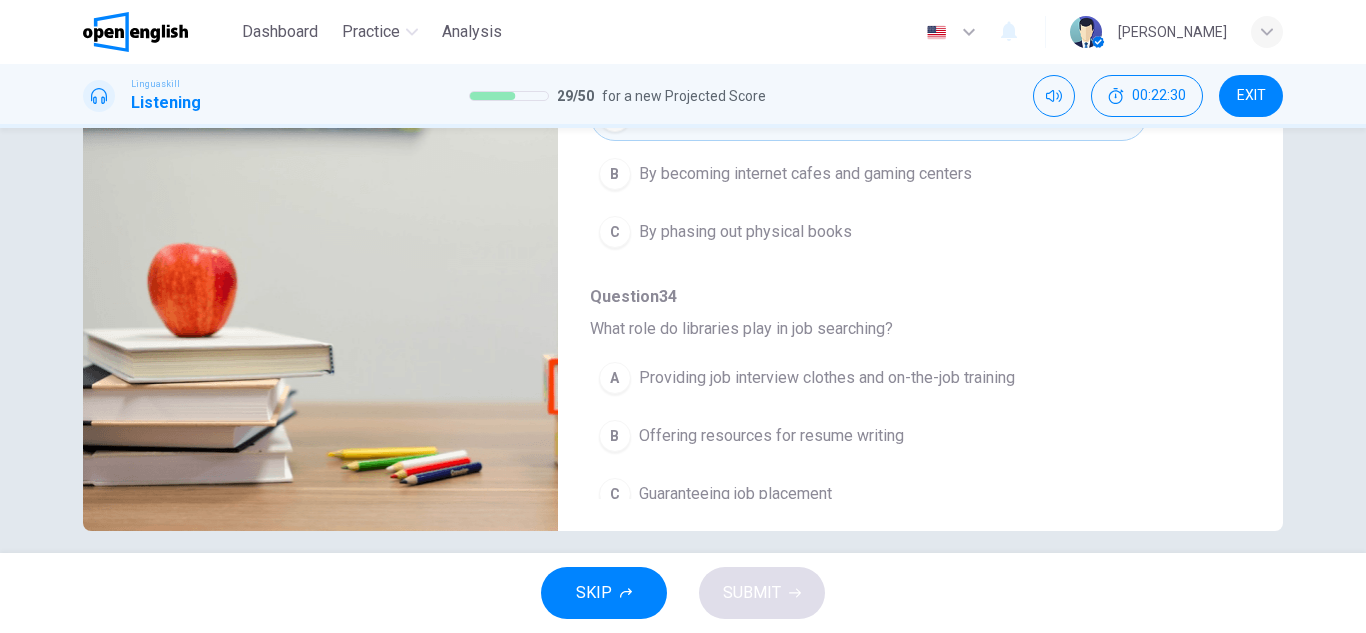 scroll, scrollTop: 350, scrollLeft: 0, axis: vertical 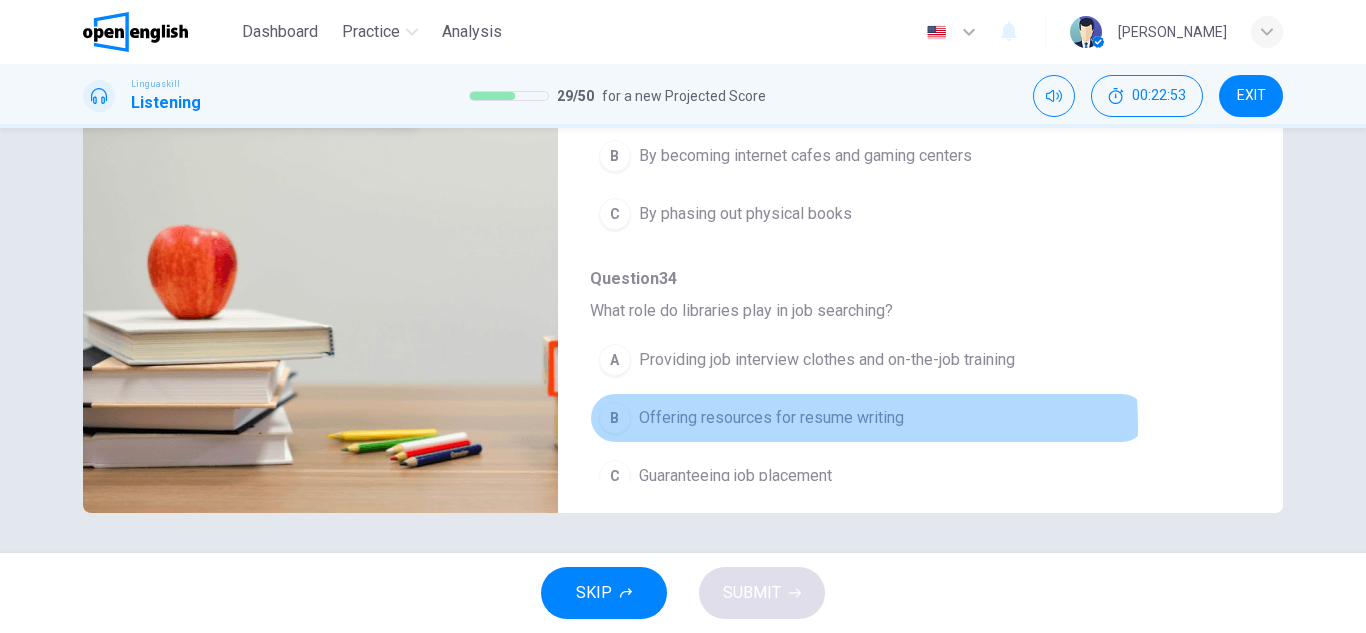 click on "Offering resources for resume writing" at bounding box center (771, 418) 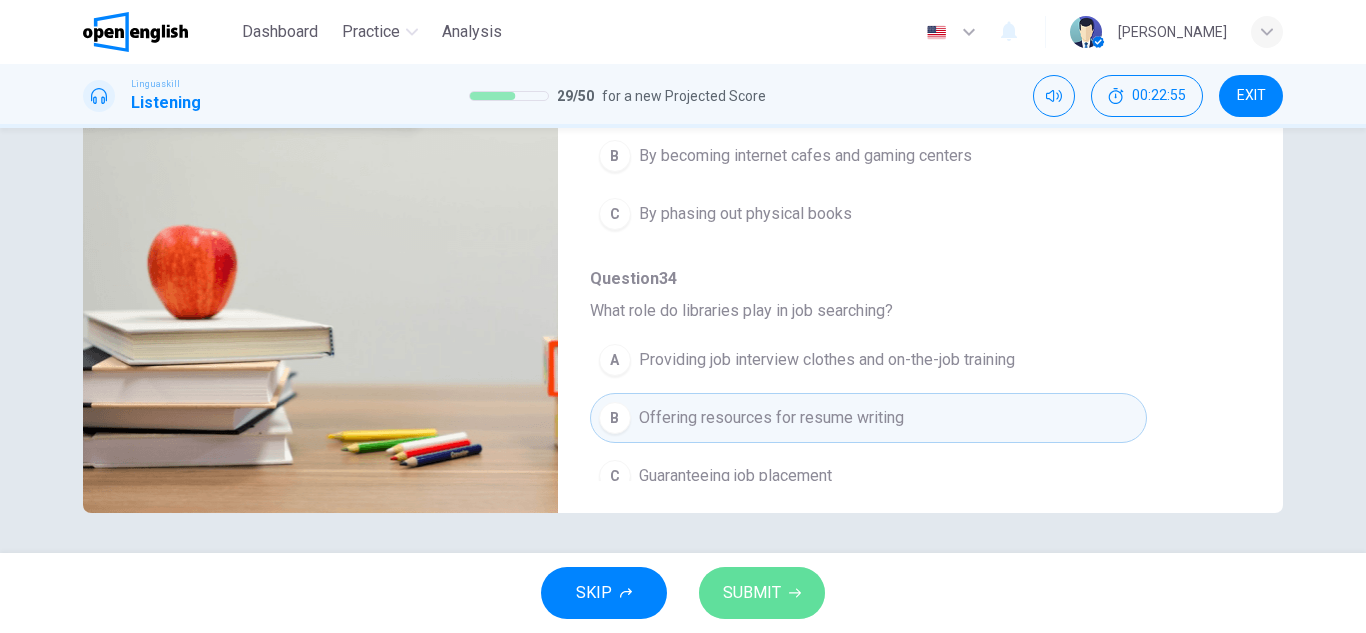click on "SUBMIT" at bounding box center (752, 593) 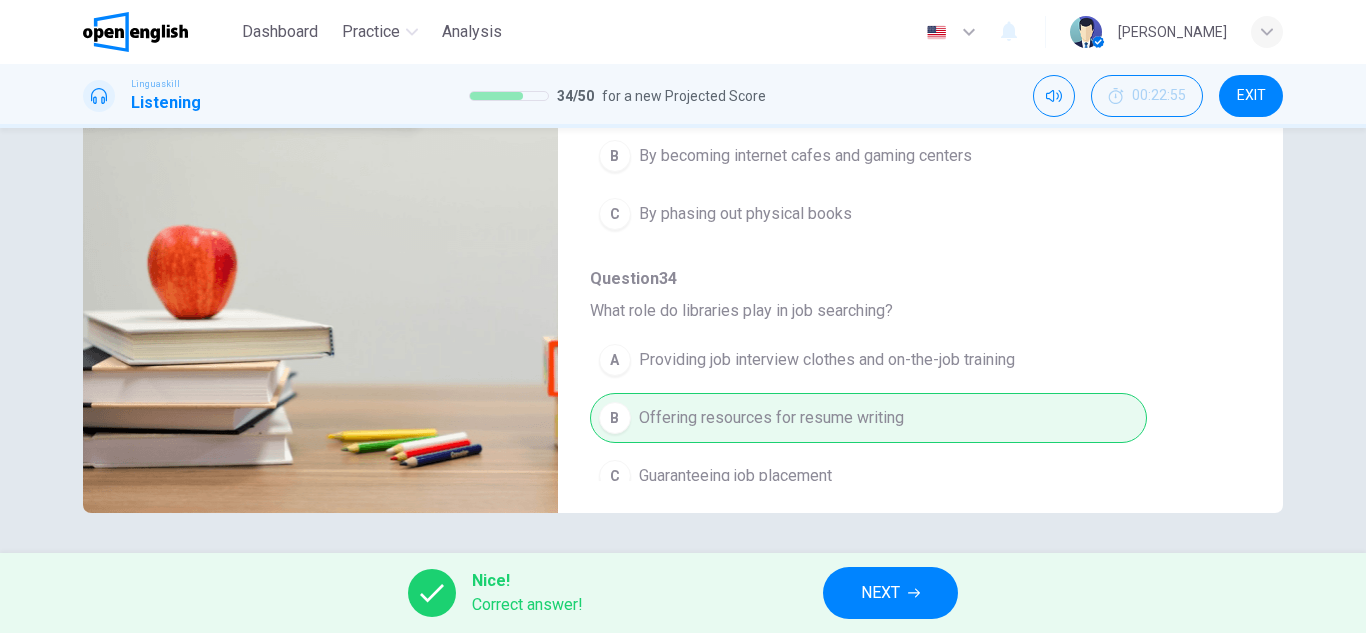 click on "NEXT" at bounding box center (890, 593) 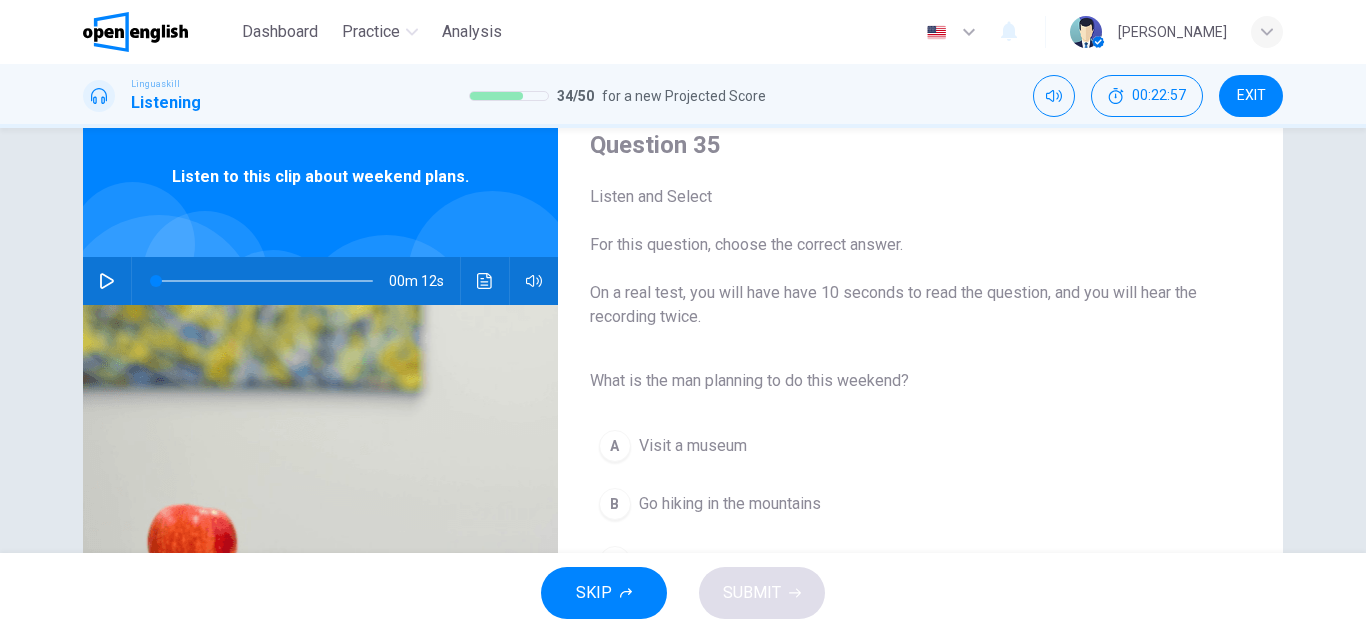 scroll, scrollTop: 100, scrollLeft: 0, axis: vertical 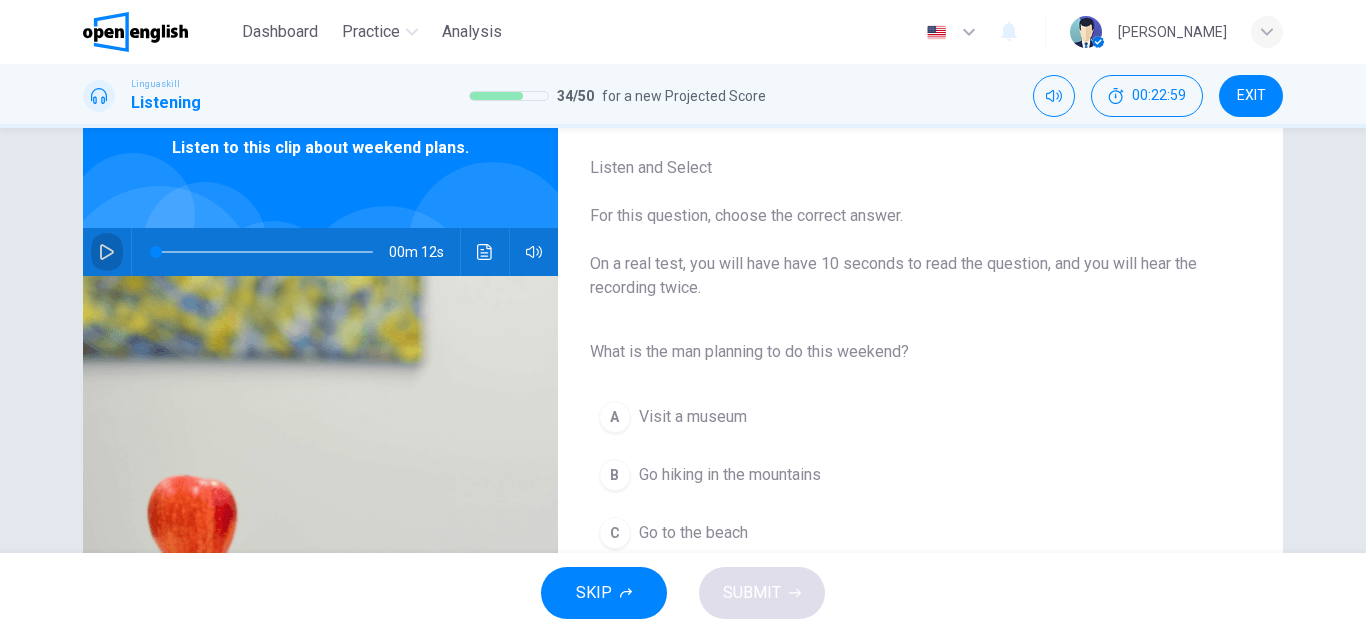 click 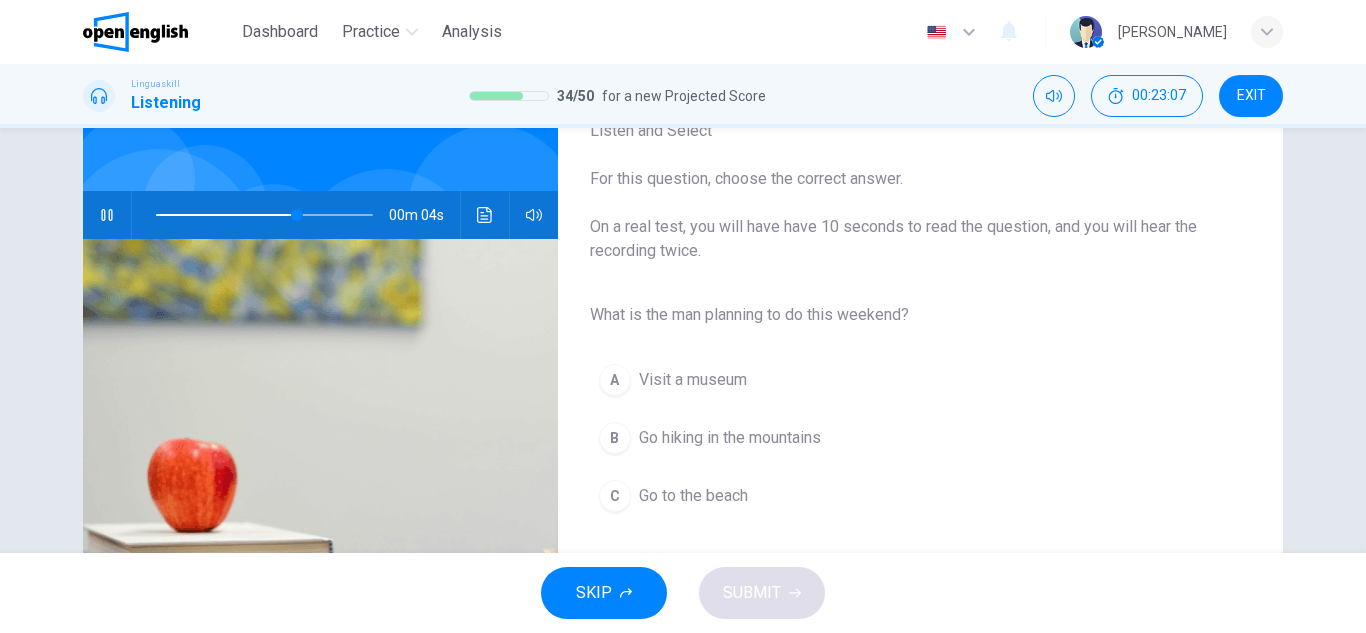scroll, scrollTop: 100, scrollLeft: 0, axis: vertical 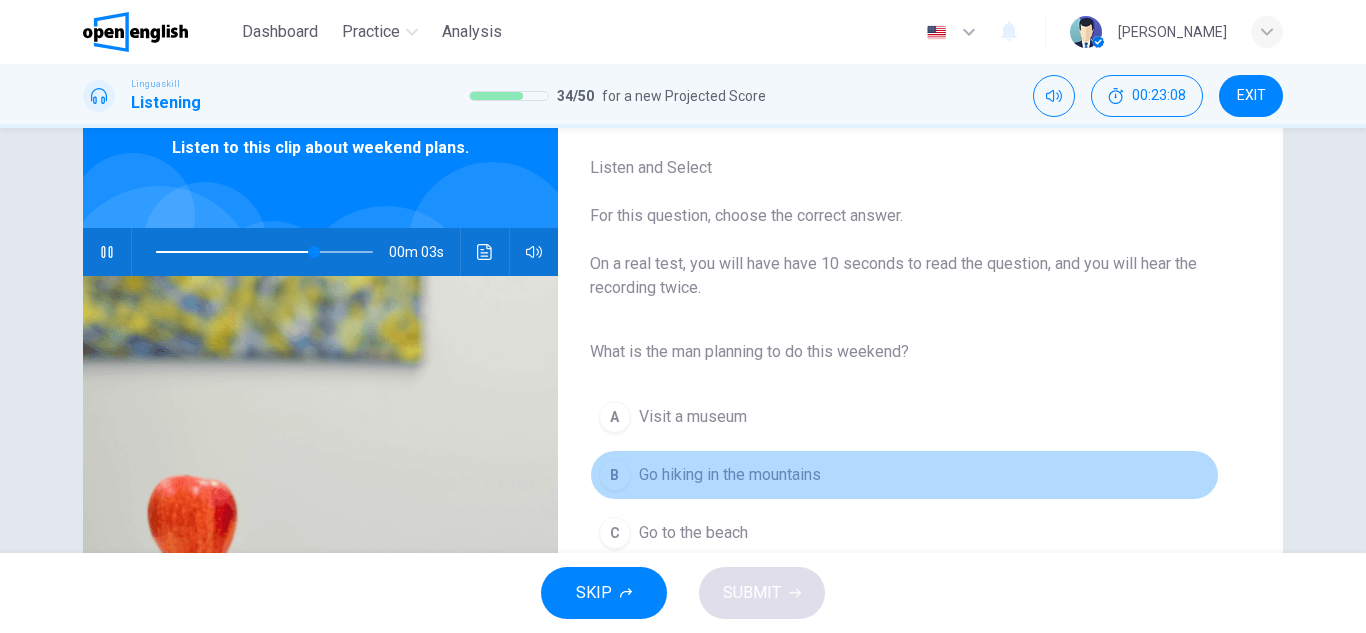 drag, startPoint x: 745, startPoint y: 466, endPoint x: 736, endPoint y: 492, distance: 27.513634 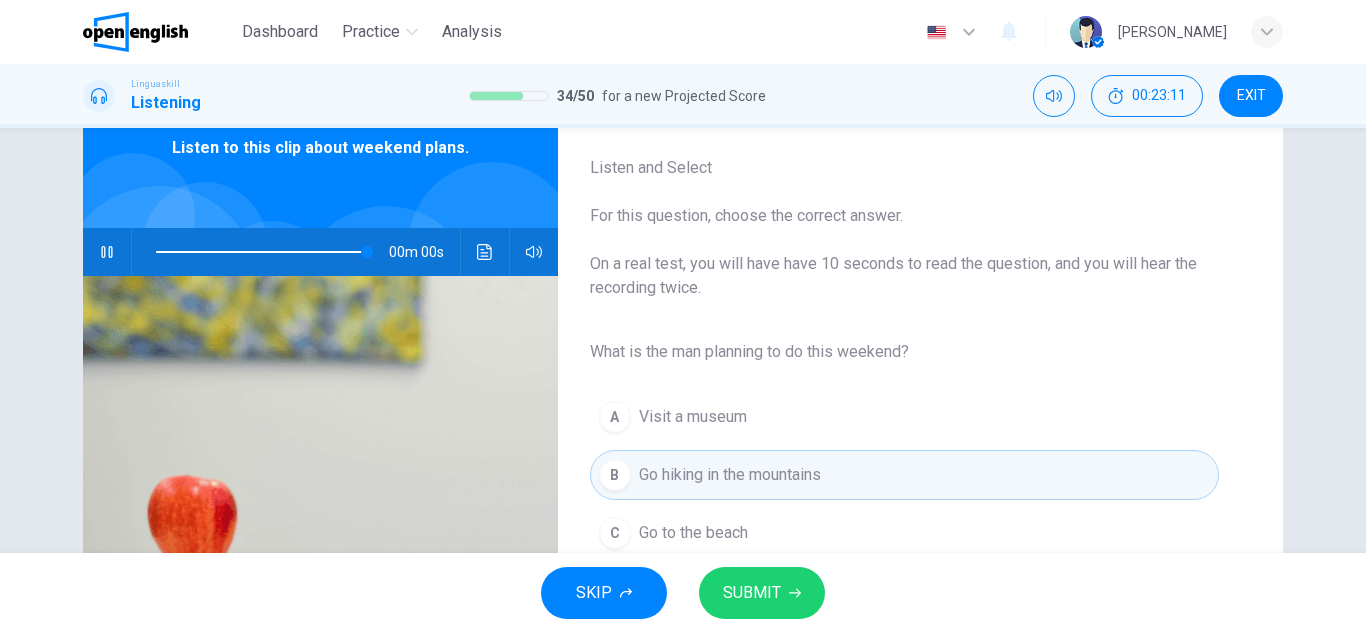 type on "*" 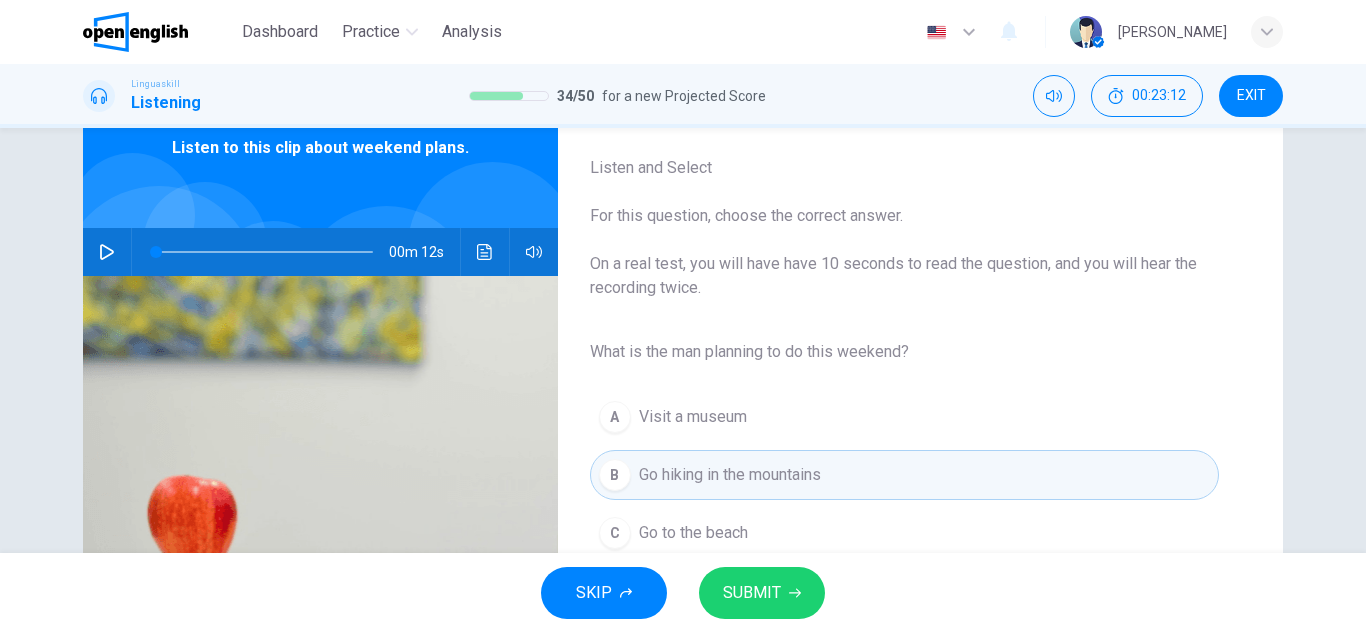 click on "SUBMIT" at bounding box center [752, 593] 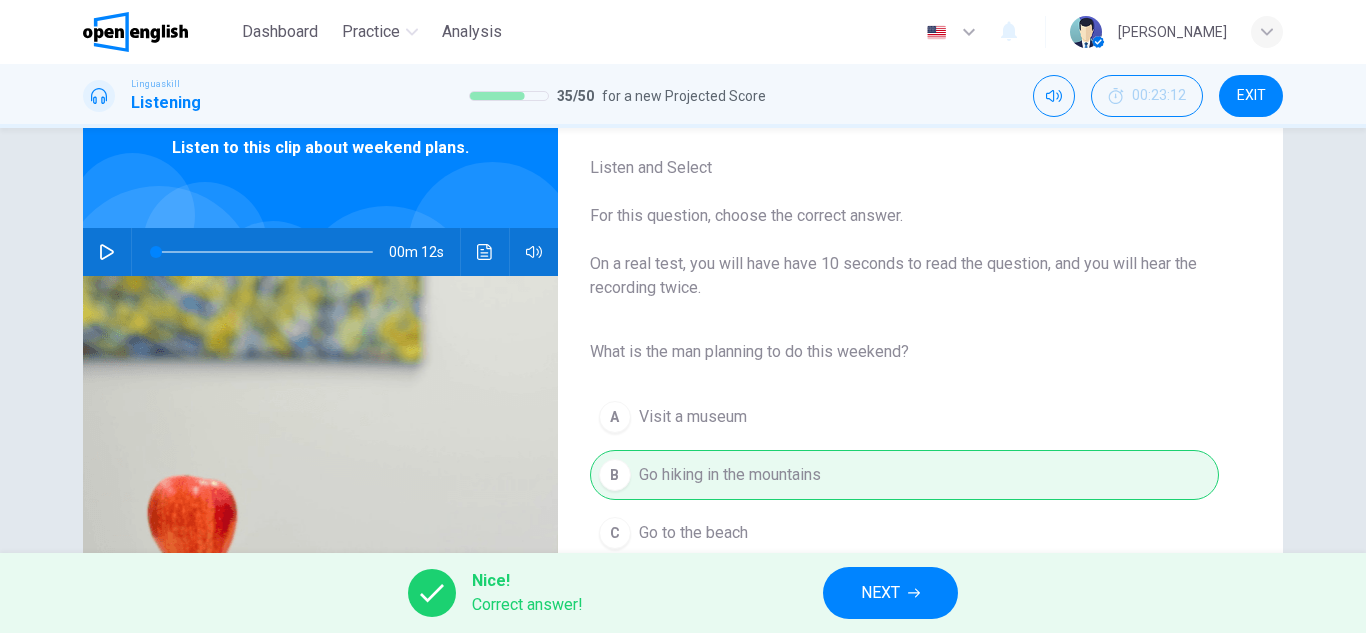 click on "NEXT" at bounding box center [890, 593] 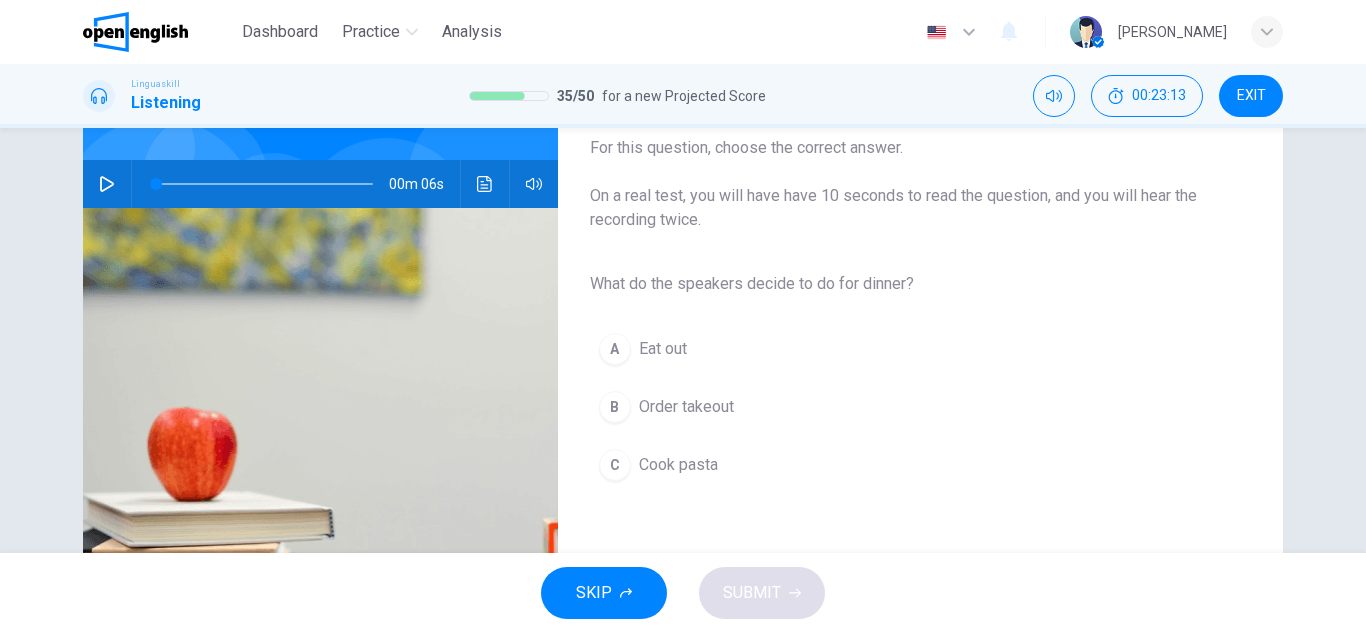 scroll, scrollTop: 200, scrollLeft: 0, axis: vertical 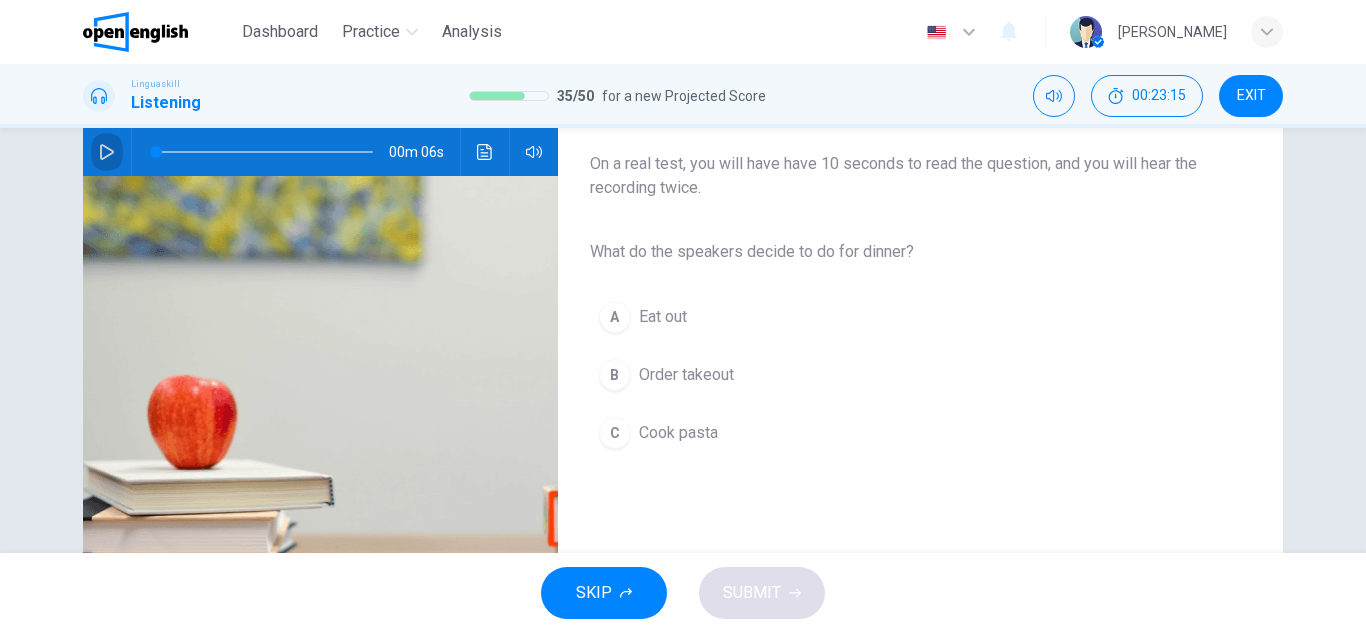 click at bounding box center [107, 152] 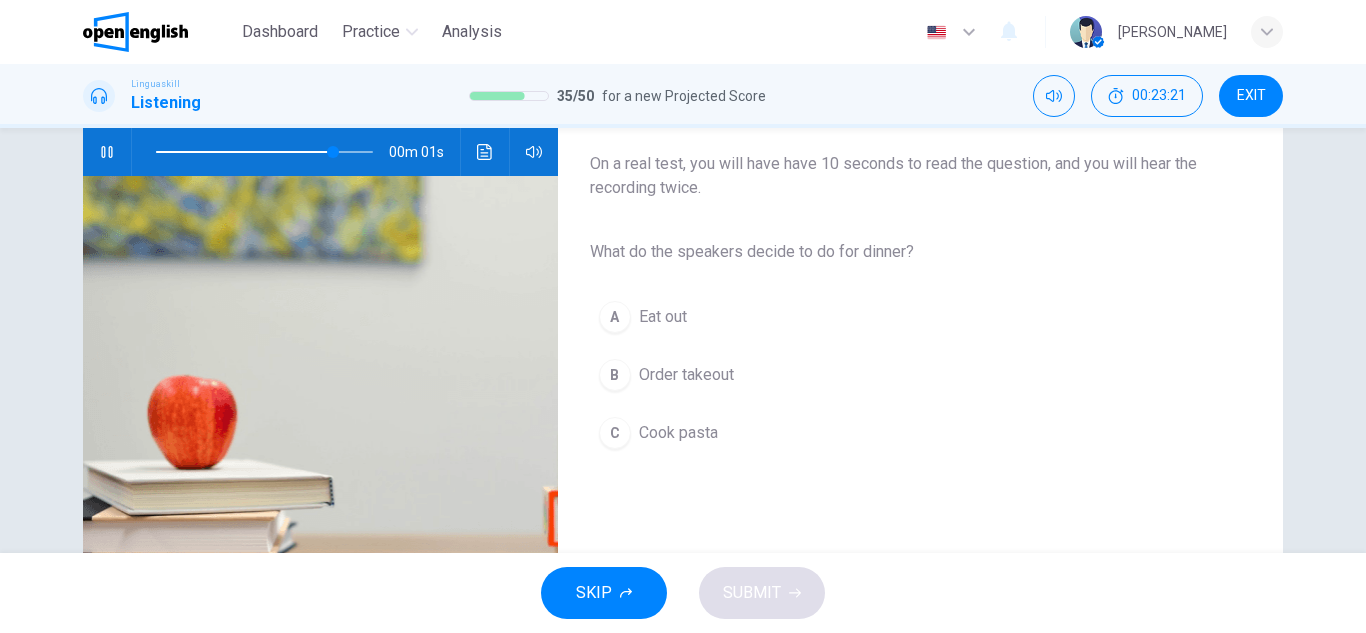 type on "*" 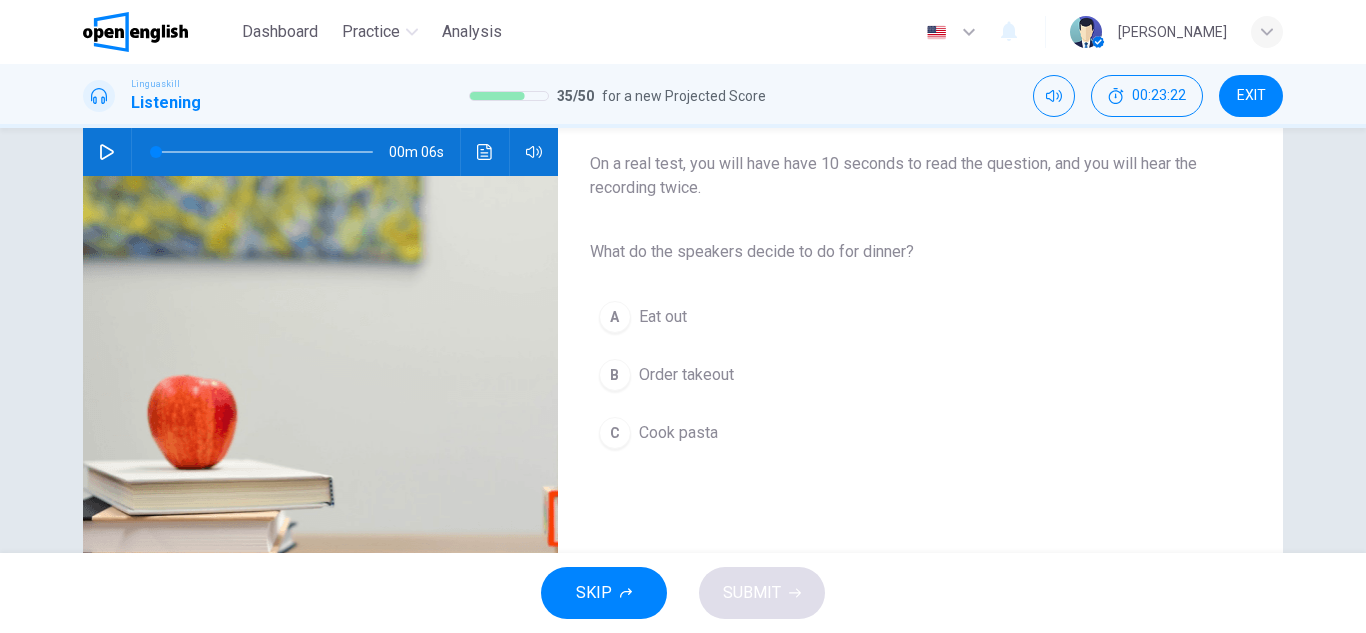 click on "Cook pasta" at bounding box center (678, 433) 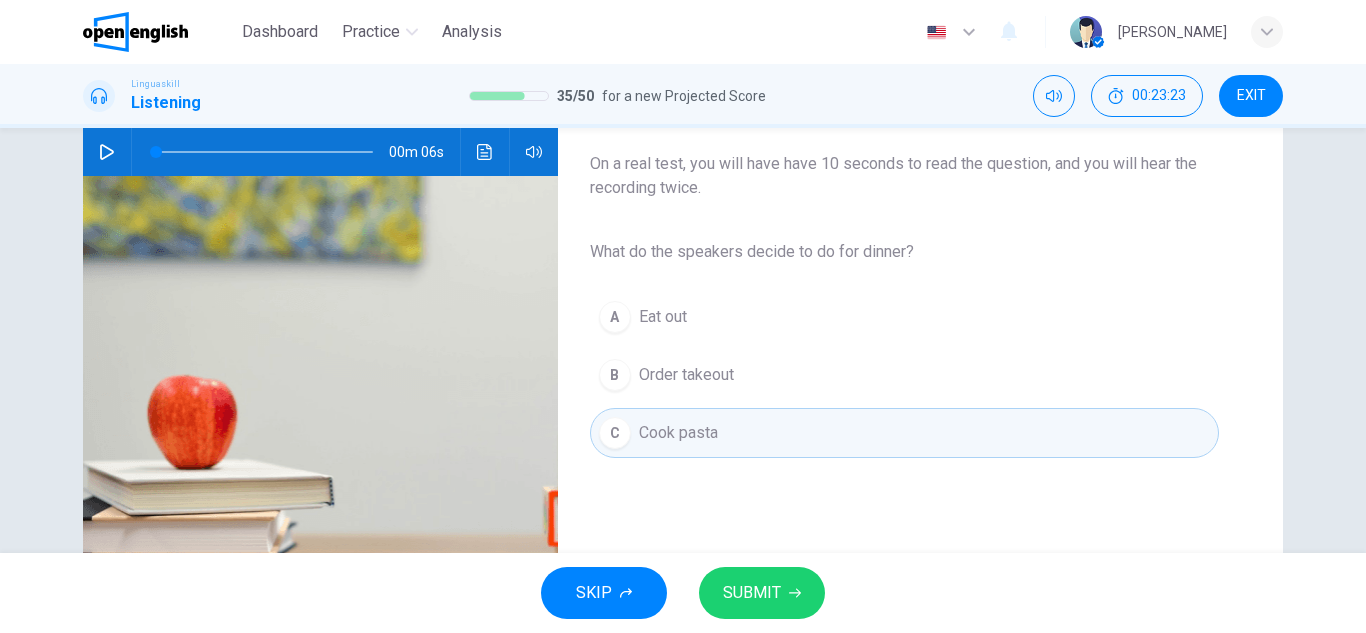 click on "SUBMIT" at bounding box center [752, 593] 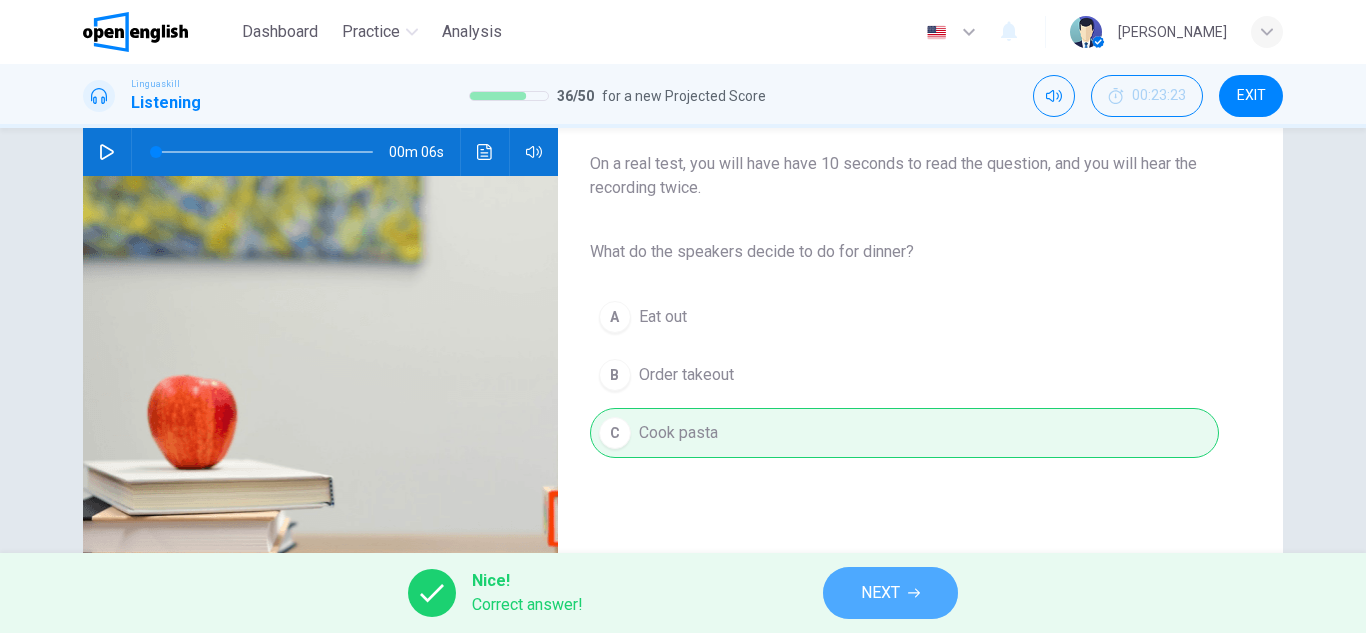 click on "NEXT" at bounding box center [880, 593] 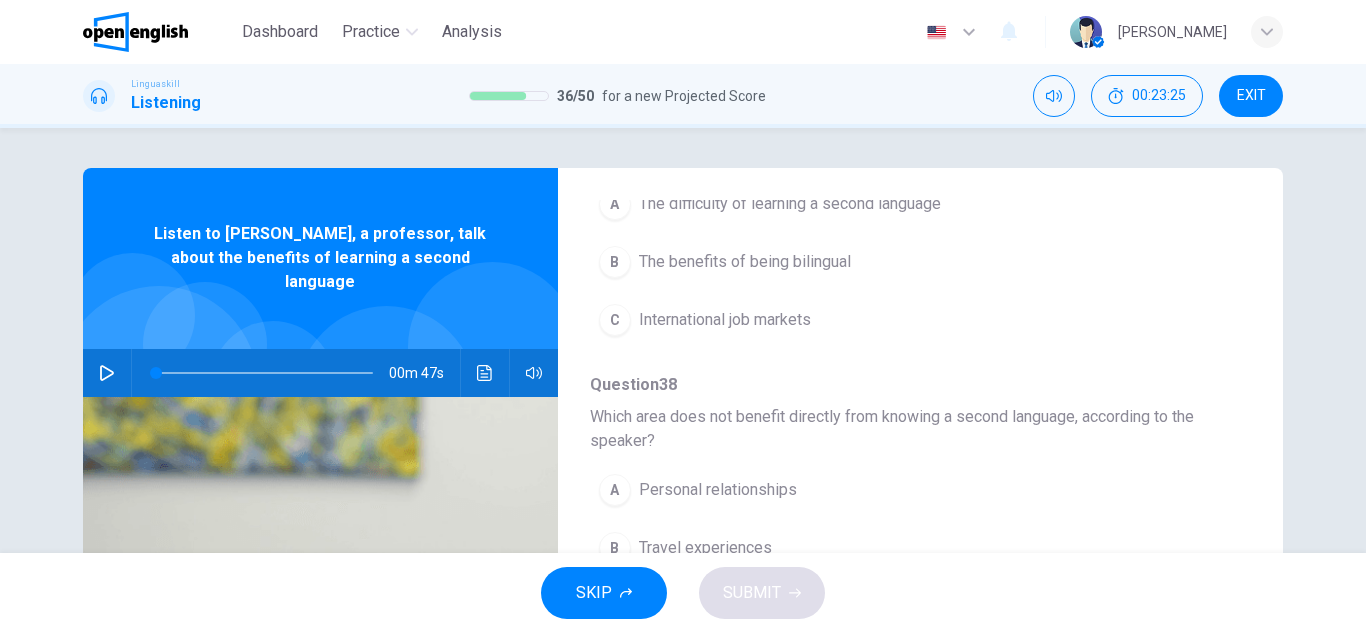 scroll, scrollTop: 300, scrollLeft: 0, axis: vertical 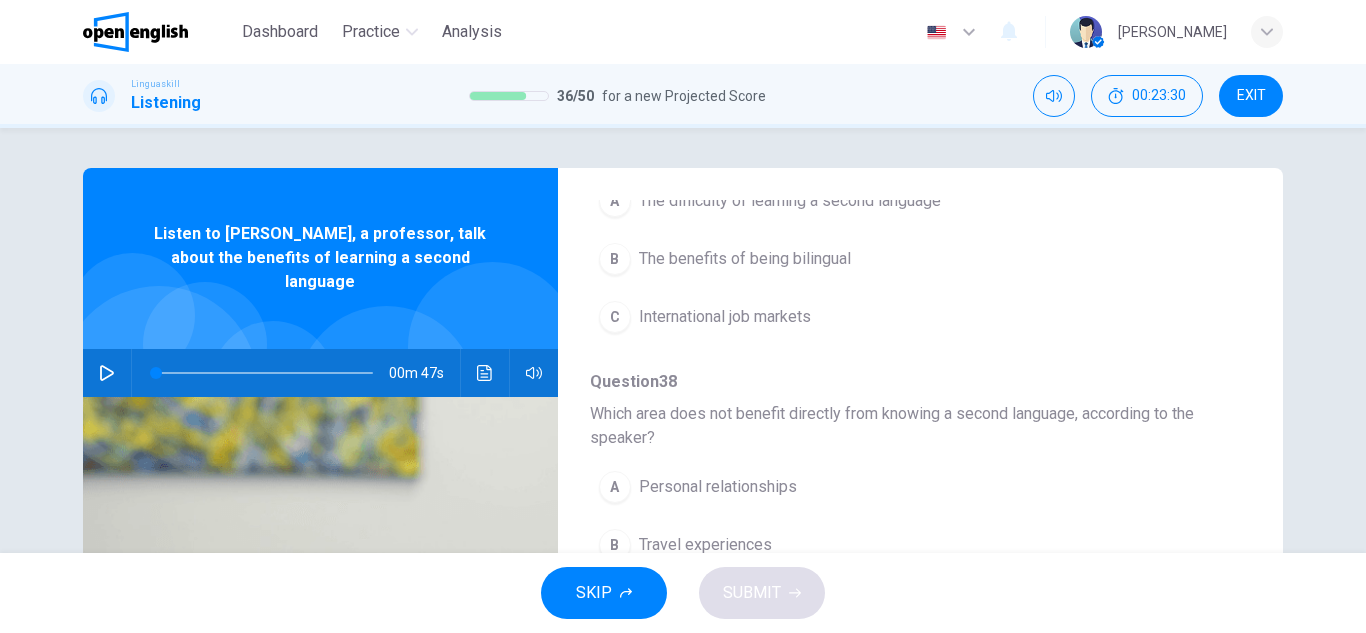 click 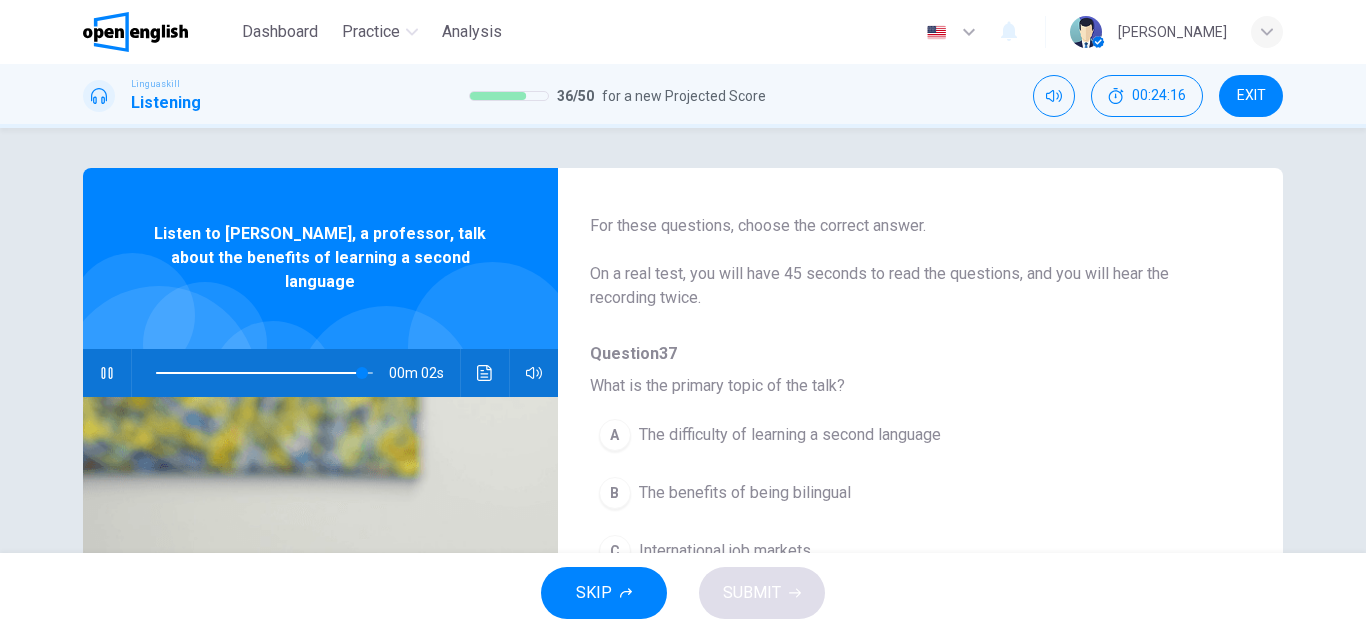 scroll, scrollTop: 0, scrollLeft: 0, axis: both 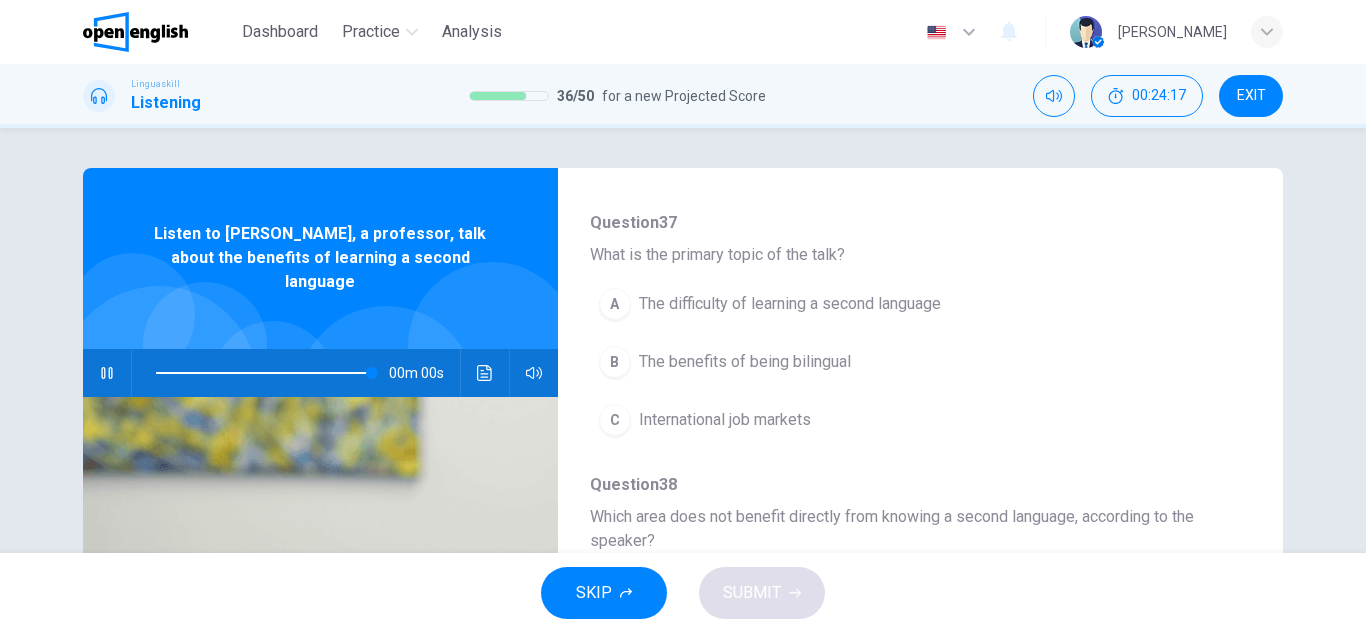 type on "*" 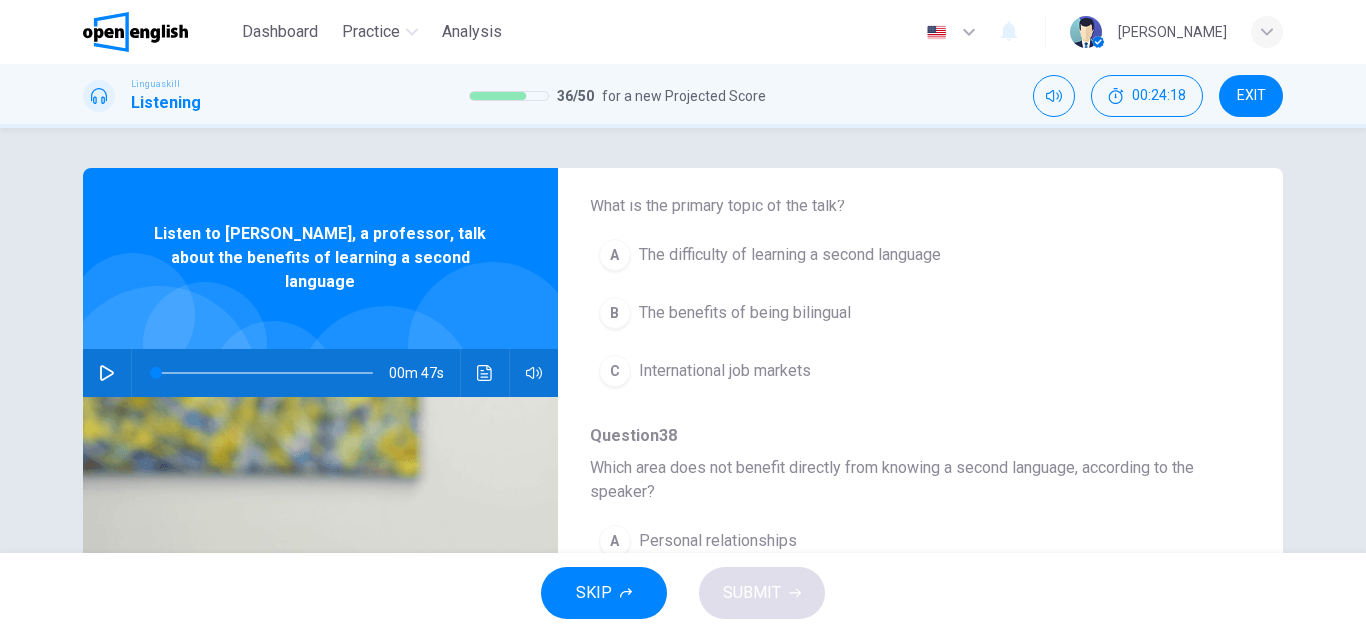 scroll, scrollTop: 200, scrollLeft: 0, axis: vertical 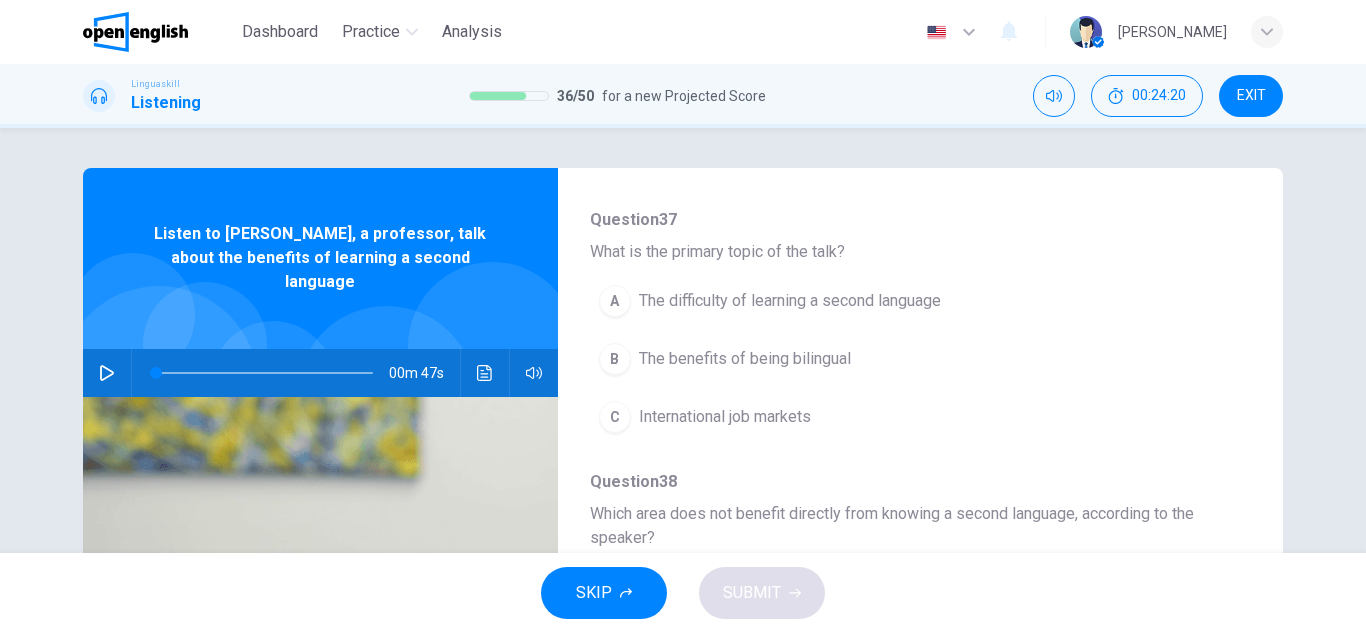 click on "The benefits of being bilingual" at bounding box center [745, 359] 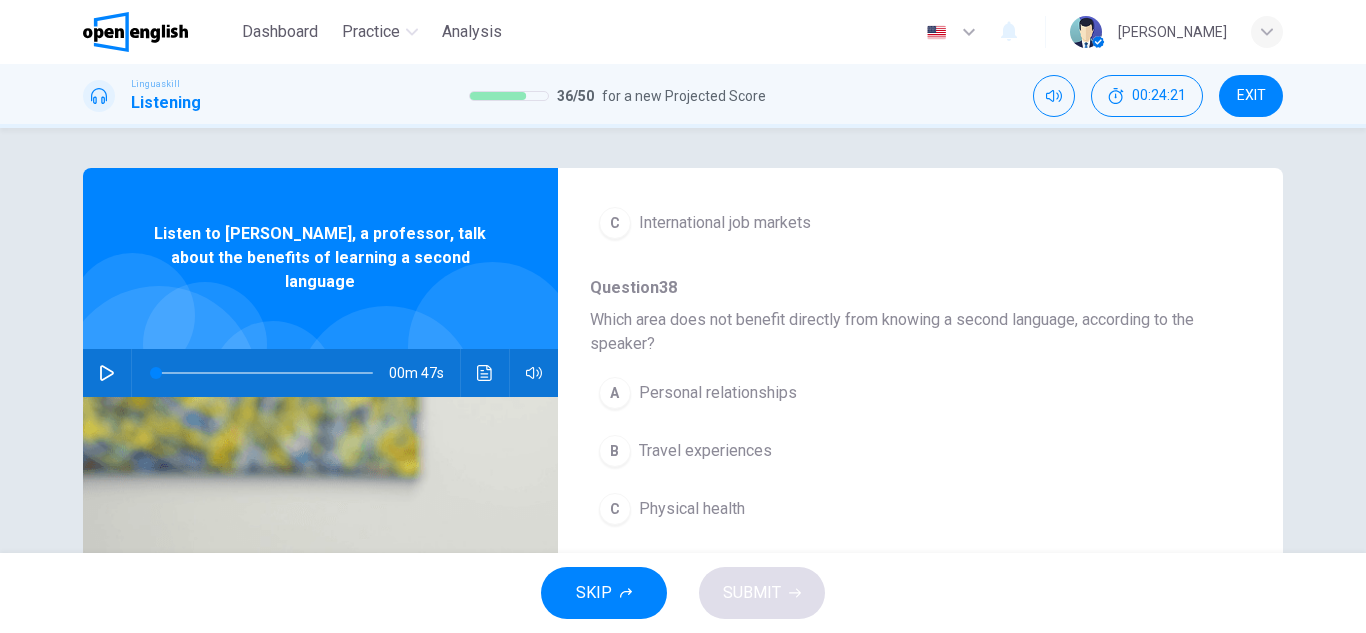scroll, scrollTop: 400, scrollLeft: 0, axis: vertical 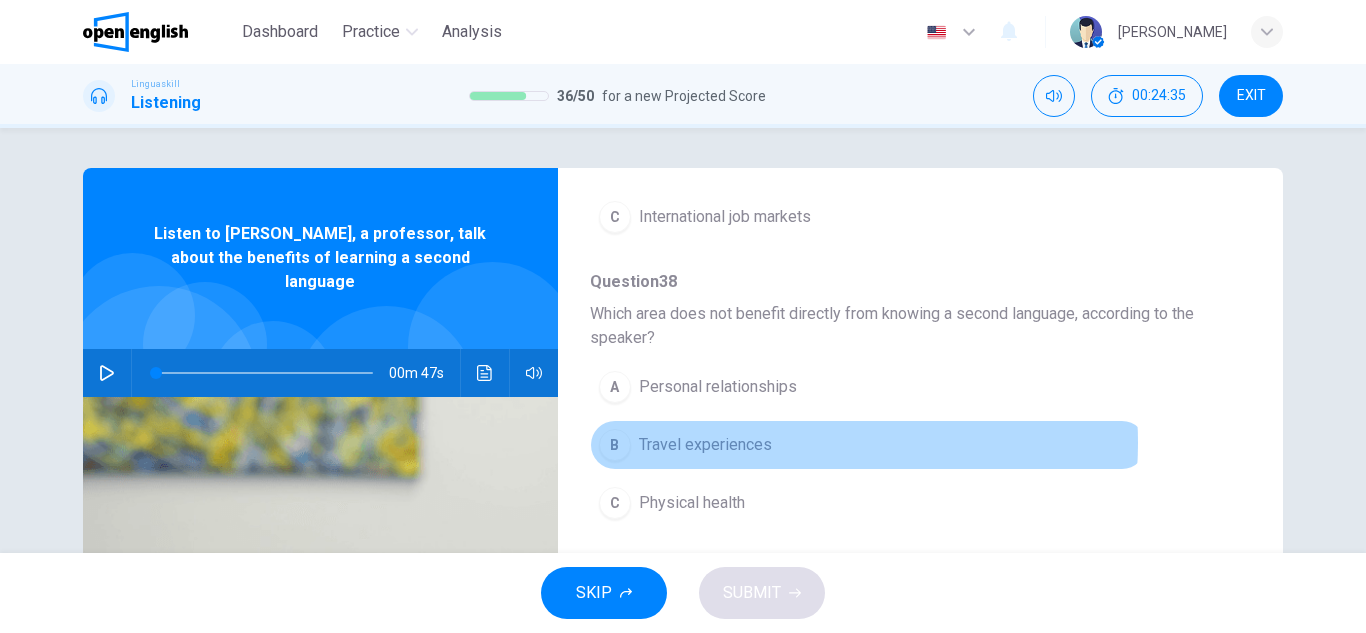 click on "Travel experiences" at bounding box center [705, 445] 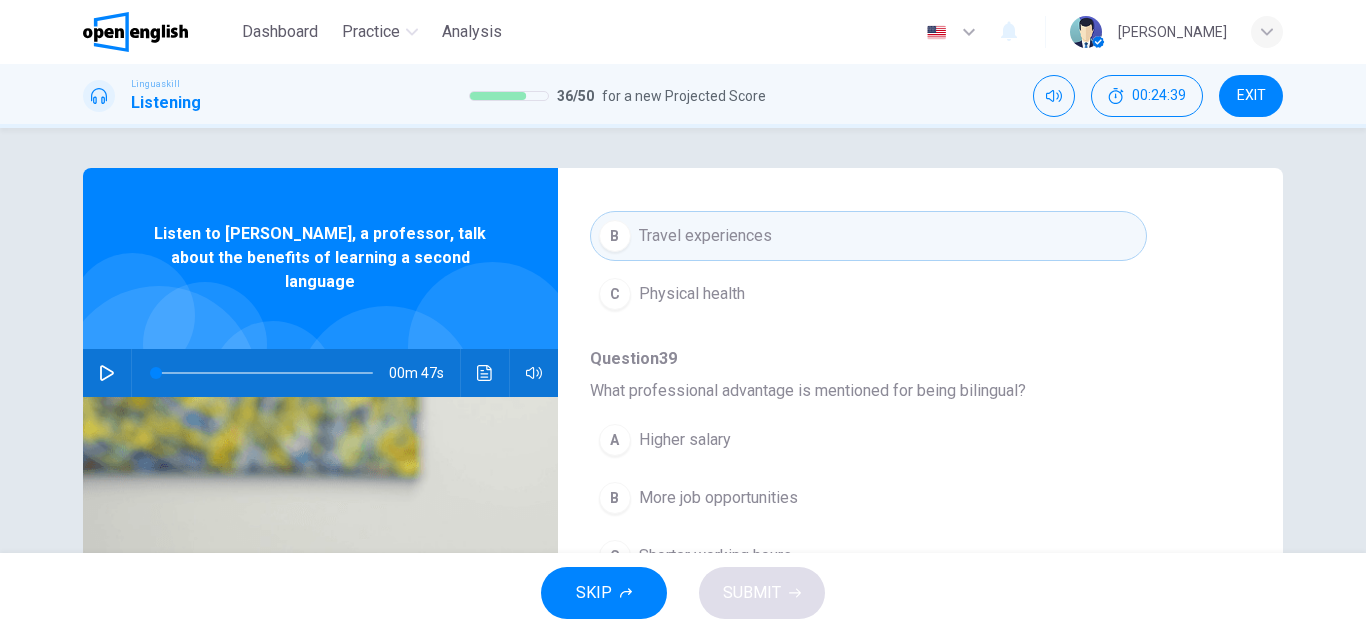 scroll, scrollTop: 500, scrollLeft: 0, axis: vertical 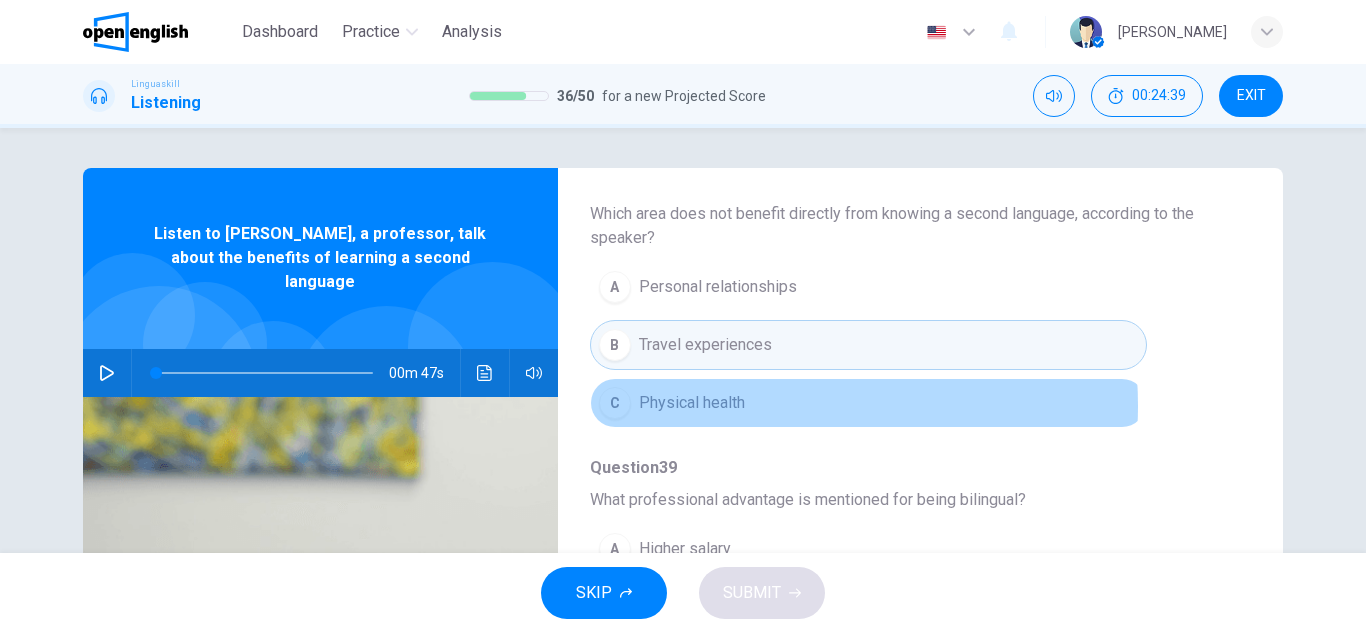 click on "Physical health" at bounding box center [692, 403] 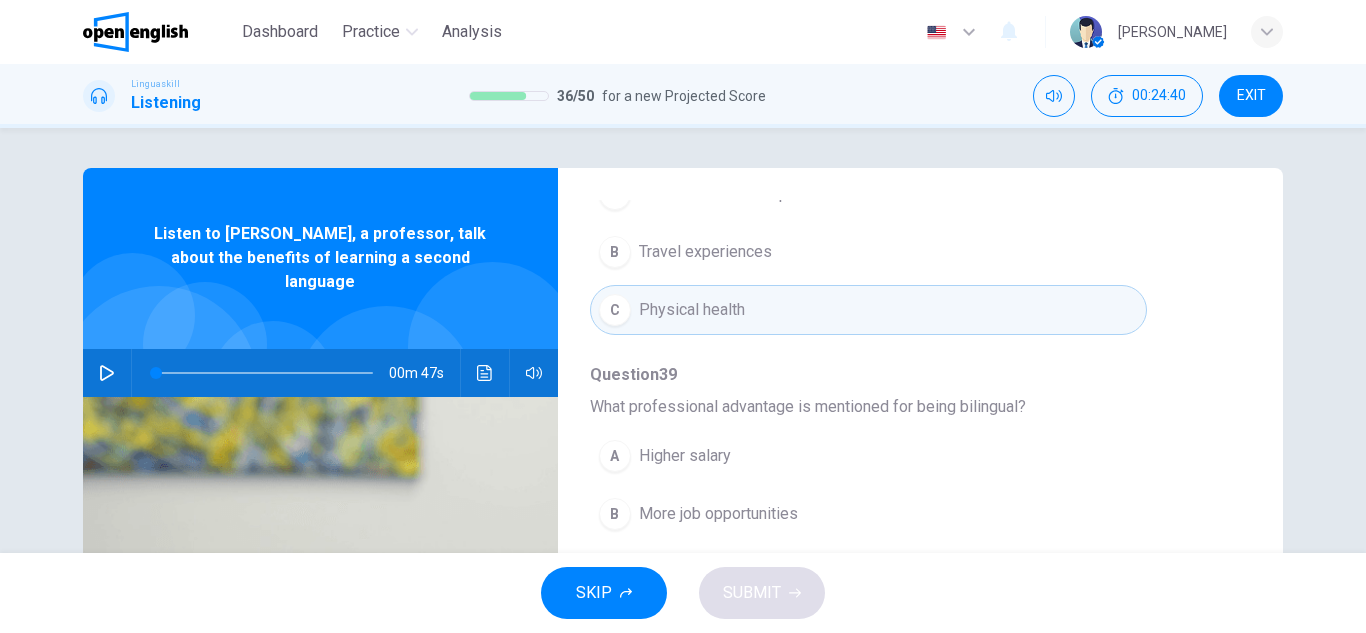 scroll, scrollTop: 700, scrollLeft: 0, axis: vertical 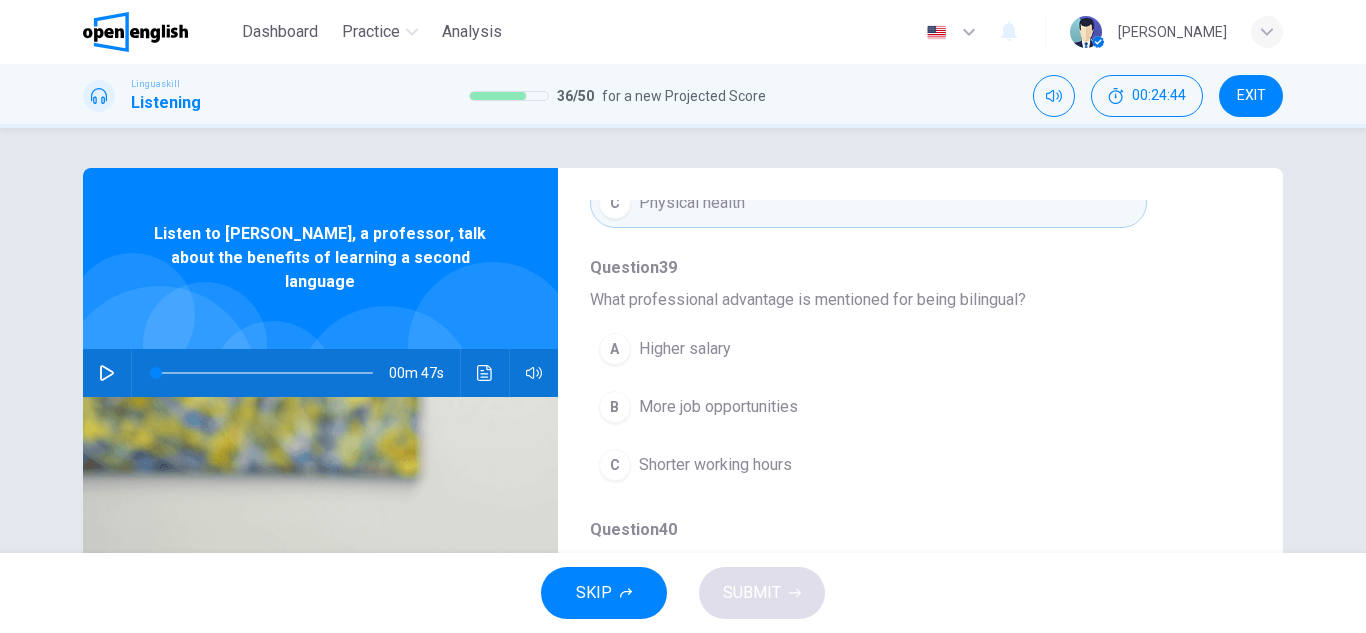 click on "More job opportunities" at bounding box center [718, 407] 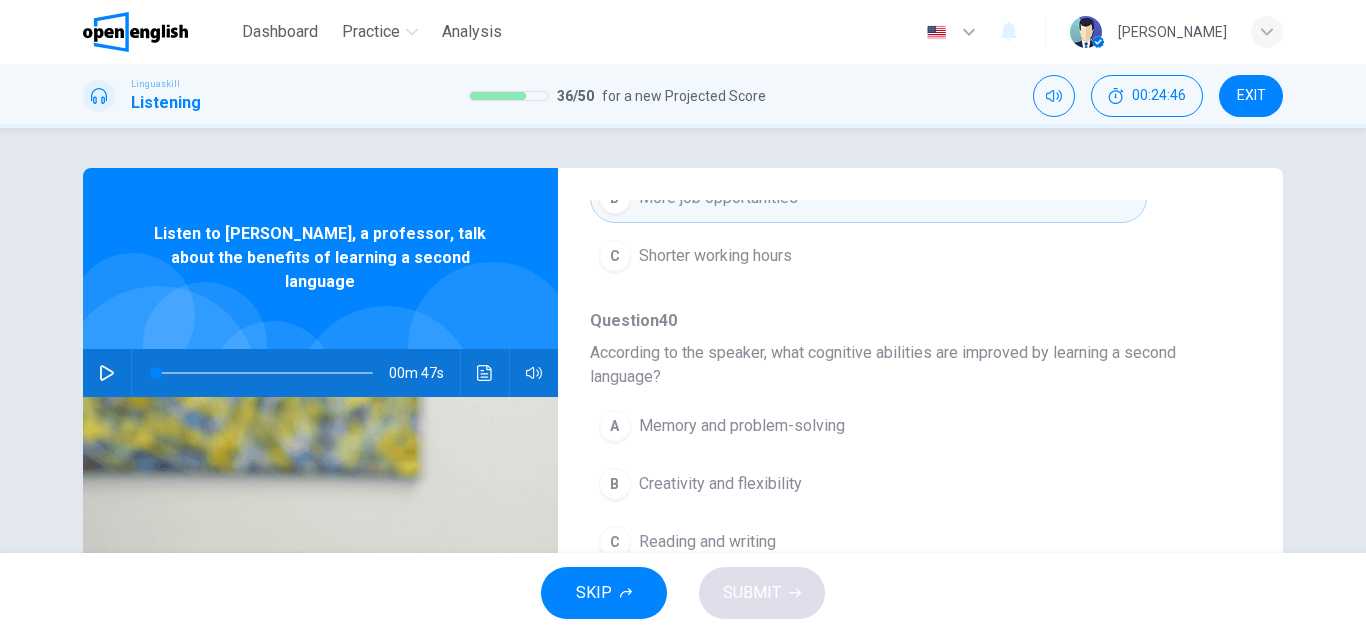 scroll, scrollTop: 911, scrollLeft: 0, axis: vertical 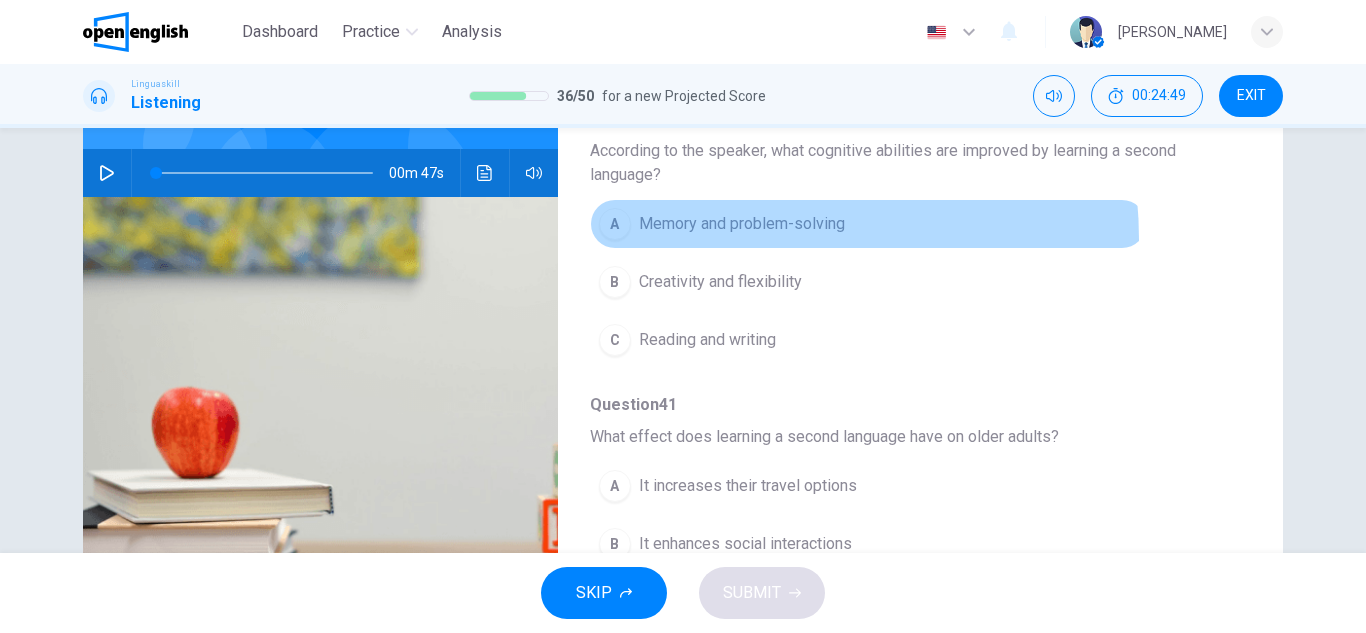 click on "A Memory and problem-solving" at bounding box center (868, 224) 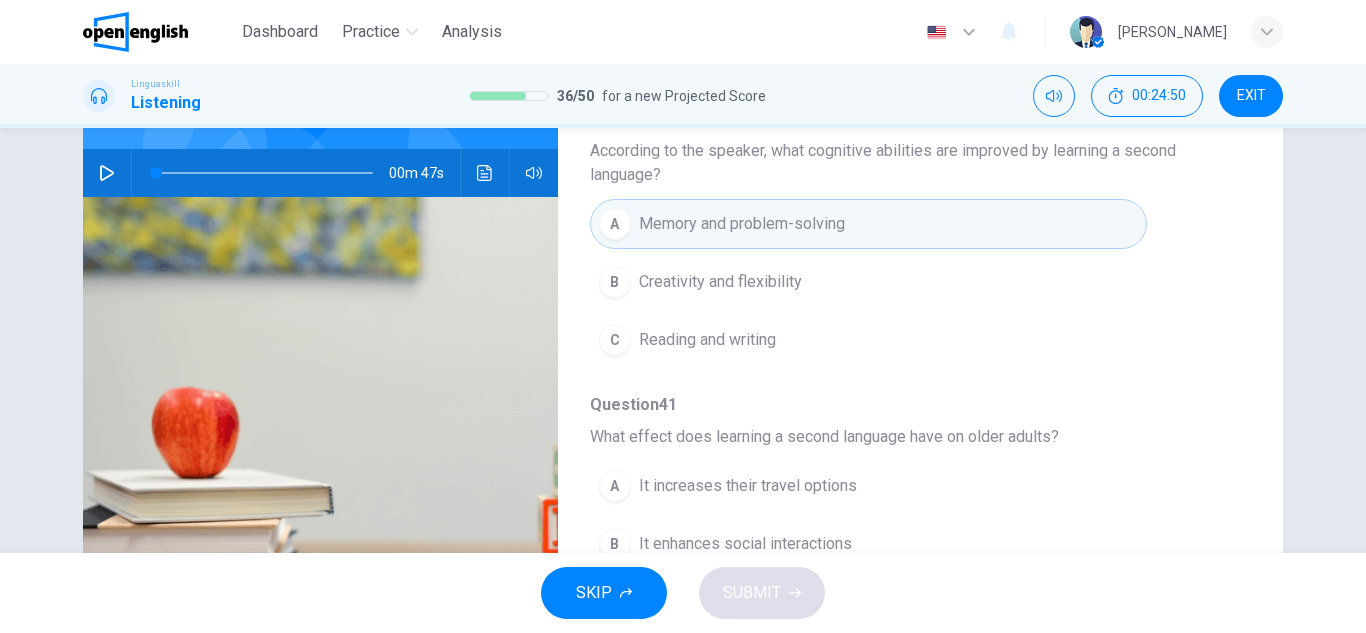 scroll, scrollTop: 350, scrollLeft: 0, axis: vertical 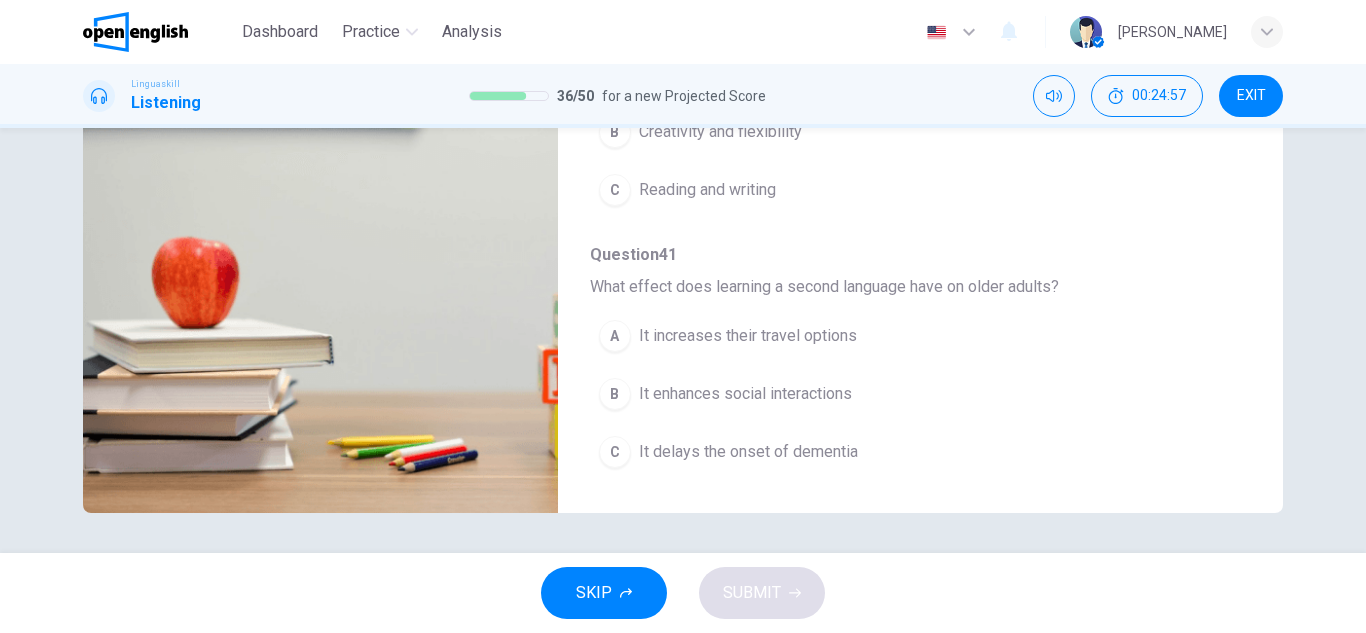 click on "It delays the onset of dementia" at bounding box center (748, 452) 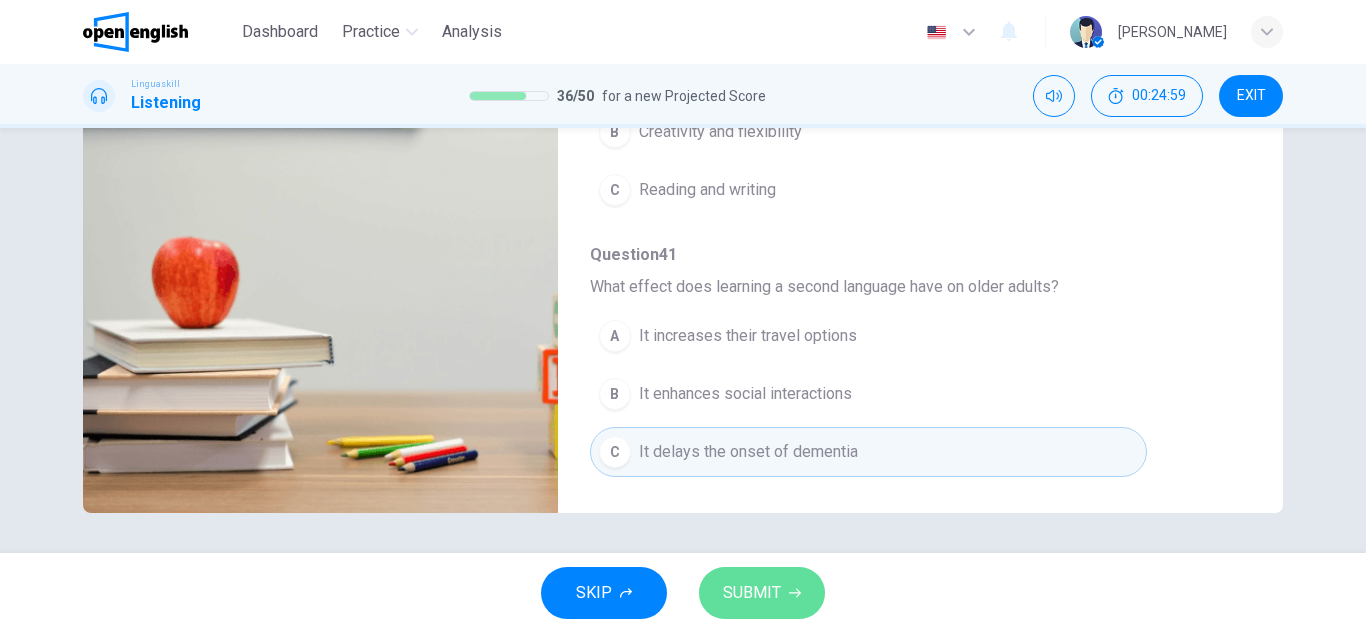 click on "SUBMIT" at bounding box center [762, 593] 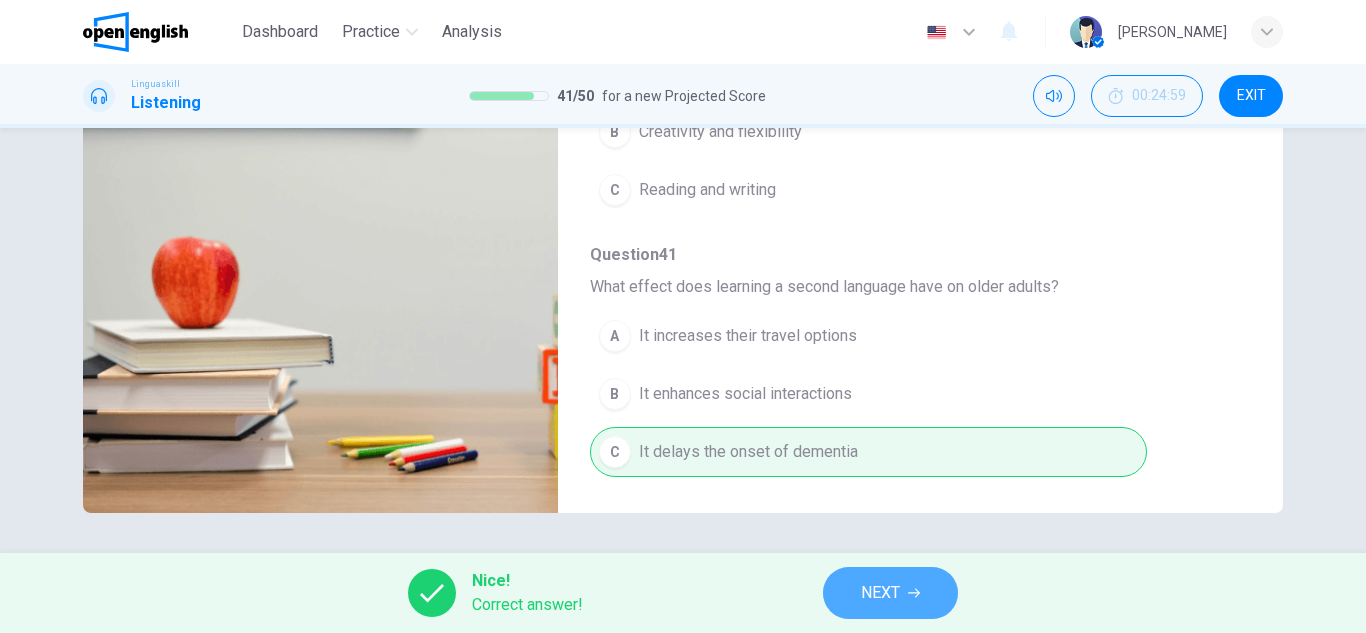 click on "NEXT" at bounding box center (880, 593) 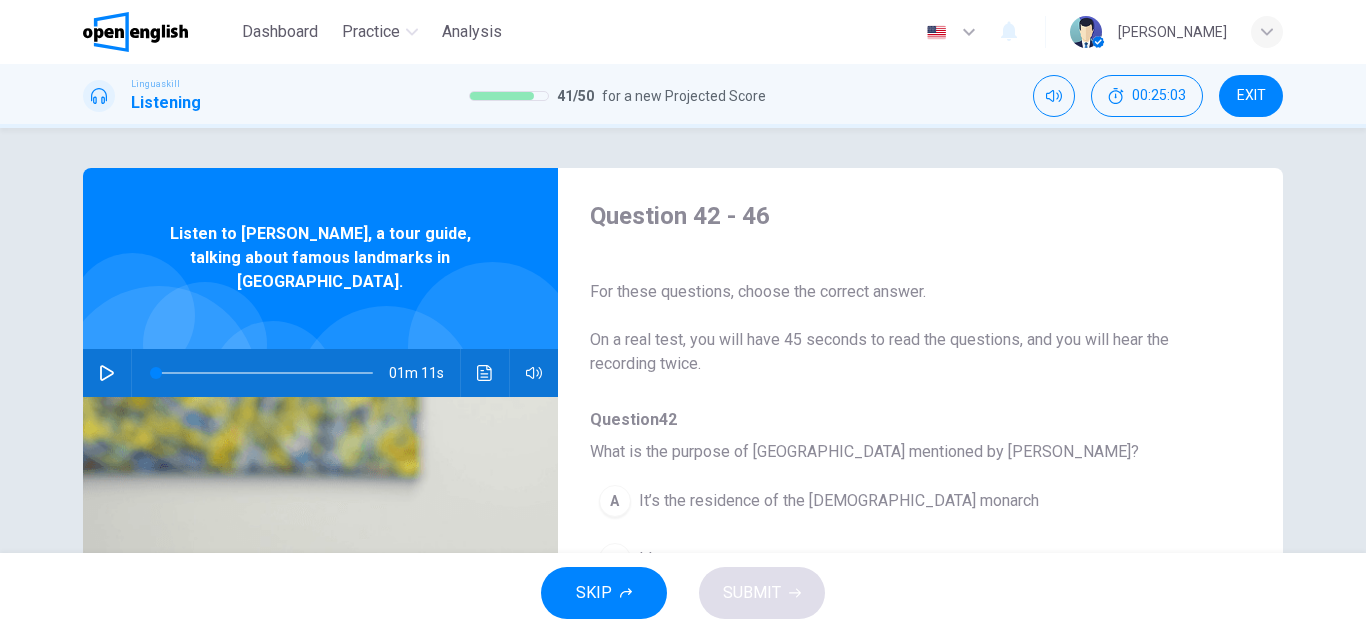 click 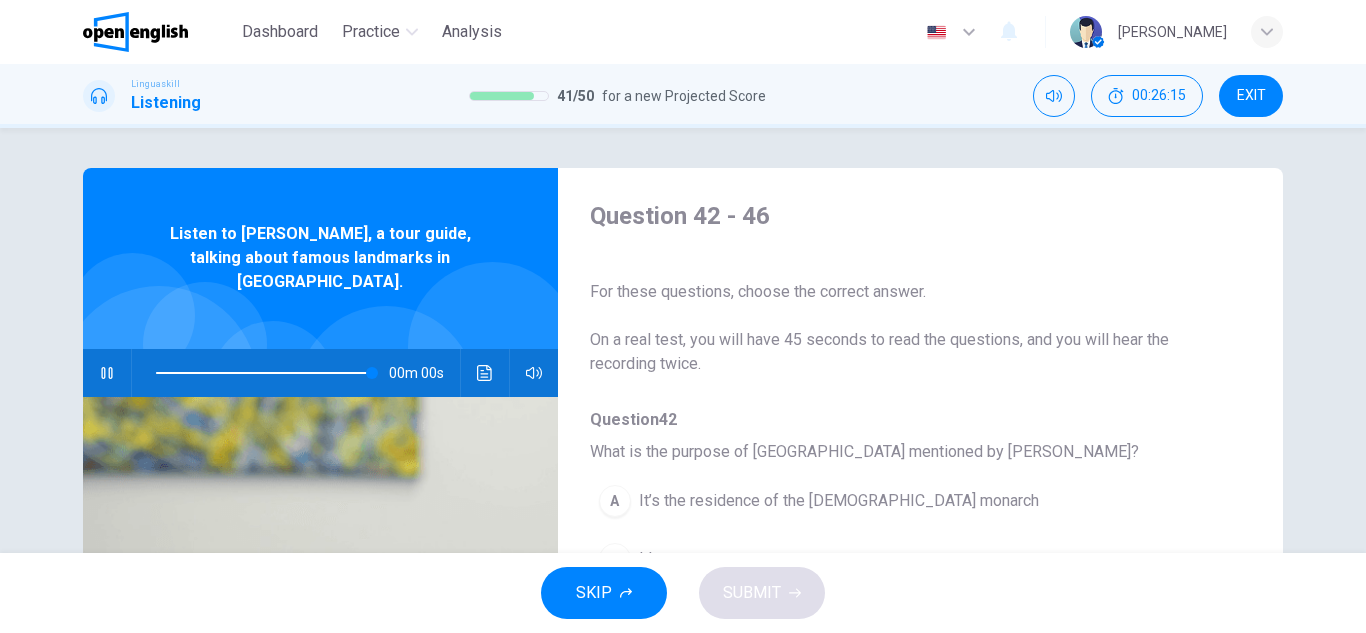 type on "*" 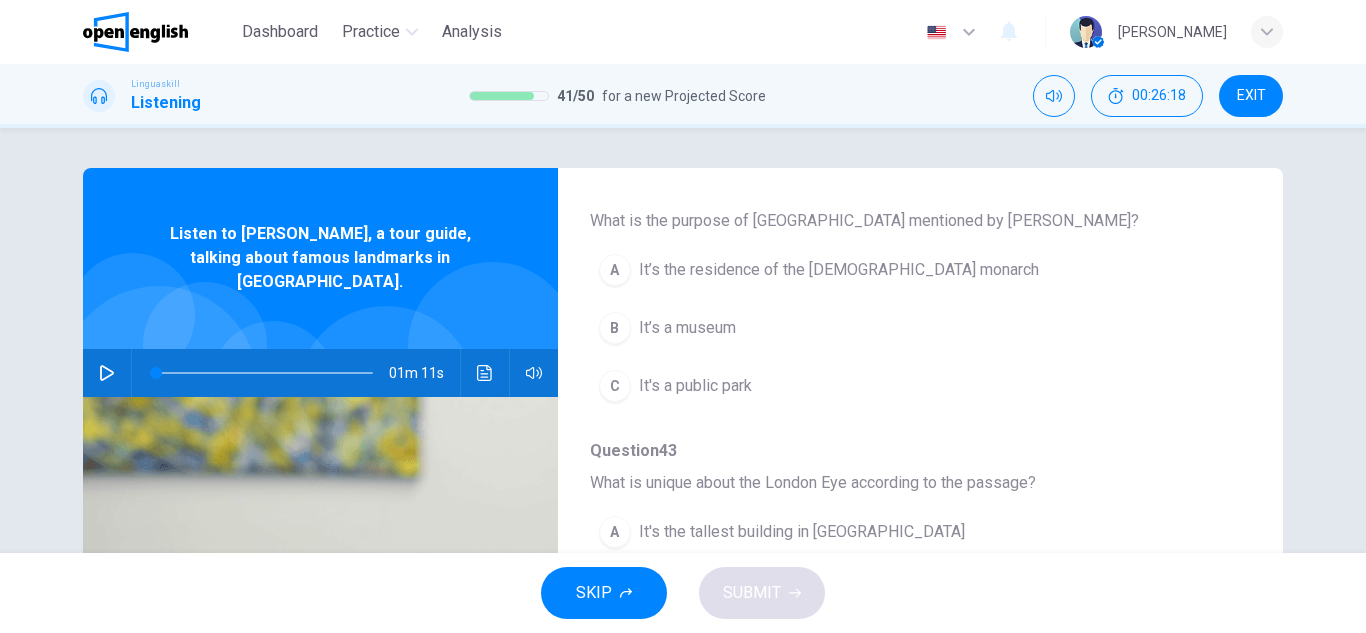 scroll, scrollTop: 200, scrollLeft: 0, axis: vertical 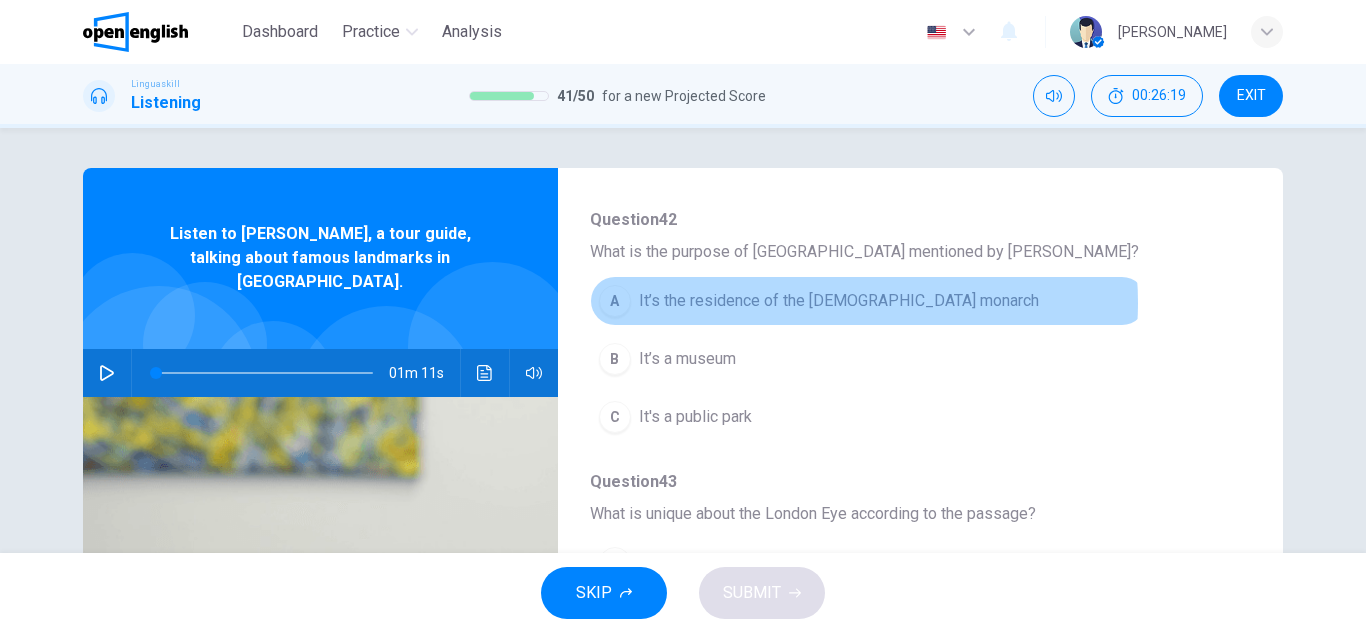 click on "It’s the residence of the British monarch" at bounding box center (839, 301) 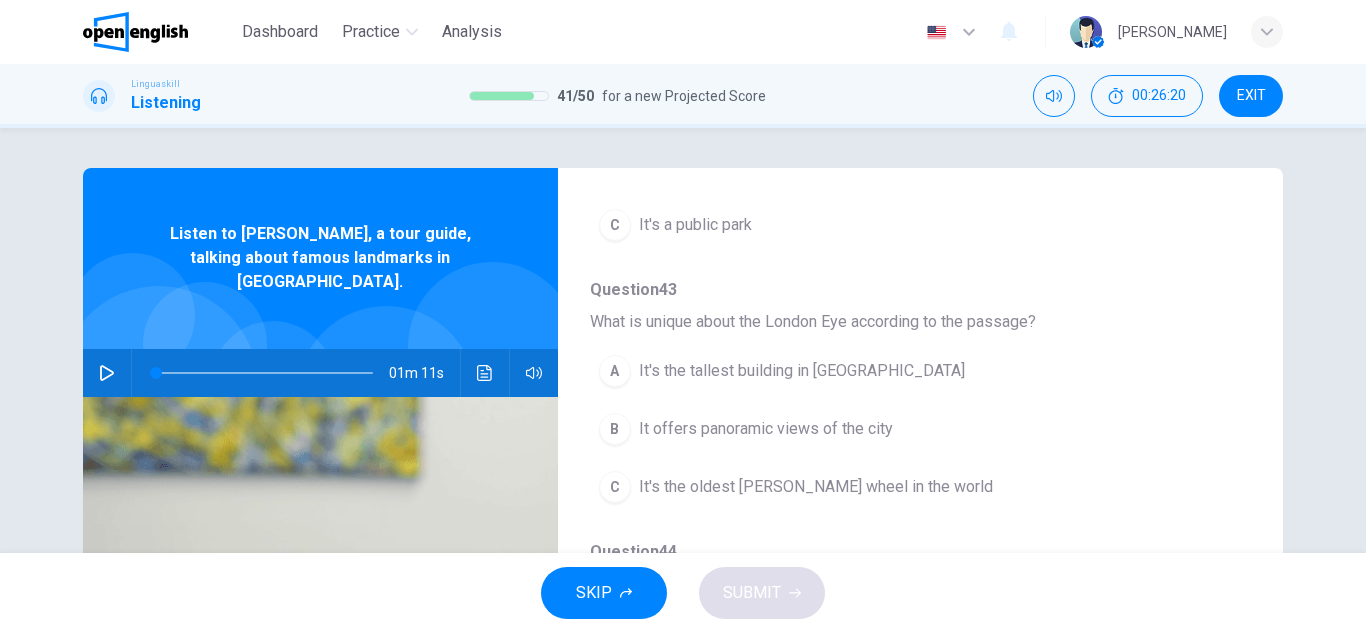 scroll, scrollTop: 400, scrollLeft: 0, axis: vertical 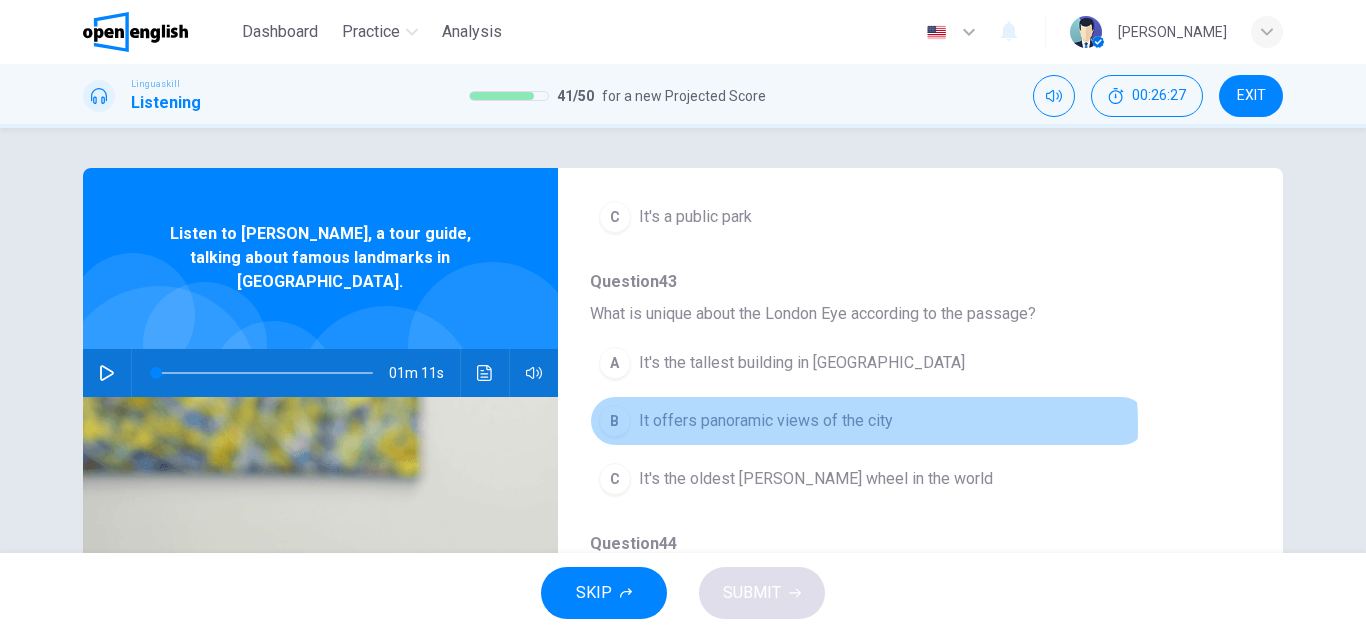 click on "It offers panoramic views of the city" at bounding box center [766, 421] 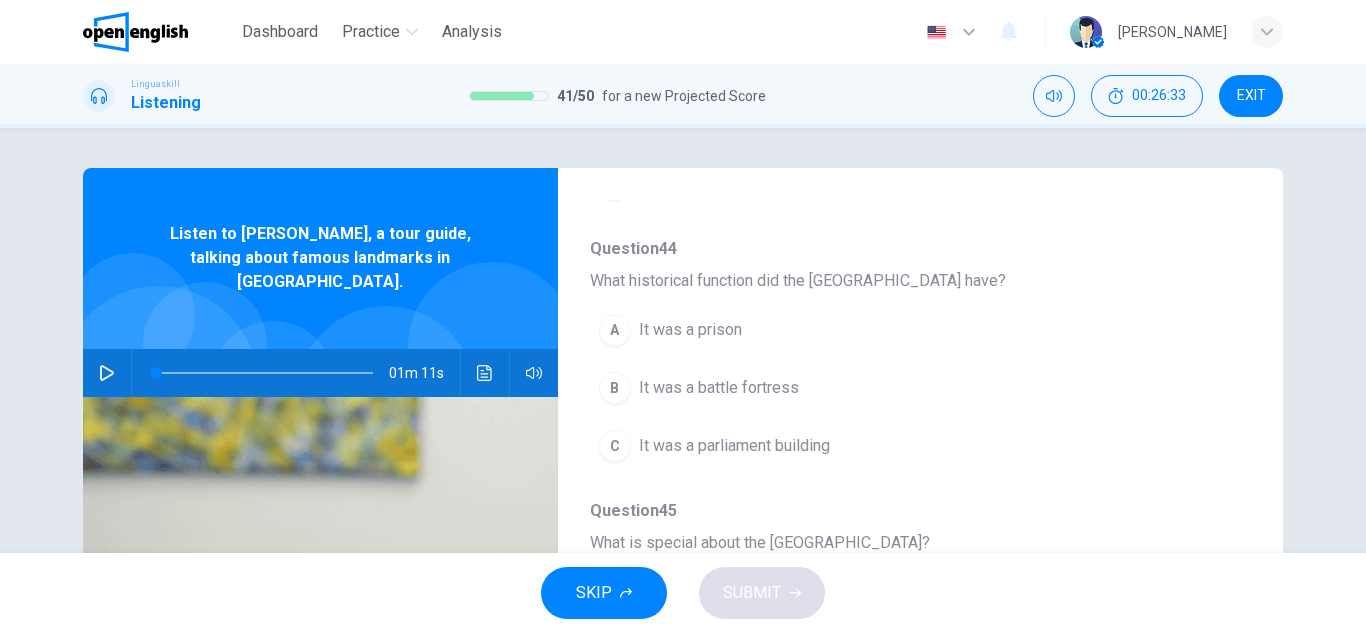 scroll, scrollTop: 700, scrollLeft: 0, axis: vertical 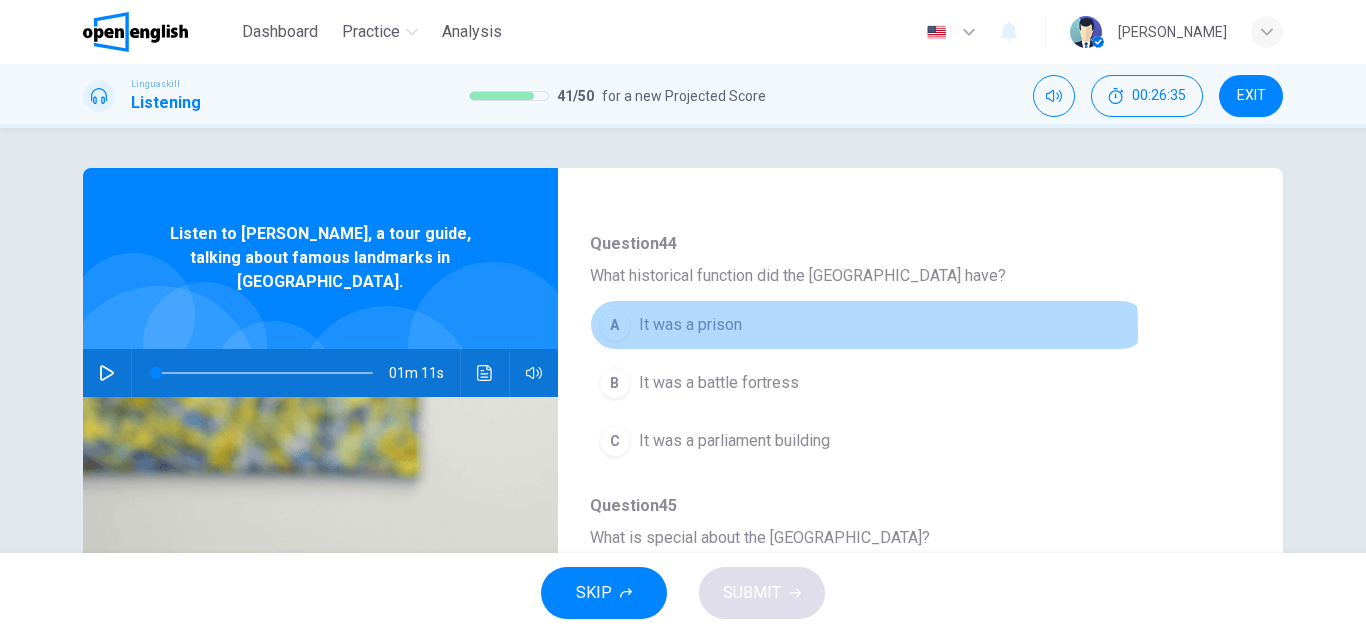 click on "It was a prison" at bounding box center [690, 325] 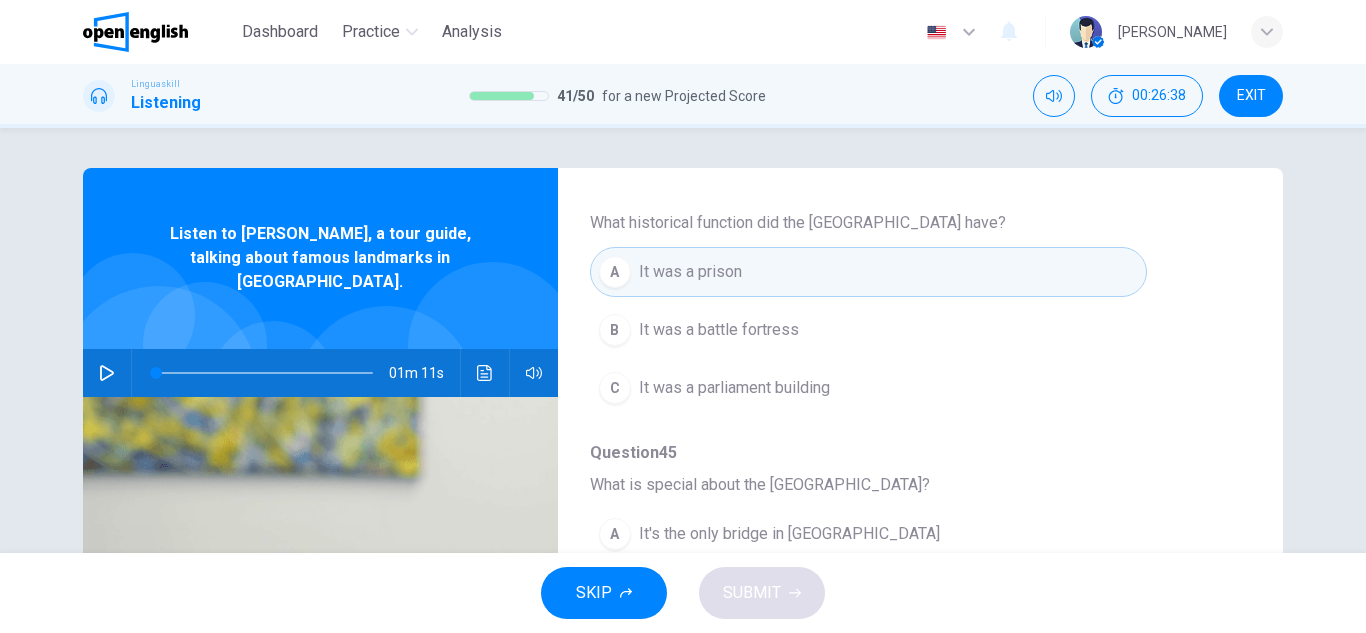 scroll, scrollTop: 800, scrollLeft: 0, axis: vertical 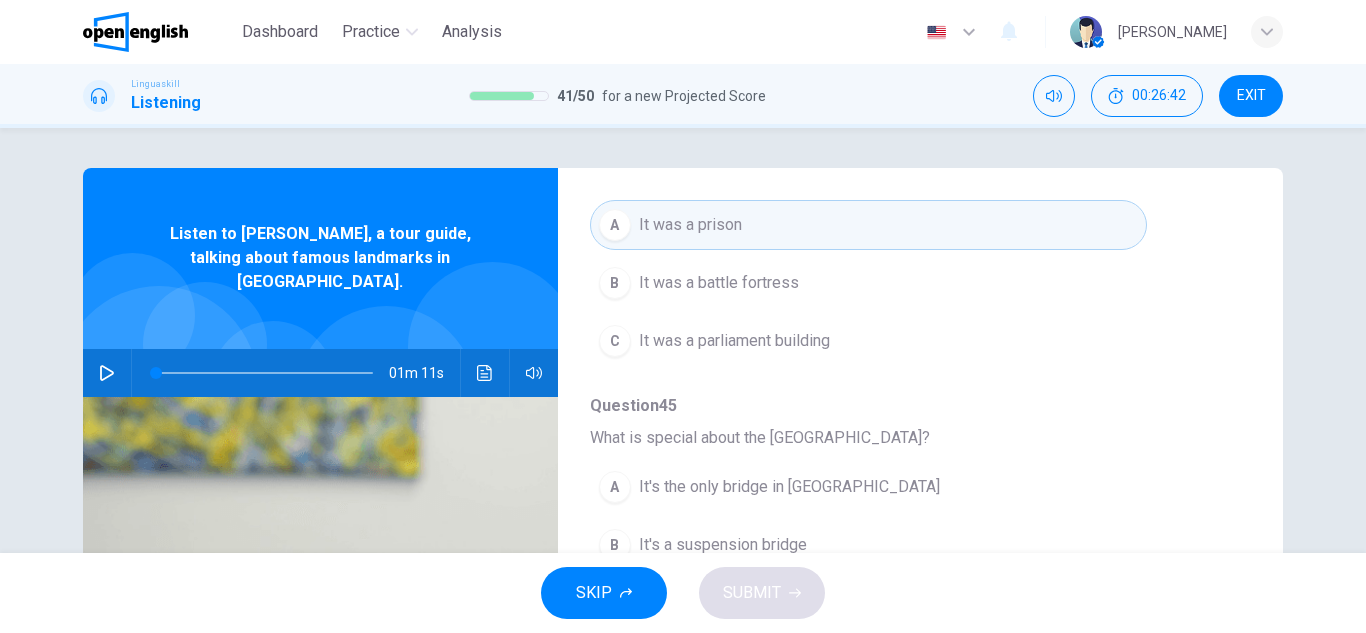 click at bounding box center (485, 373) 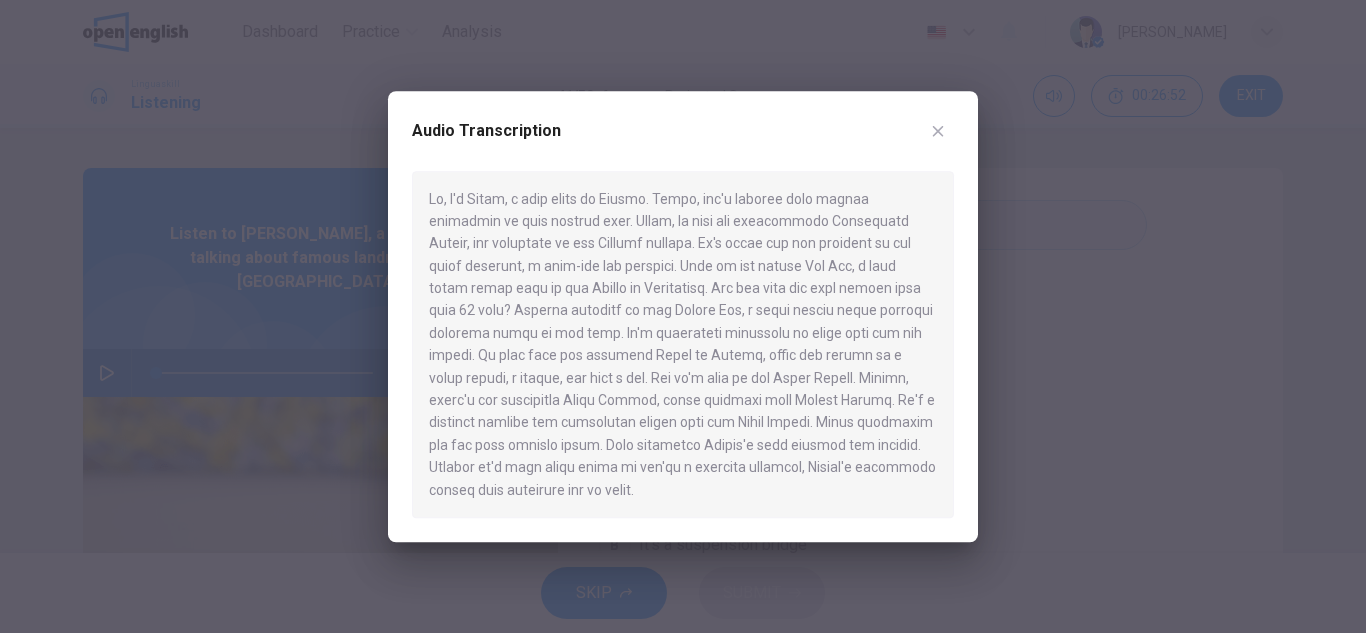 click 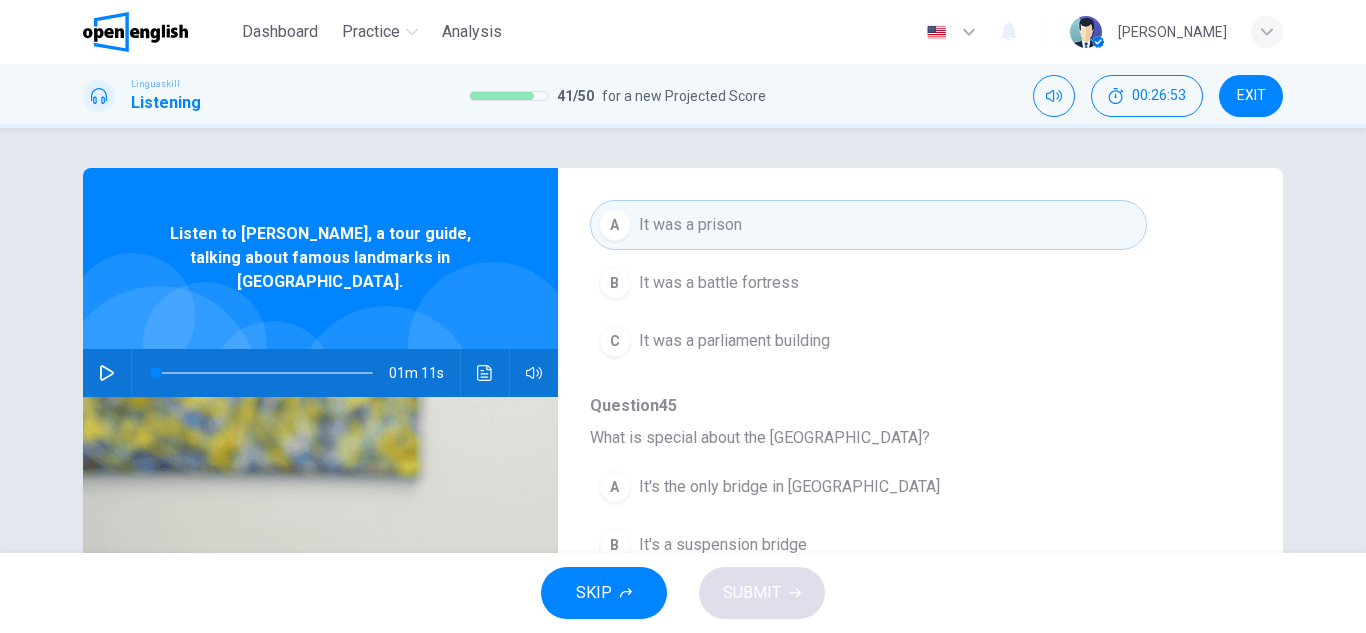 scroll, scrollTop: 863, scrollLeft: 0, axis: vertical 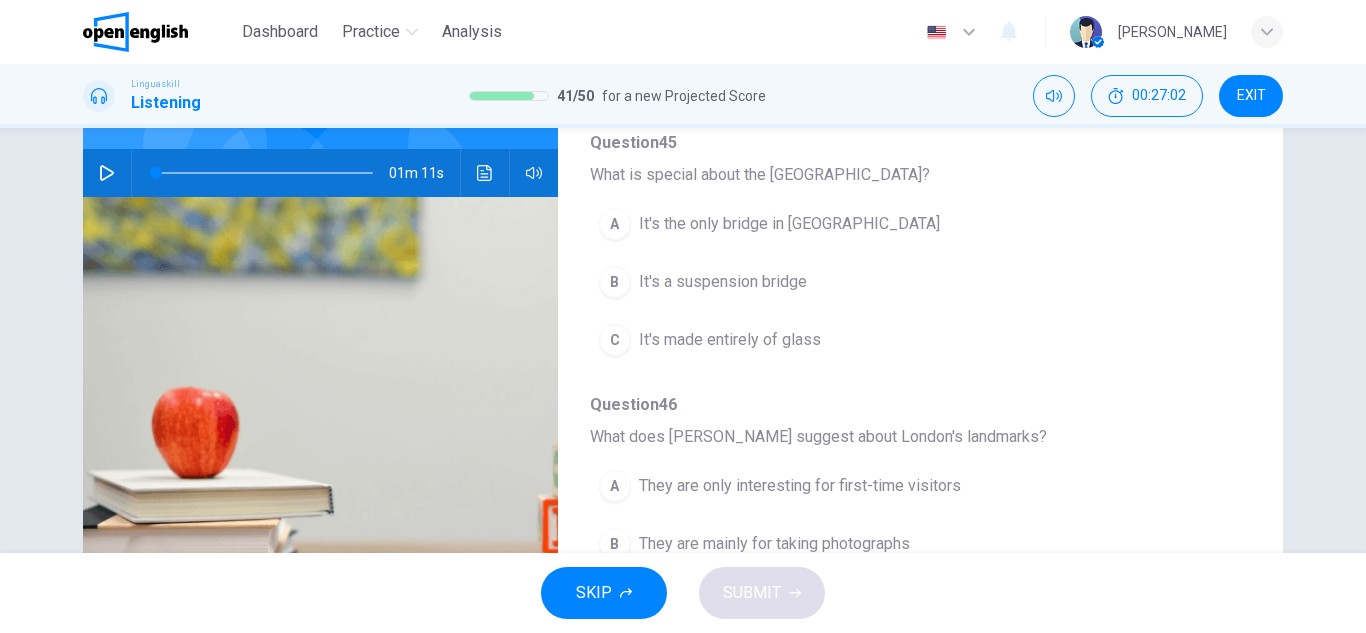 click on "It's a suspension bridge" at bounding box center [723, 282] 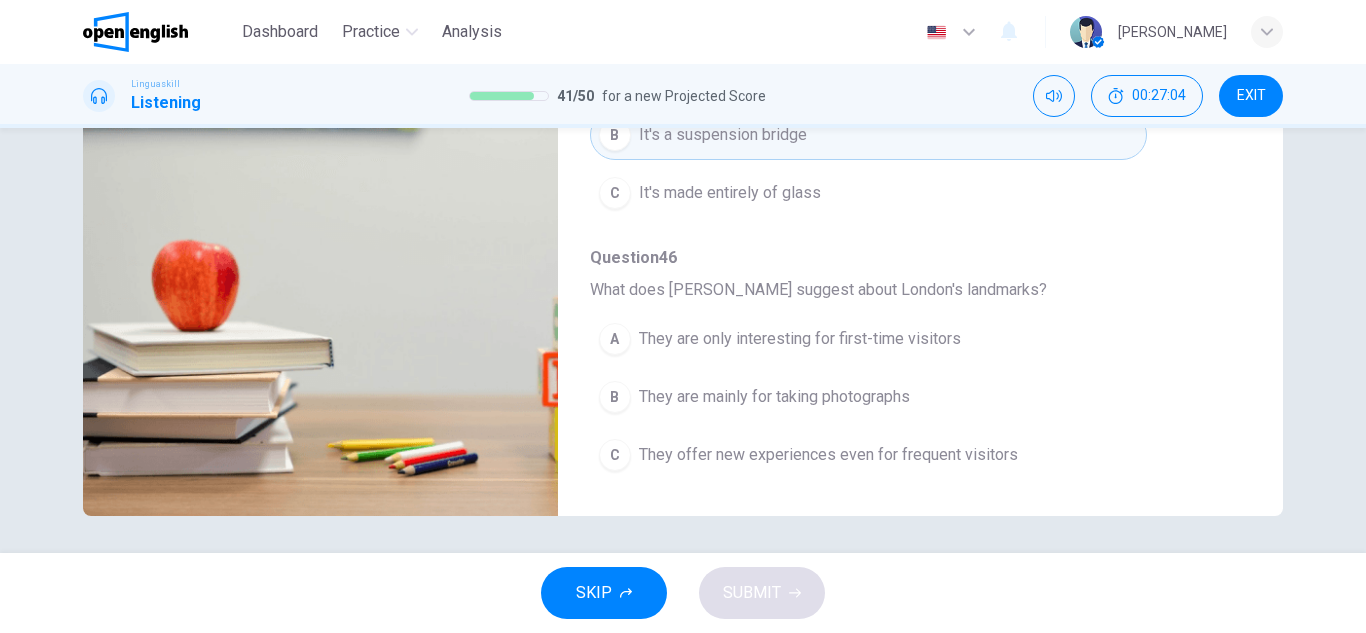 scroll, scrollTop: 350, scrollLeft: 0, axis: vertical 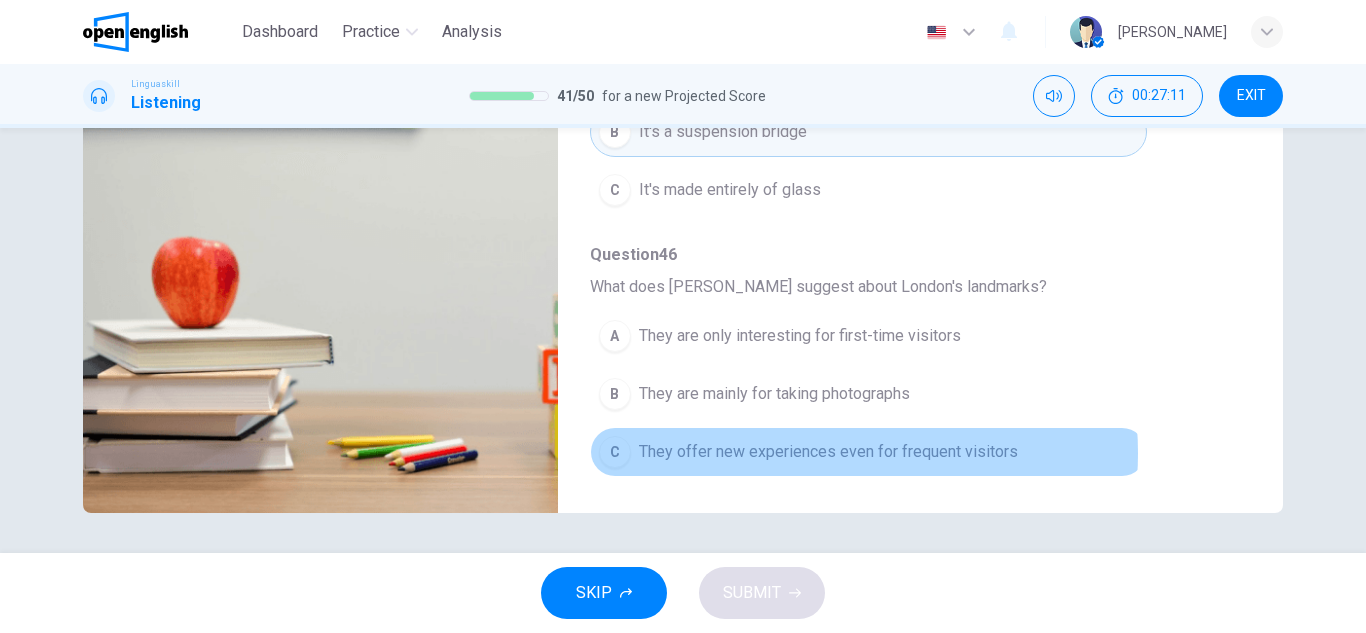 click on "They offer new experiences even for frequent visitors" at bounding box center (828, 452) 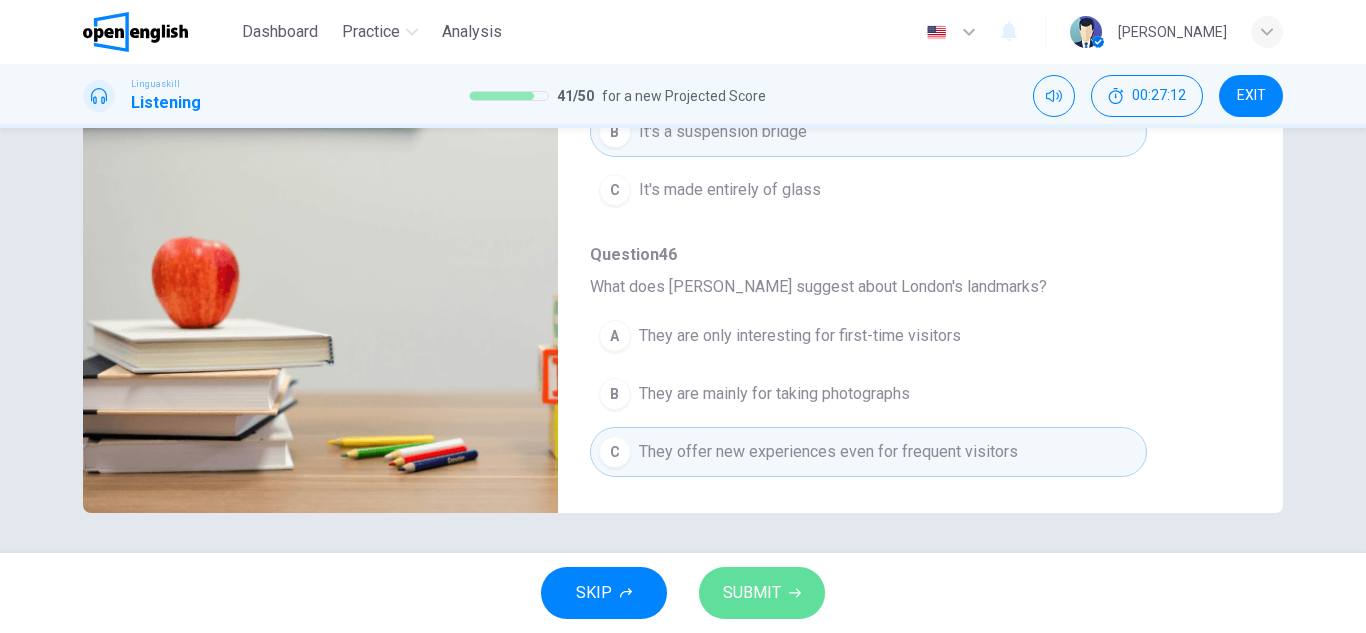 click on "SUBMIT" at bounding box center (752, 593) 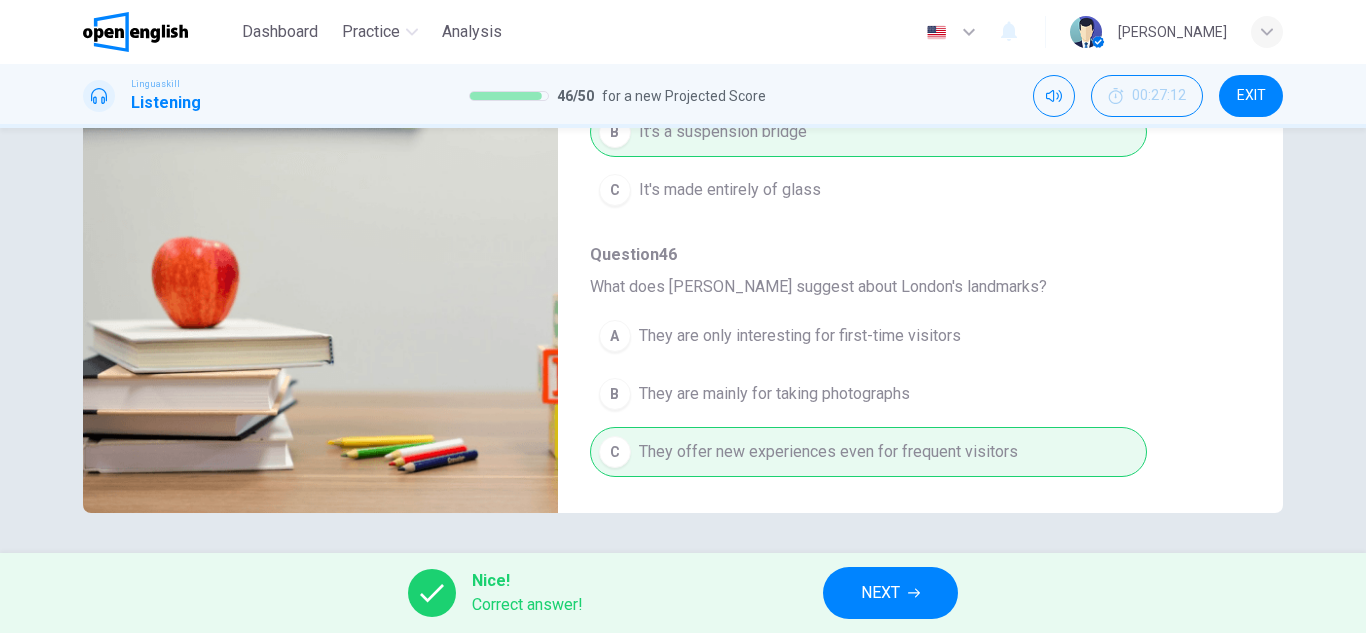 click on "NEXT" at bounding box center (890, 593) 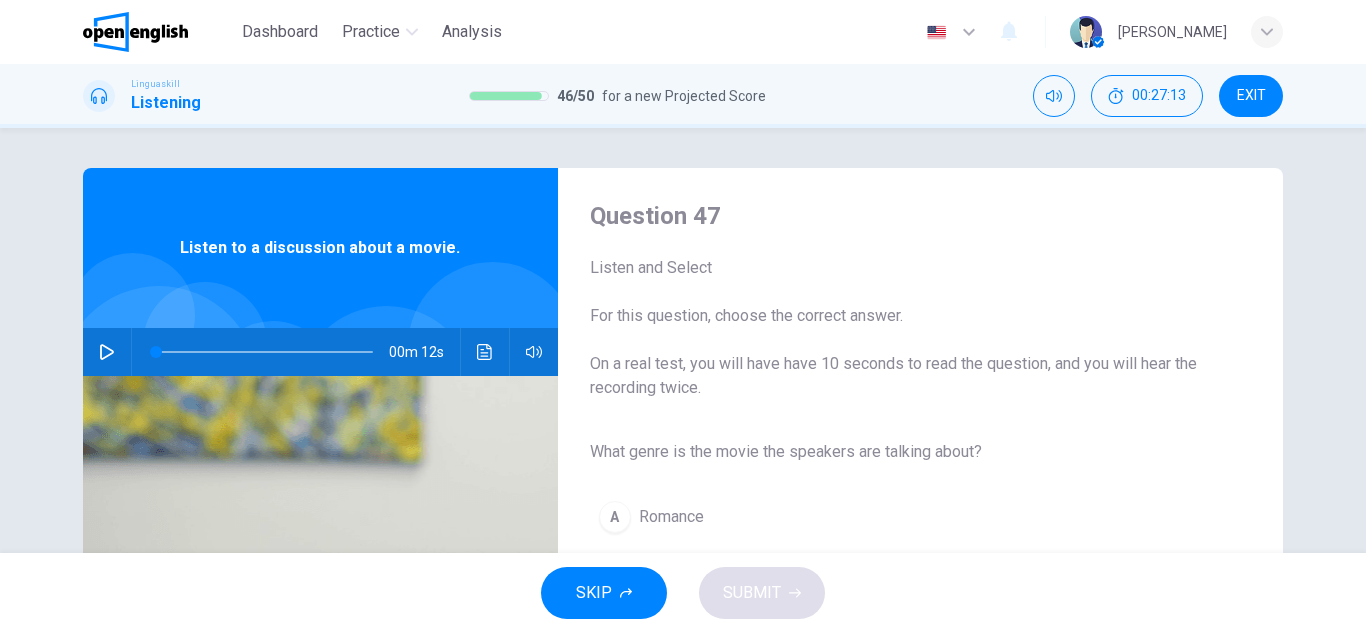 scroll, scrollTop: 100, scrollLeft: 0, axis: vertical 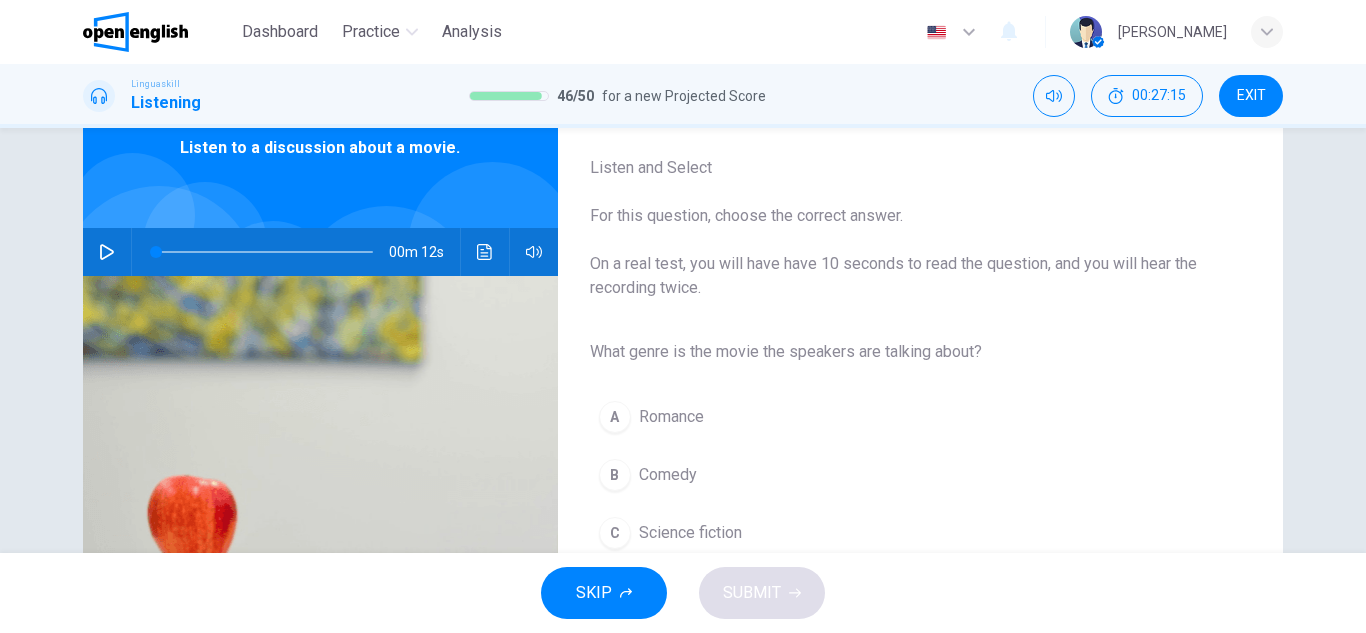 click at bounding box center [107, 252] 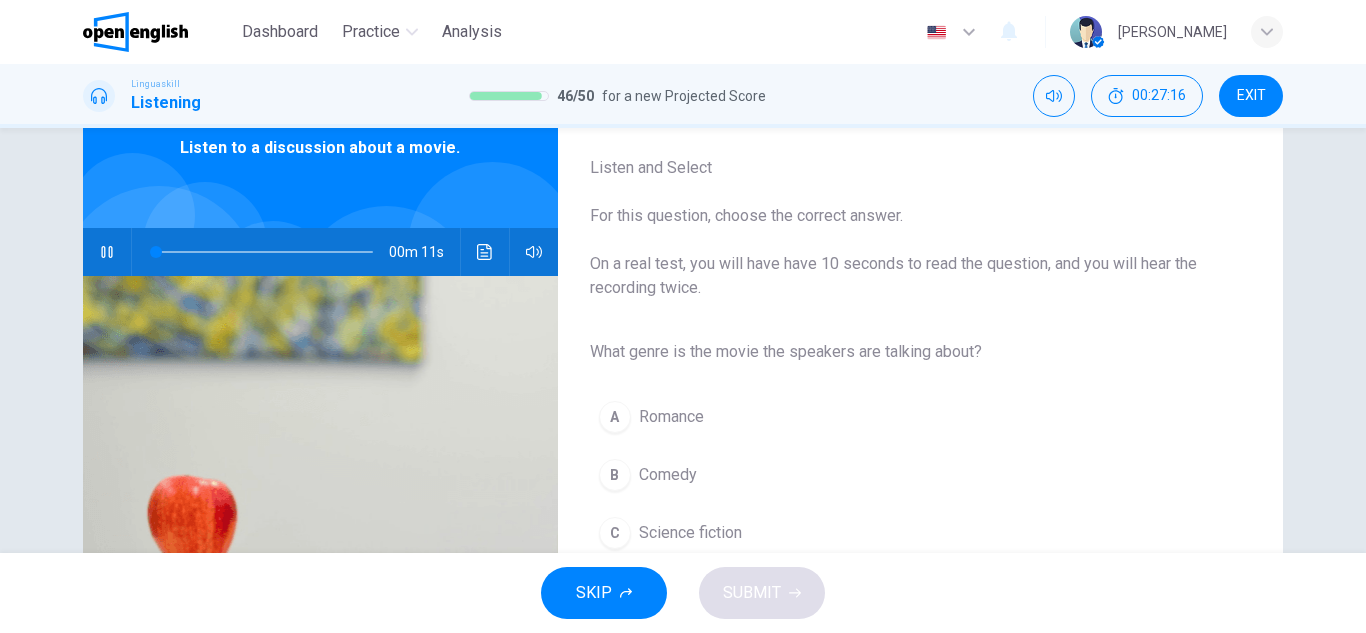 type on "*" 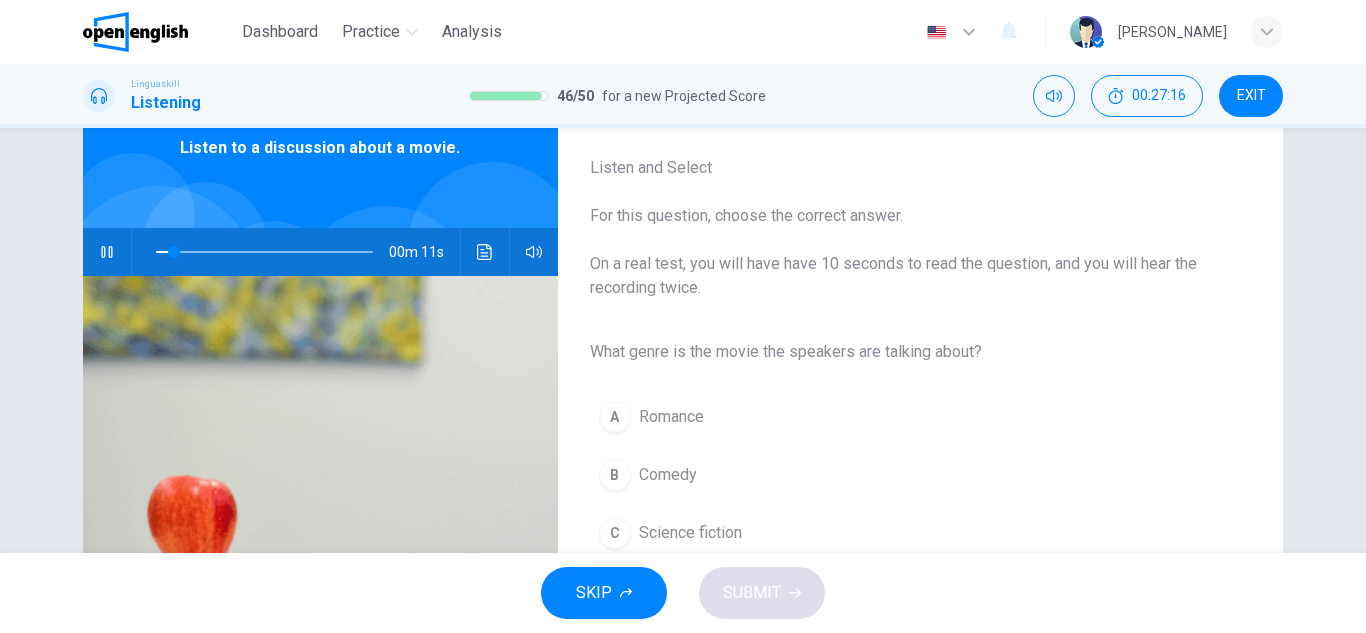 type 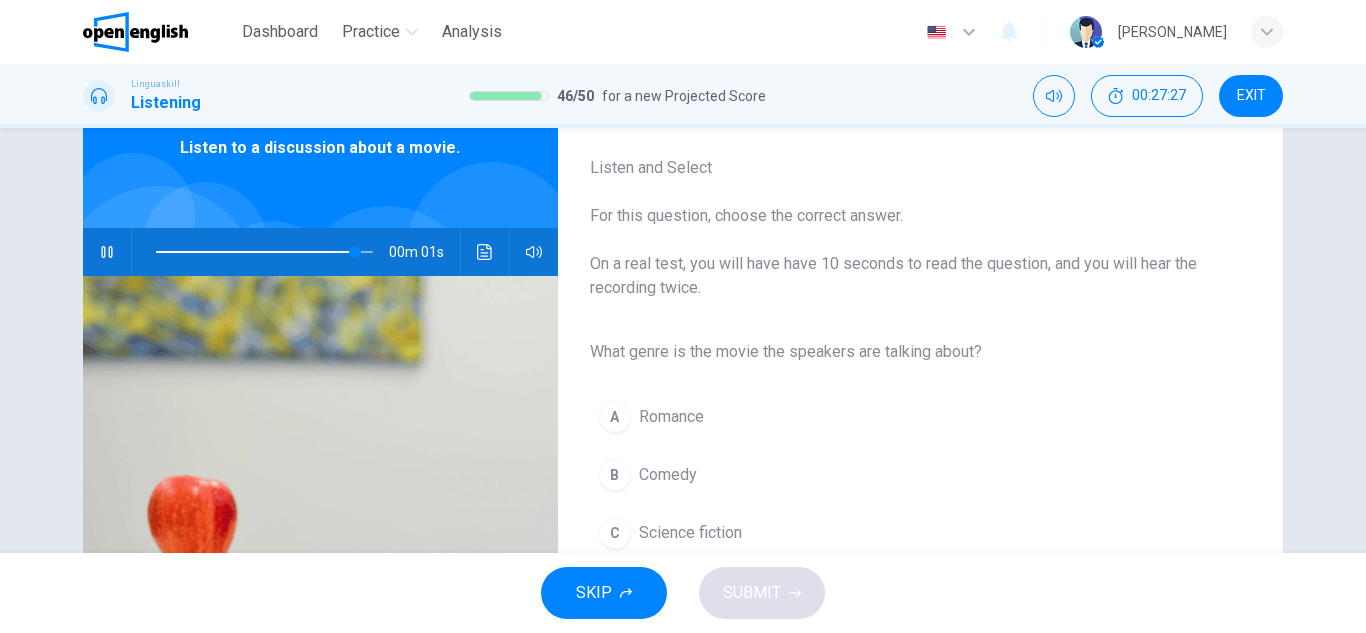 type on "*" 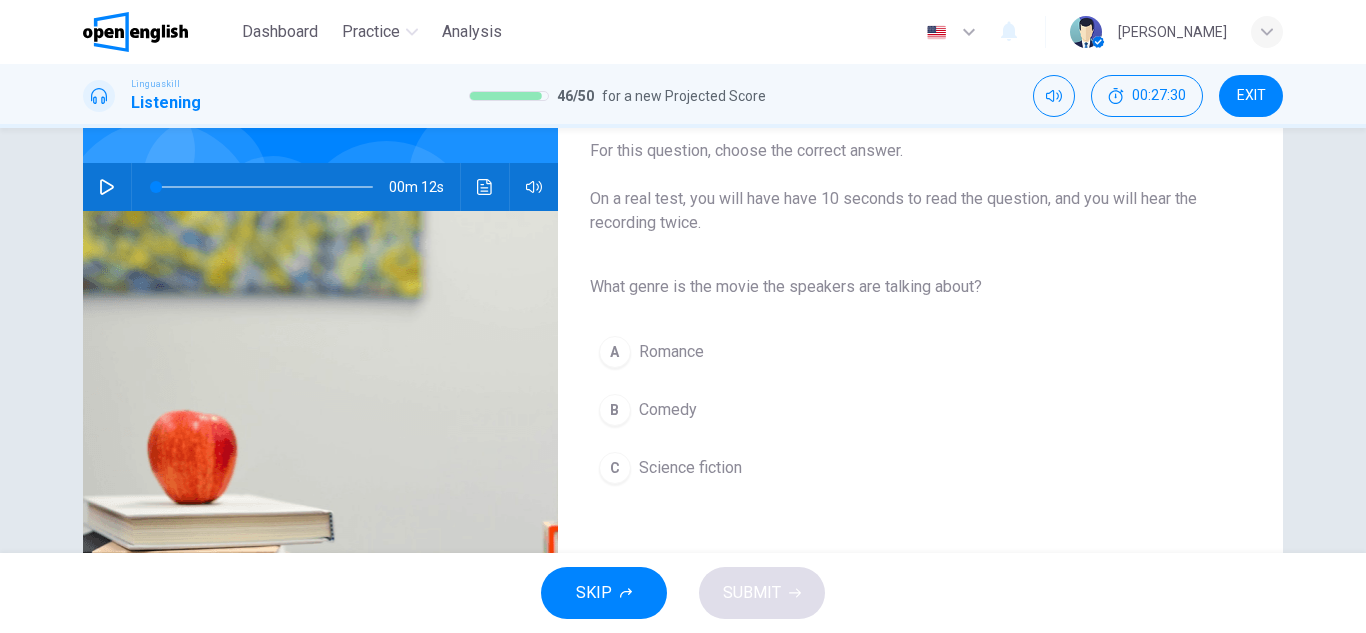 scroll, scrollTop: 200, scrollLeft: 0, axis: vertical 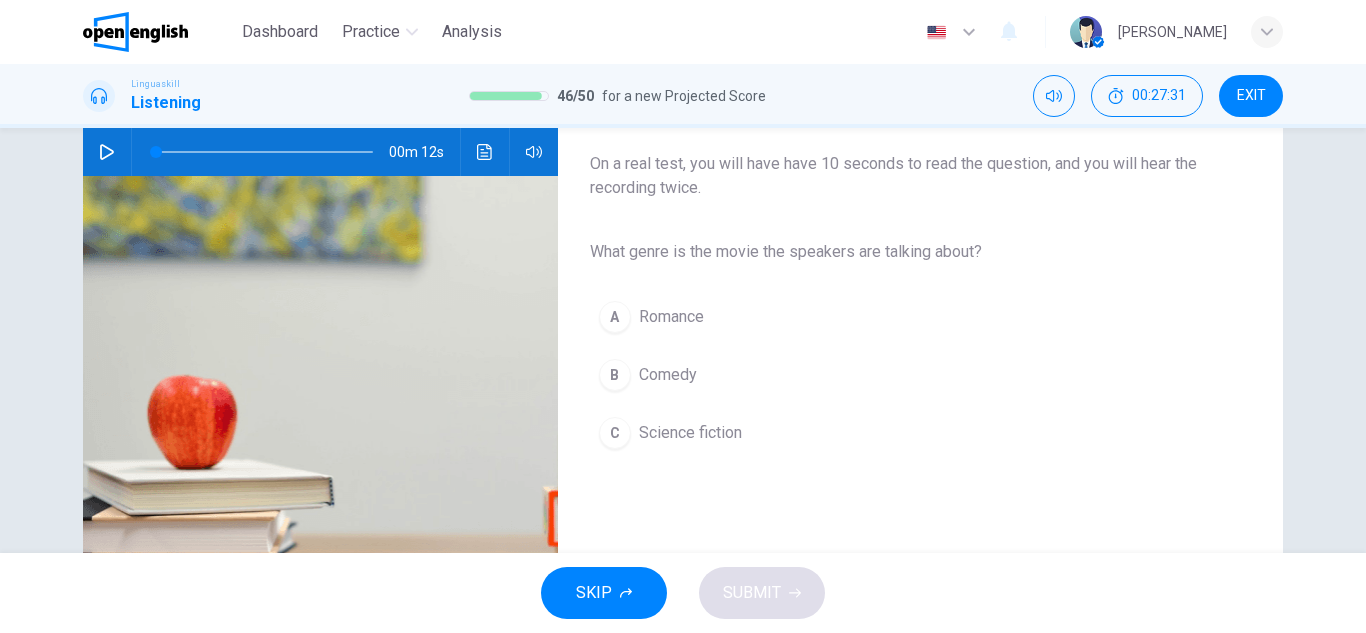 click on "00m 12s" at bounding box center [320, 152] 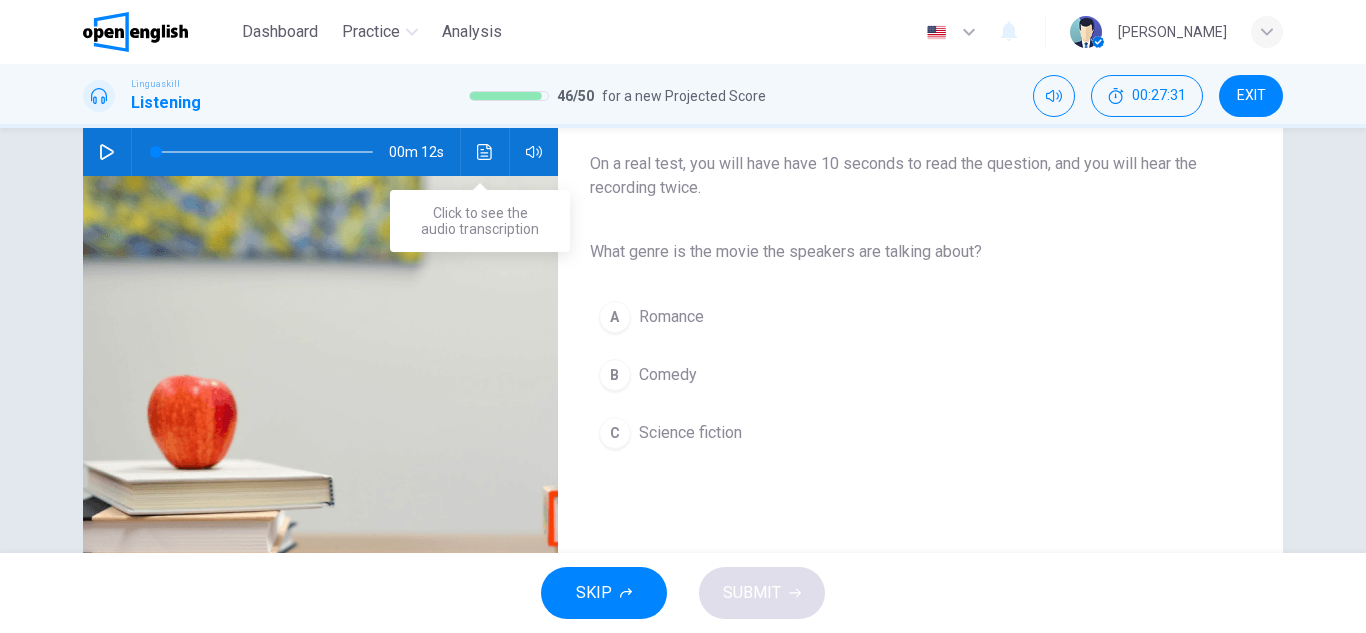 click at bounding box center [485, 152] 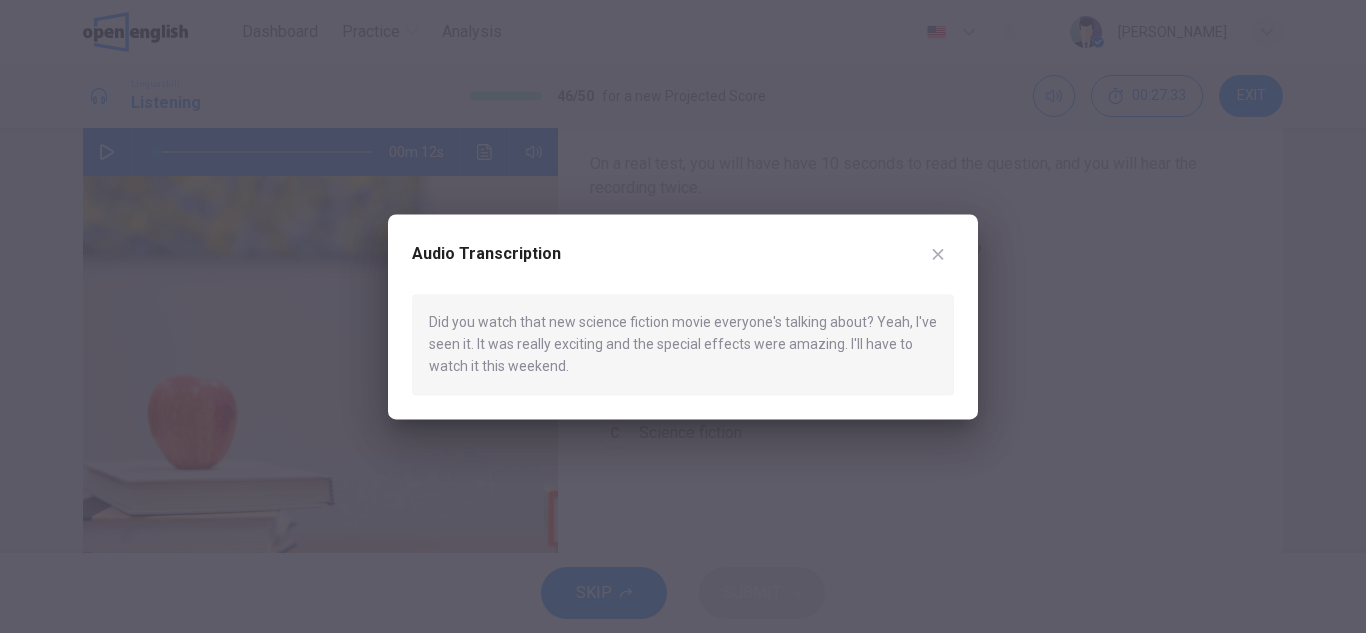 drag, startPoint x: 959, startPoint y: 238, endPoint x: 951, endPoint y: 248, distance: 12.806249 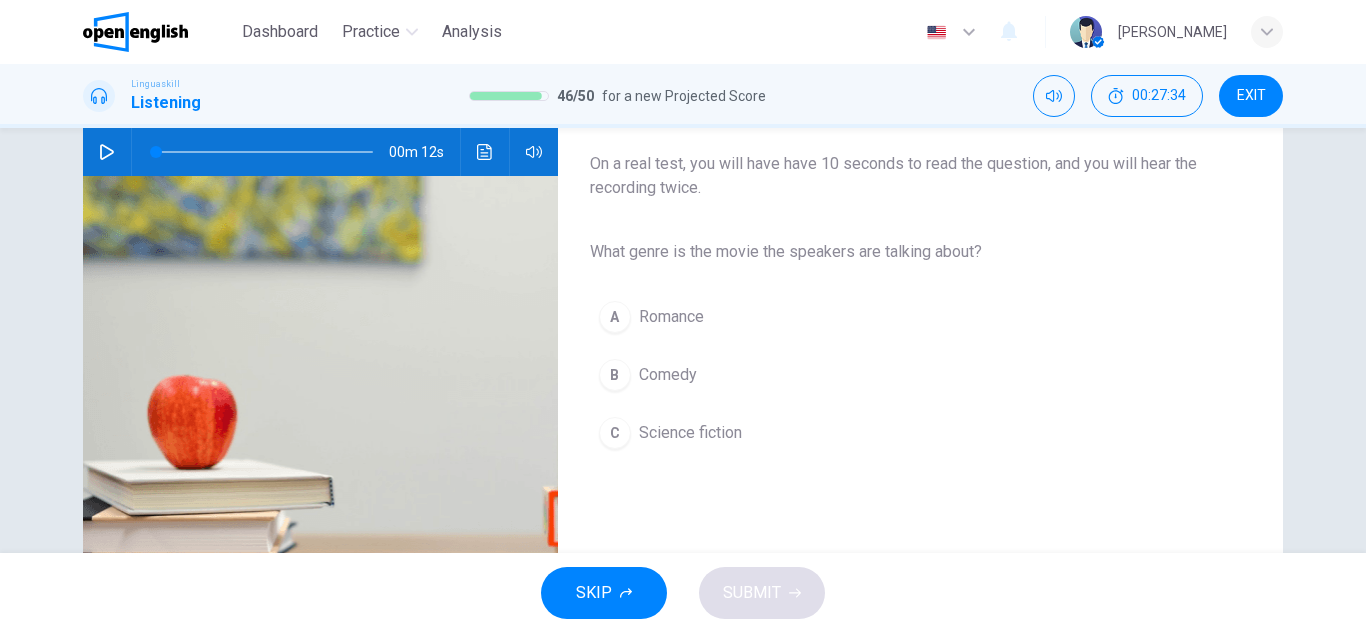 click on "Science fiction" at bounding box center (690, 433) 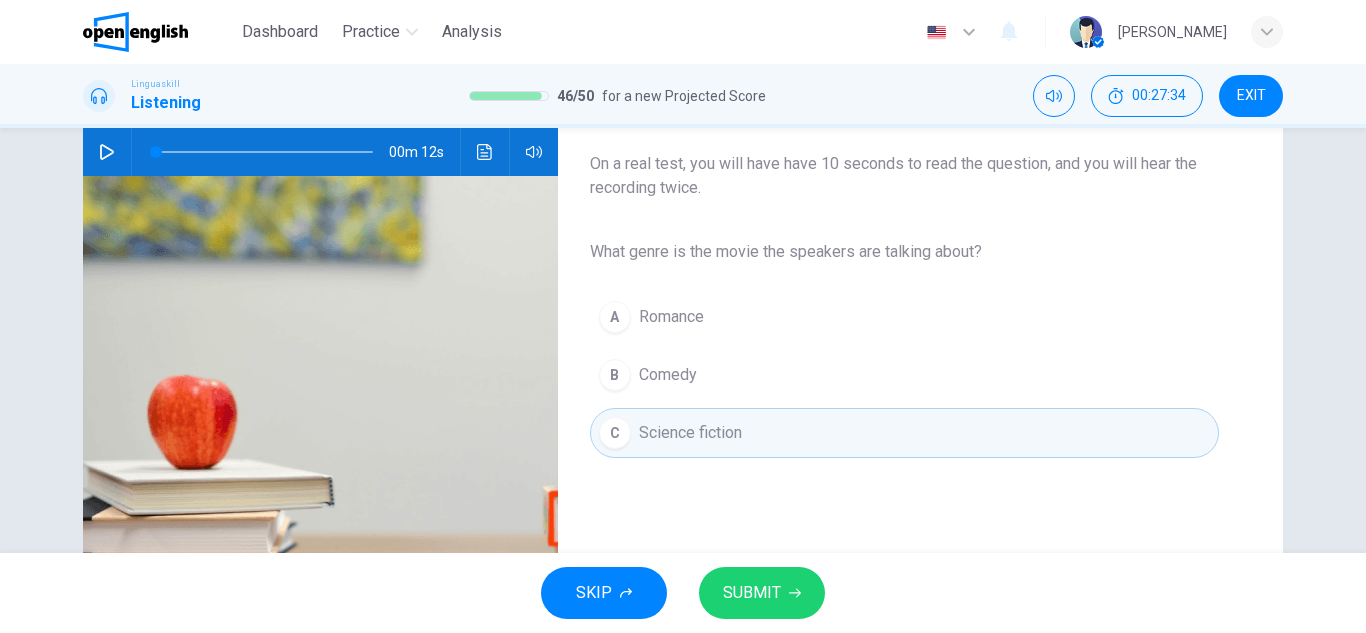 click on "SUBMIT" at bounding box center [752, 593] 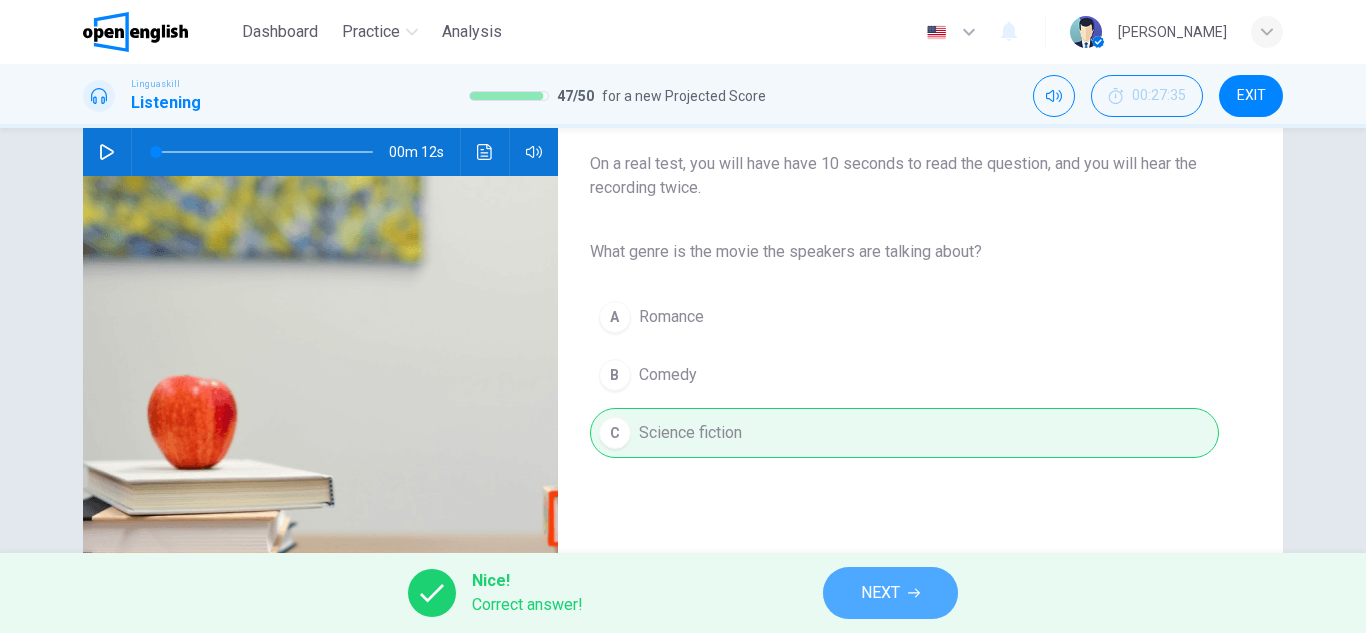 click on "NEXT" at bounding box center [890, 593] 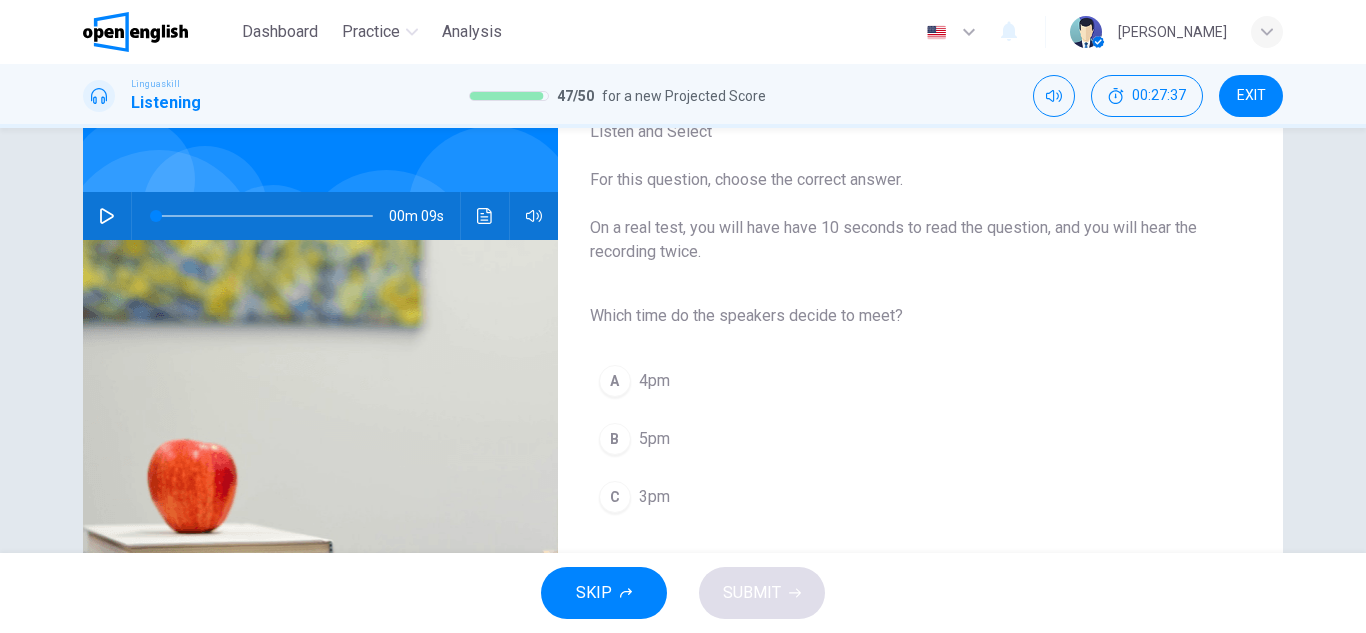 scroll, scrollTop: 100, scrollLeft: 0, axis: vertical 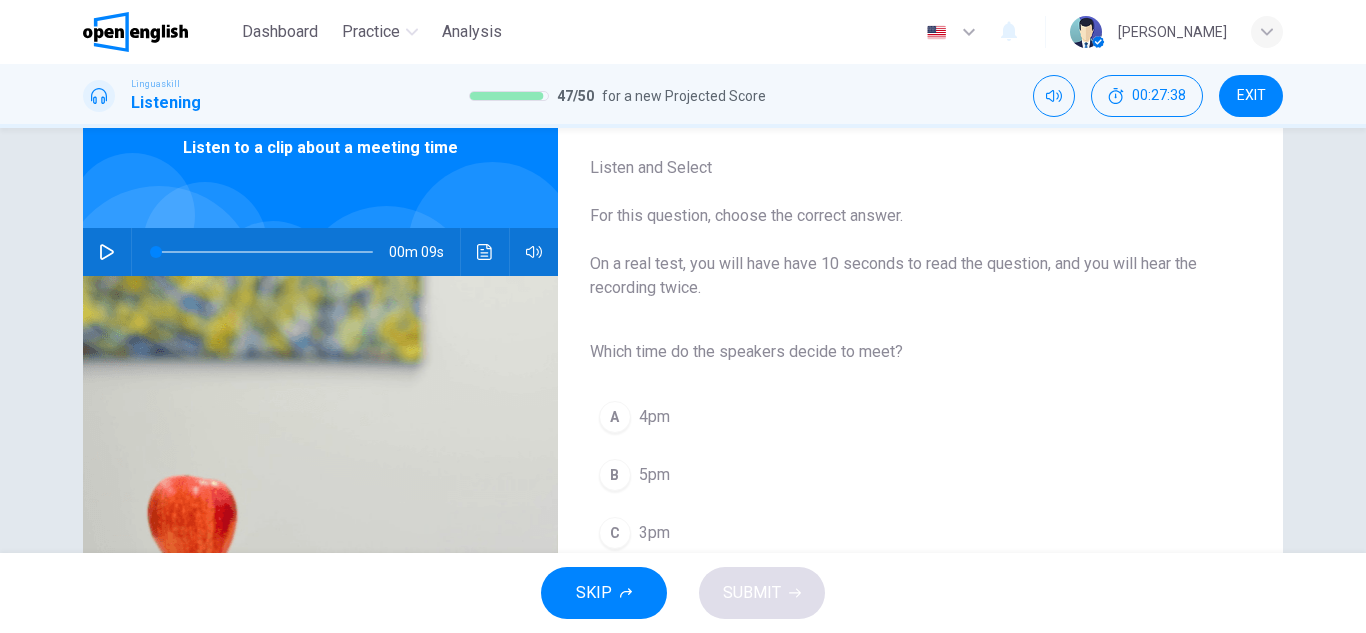 click 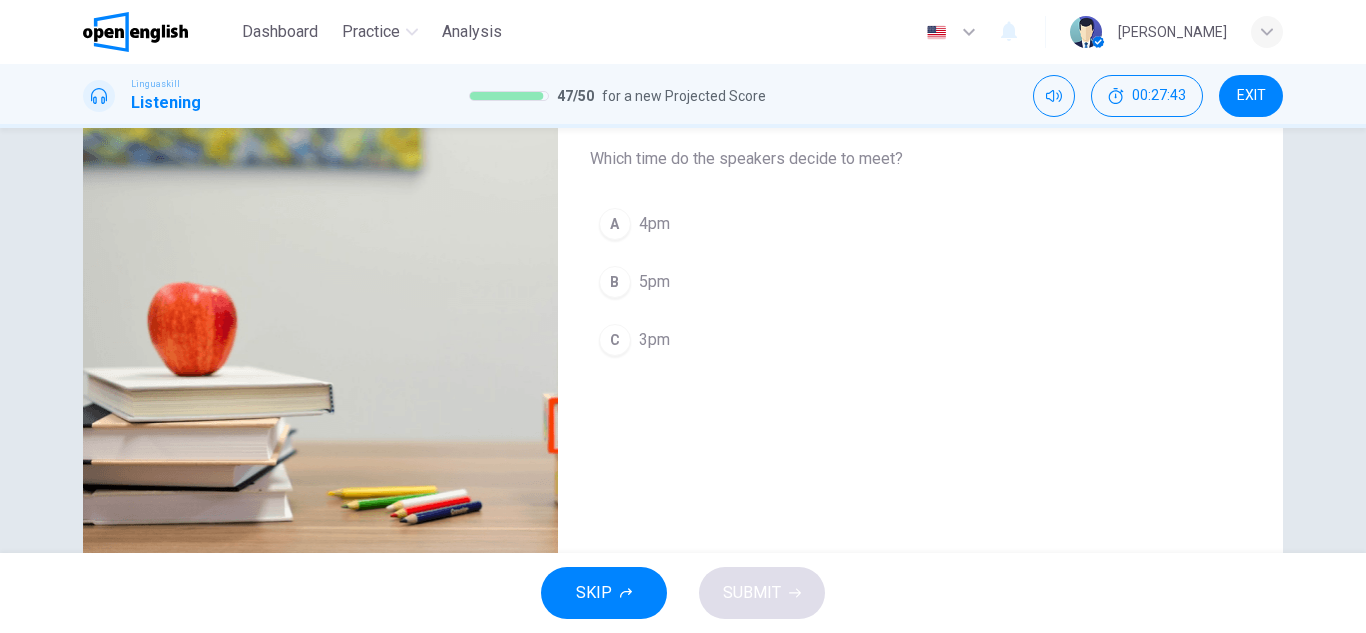 scroll, scrollTop: 300, scrollLeft: 0, axis: vertical 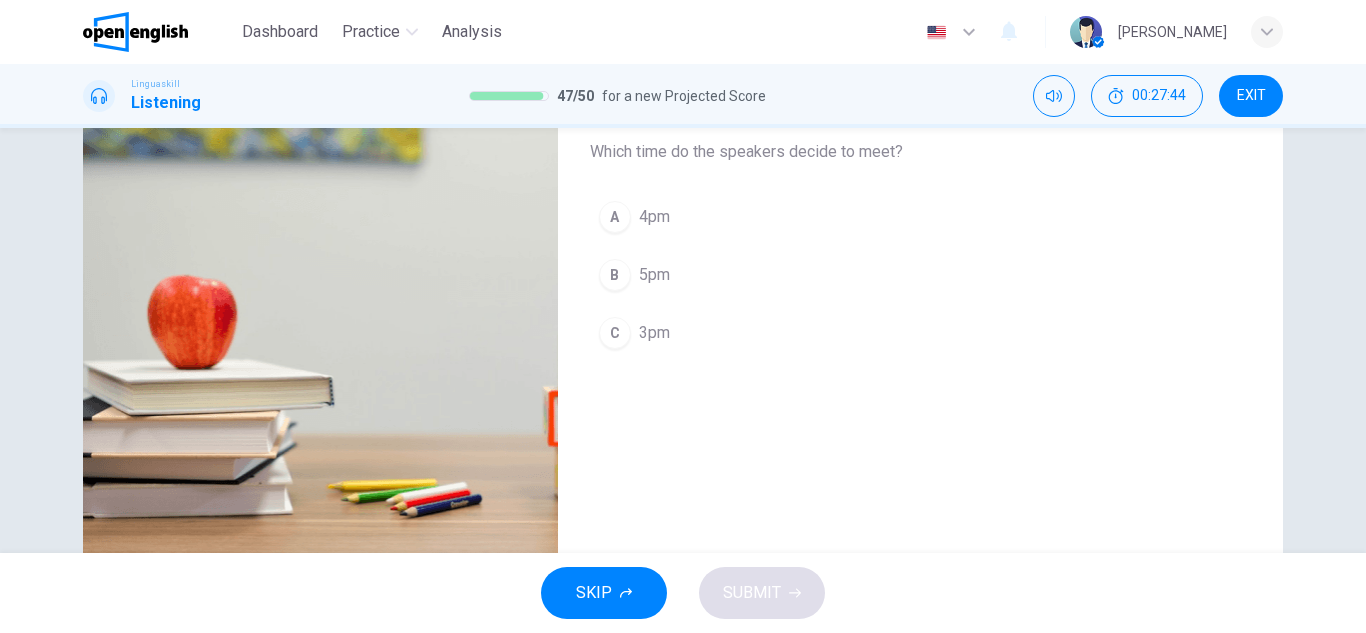 click on "C 3pm" at bounding box center (904, 333) 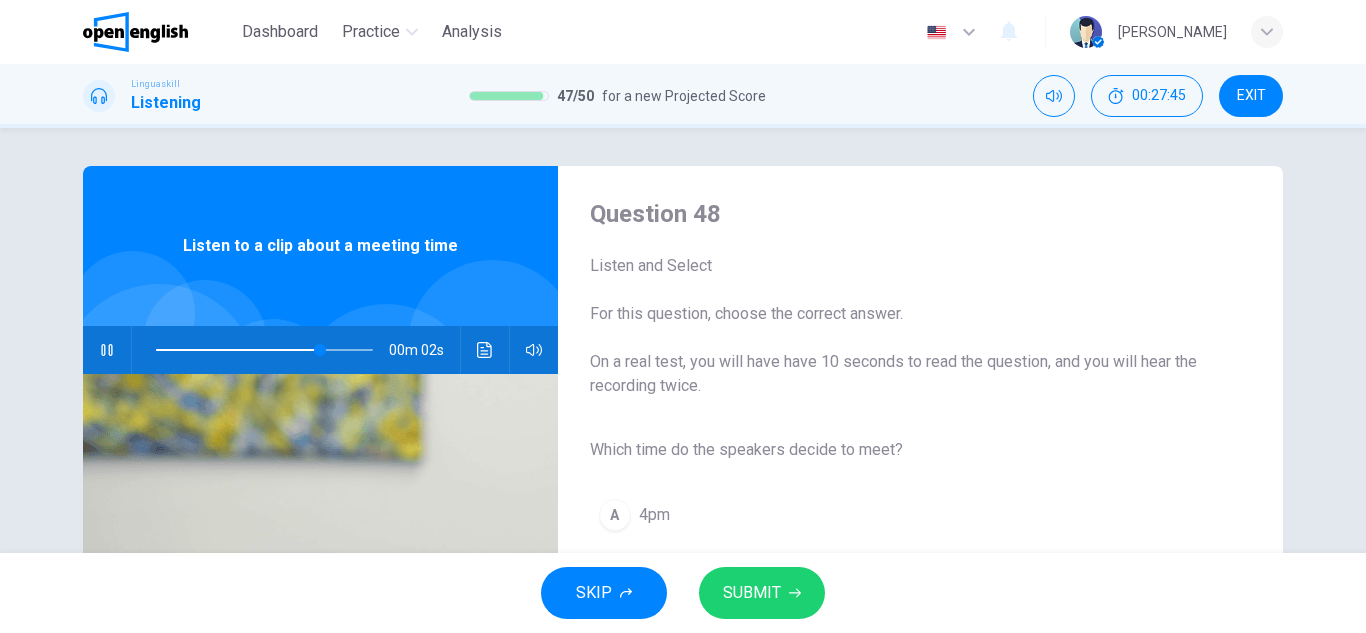 scroll, scrollTop: 0, scrollLeft: 0, axis: both 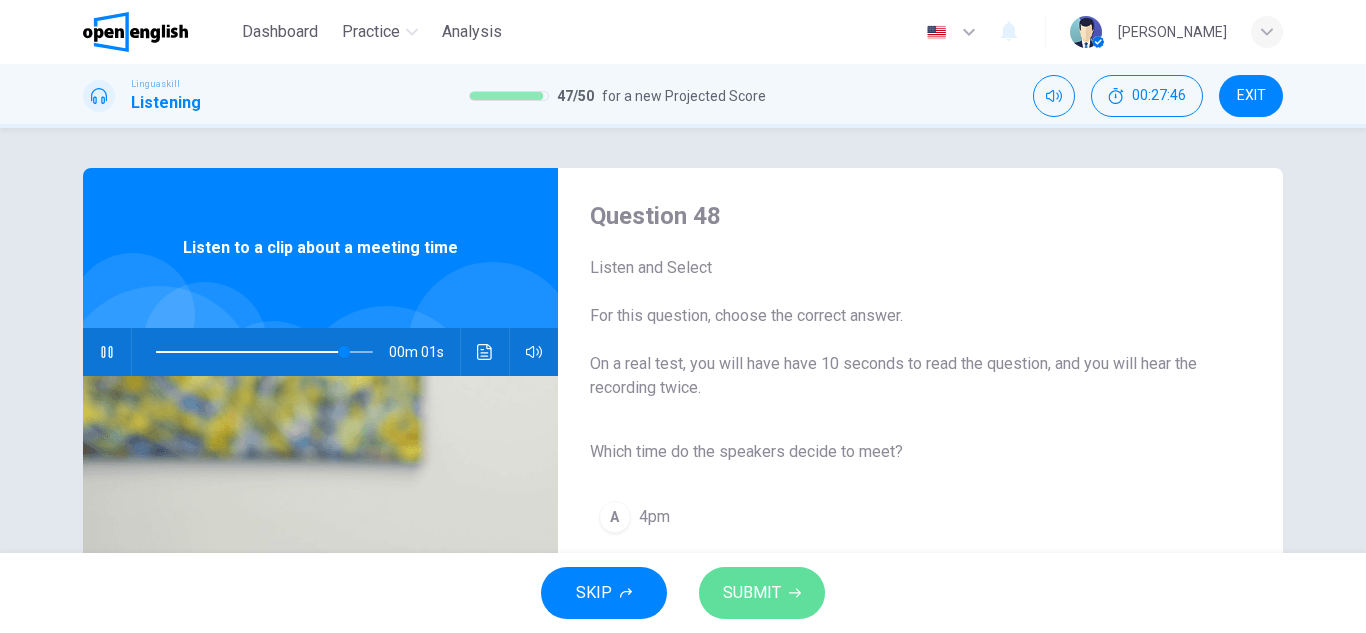 drag, startPoint x: 795, startPoint y: 616, endPoint x: 805, endPoint y: 608, distance: 12.806249 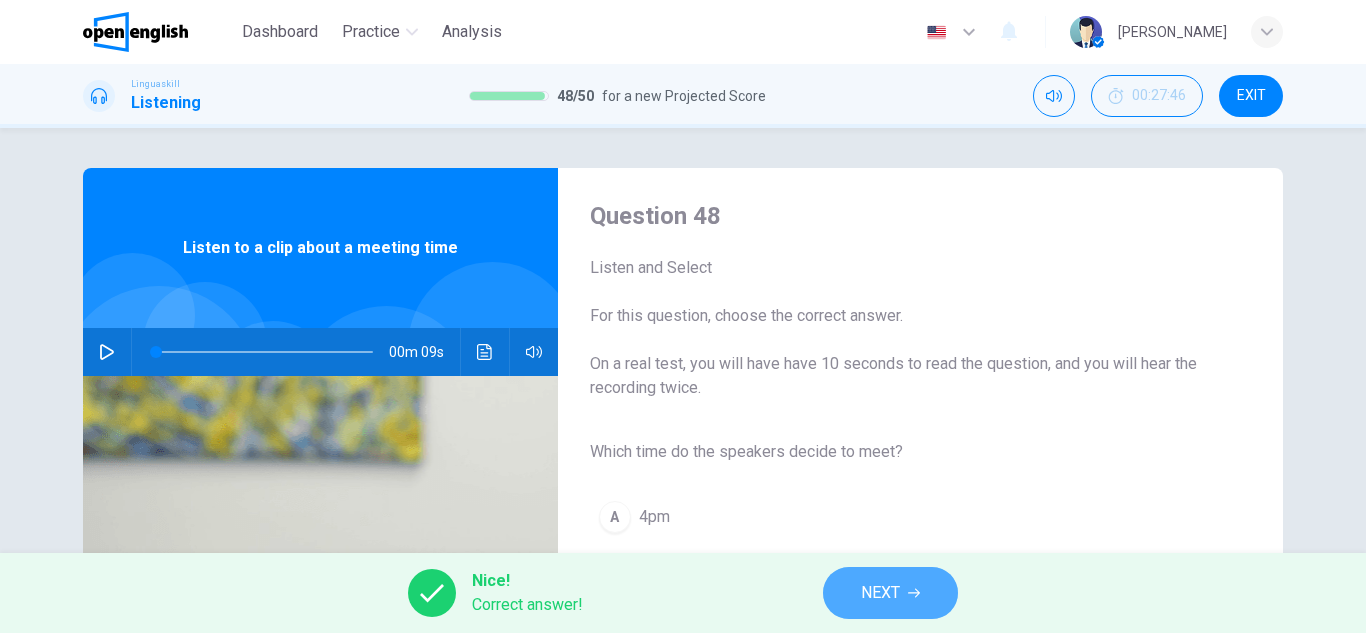click on "NEXT" at bounding box center [890, 593] 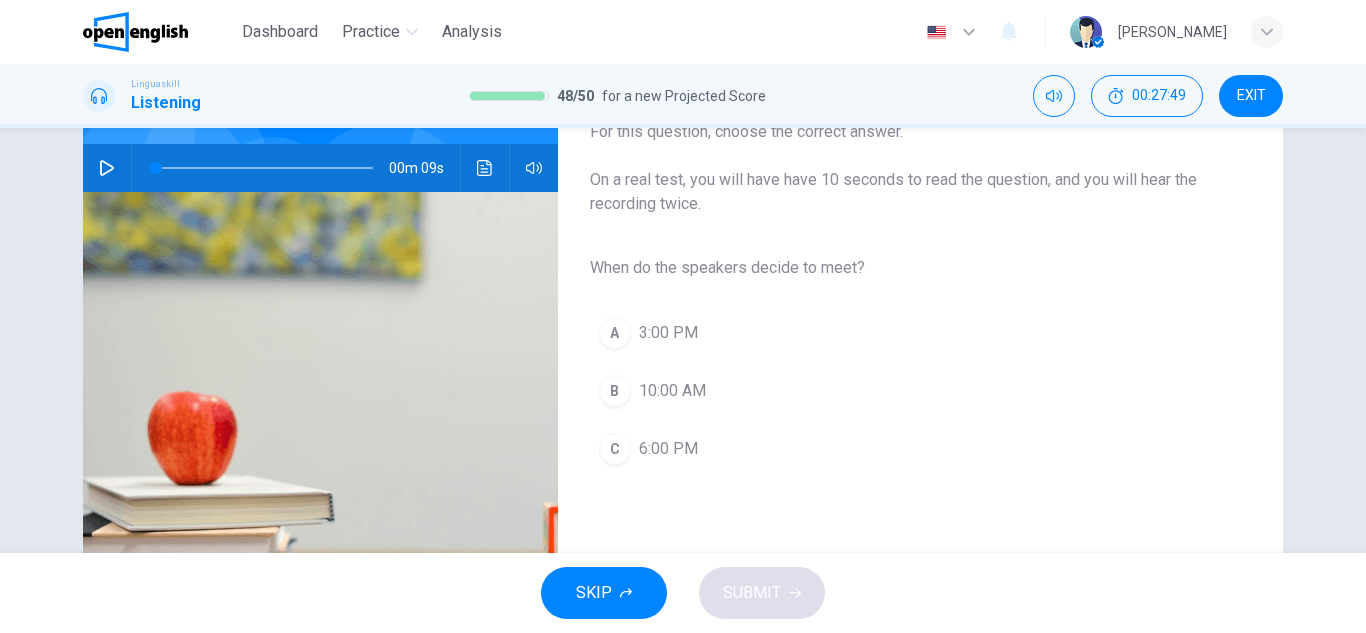 scroll, scrollTop: 200, scrollLeft: 0, axis: vertical 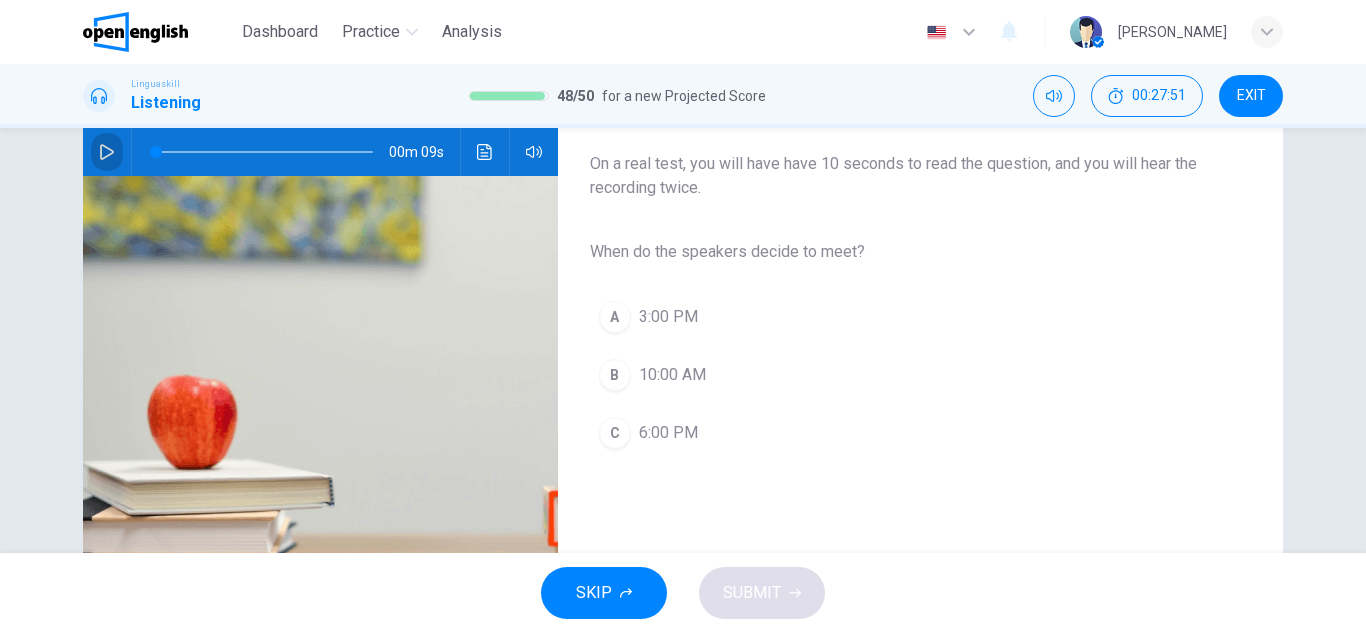 click at bounding box center [107, 152] 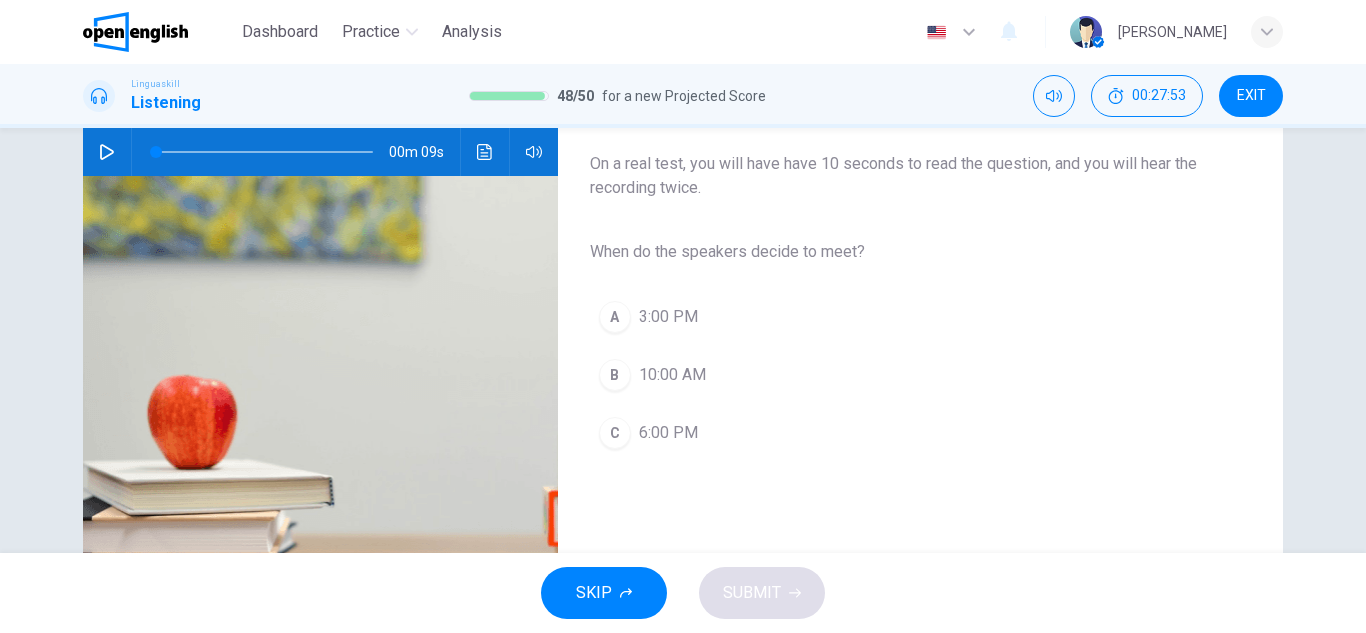 click 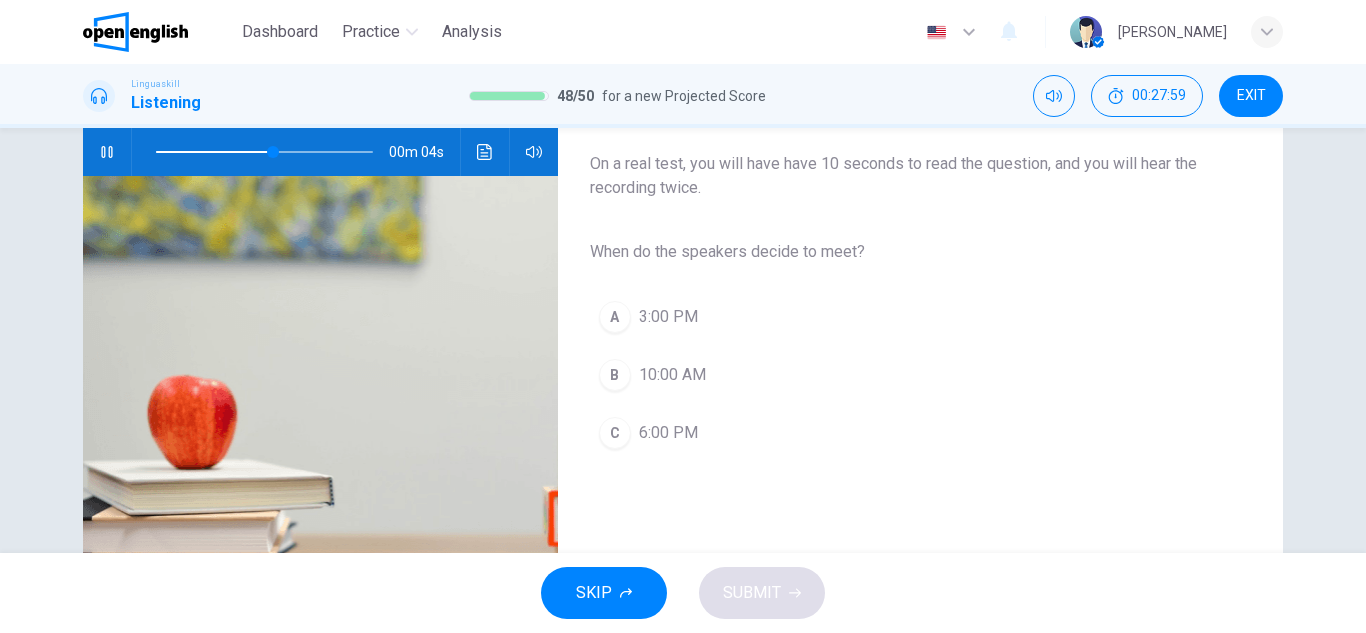 click on "3:00 PM" at bounding box center [668, 317] 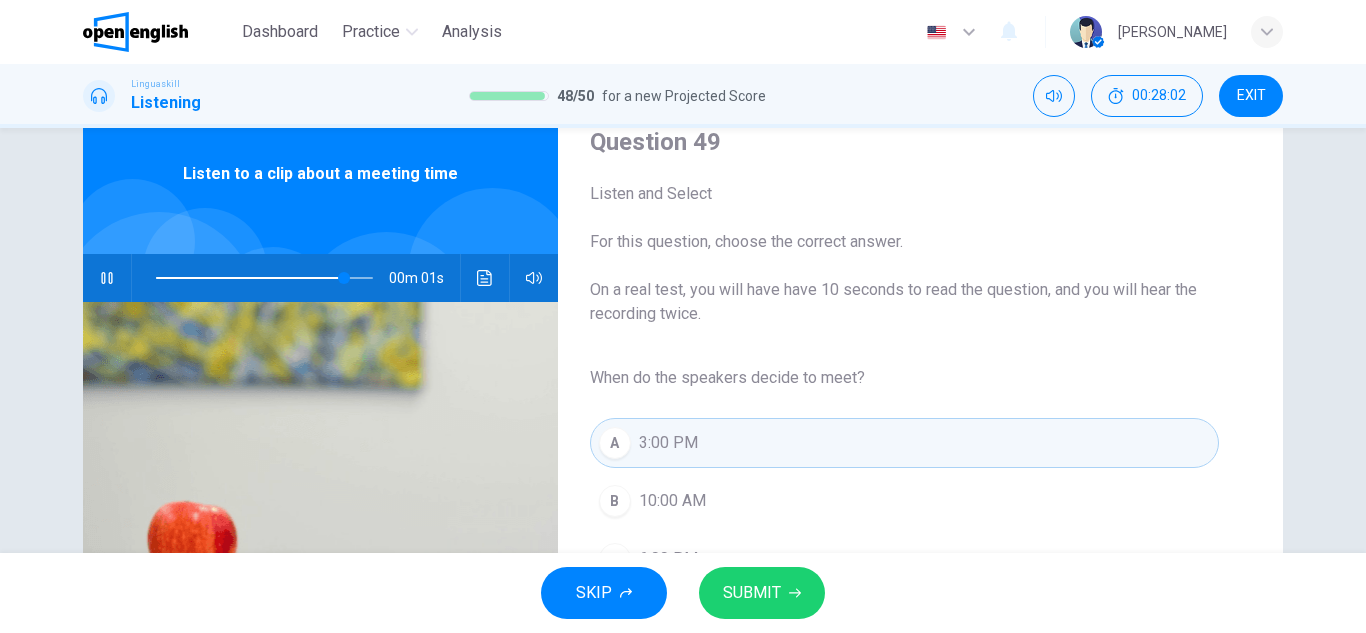 scroll, scrollTop: 0, scrollLeft: 0, axis: both 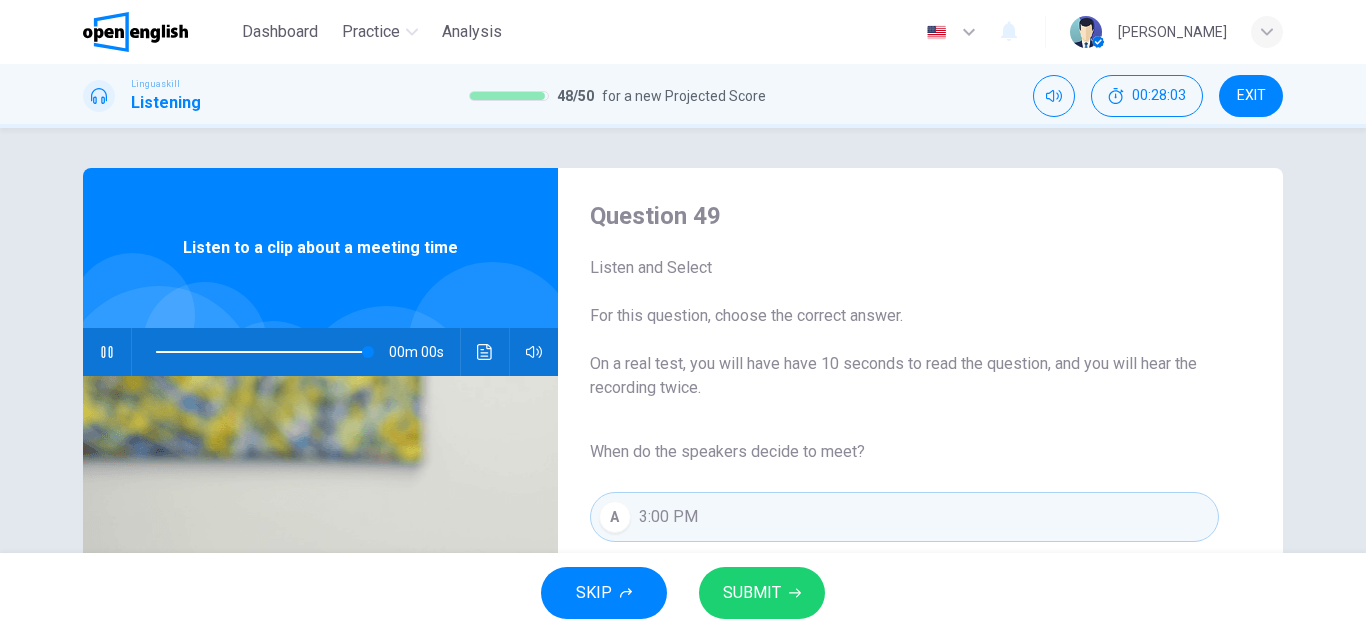type on "*" 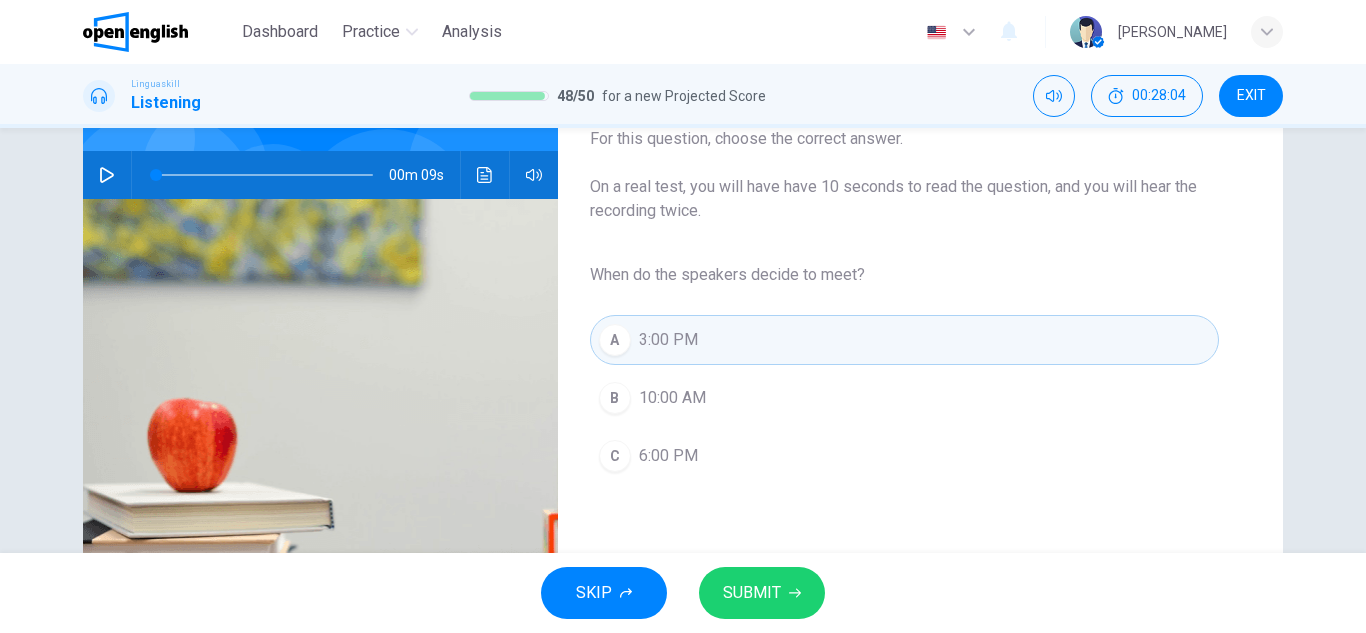 scroll, scrollTop: 200, scrollLeft: 0, axis: vertical 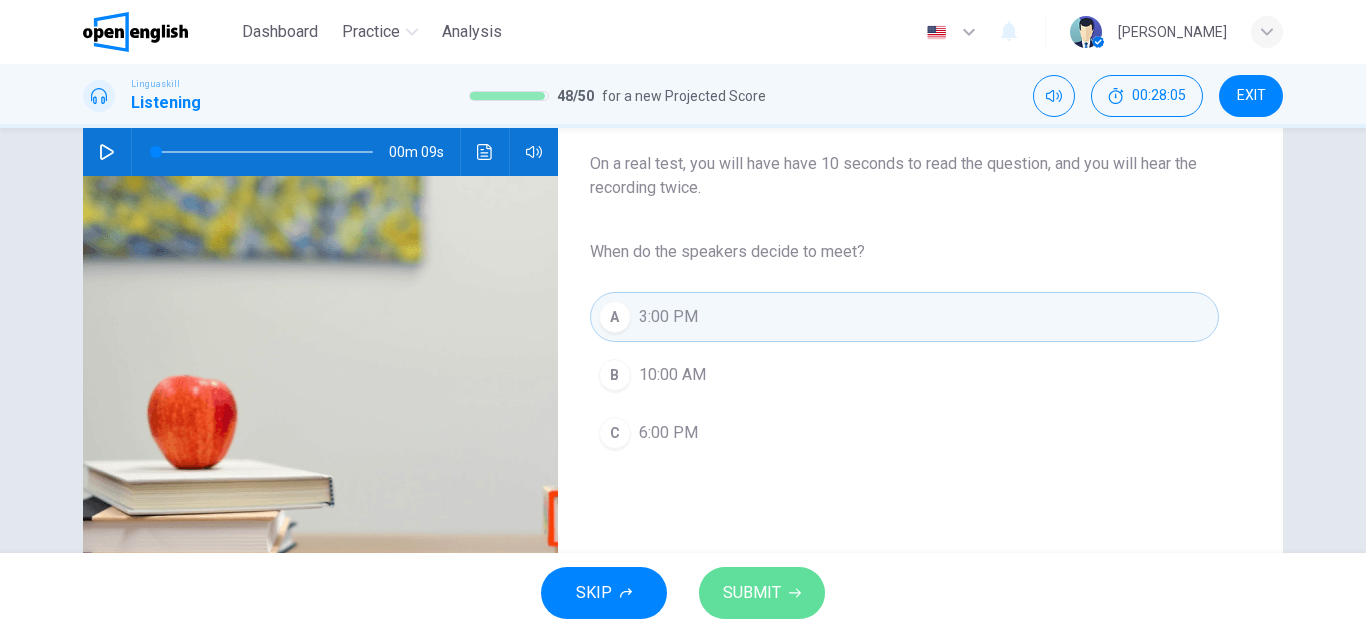 click on "SUBMIT" at bounding box center (762, 593) 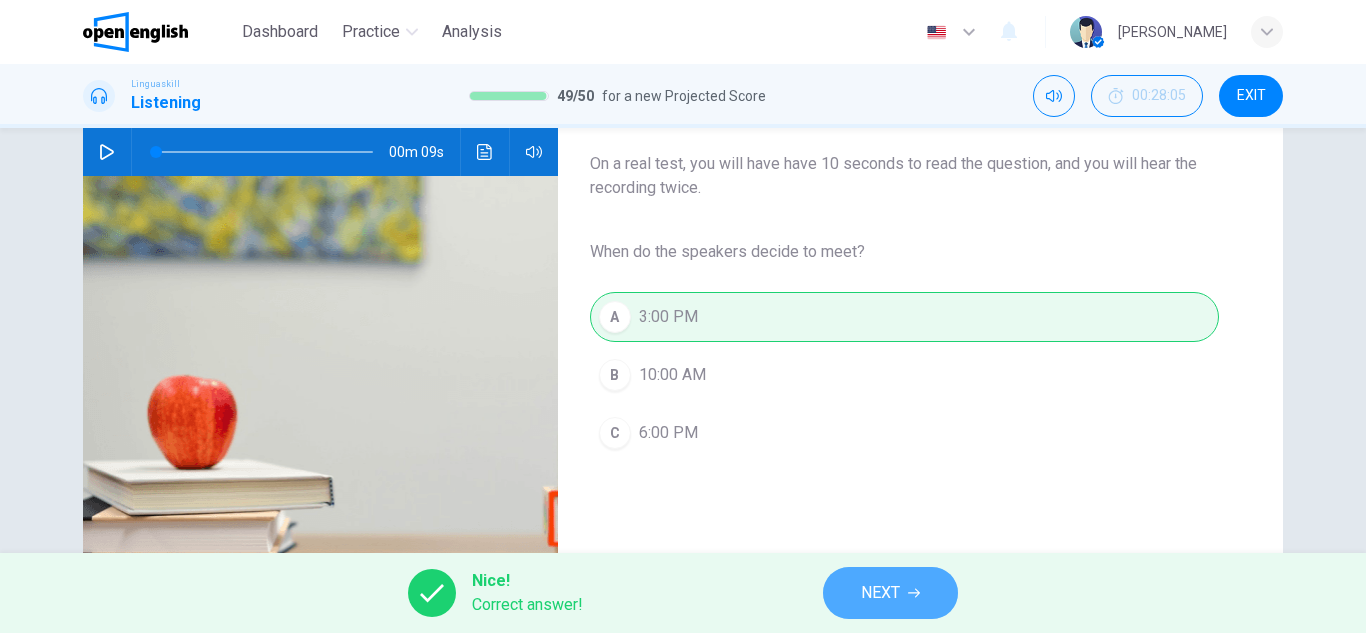 click on "NEXT" at bounding box center [880, 593] 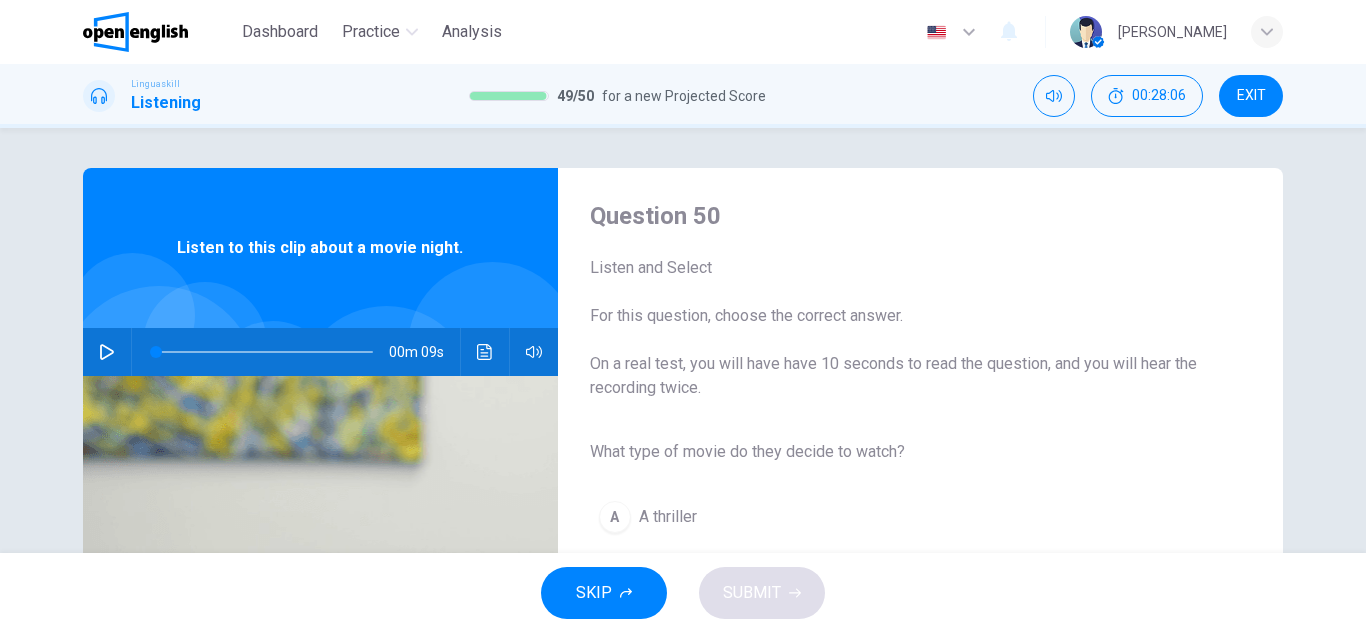 click at bounding box center (107, 352) 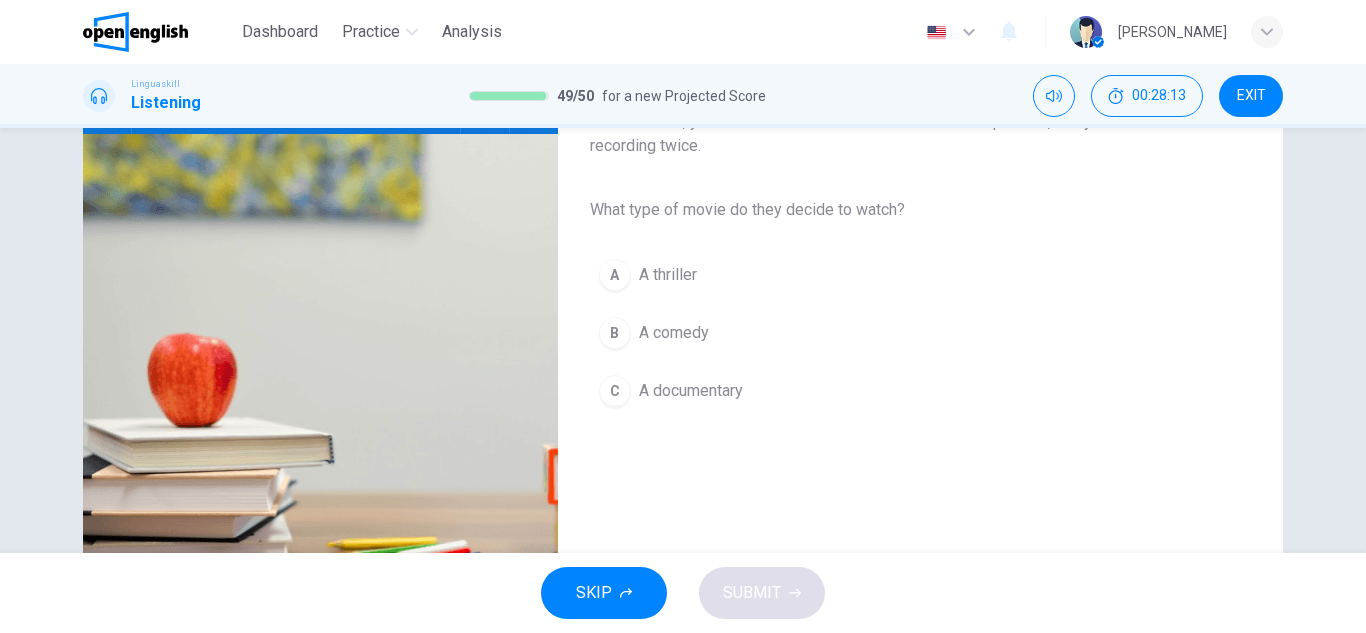 scroll, scrollTop: 300, scrollLeft: 0, axis: vertical 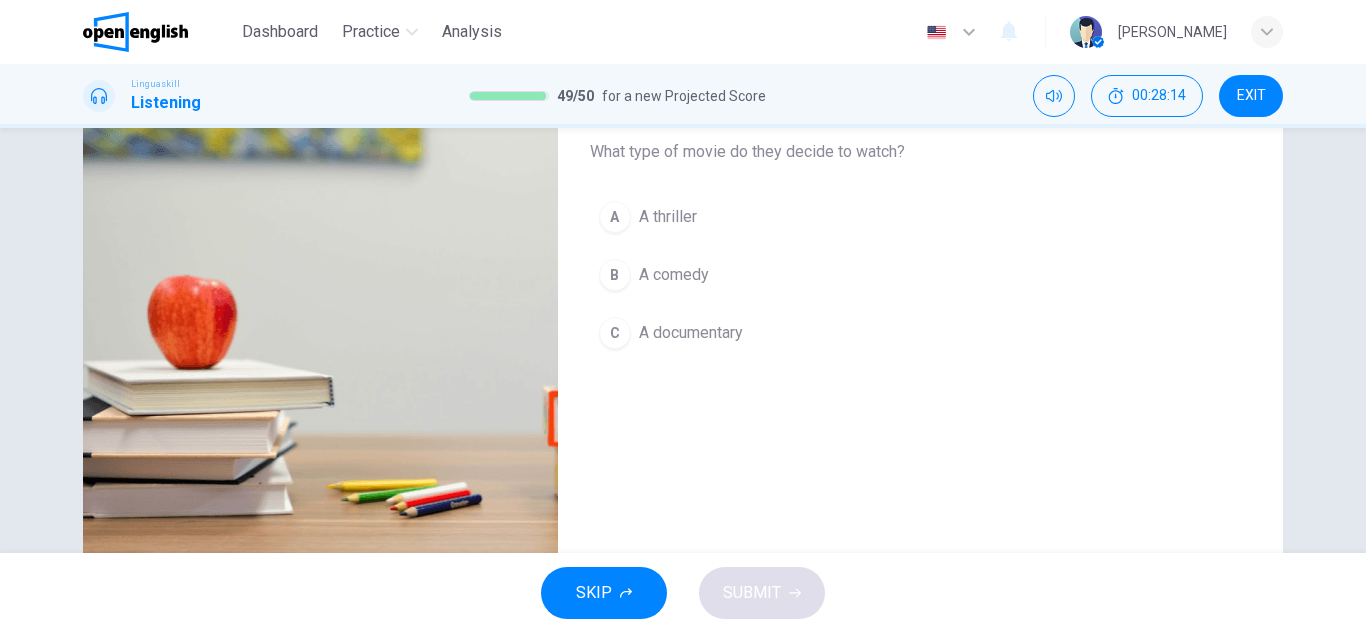 click on "B A comedy" at bounding box center [904, 275] 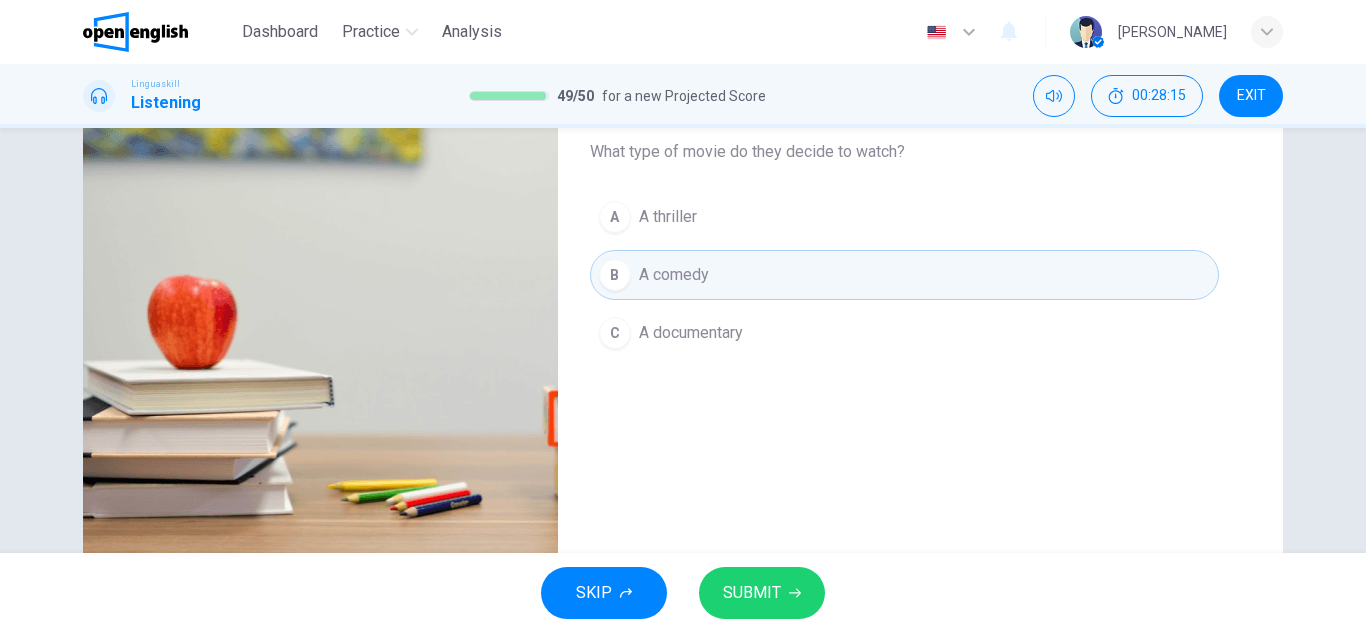 scroll, scrollTop: 200, scrollLeft: 0, axis: vertical 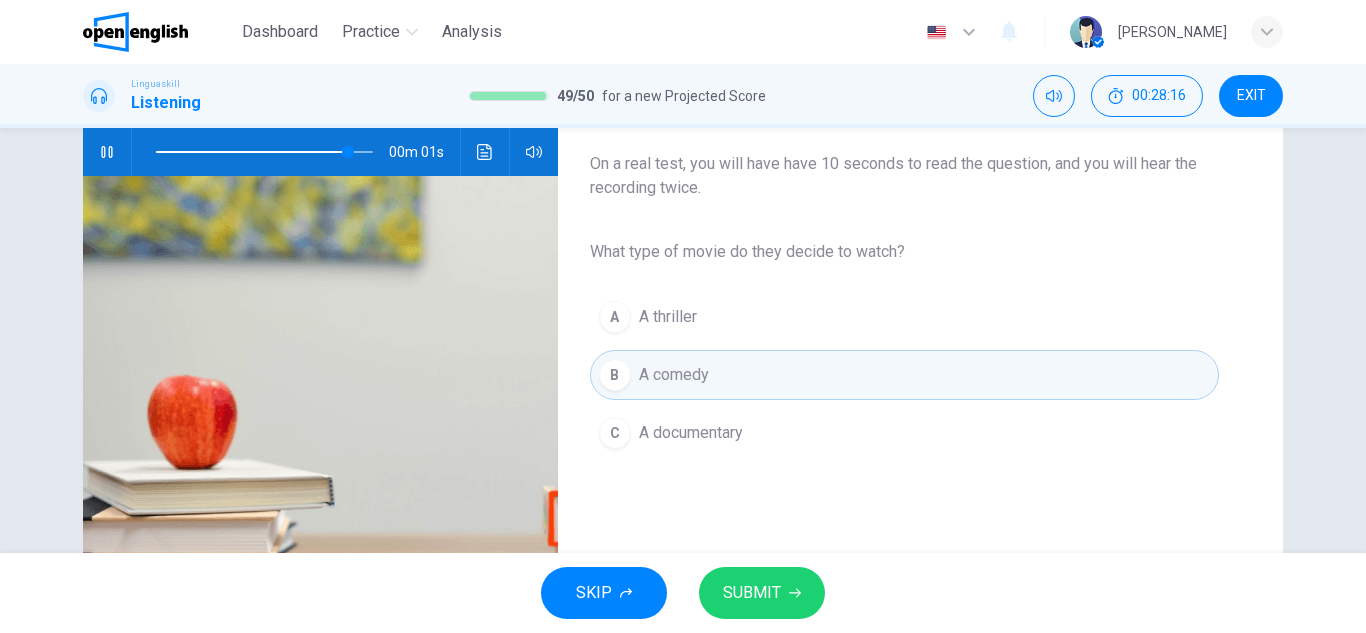 type on "*" 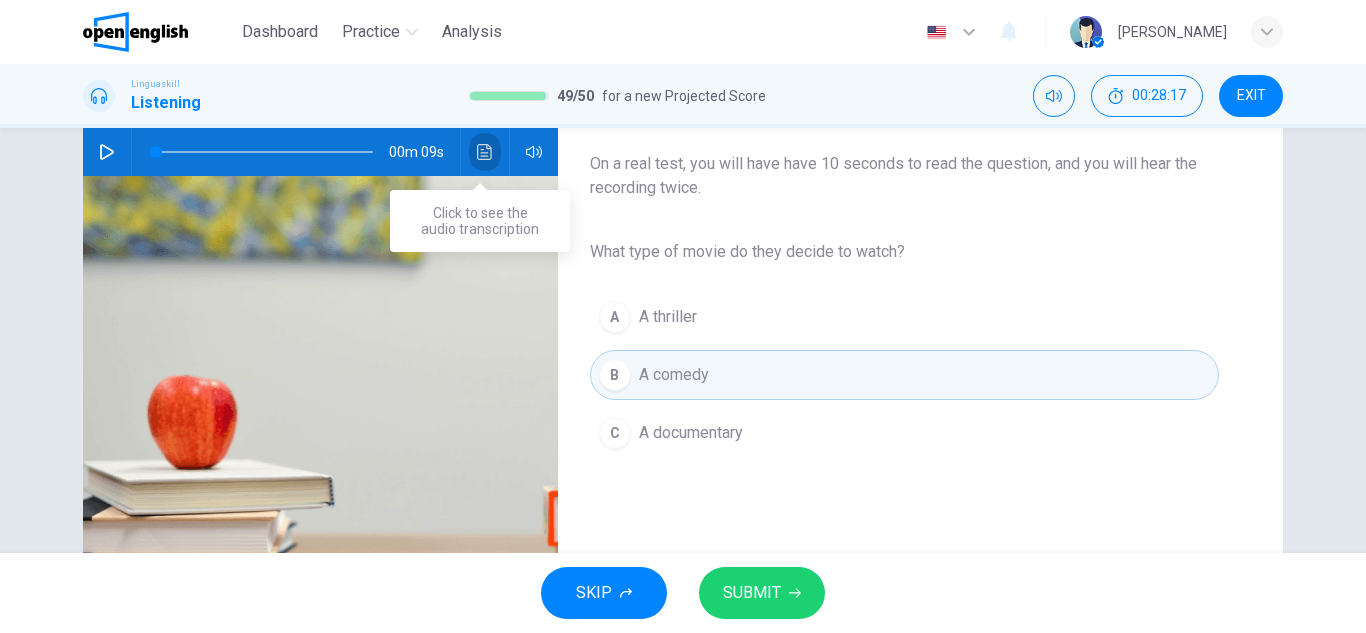 click 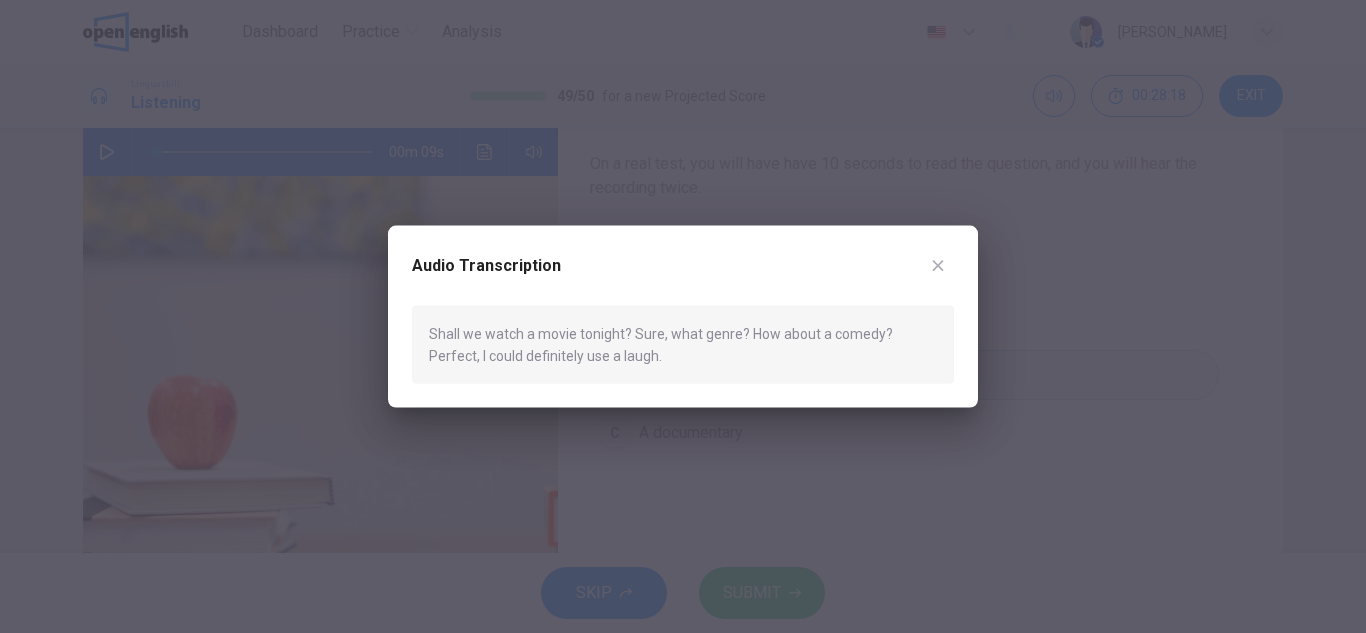 click on "Audio Transcription" at bounding box center [683, 277] 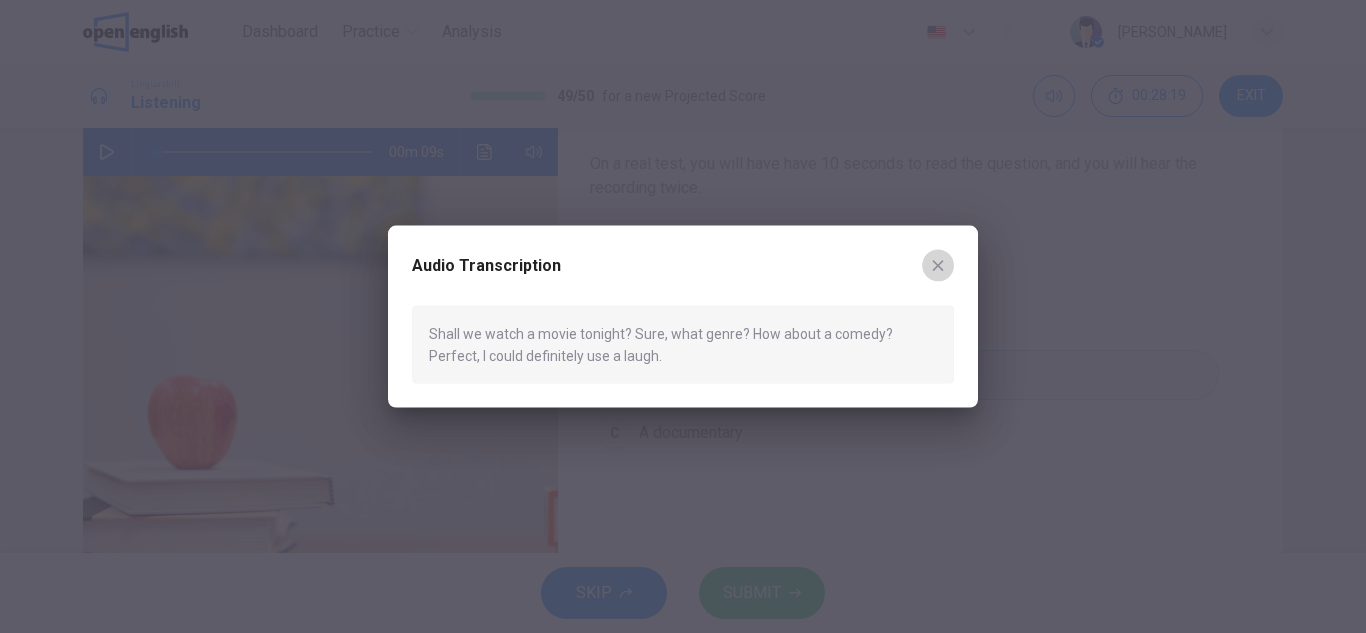 click 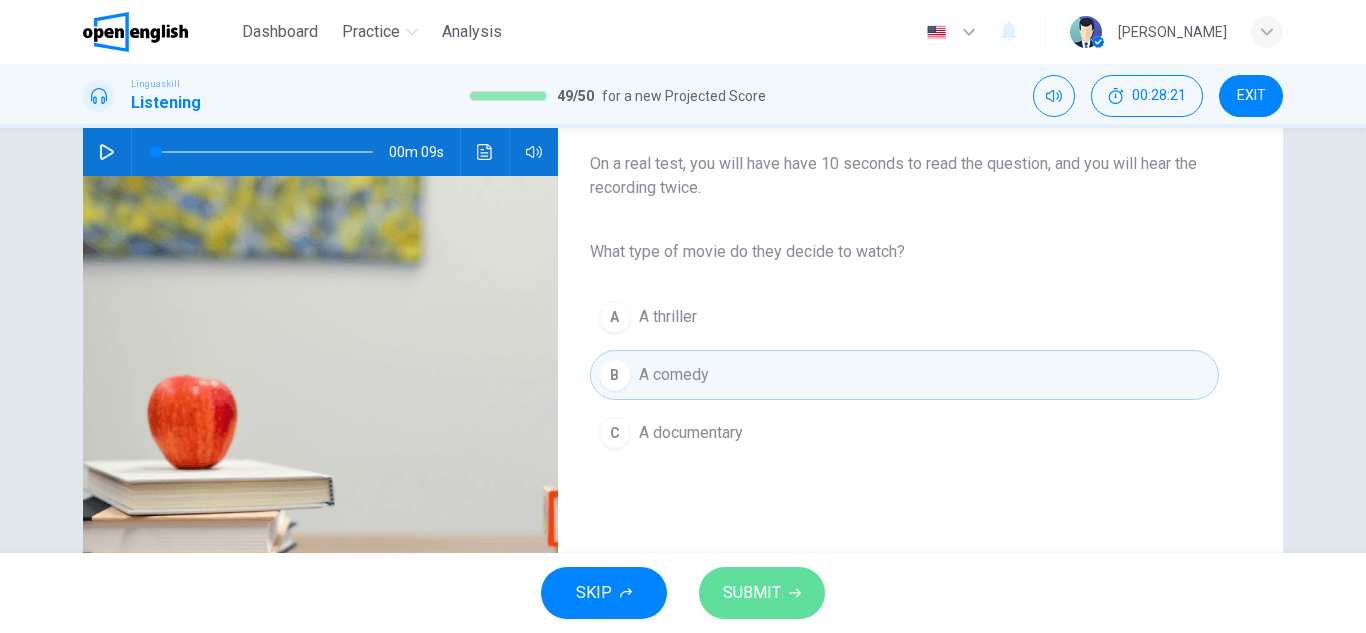 click on "SUBMIT" at bounding box center (752, 593) 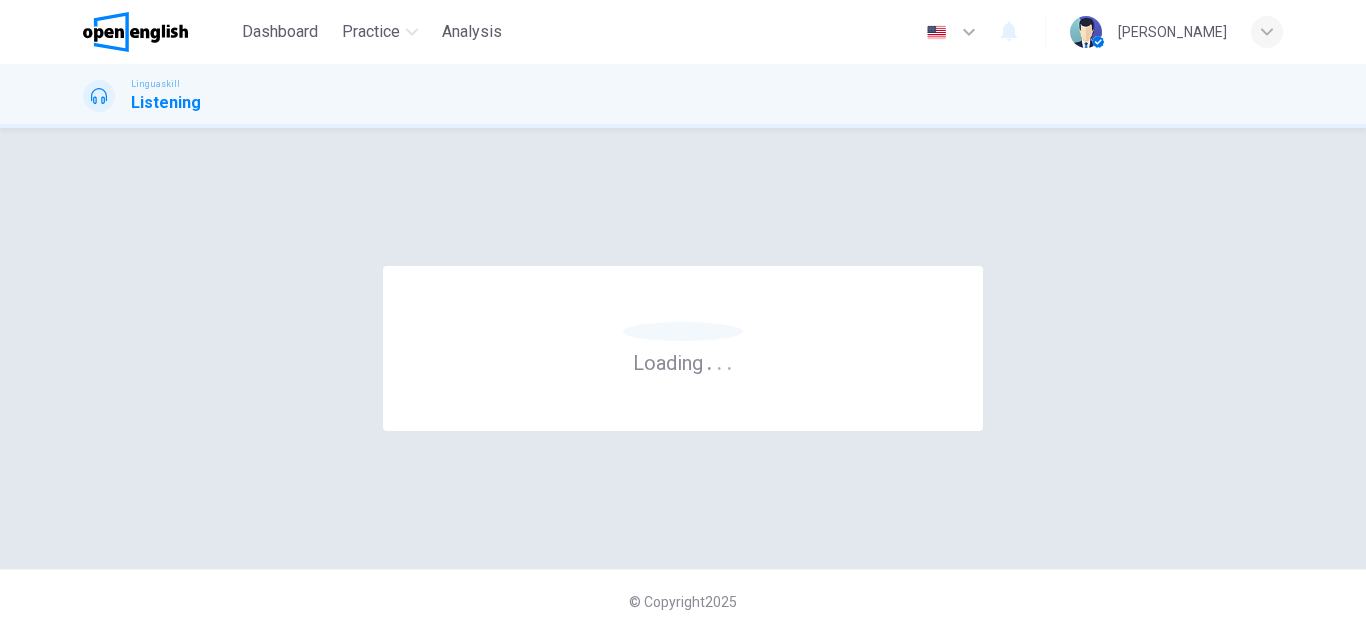 scroll, scrollTop: 0, scrollLeft: 0, axis: both 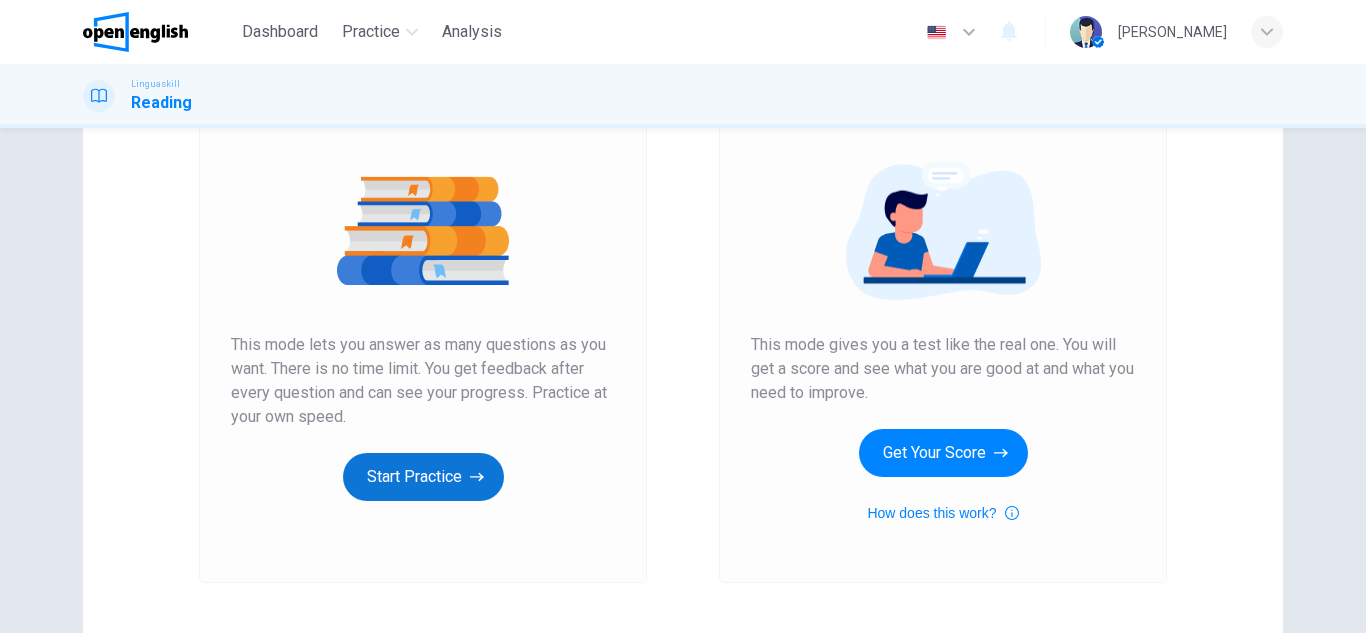 click on "Start Practice" at bounding box center [423, 477] 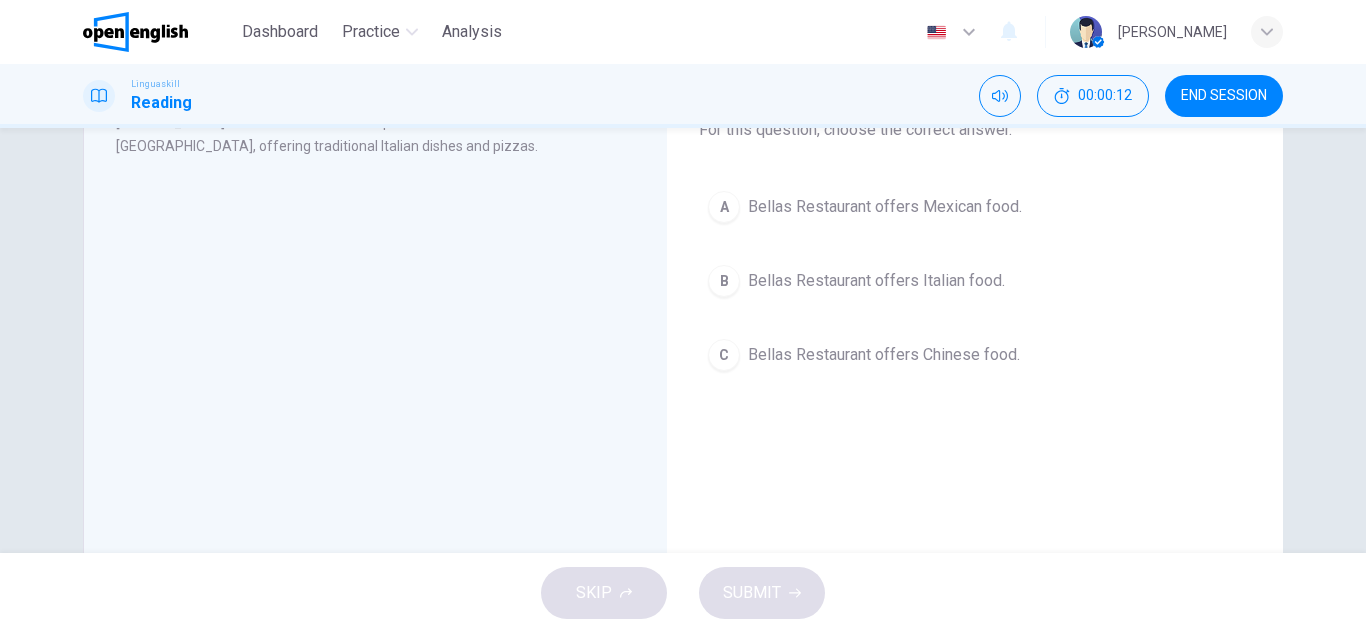 scroll, scrollTop: 200, scrollLeft: 0, axis: vertical 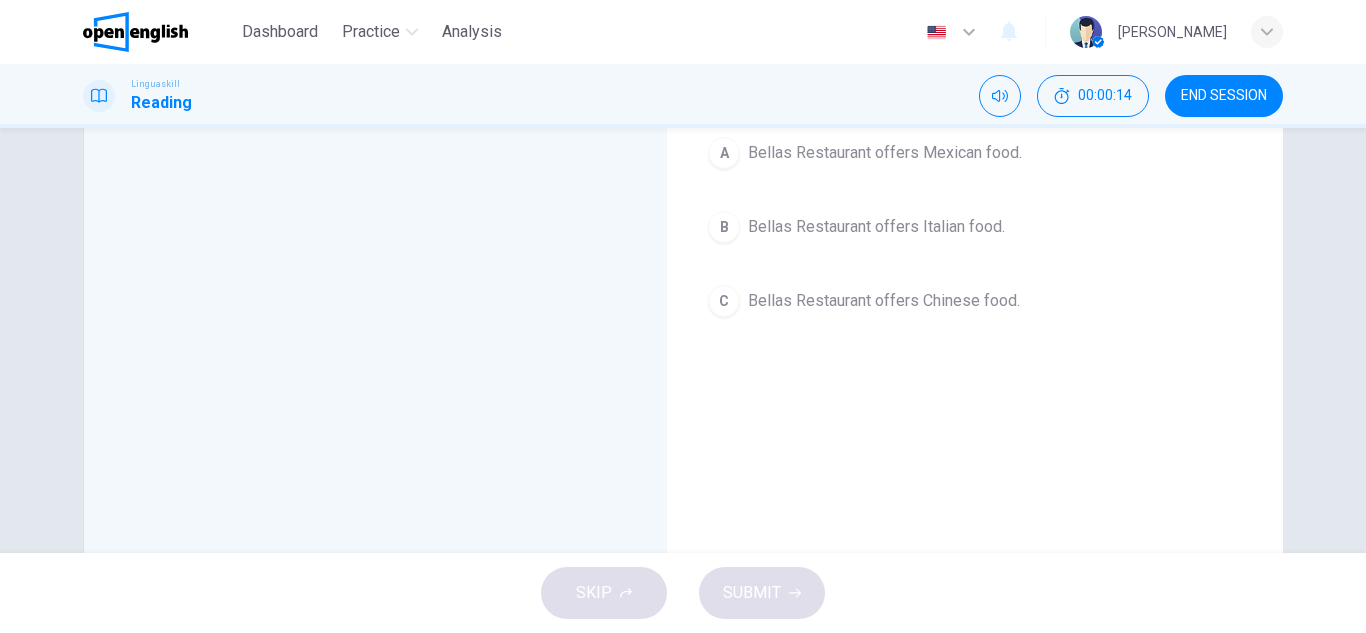 click on "B Bellas Restaurant offers Italian food." at bounding box center (975, 227) 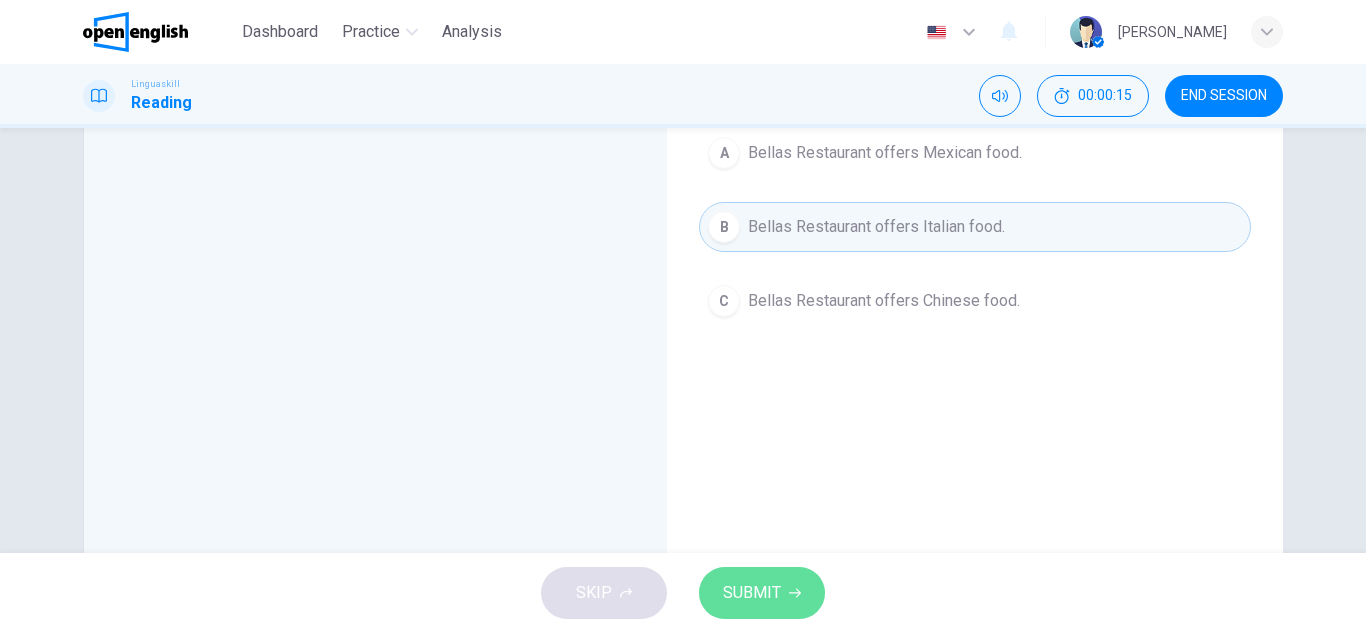 drag, startPoint x: 740, startPoint y: 580, endPoint x: 748, endPoint y: 572, distance: 11.313708 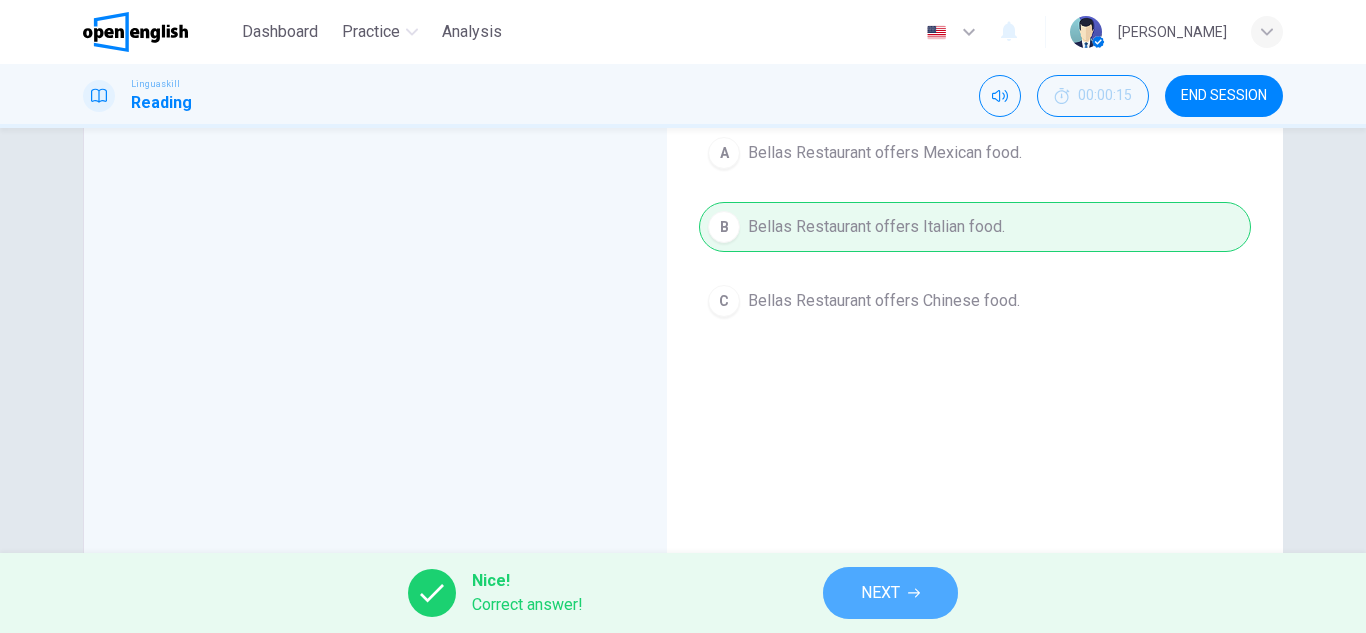 click on "NEXT" at bounding box center (890, 593) 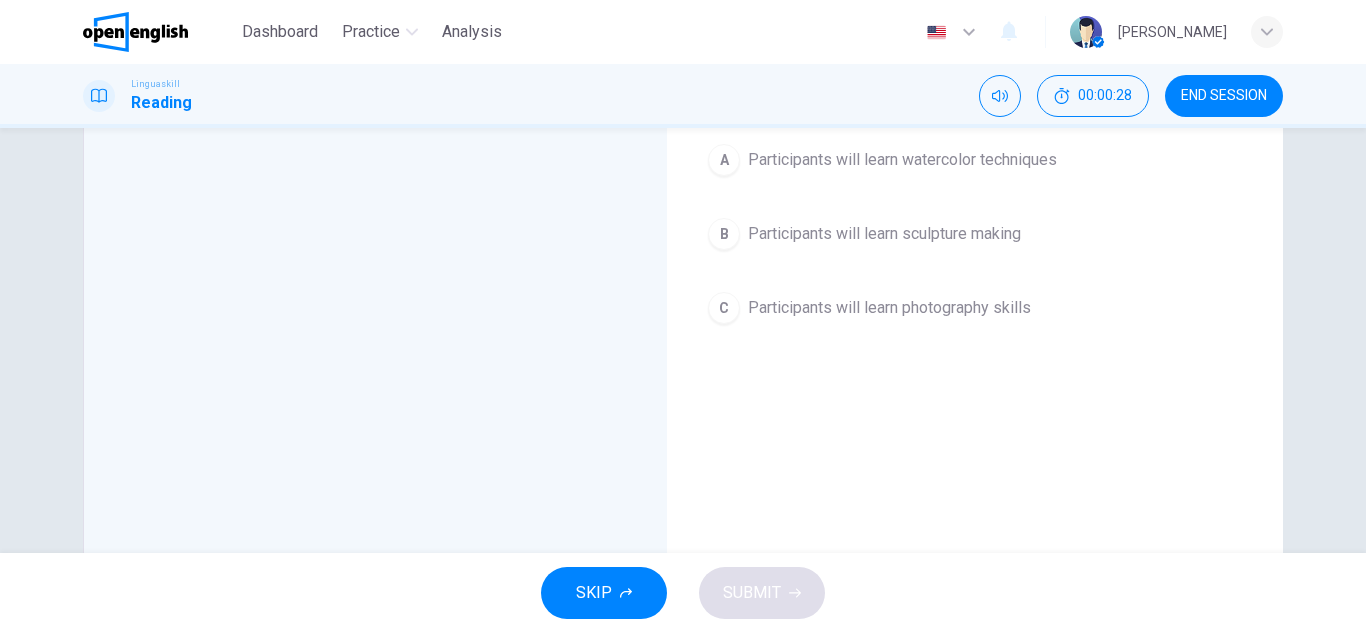 scroll, scrollTop: 200, scrollLeft: 0, axis: vertical 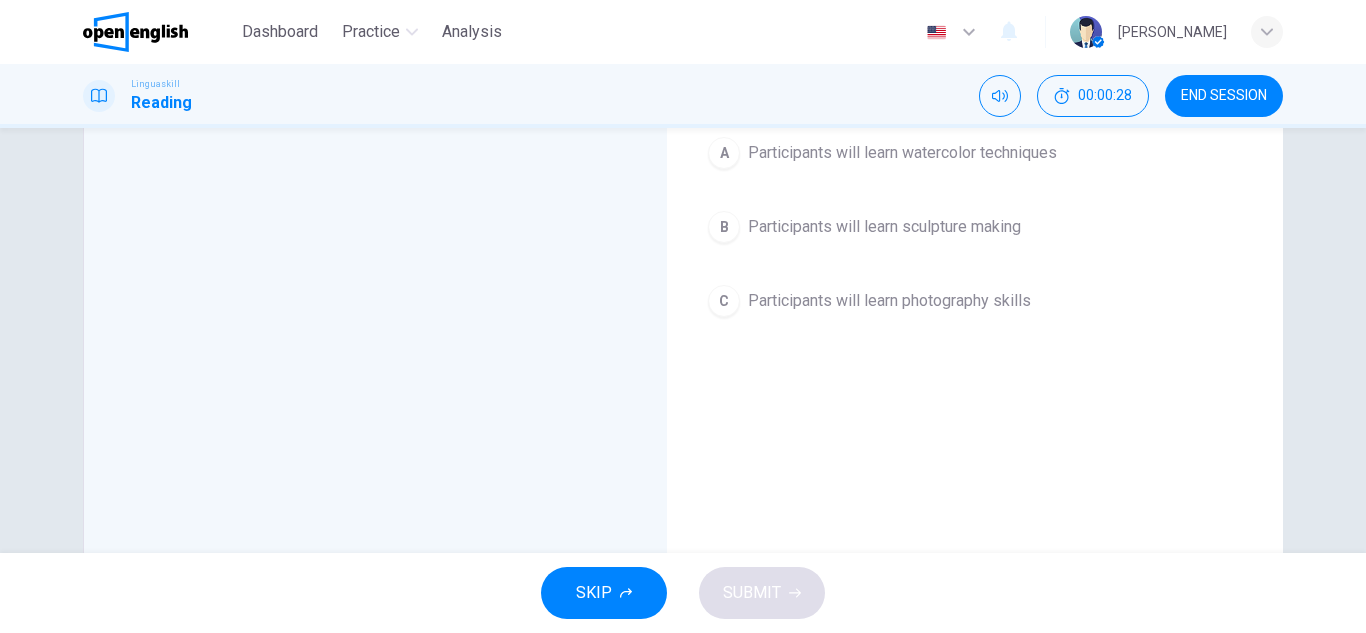 click on "Participants will learn watercolor techniques" at bounding box center [902, 153] 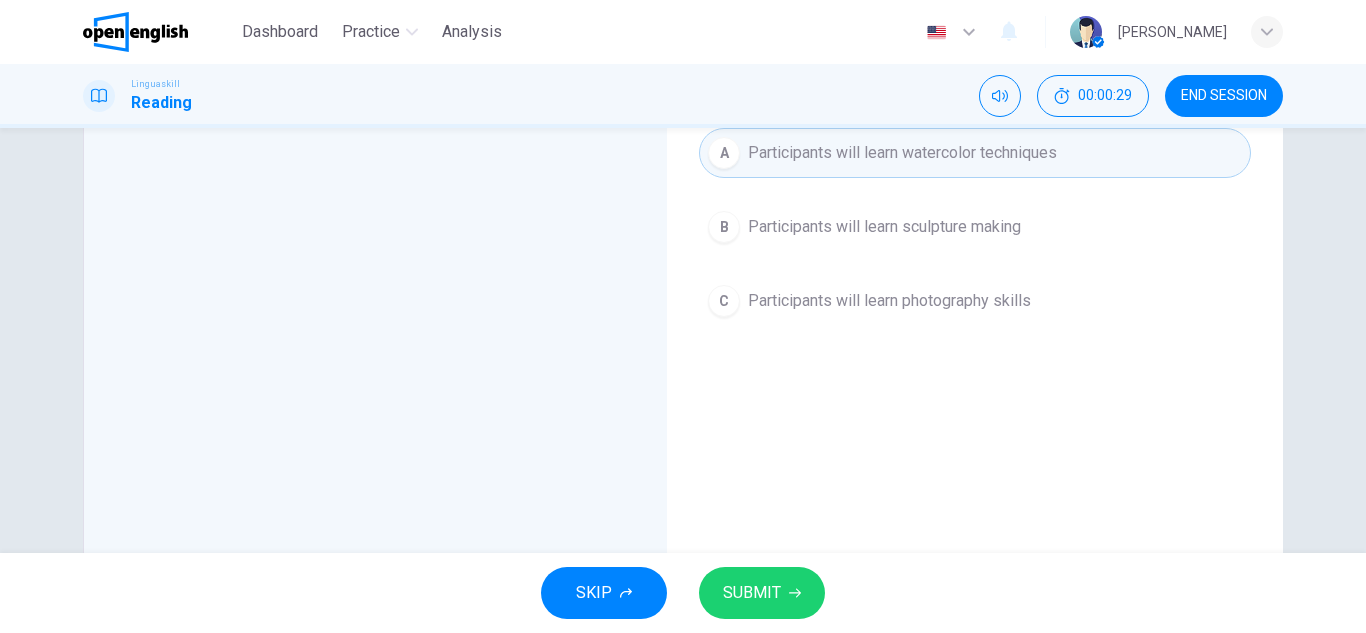 click on "SKIP SUBMIT" at bounding box center [683, 593] 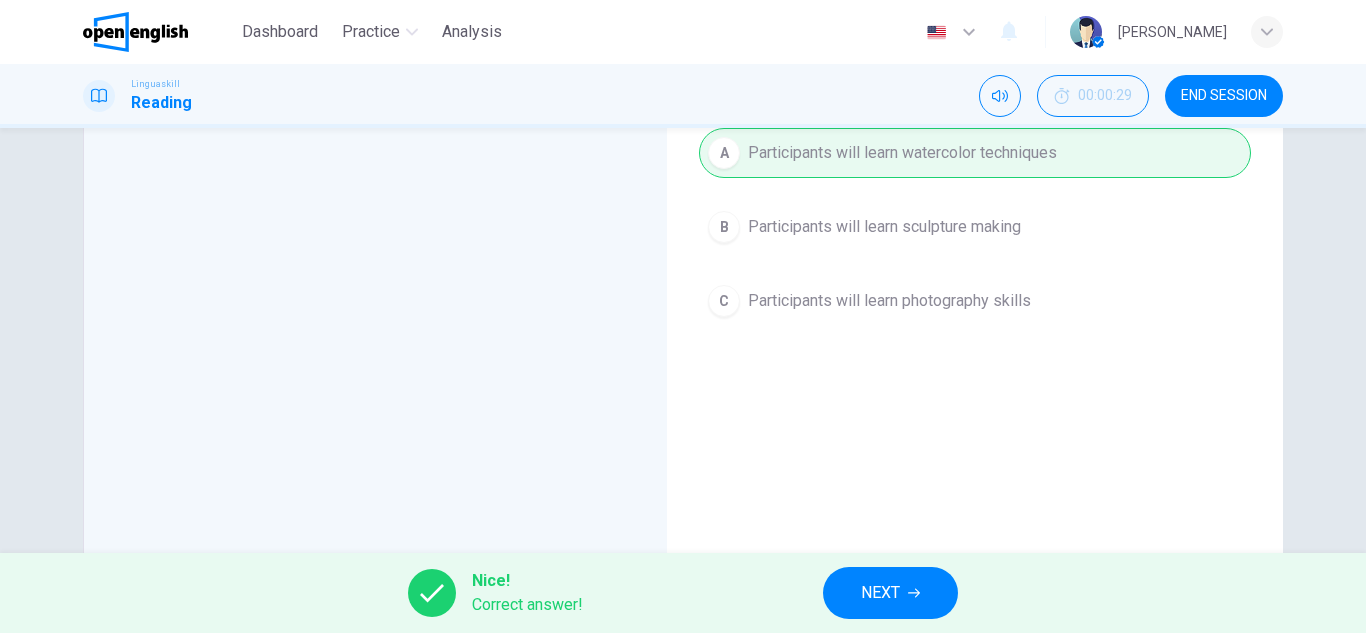 click on "NEXT" at bounding box center (880, 593) 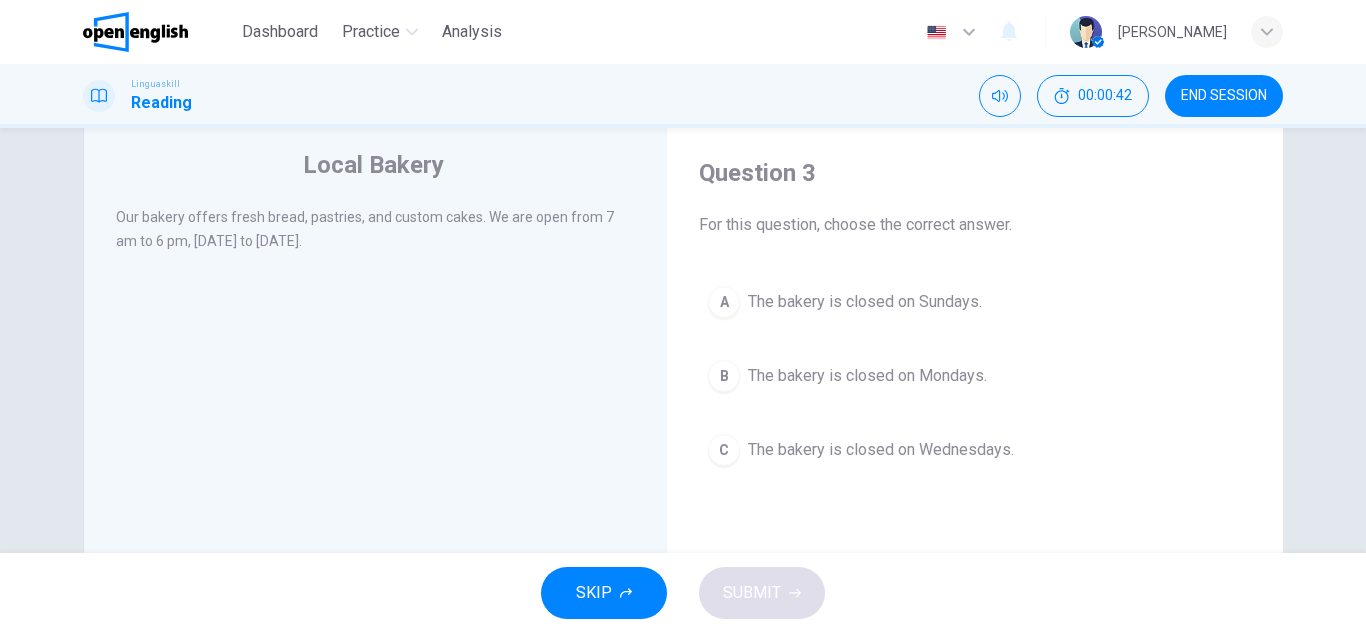 scroll, scrollTop: 100, scrollLeft: 0, axis: vertical 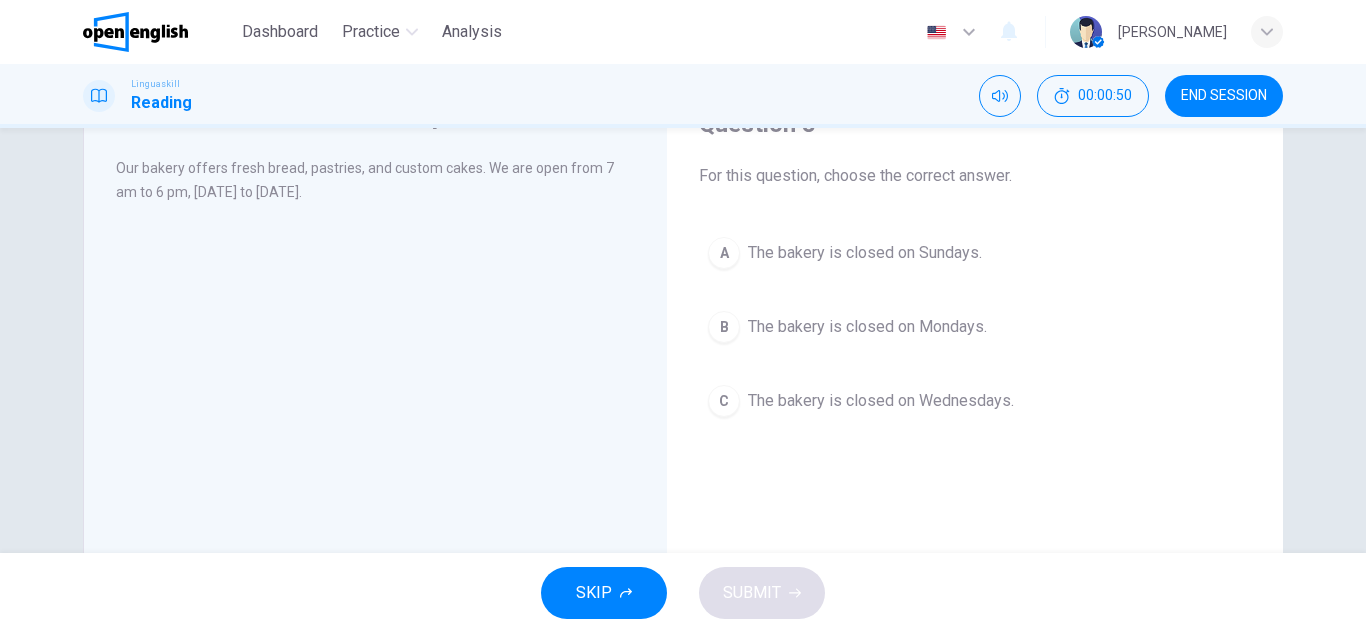 click on "A The bakery is closed on Sundays." at bounding box center [975, 253] 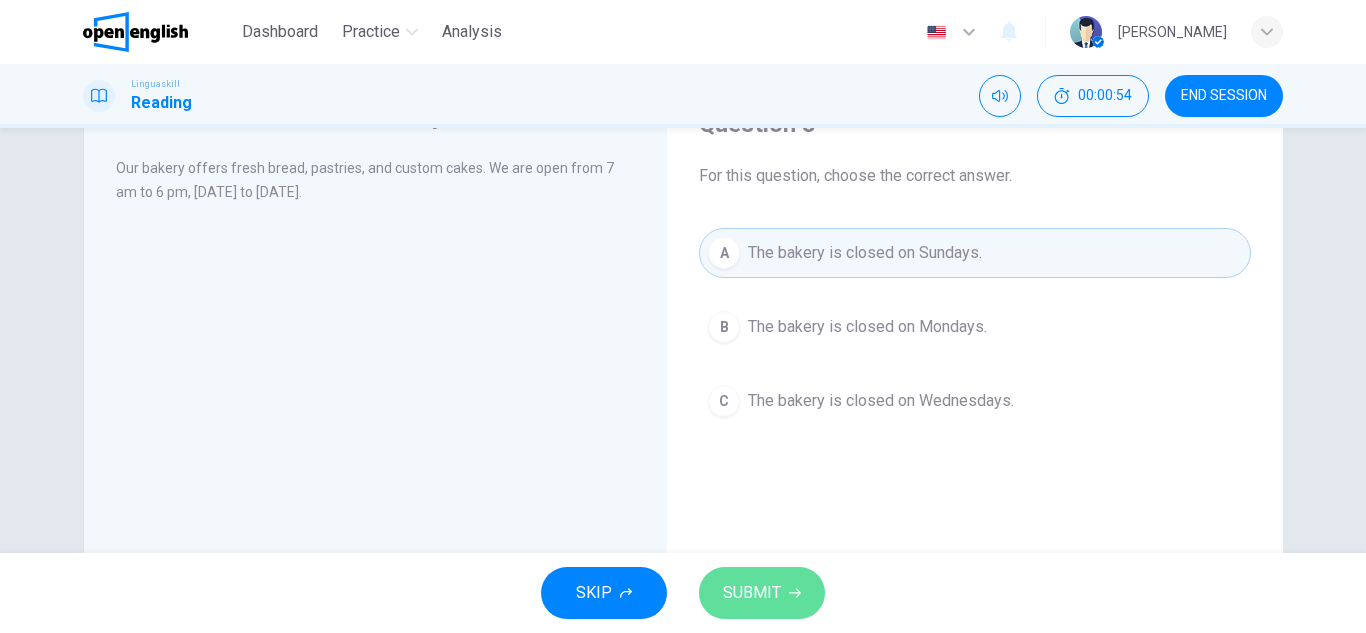 click on "SUBMIT" at bounding box center (752, 593) 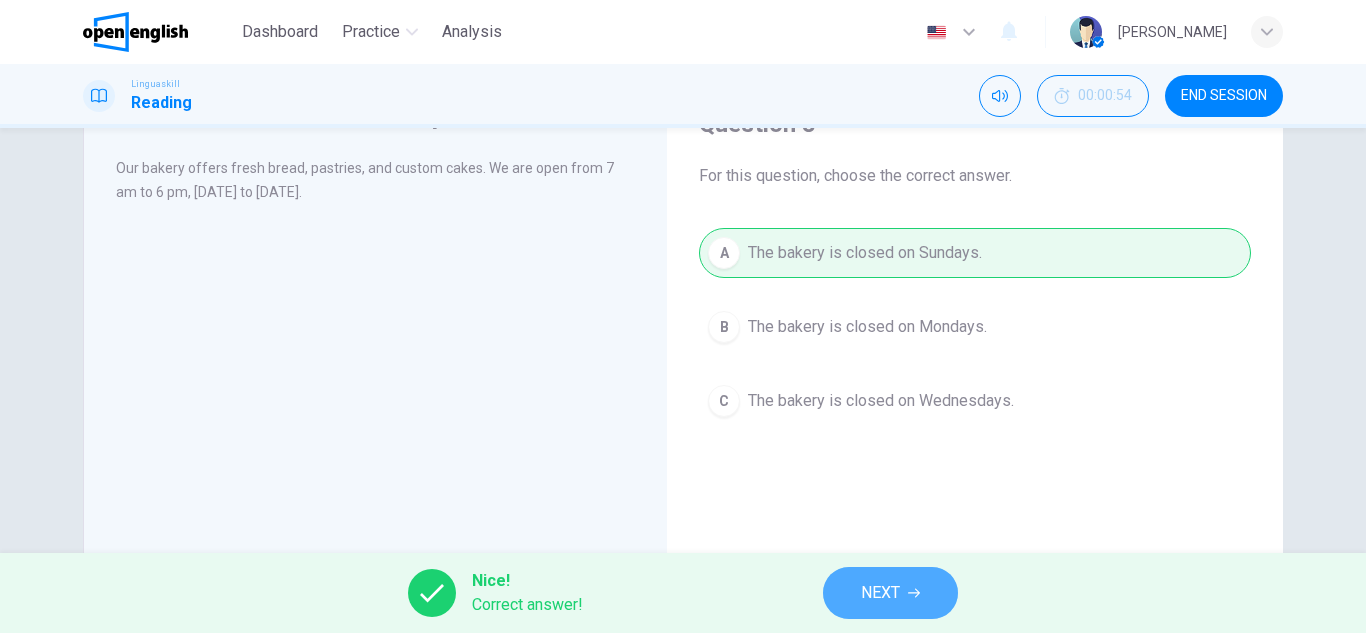 click on "NEXT" at bounding box center (890, 593) 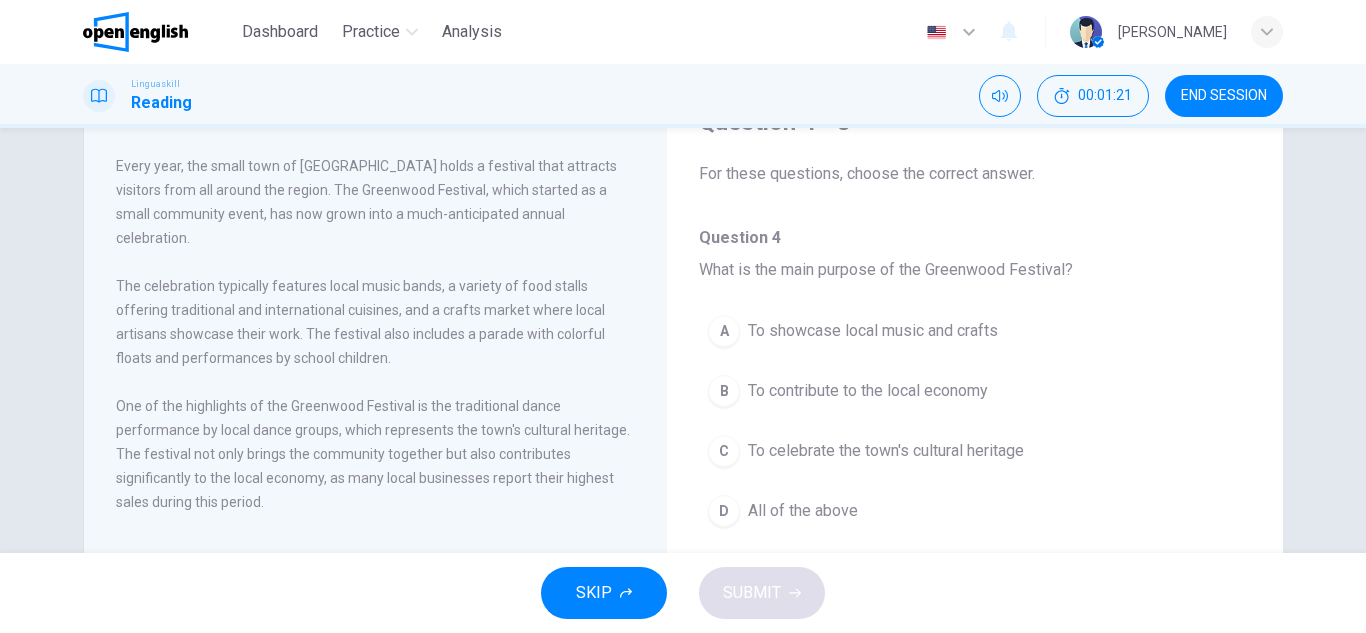 scroll, scrollTop: 100, scrollLeft: 0, axis: vertical 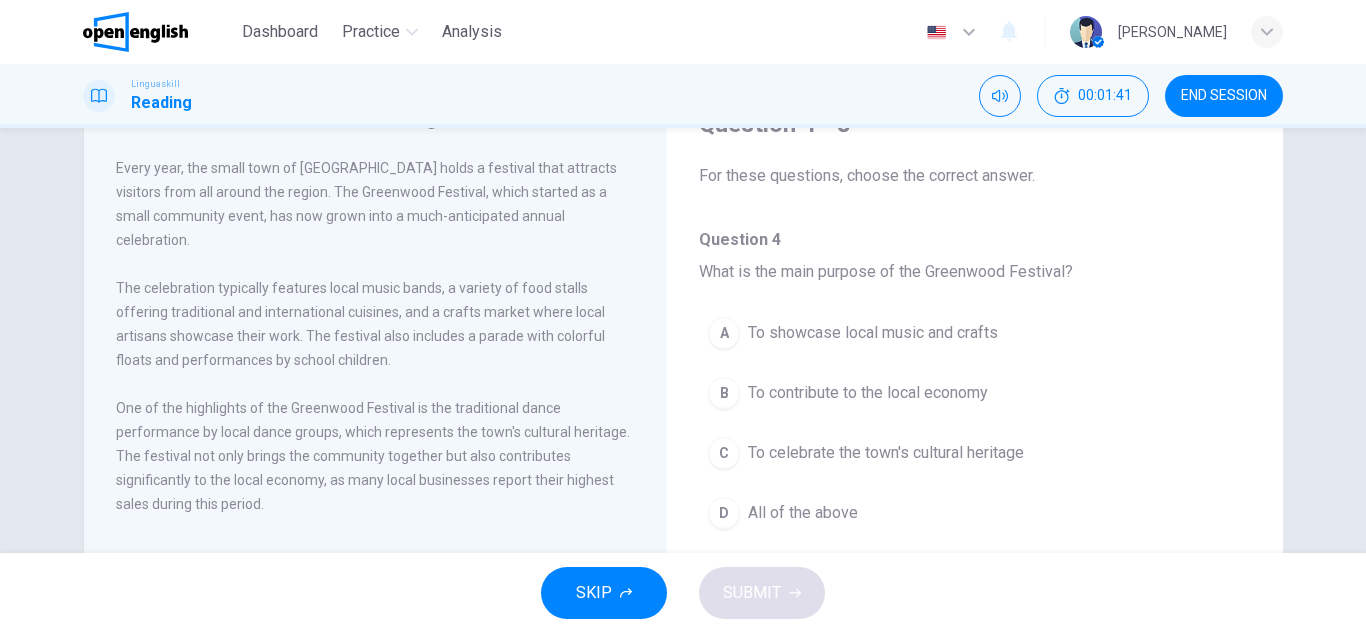 drag, startPoint x: 112, startPoint y: 313, endPoint x: 154, endPoint y: 312, distance: 42.0119 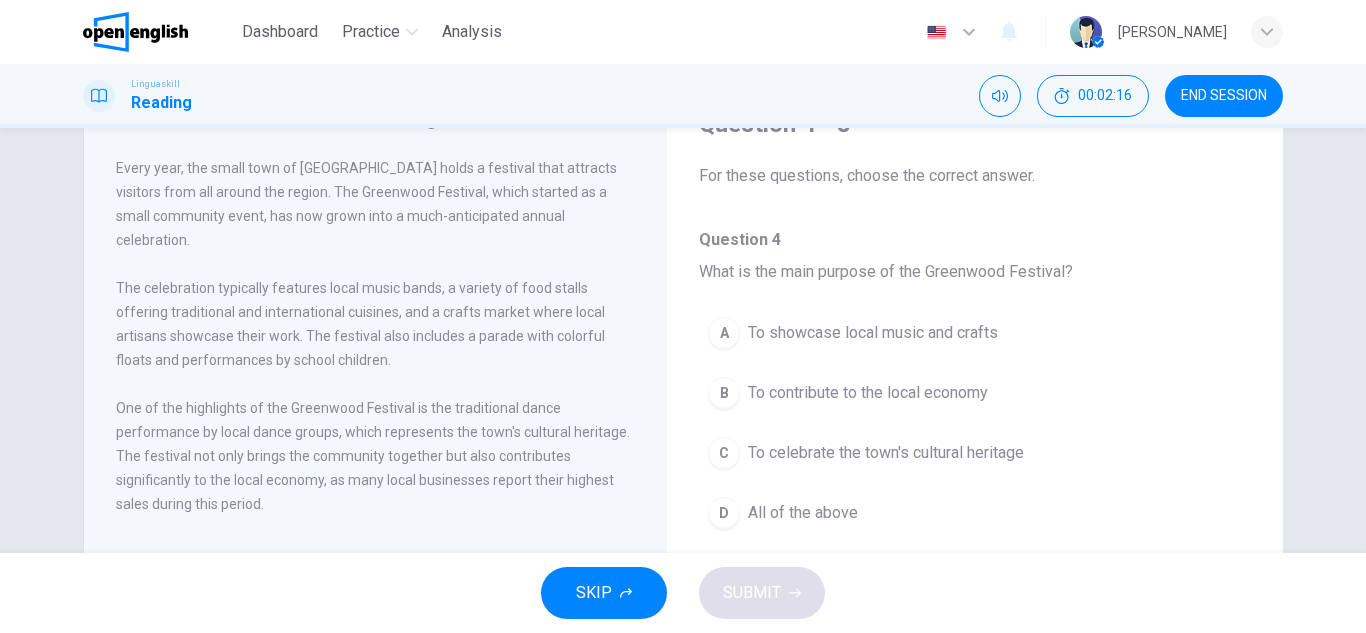 scroll, scrollTop: 0, scrollLeft: 0, axis: both 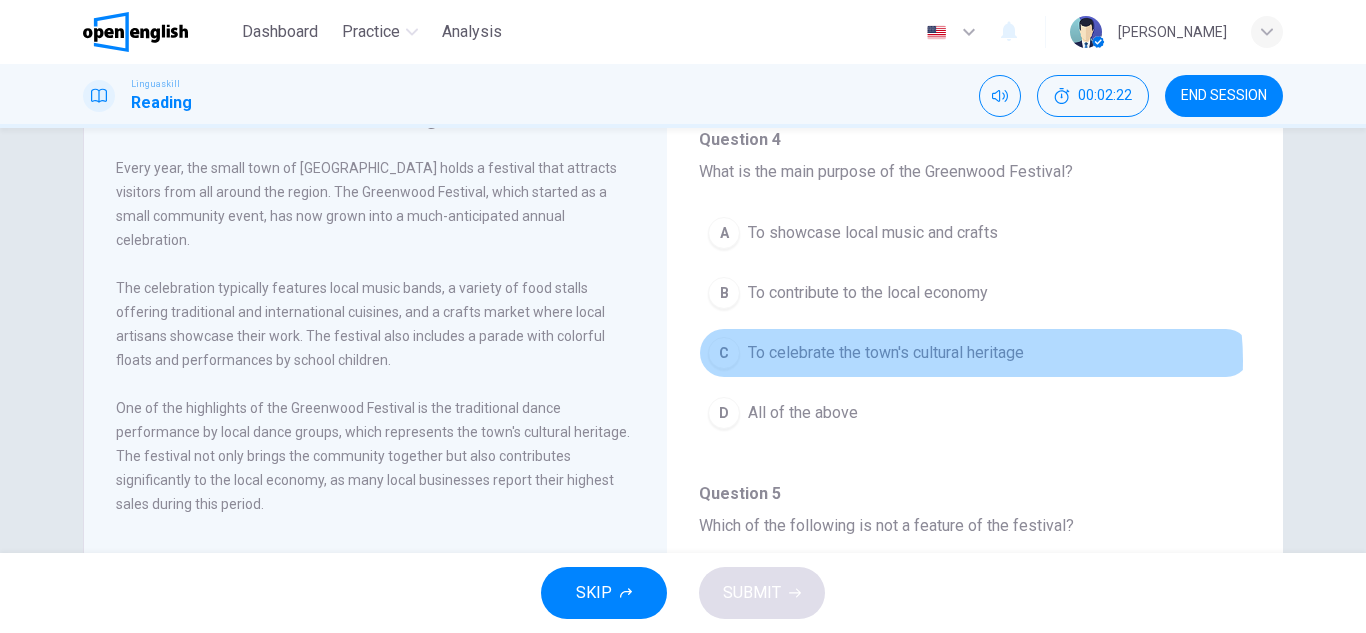 click on "To celebrate the town's cultural heritage" at bounding box center [886, 353] 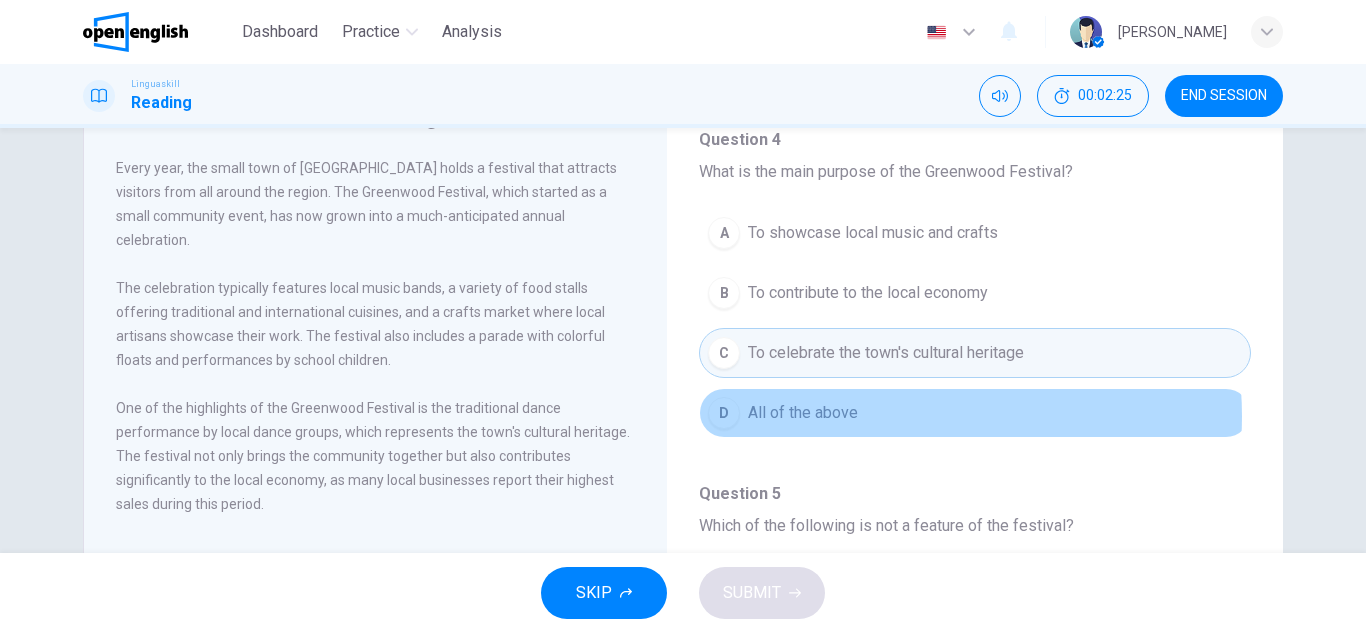 click on "D All of the above" at bounding box center [975, 413] 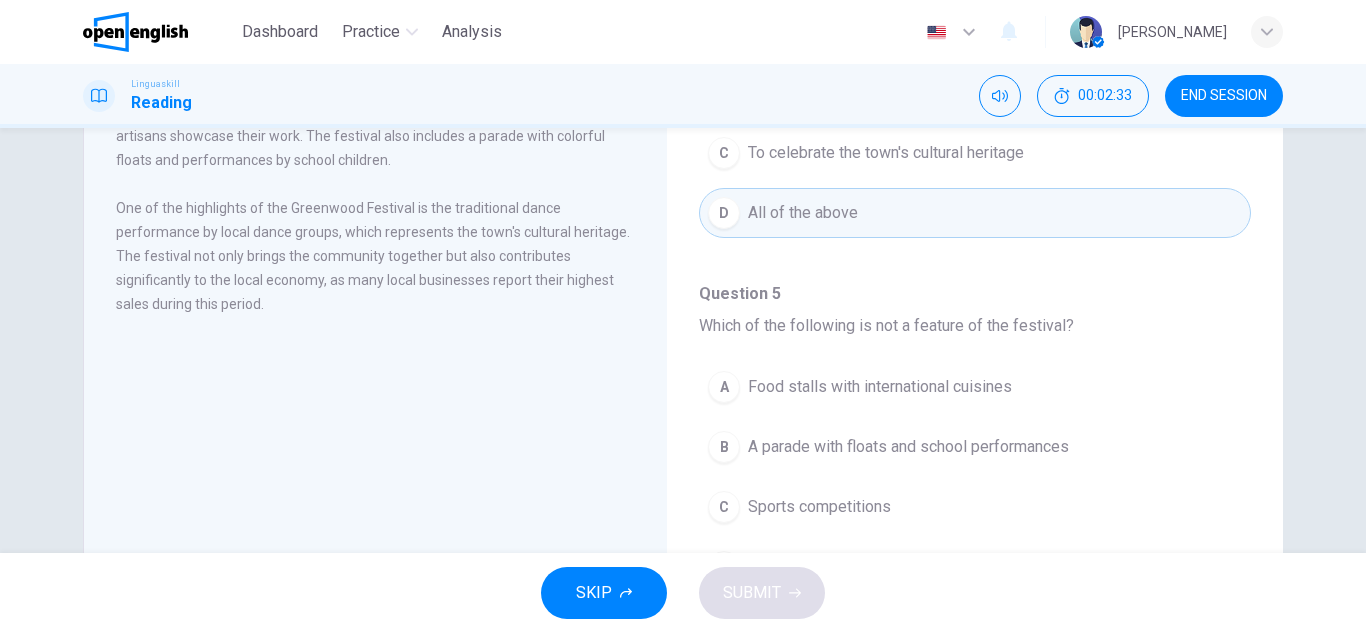 scroll, scrollTop: 350, scrollLeft: 0, axis: vertical 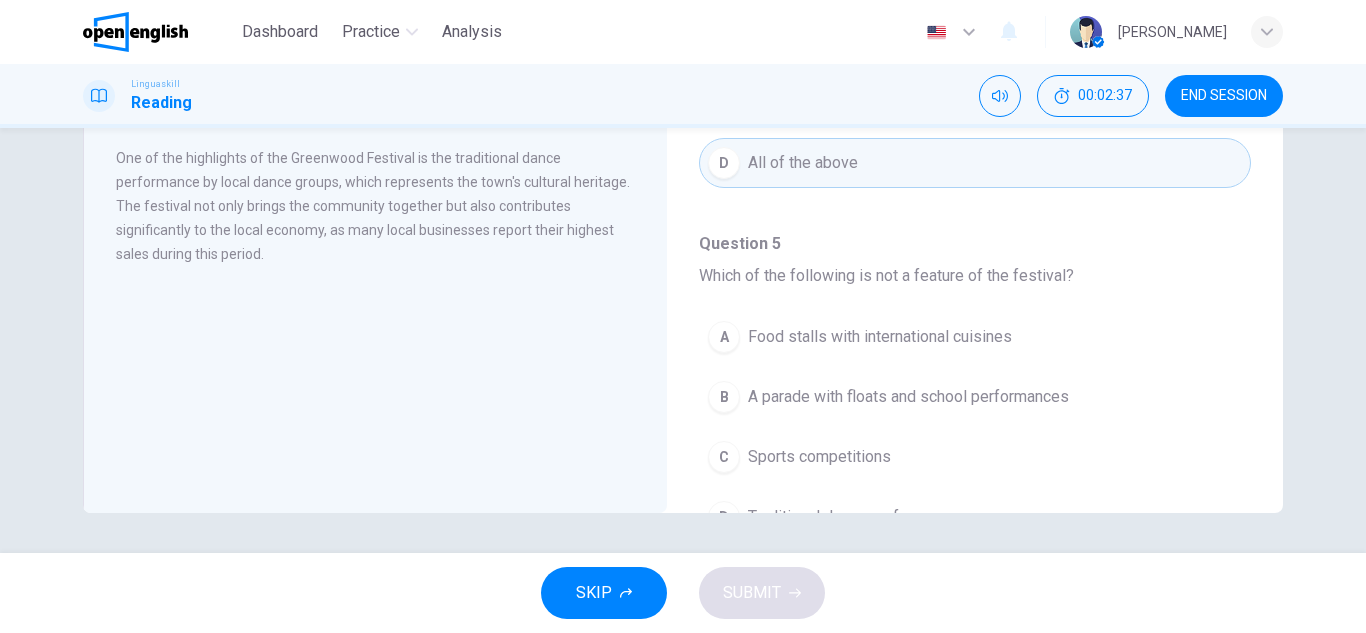 click on "C Sports competitions" at bounding box center (975, 457) 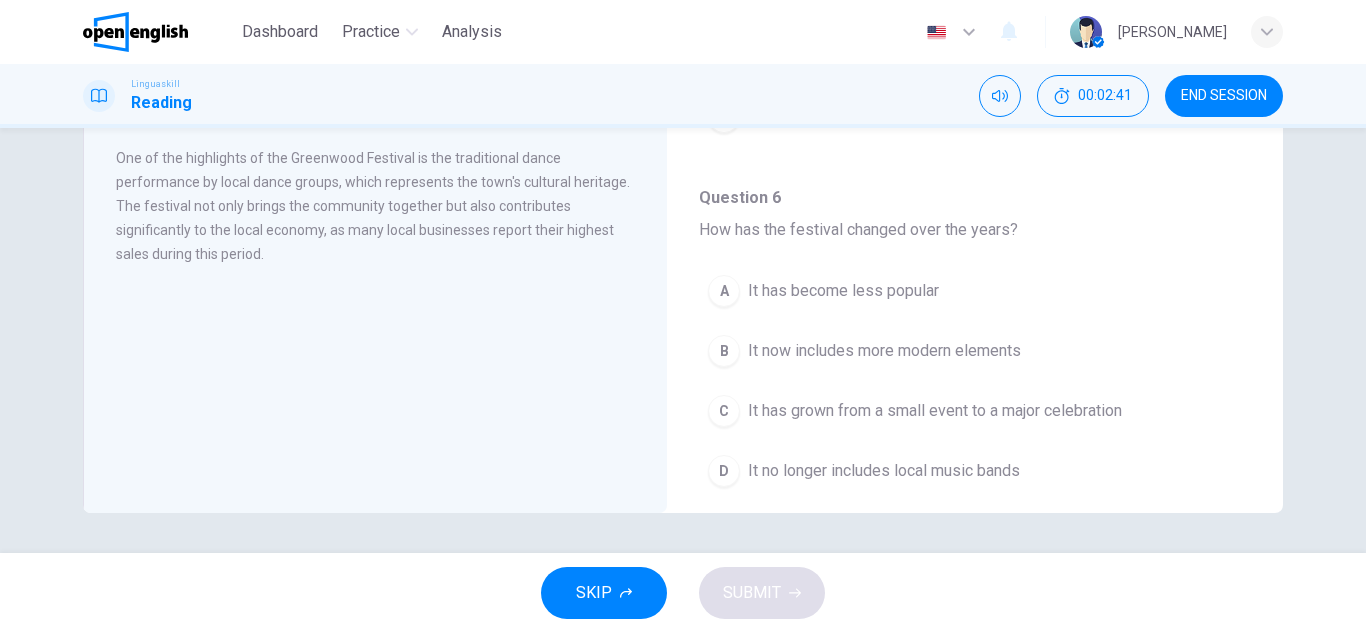 scroll, scrollTop: 600, scrollLeft: 0, axis: vertical 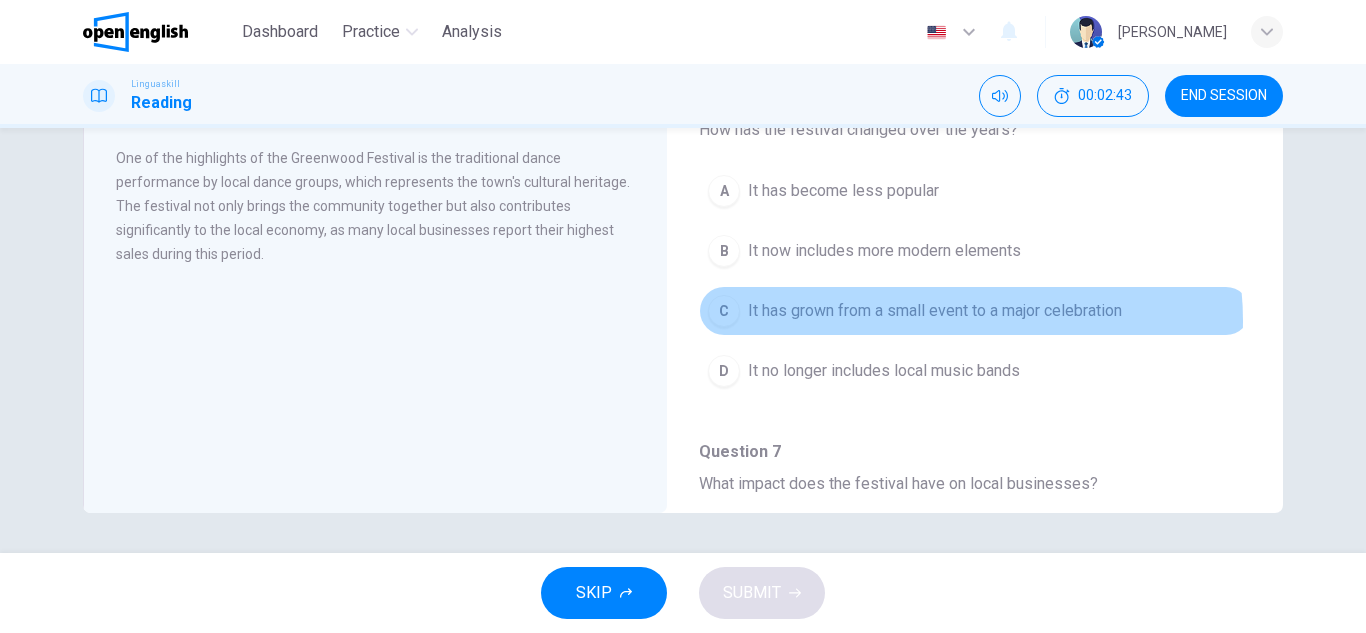 click on "It has grown from a small event to a major celebration" at bounding box center (935, 311) 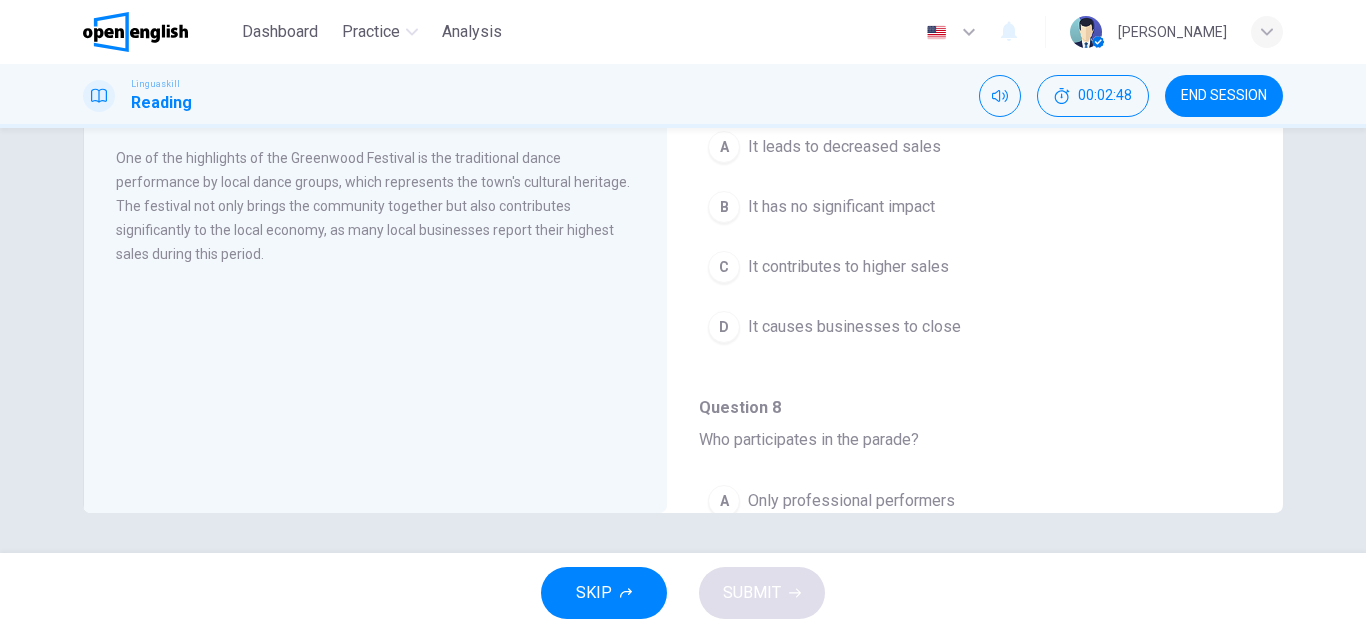 scroll, scrollTop: 1000, scrollLeft: 0, axis: vertical 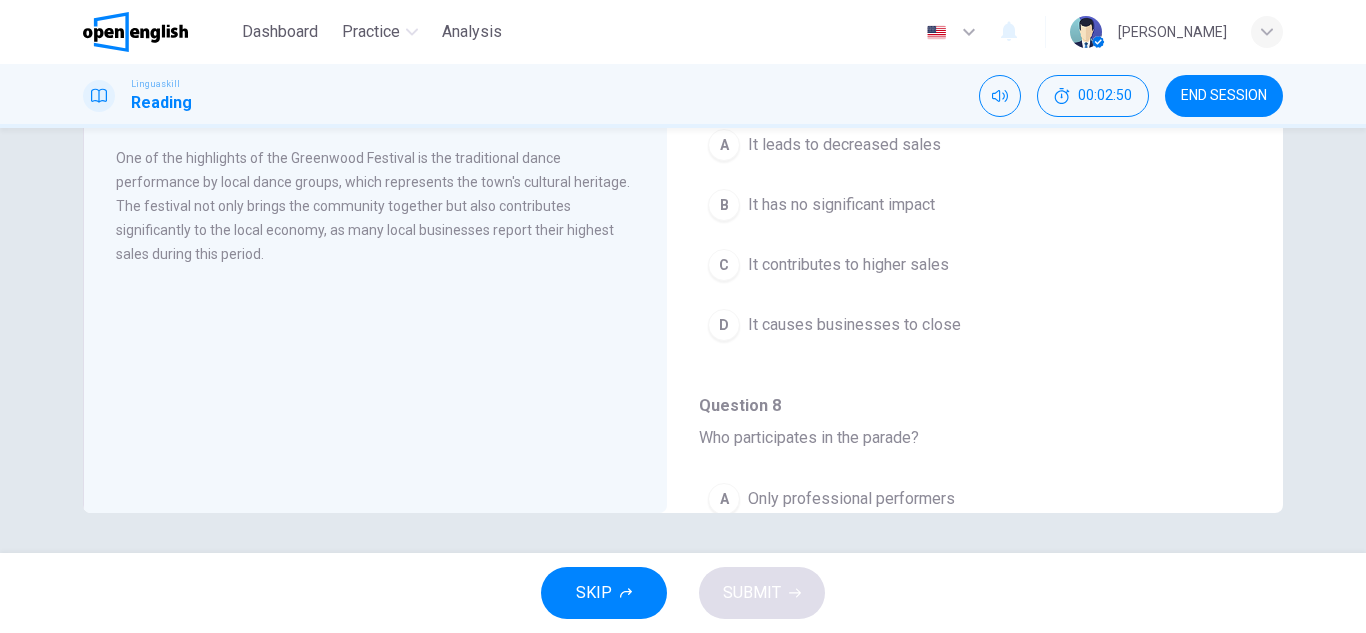 click on "C It contributes to higher sales" at bounding box center (975, 265) 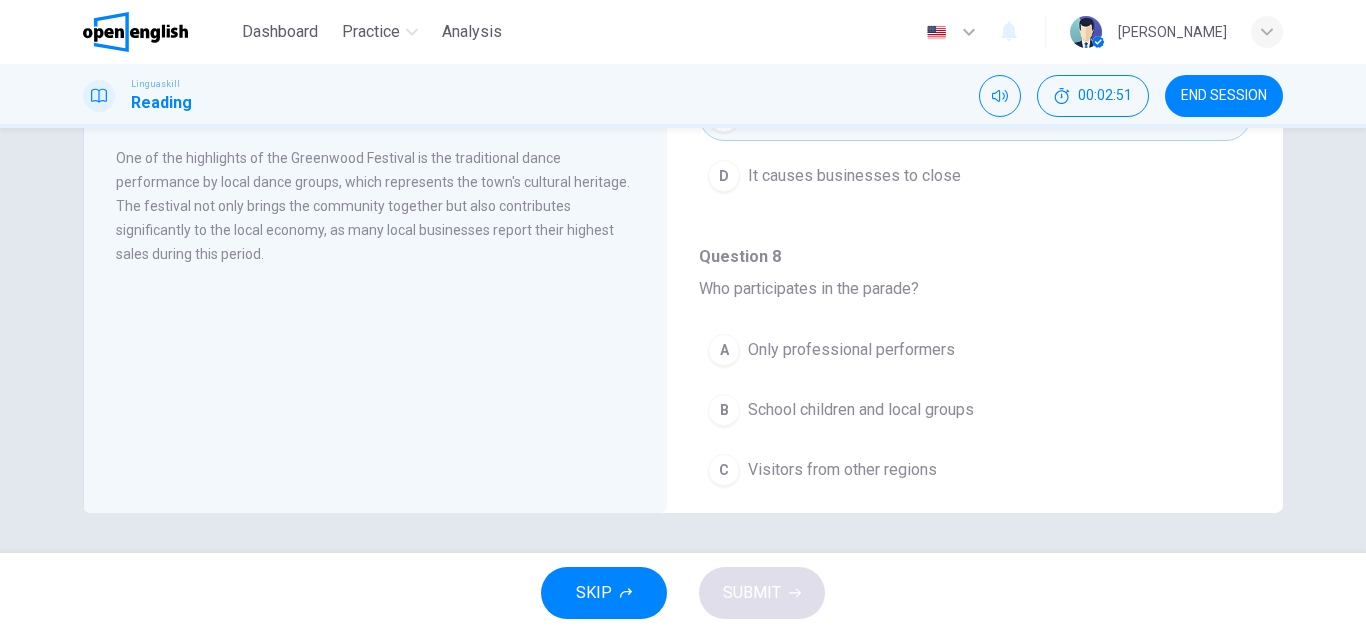 scroll, scrollTop: 1200, scrollLeft: 0, axis: vertical 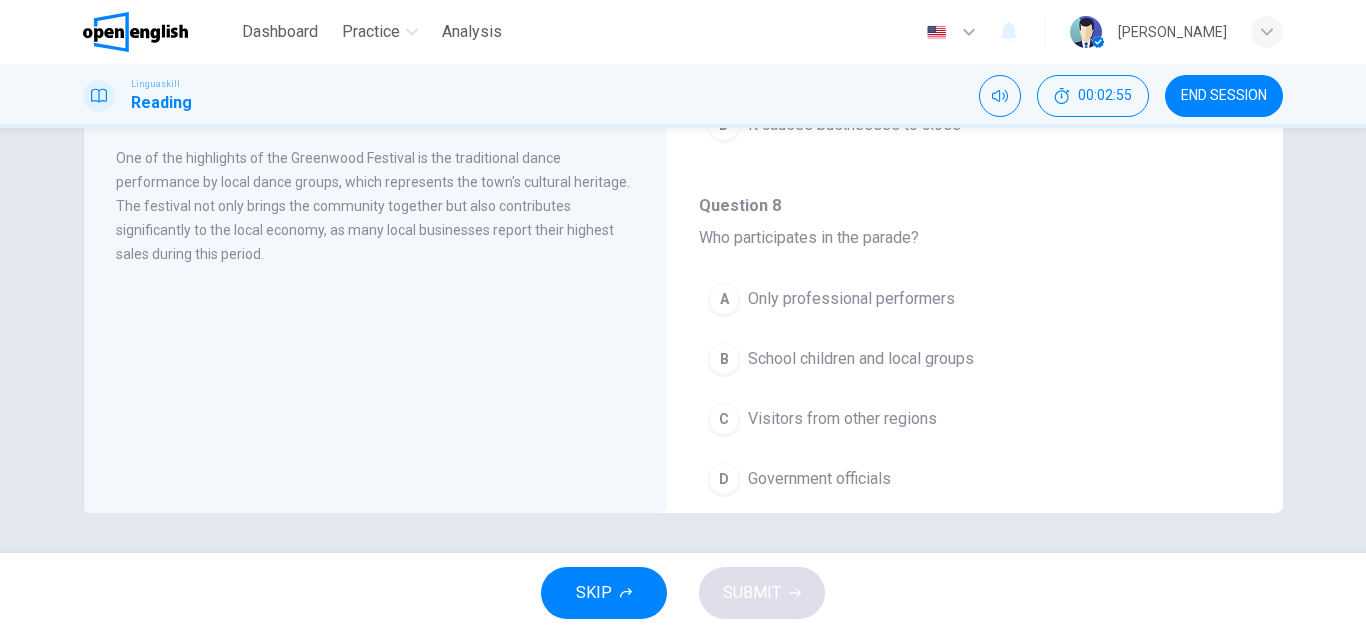 click on "School children and local groups" at bounding box center (861, 359) 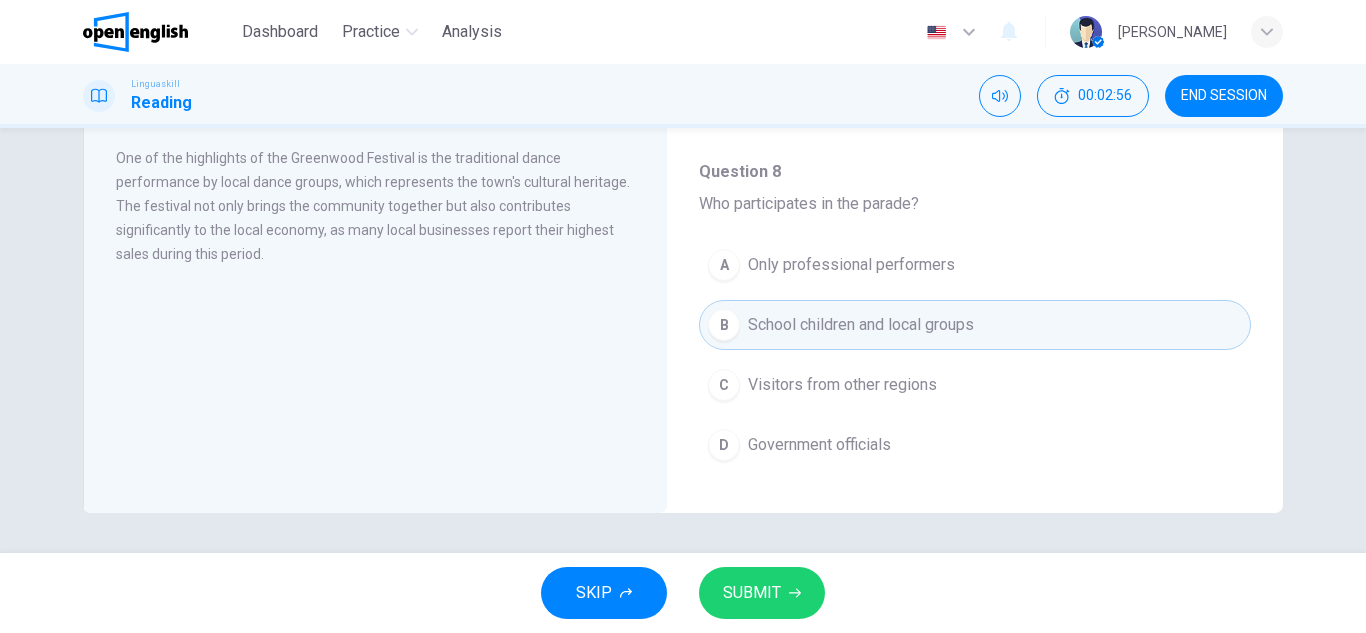 scroll, scrollTop: 1251, scrollLeft: 0, axis: vertical 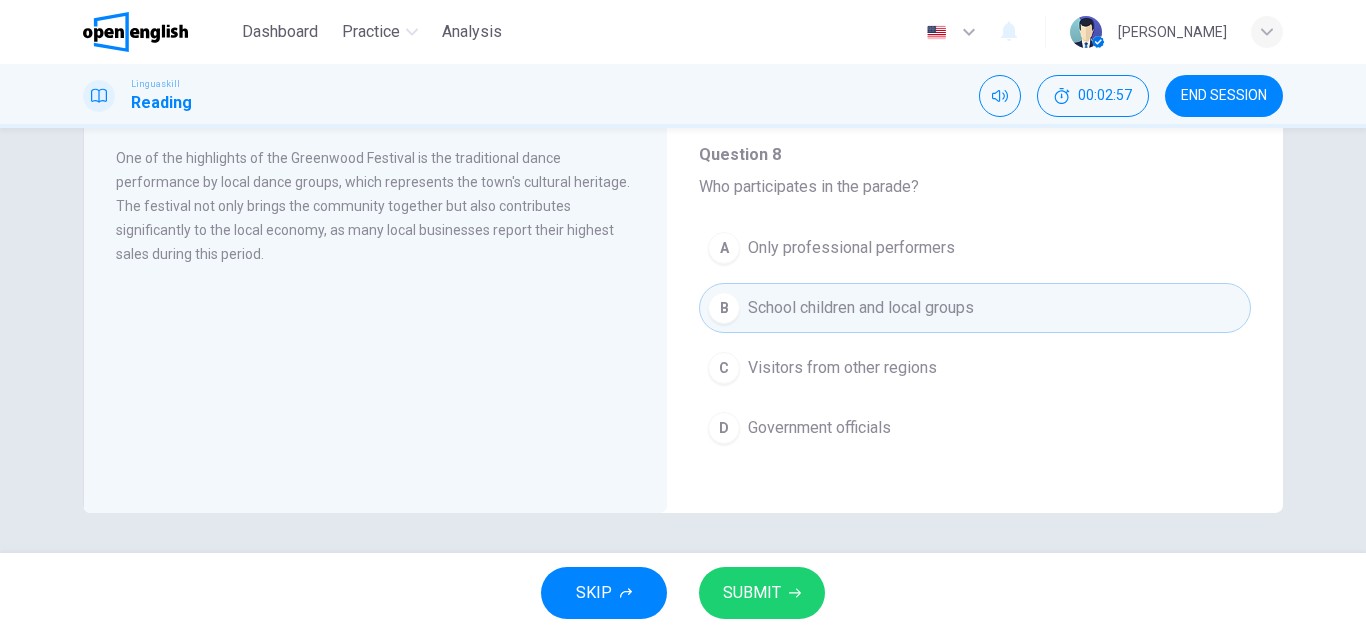 click on "SUBMIT" at bounding box center [752, 593] 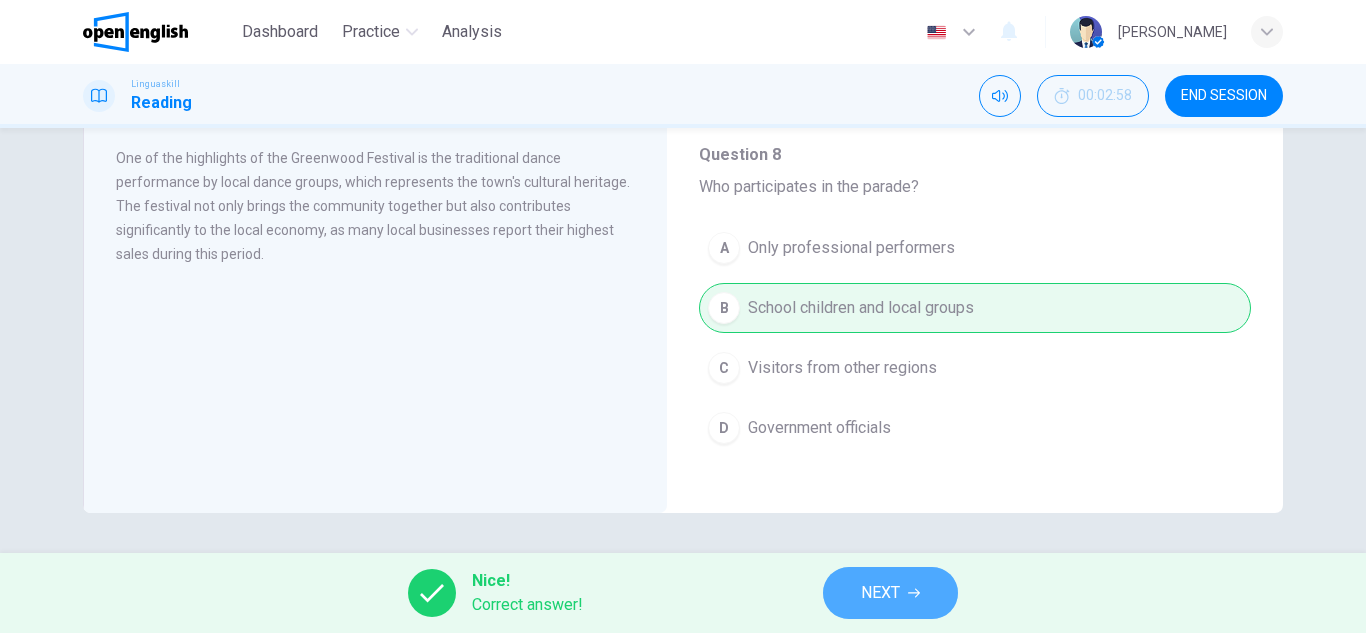 click on "NEXT" at bounding box center [890, 593] 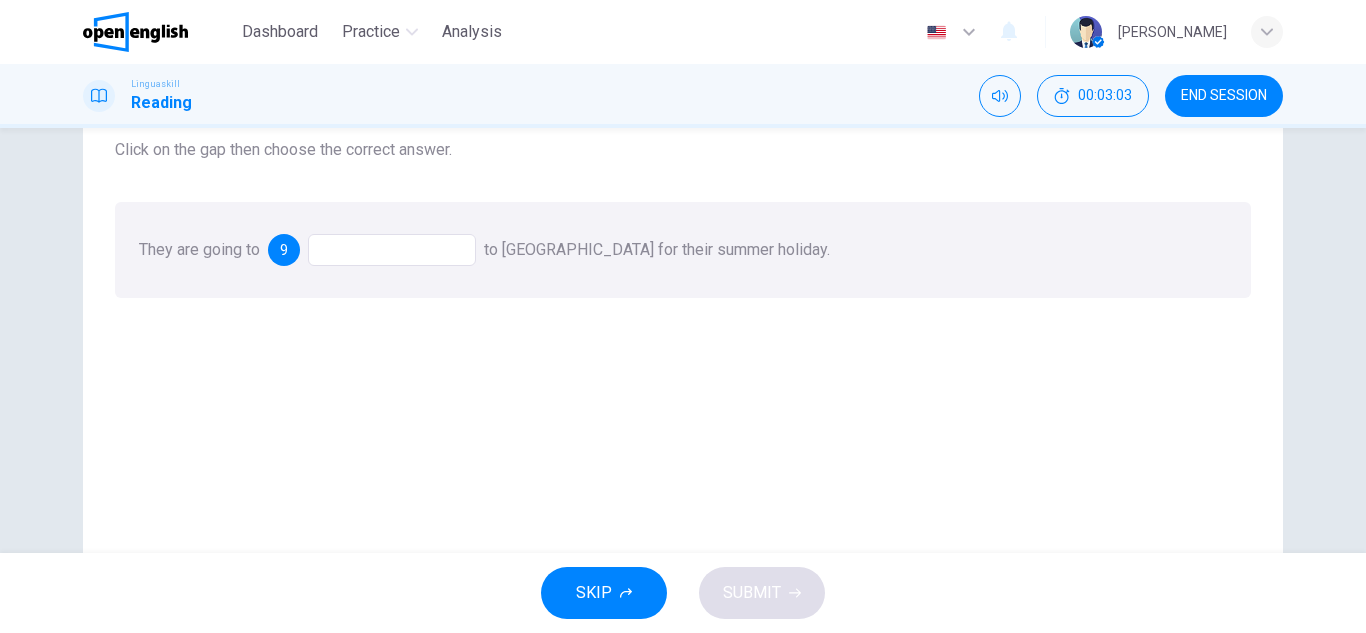 scroll, scrollTop: 200, scrollLeft: 0, axis: vertical 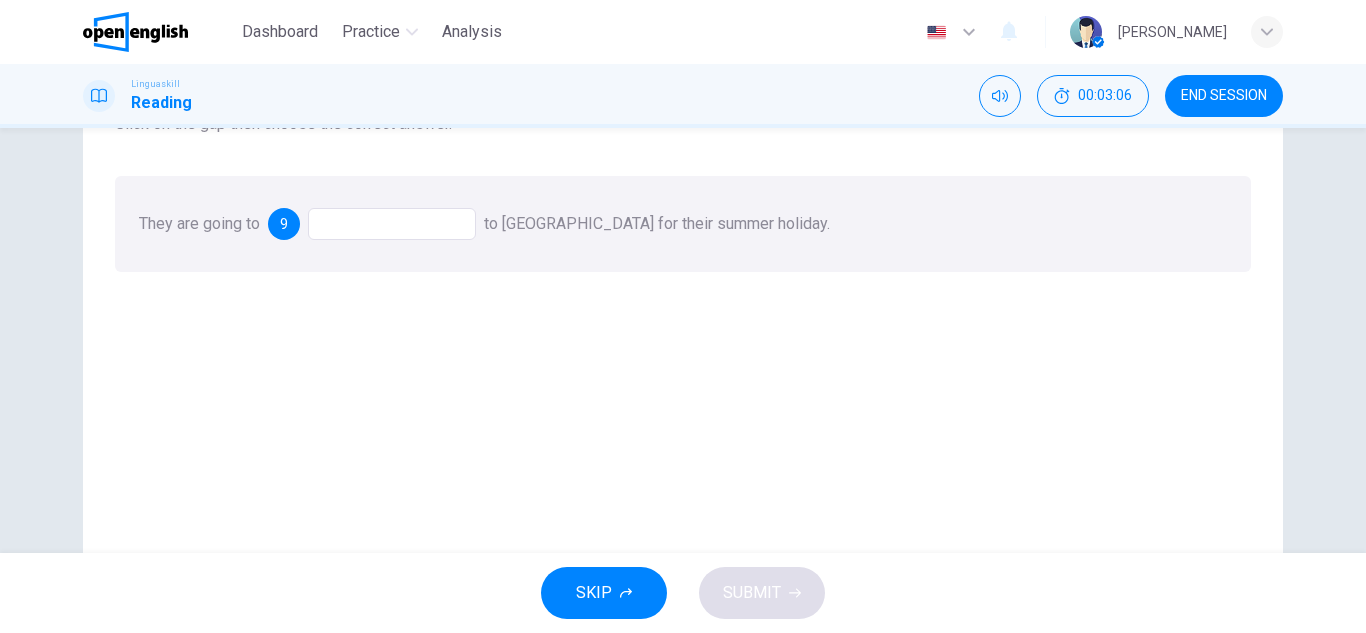 click at bounding box center [392, 224] 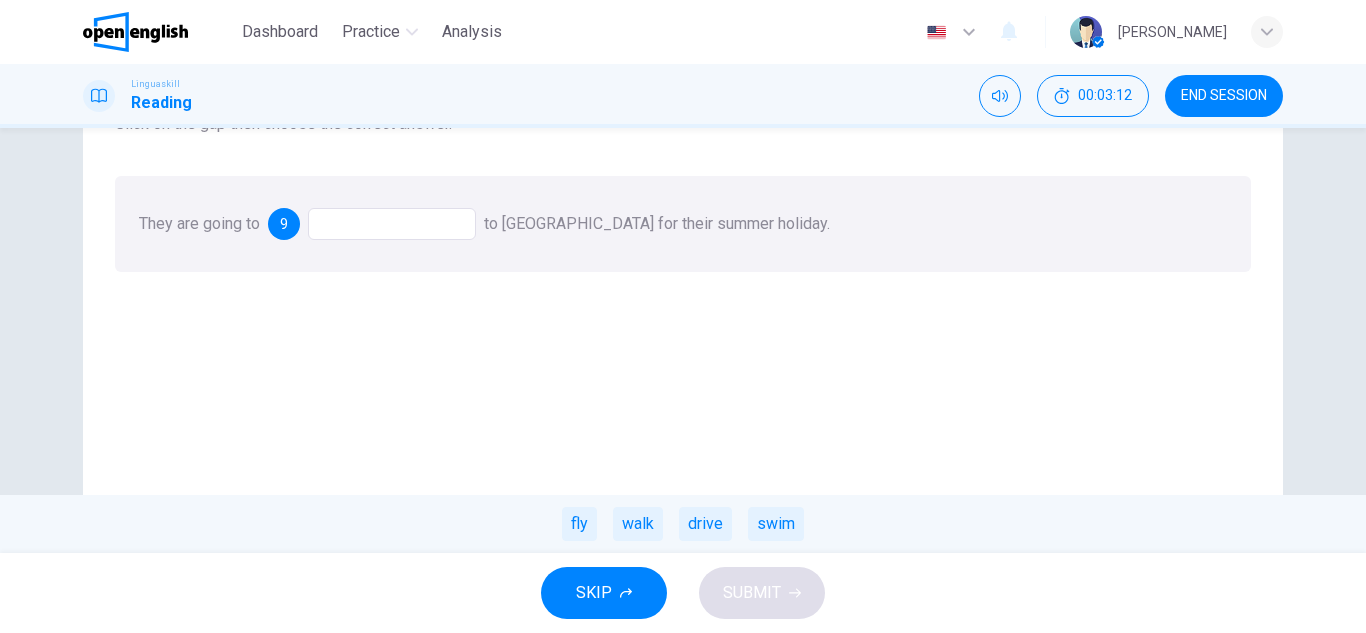 drag, startPoint x: 715, startPoint y: 528, endPoint x: 389, endPoint y: 189, distance: 470.31586 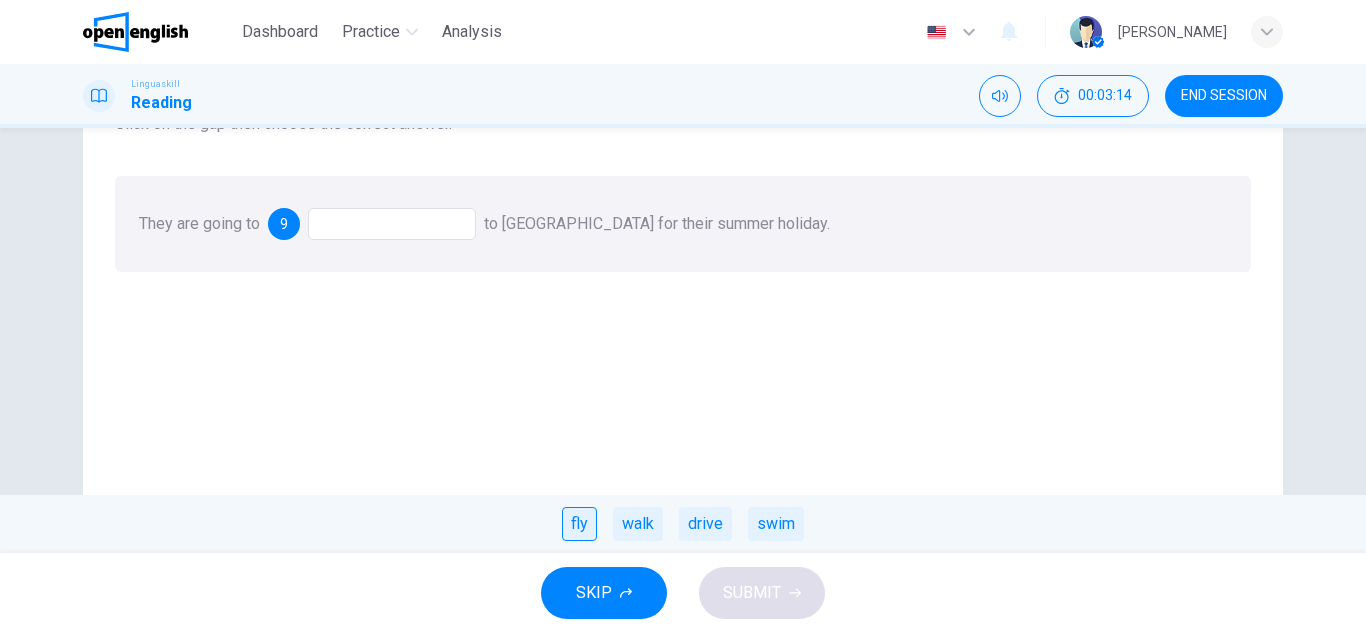 click on "fly" at bounding box center [579, 524] 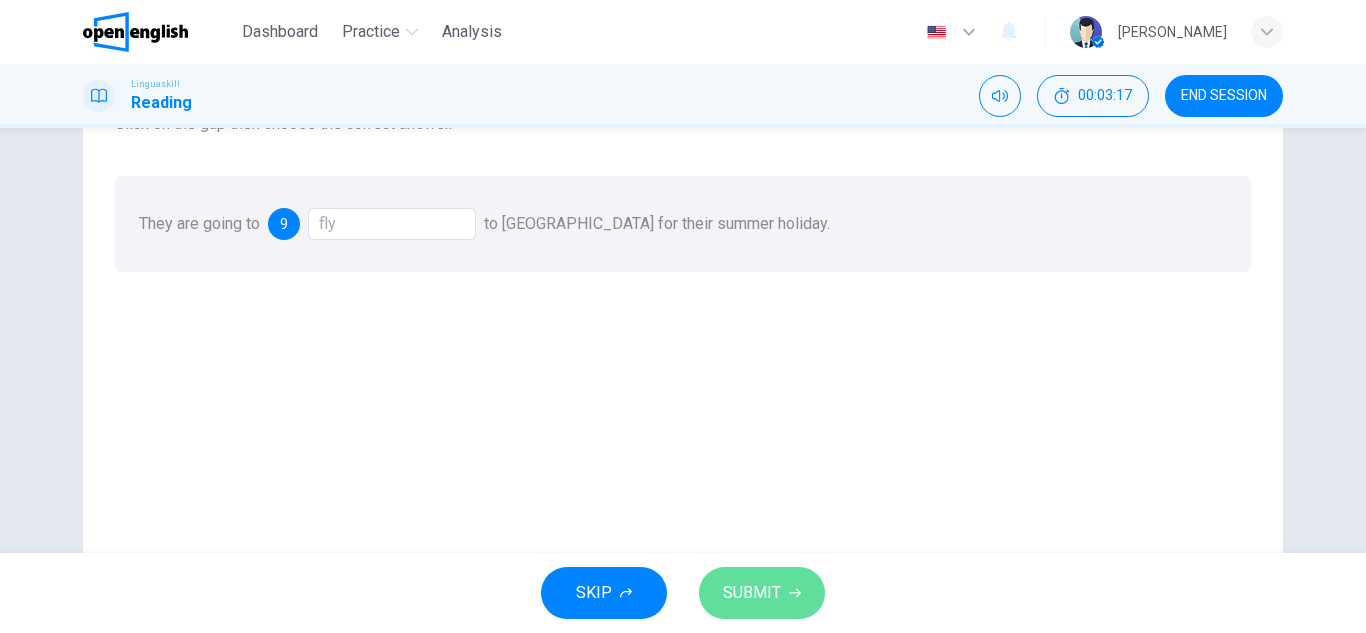 click on "SUBMIT" at bounding box center (762, 593) 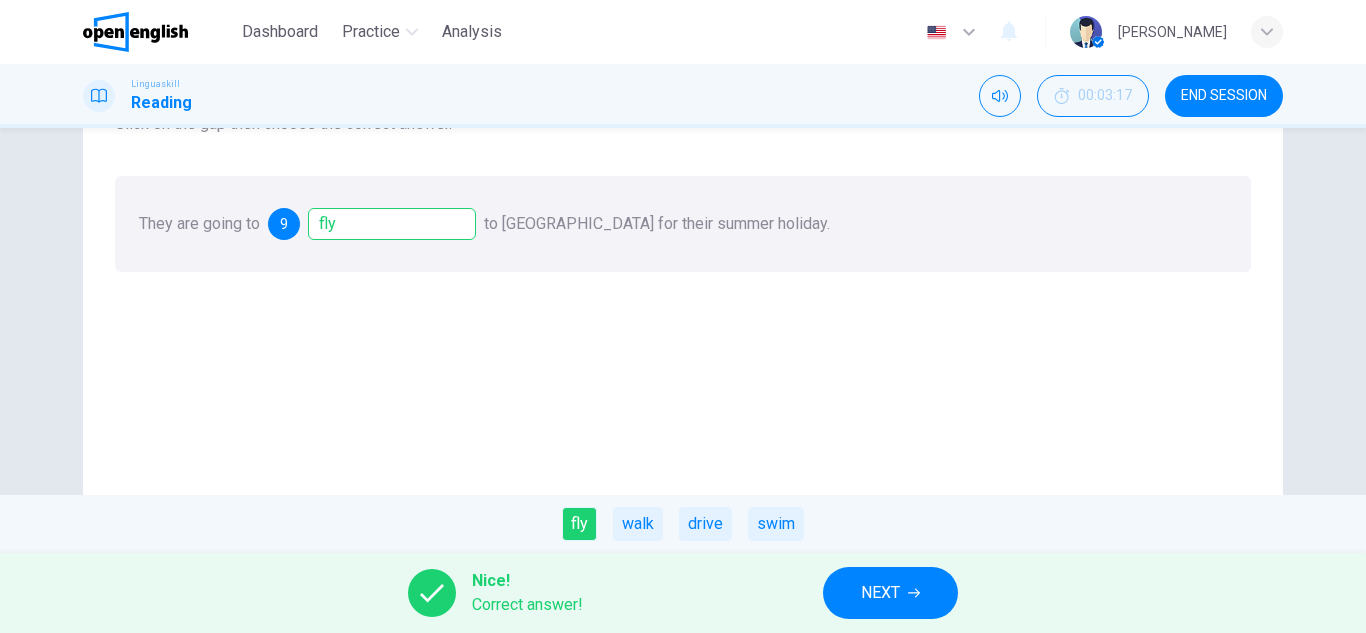 click on "NEXT" at bounding box center [890, 593] 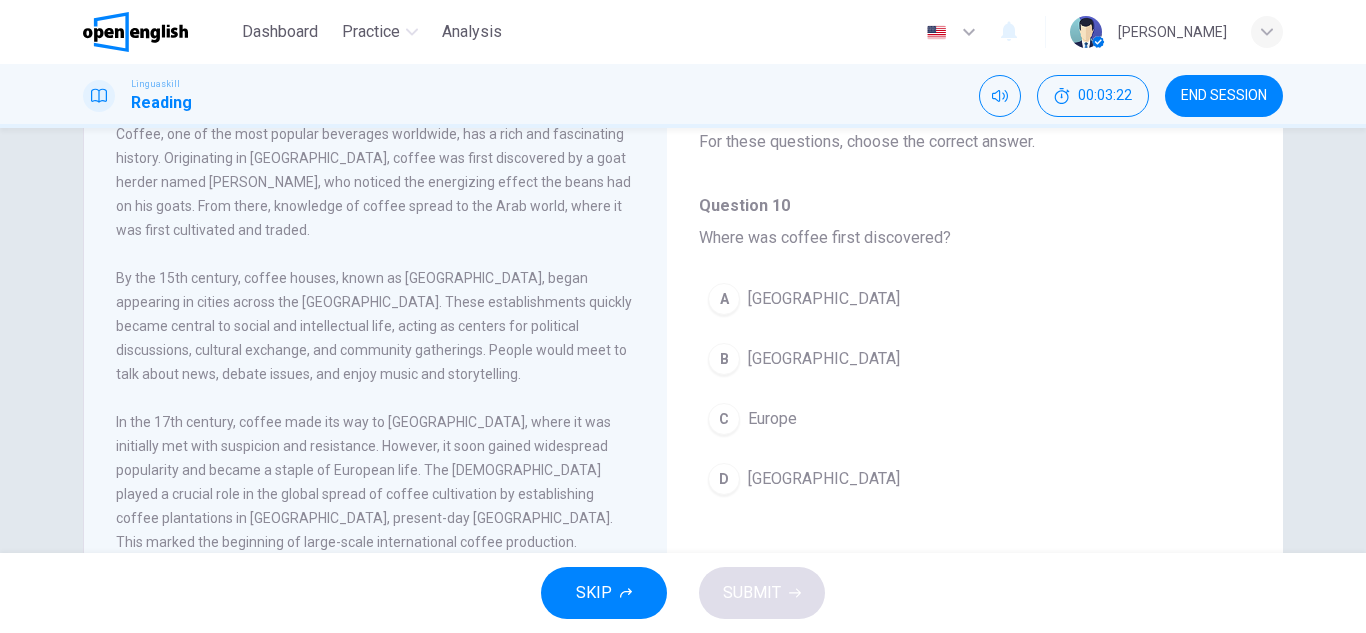 scroll, scrollTop: 100, scrollLeft: 0, axis: vertical 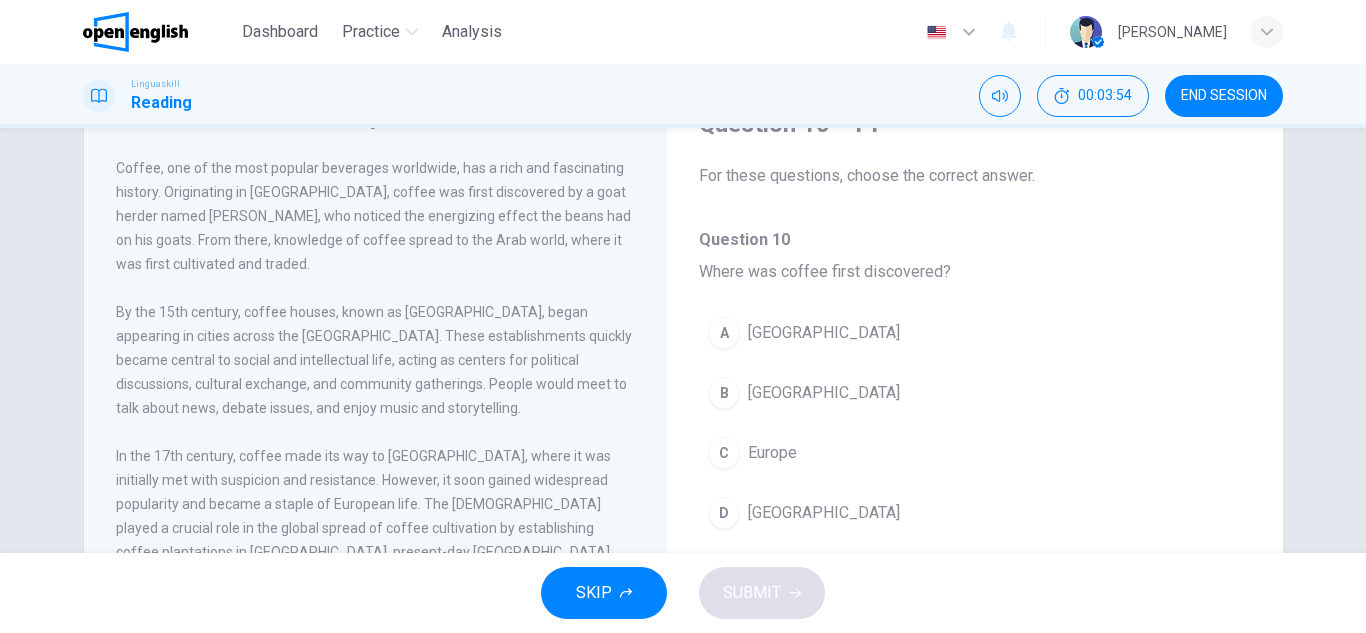 click on "Question   10 Where was coffee first discovered?" at bounding box center [975, 256] 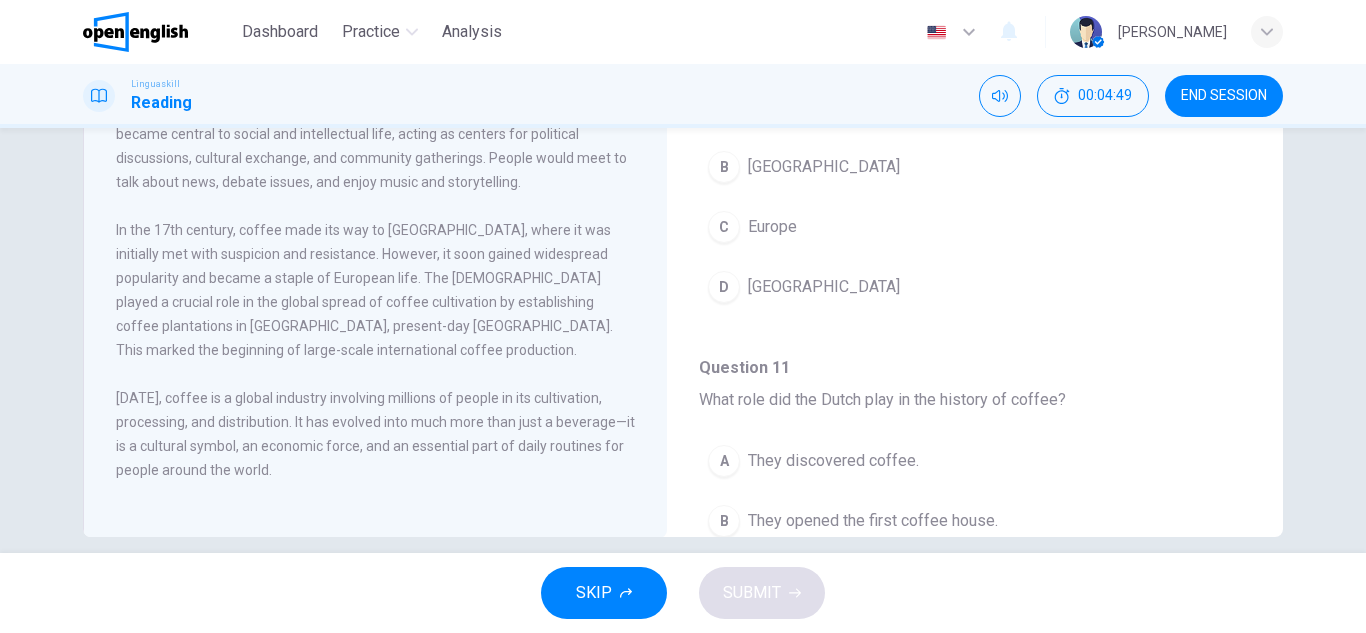 scroll, scrollTop: 350, scrollLeft: 0, axis: vertical 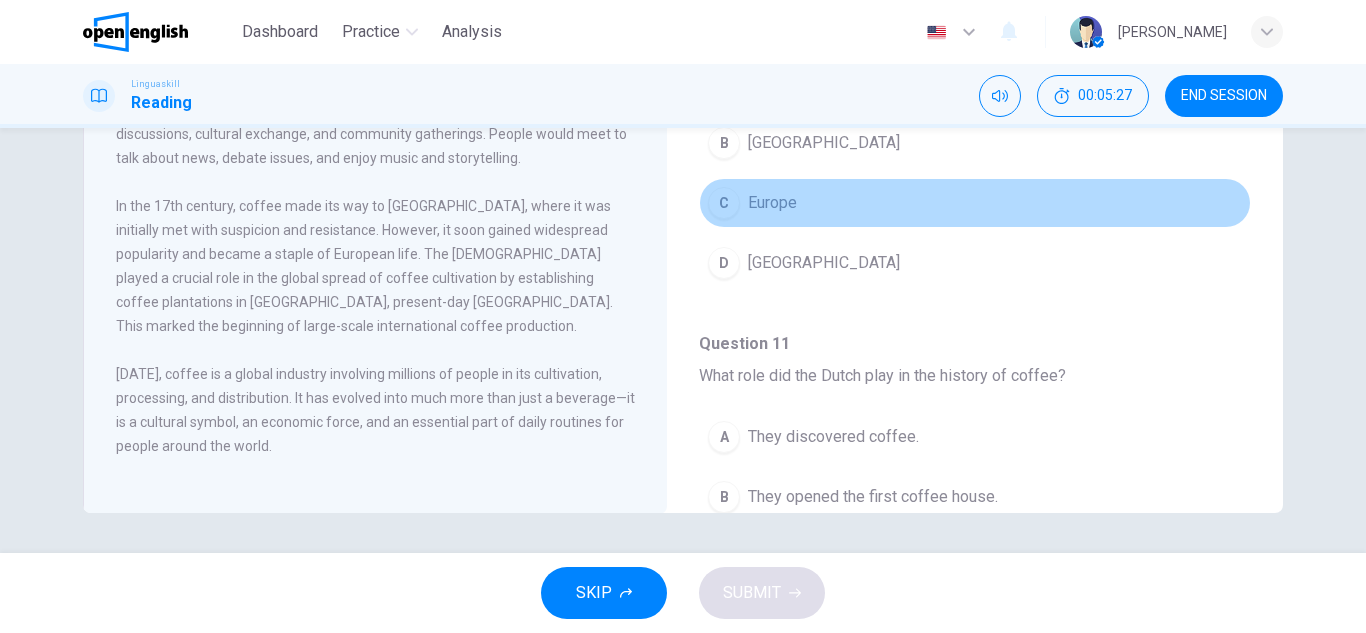 click on "C Europe" at bounding box center [975, 203] 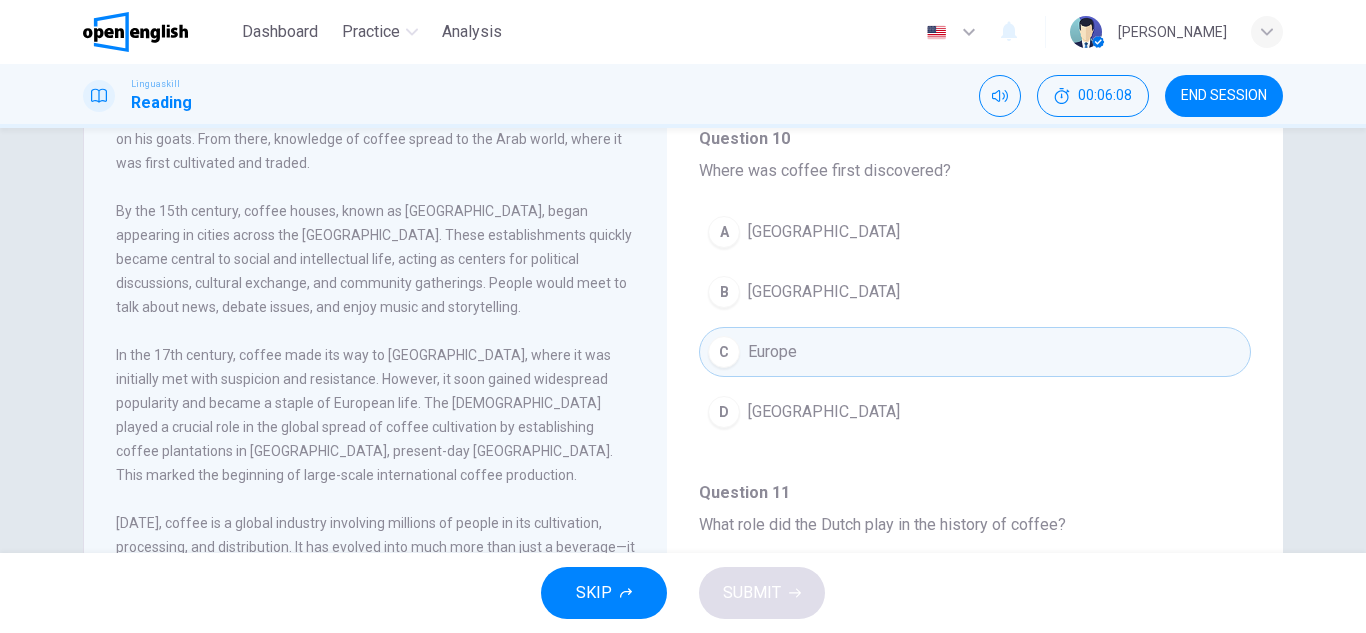 scroll, scrollTop: 0, scrollLeft: 0, axis: both 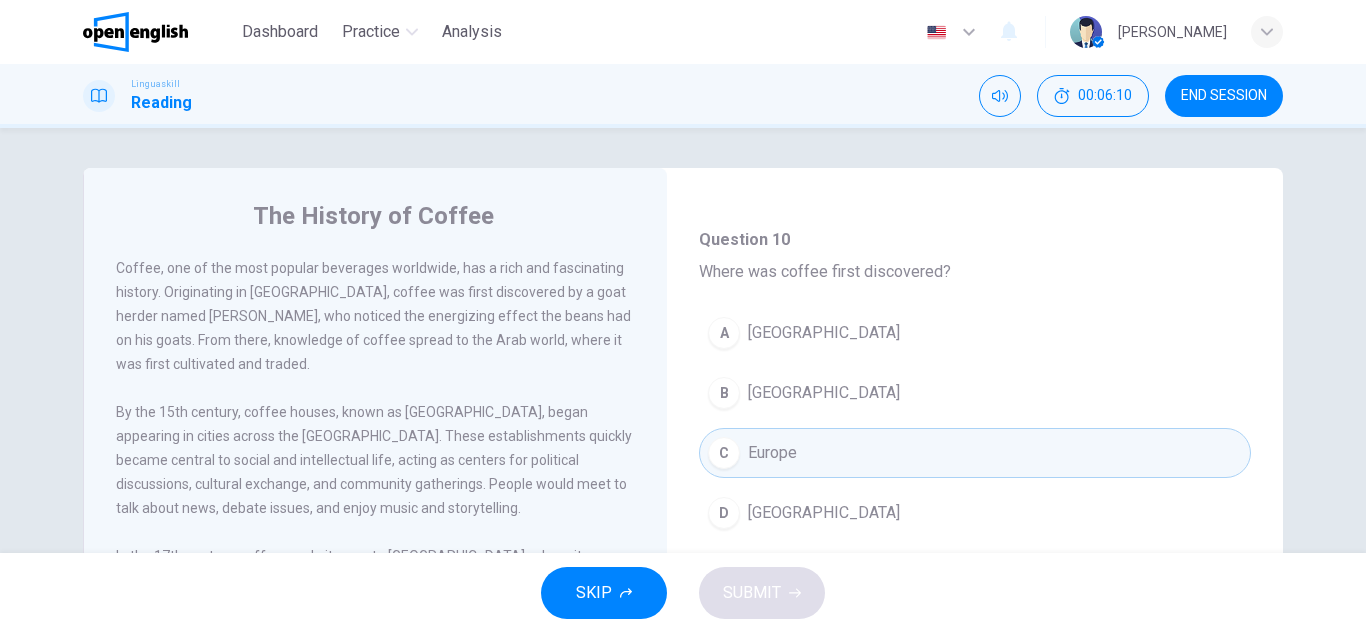 click on "D [GEOGRAPHIC_DATA]" at bounding box center [975, 513] 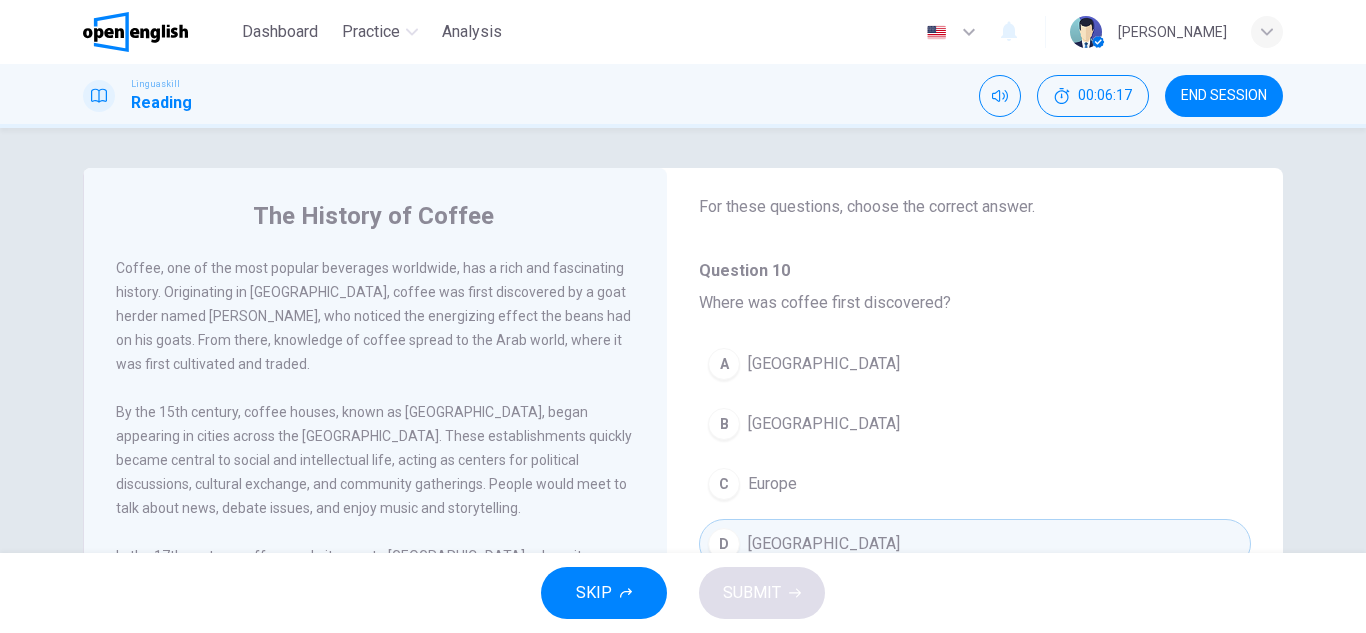 scroll, scrollTop: 200, scrollLeft: 0, axis: vertical 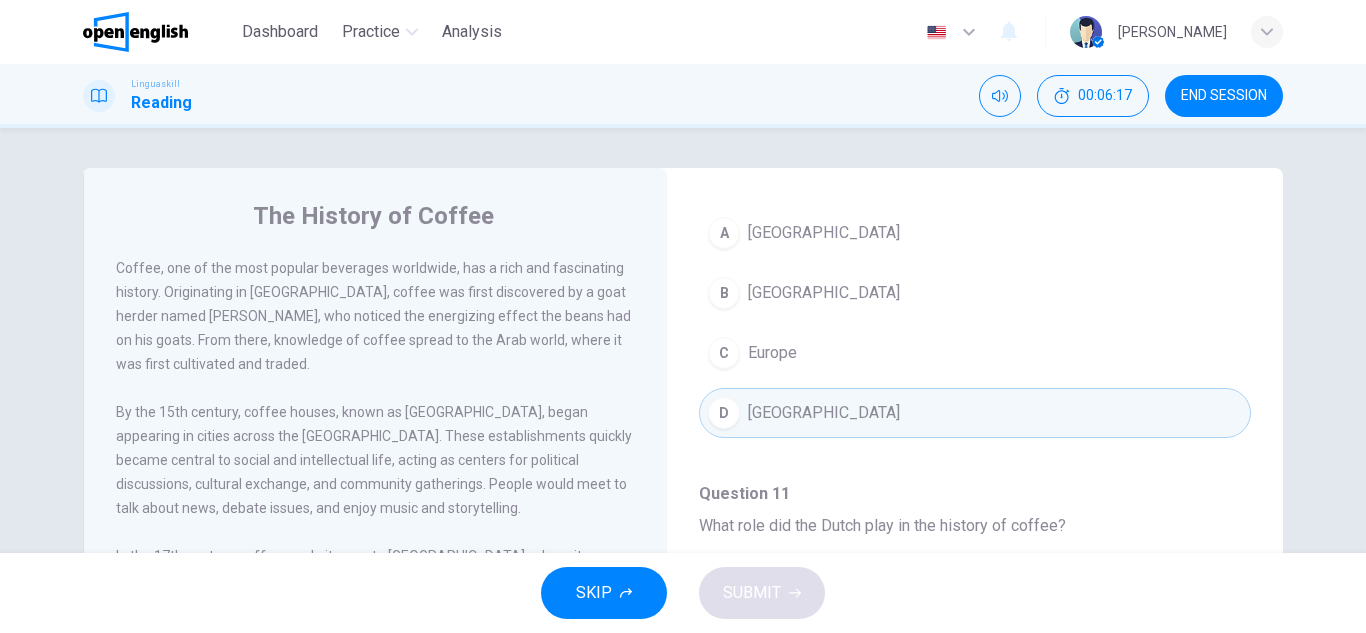 click on "B [GEOGRAPHIC_DATA]" at bounding box center [975, 293] 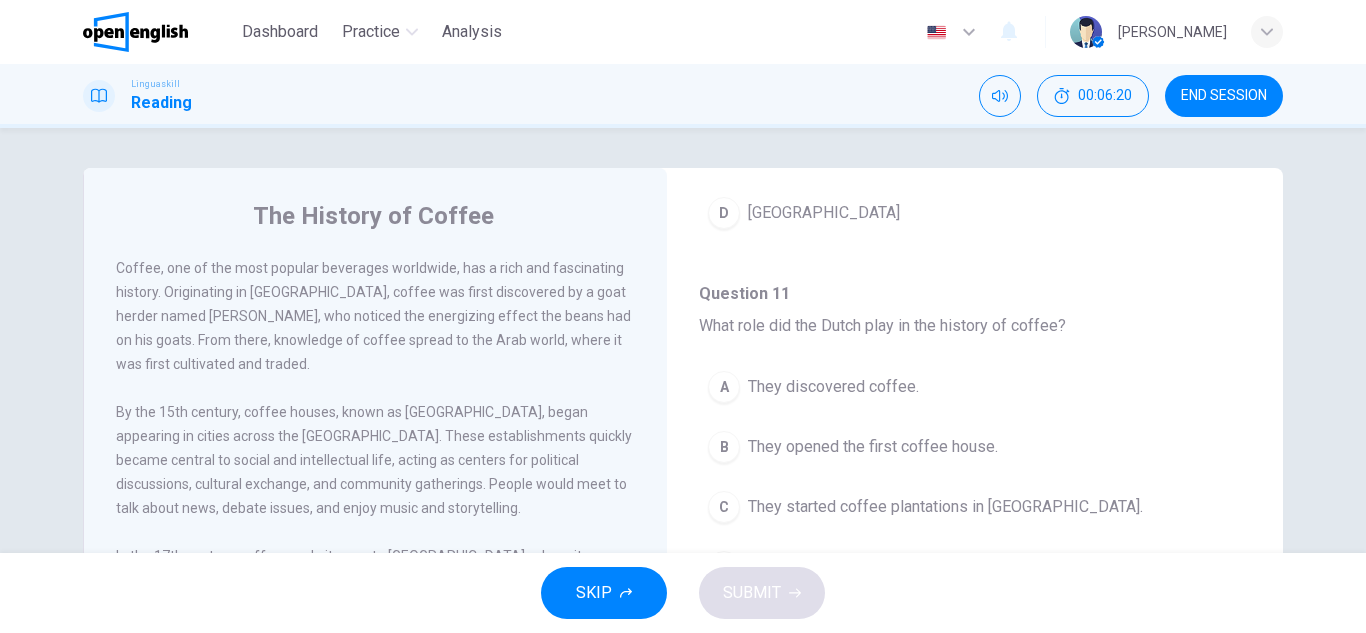 scroll, scrollTop: 500, scrollLeft: 0, axis: vertical 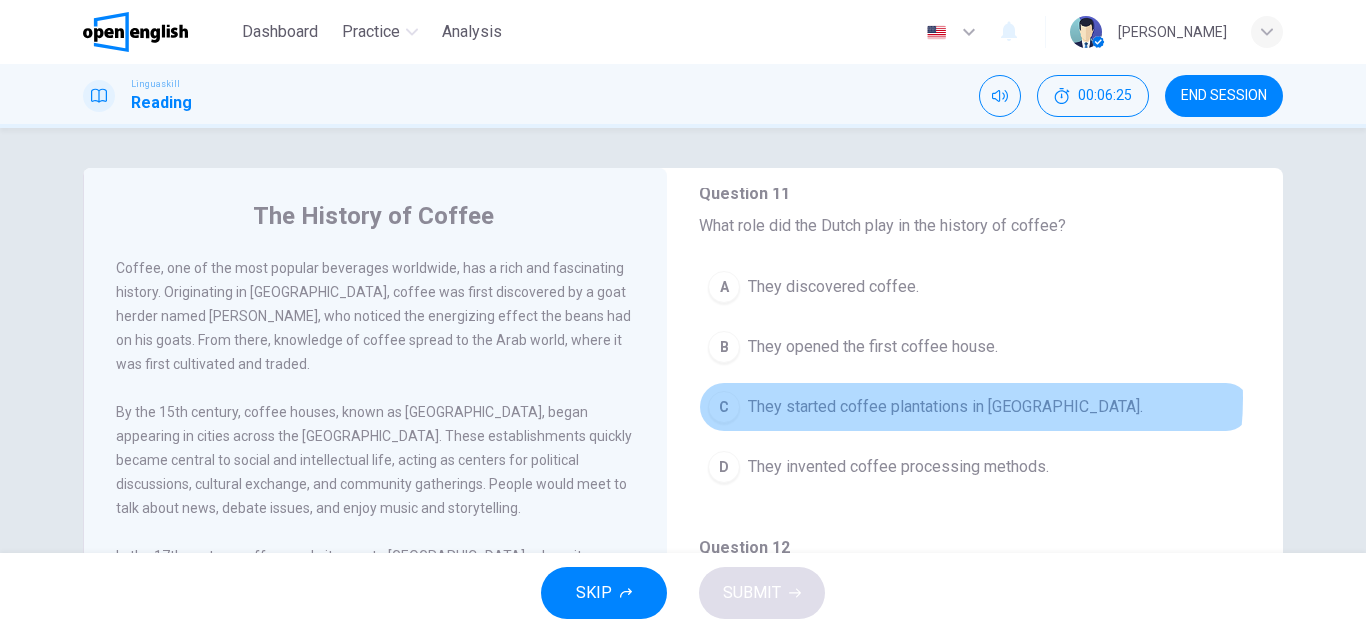 click on "They started coffee plantations in [GEOGRAPHIC_DATA]." at bounding box center [945, 407] 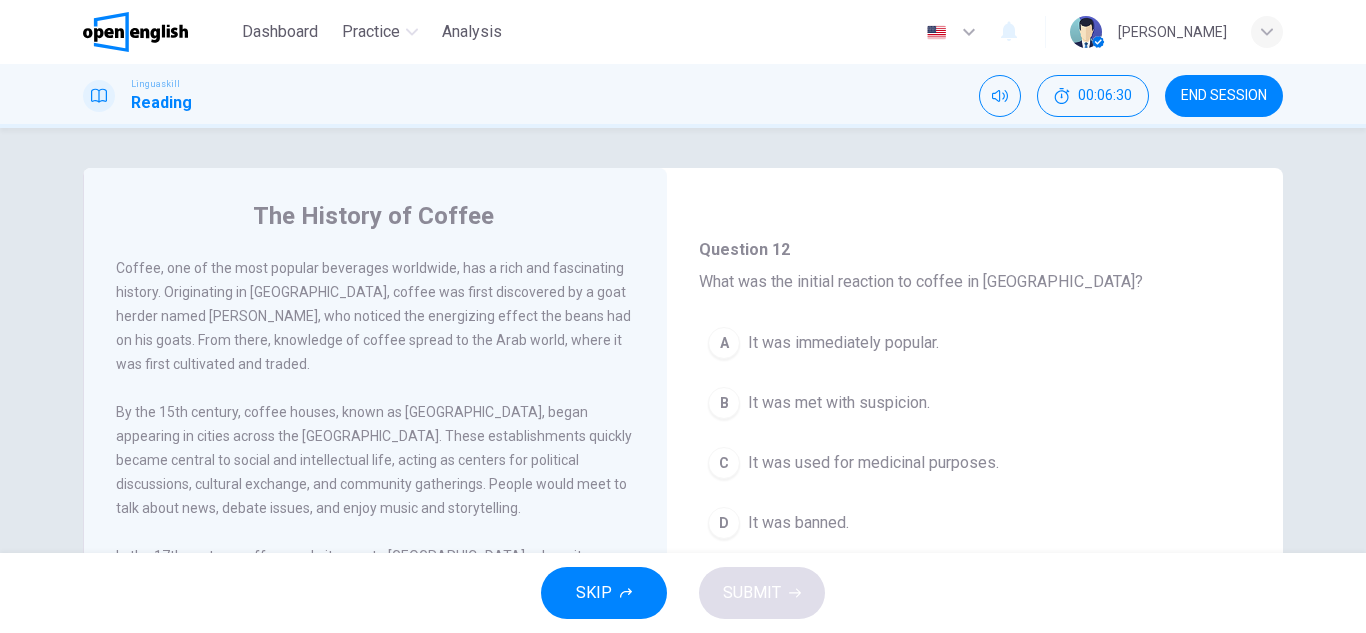scroll, scrollTop: 800, scrollLeft: 0, axis: vertical 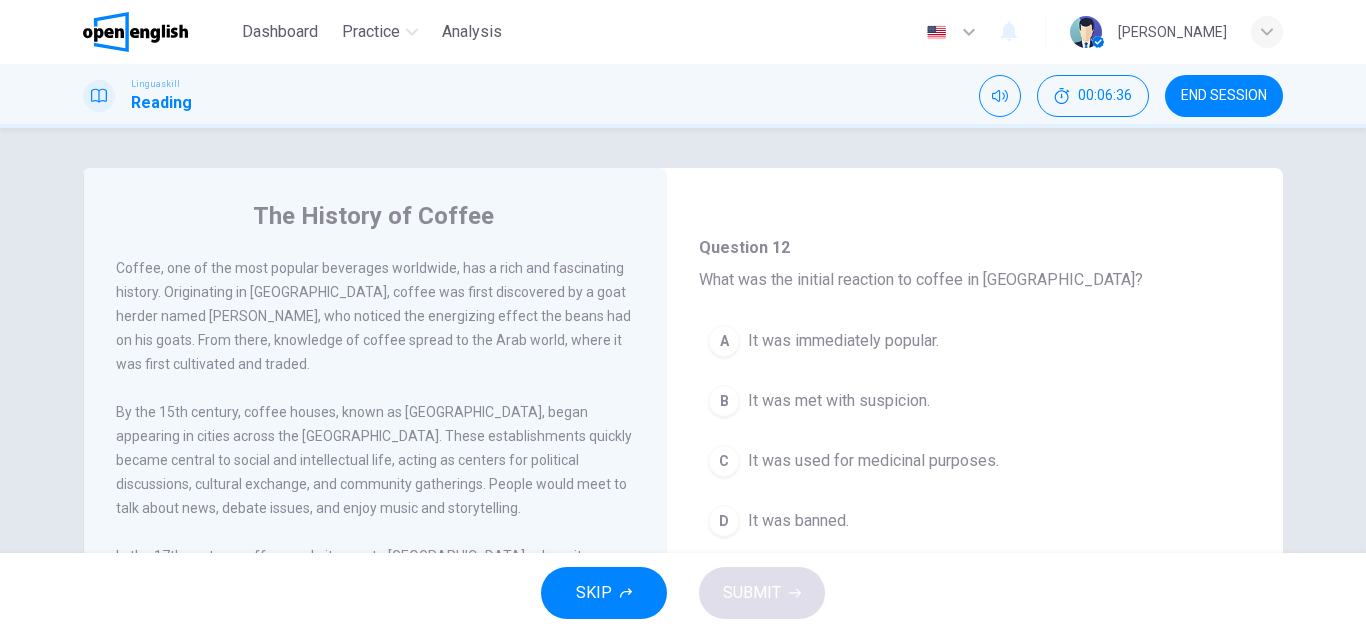 click on "B It was met with suspicion." at bounding box center [975, 401] 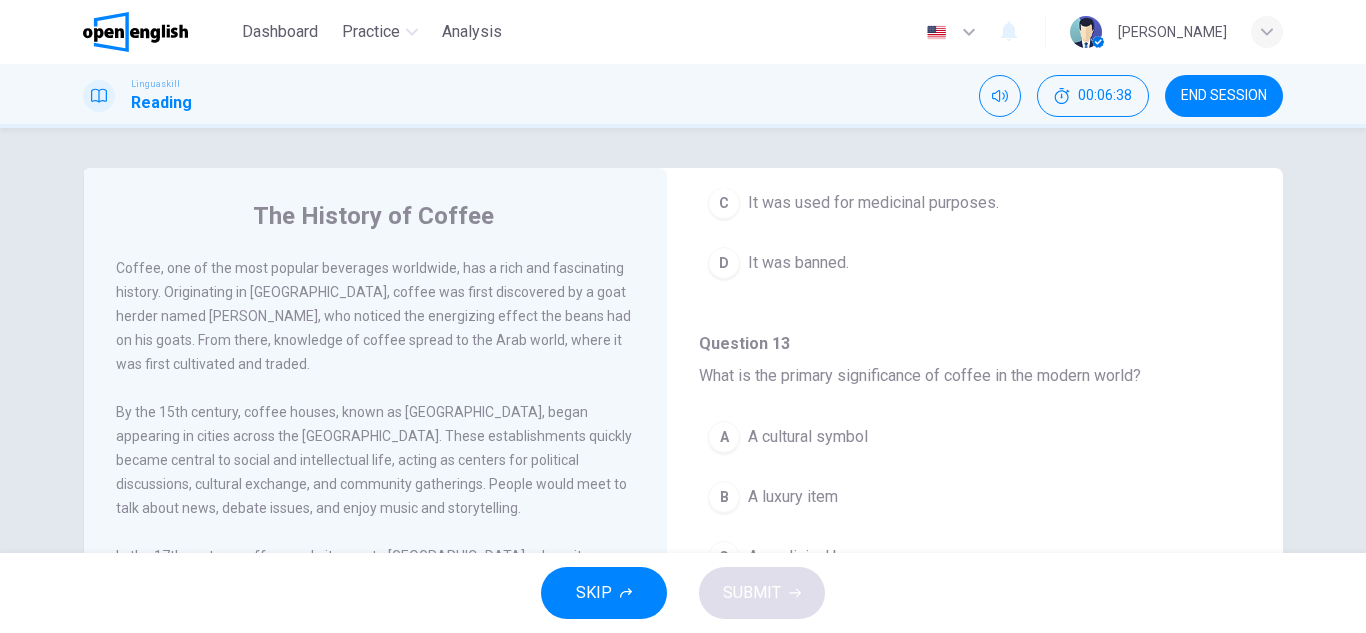 scroll, scrollTop: 1100, scrollLeft: 0, axis: vertical 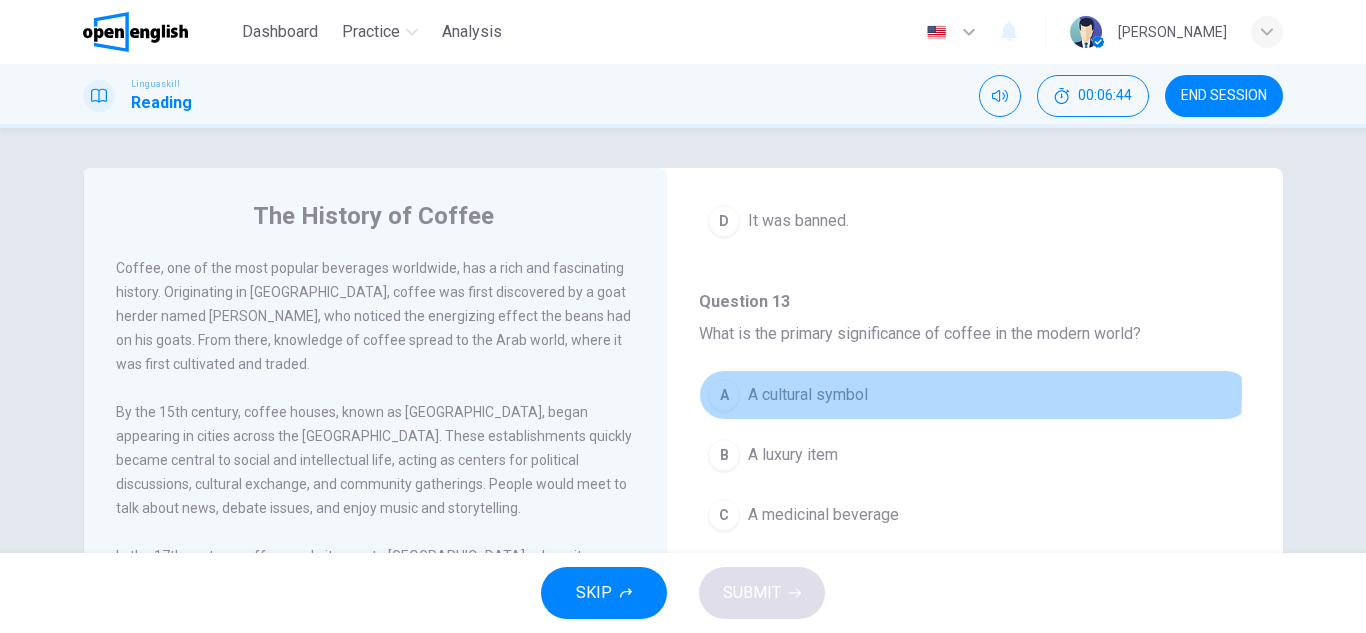 click on "A cultural symbol" at bounding box center (808, 395) 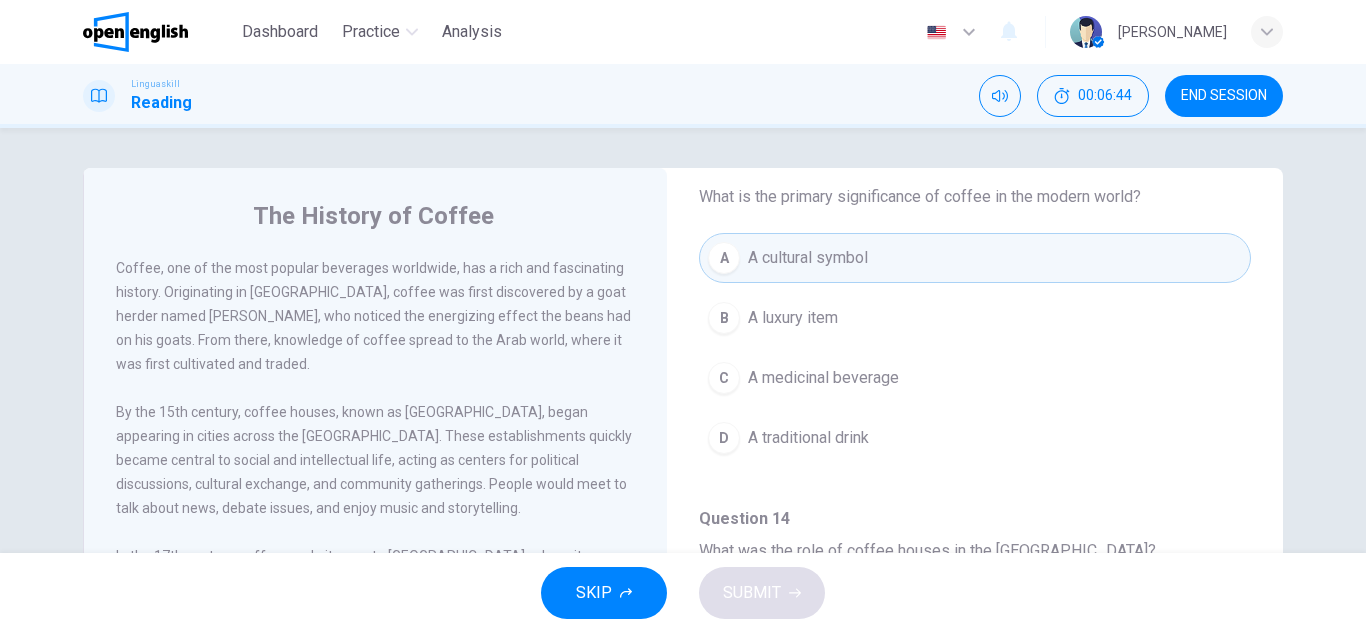 scroll, scrollTop: 1251, scrollLeft: 0, axis: vertical 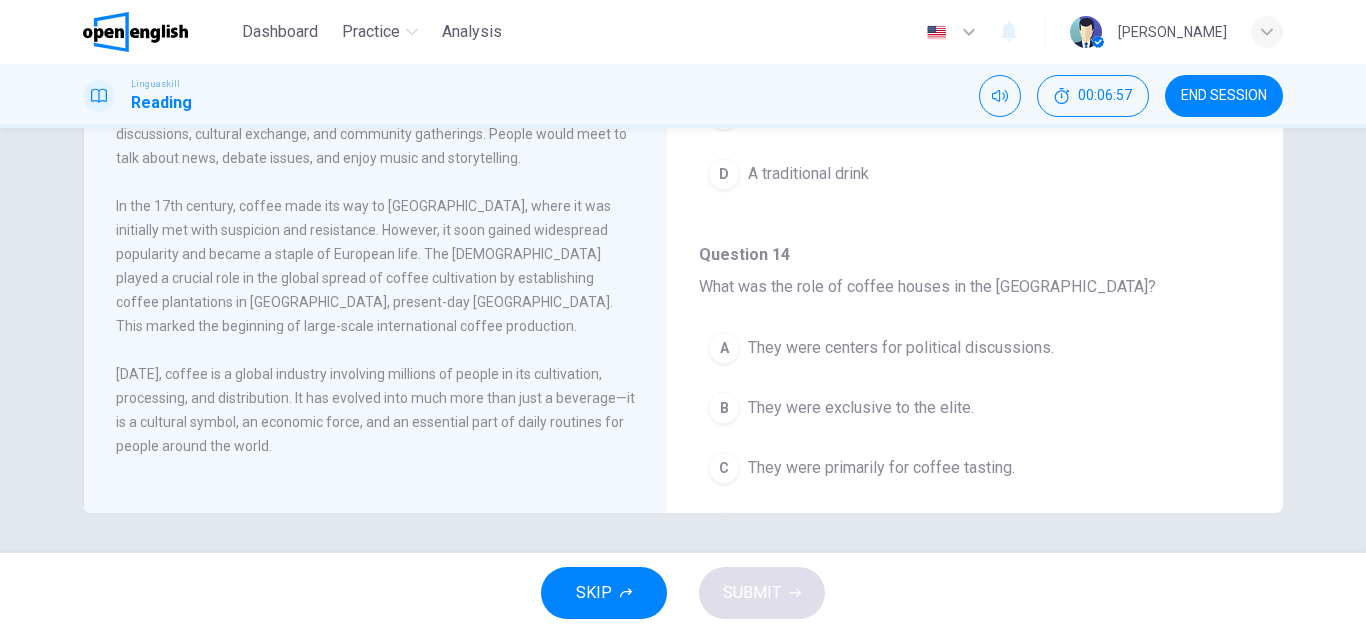 click on "A They were centers for political discussions." at bounding box center [975, 348] 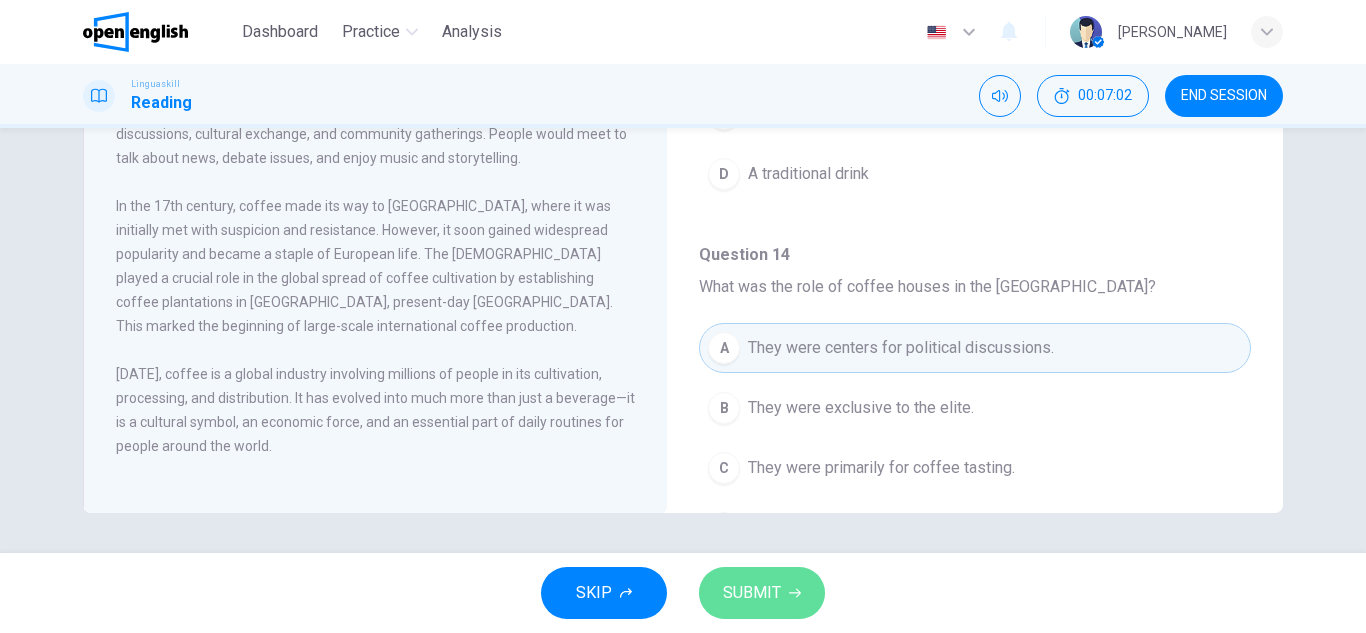 click on "SUBMIT" at bounding box center [752, 593] 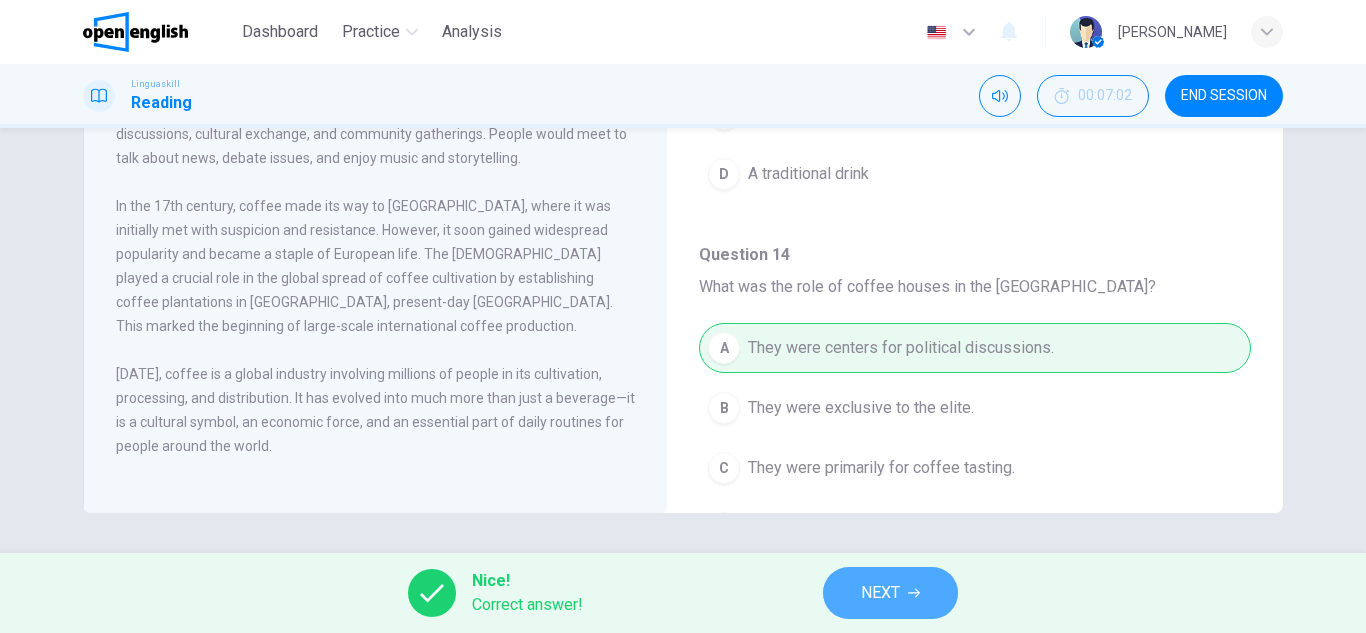 click on "NEXT" at bounding box center [890, 593] 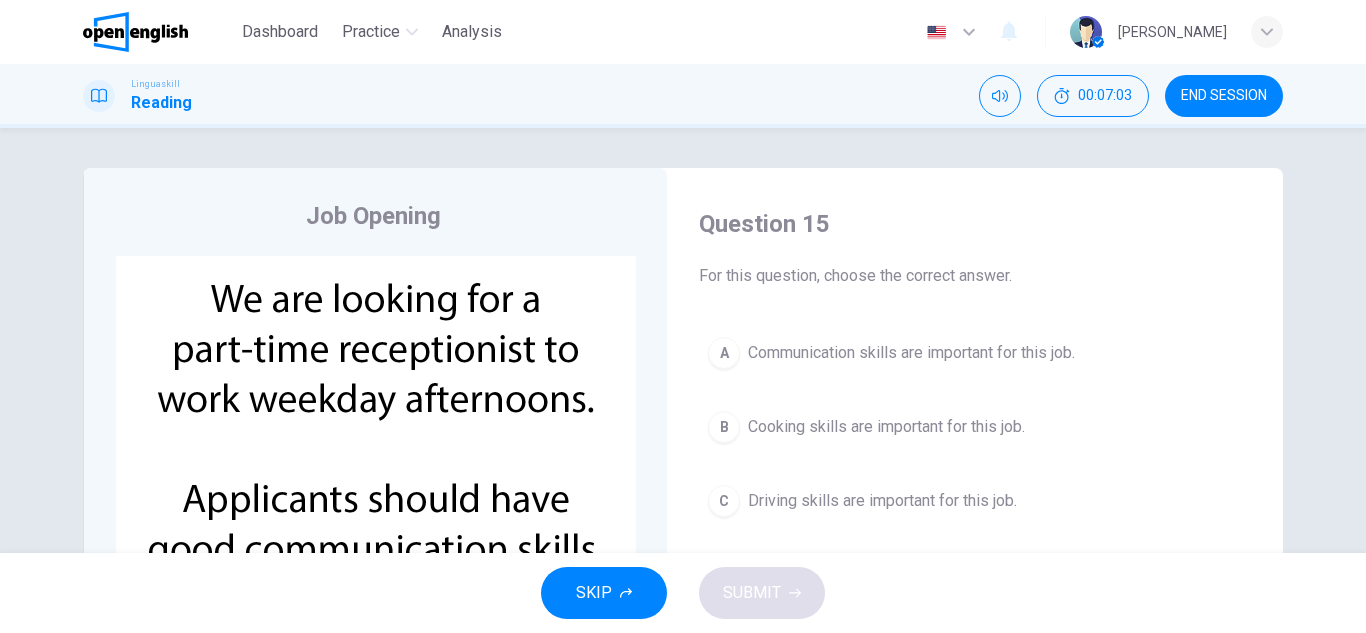 drag, startPoint x: 1244, startPoint y: 92, endPoint x: 762, endPoint y: 126, distance: 483.1977 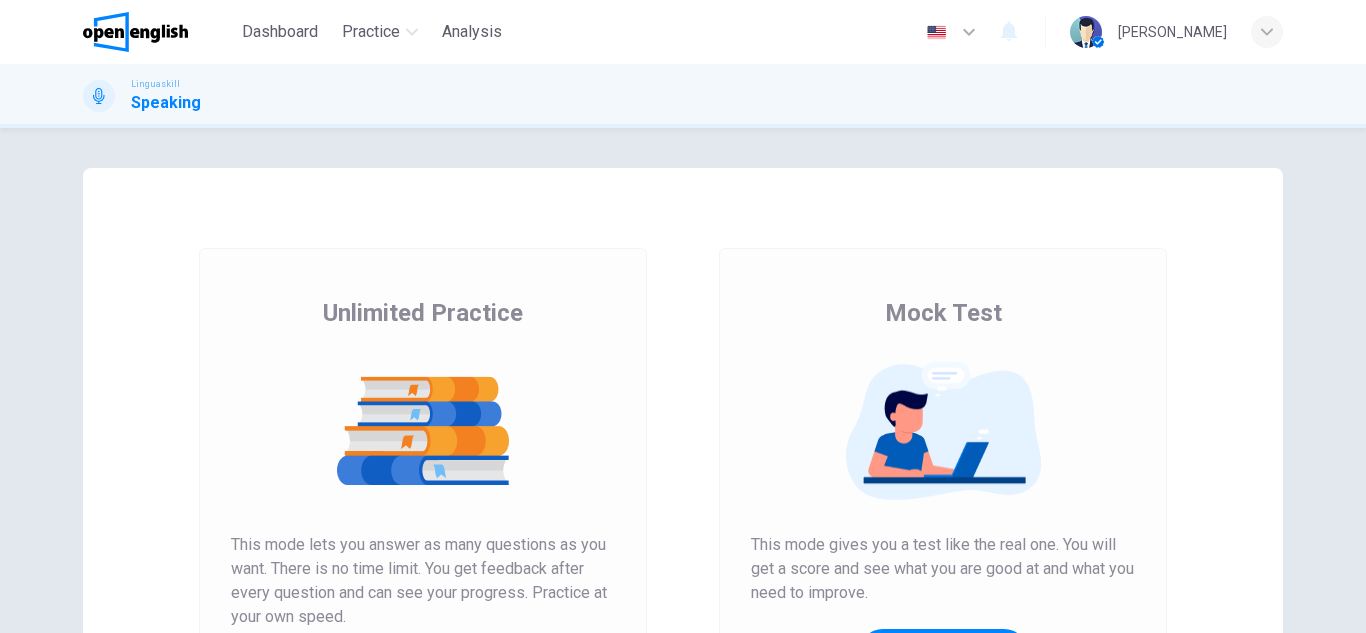 scroll, scrollTop: 0, scrollLeft: 0, axis: both 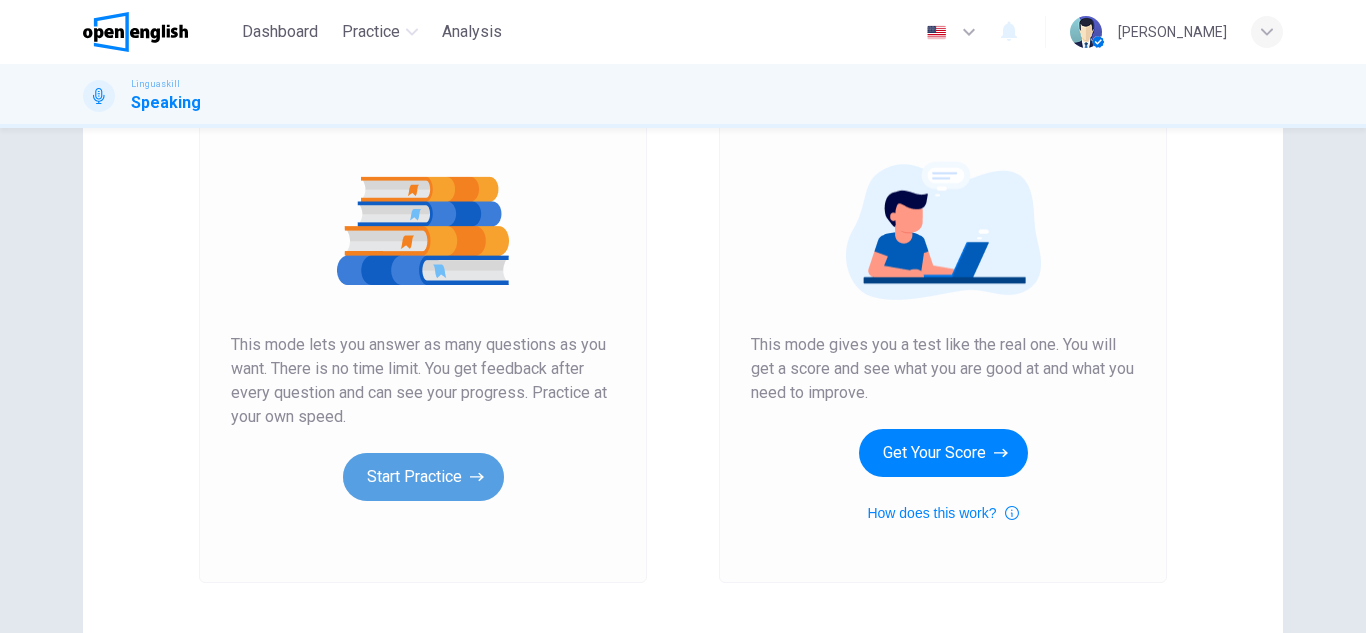 click on "Start Practice" at bounding box center (423, 477) 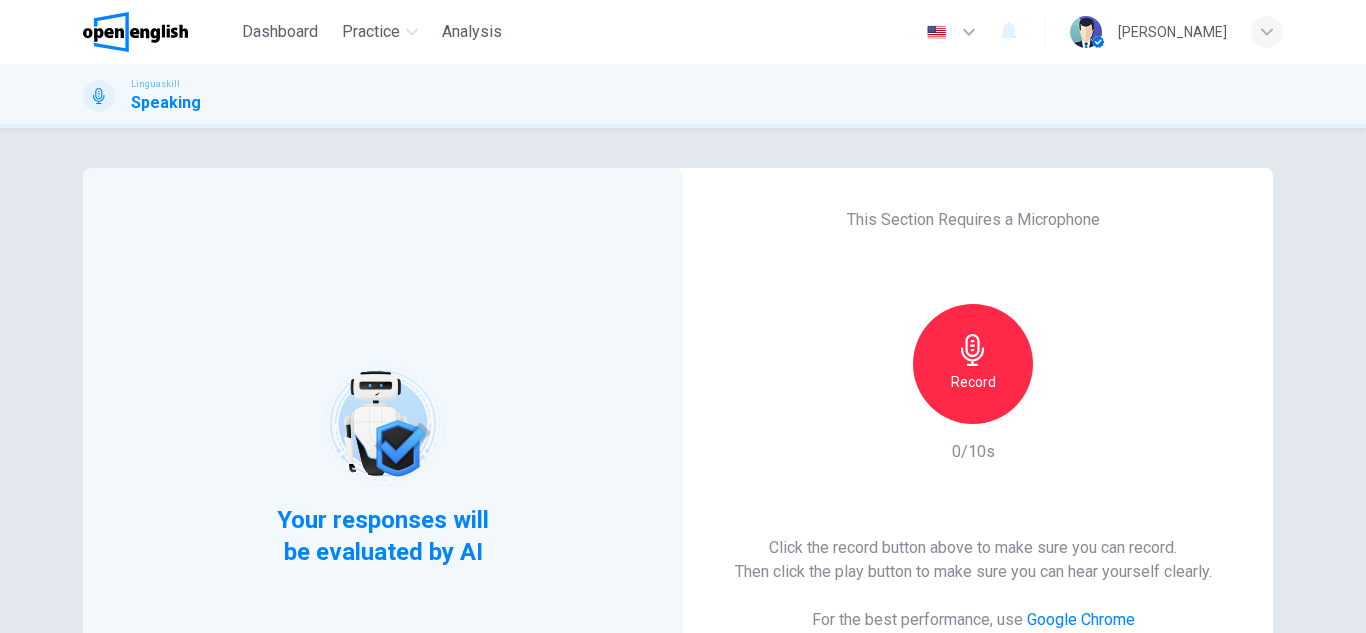 scroll, scrollTop: 100, scrollLeft: 0, axis: vertical 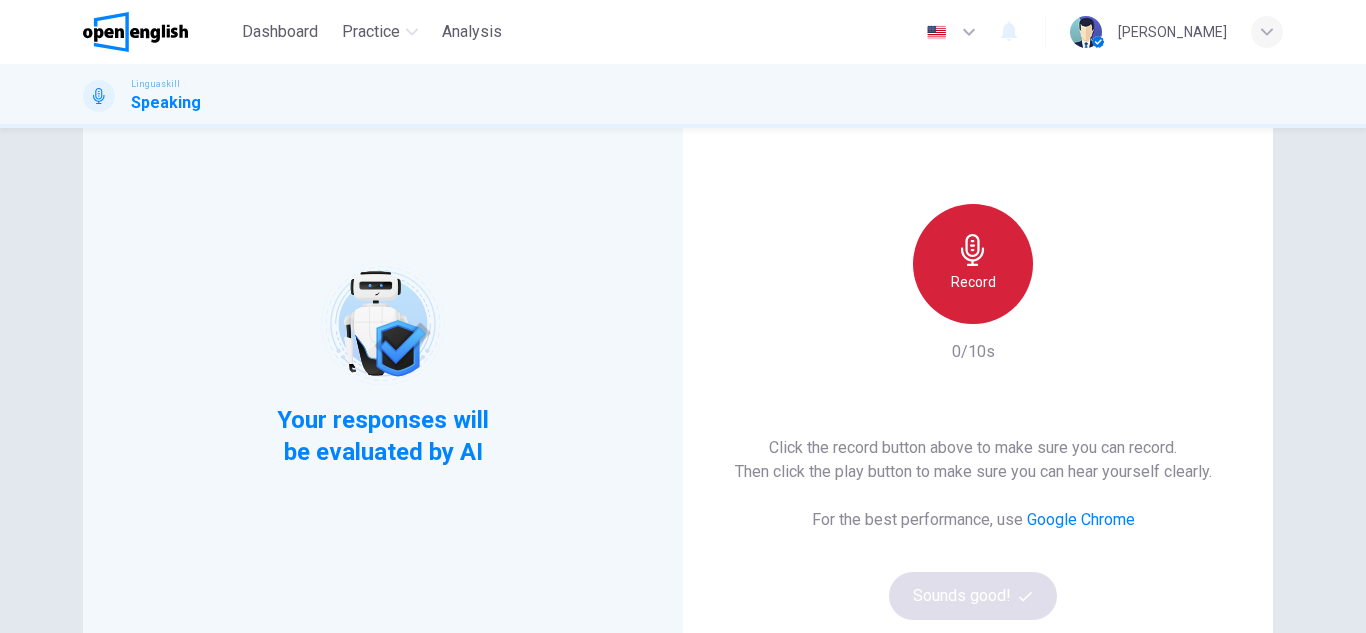 click on "Record" at bounding box center [973, 264] 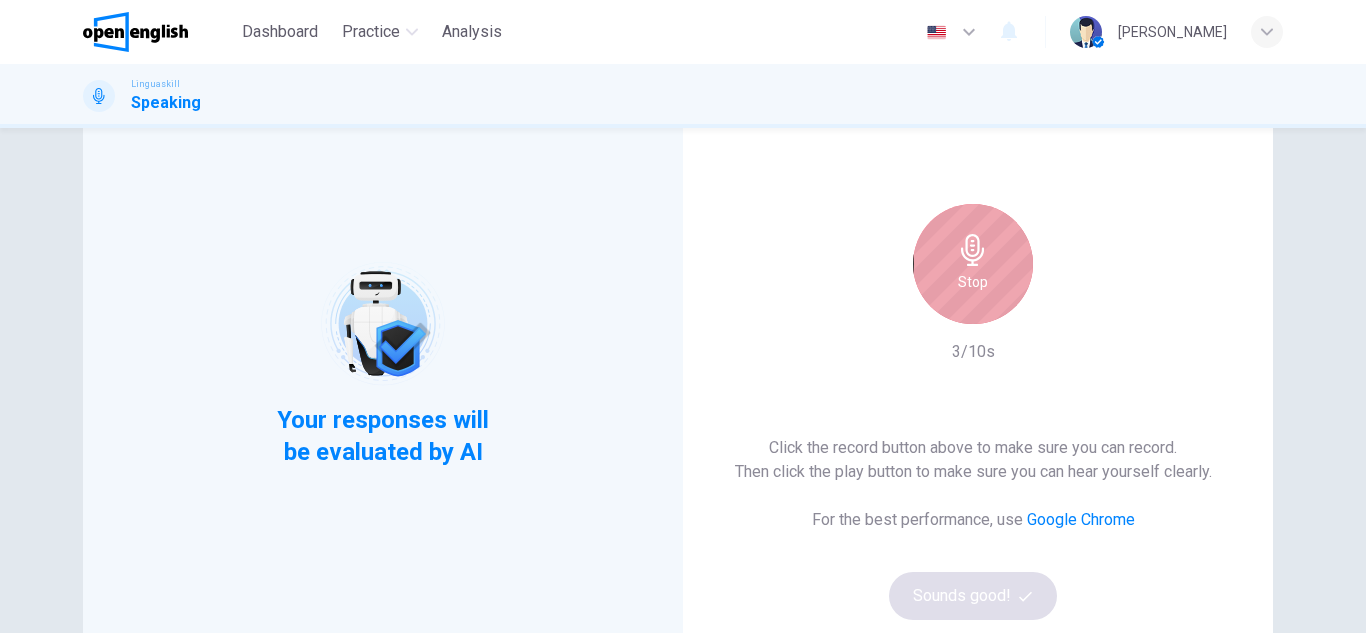 click on "Stop" at bounding box center (973, 264) 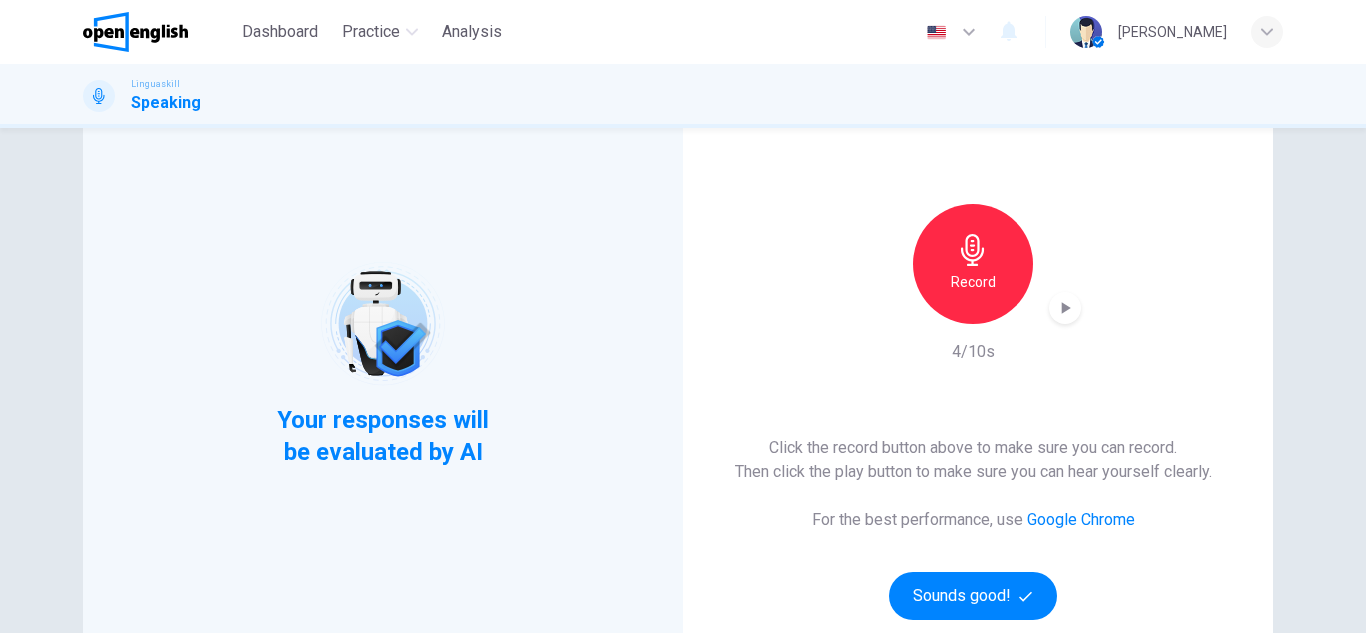 click 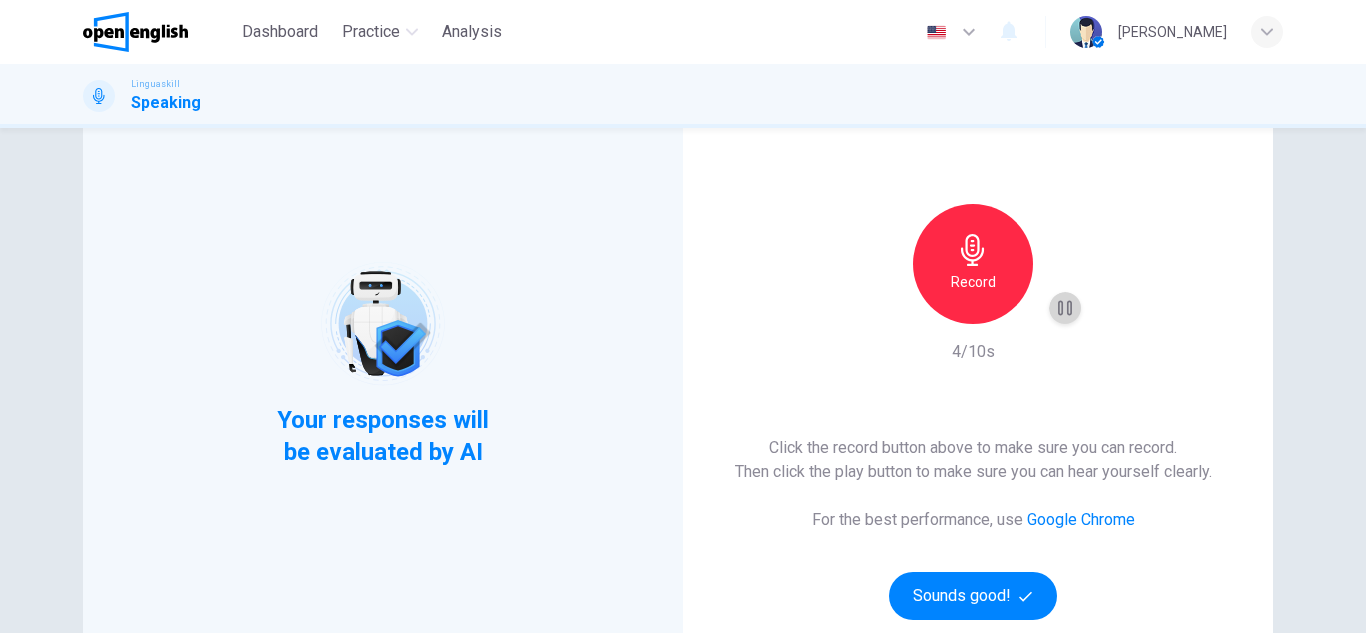 click 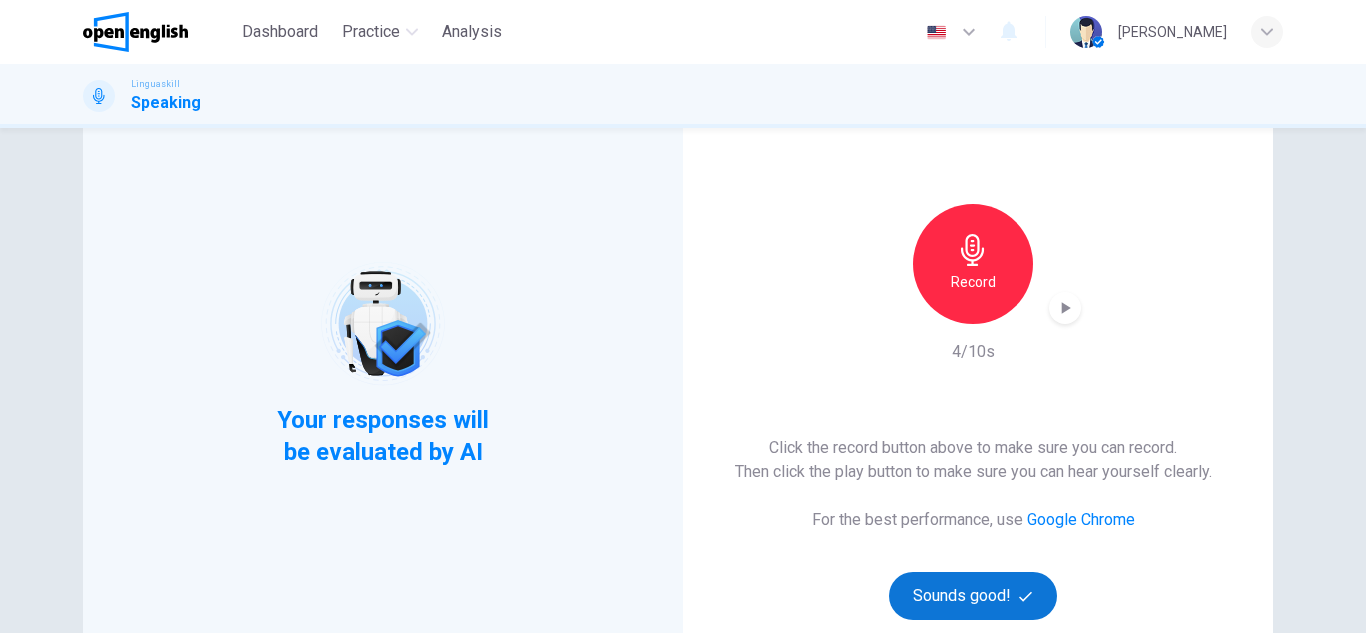 click on "Sounds good!" at bounding box center [973, 596] 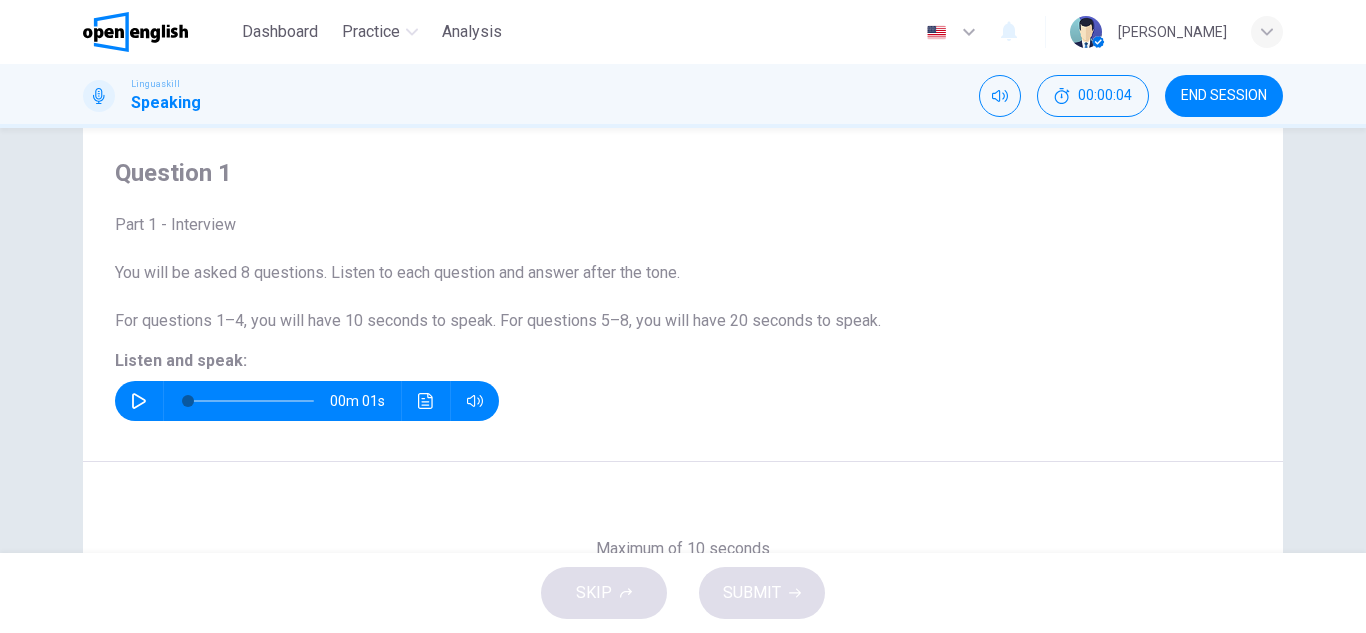 scroll, scrollTop: 100, scrollLeft: 0, axis: vertical 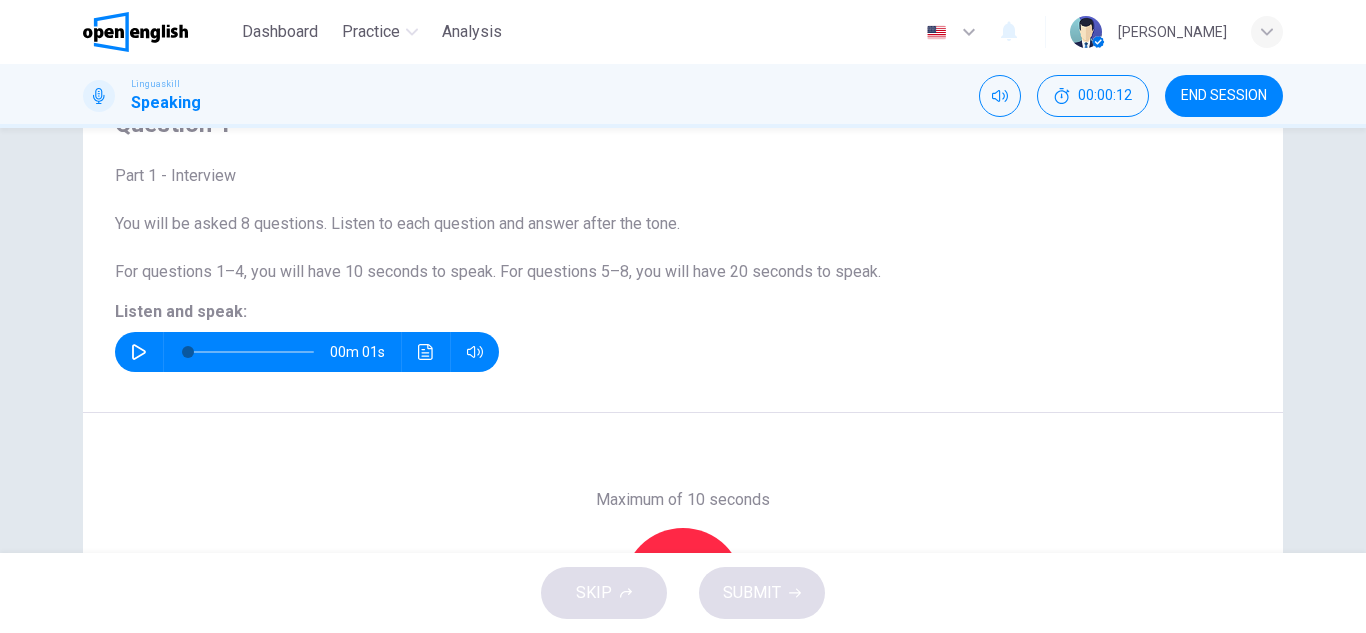 click at bounding box center [139, 352] 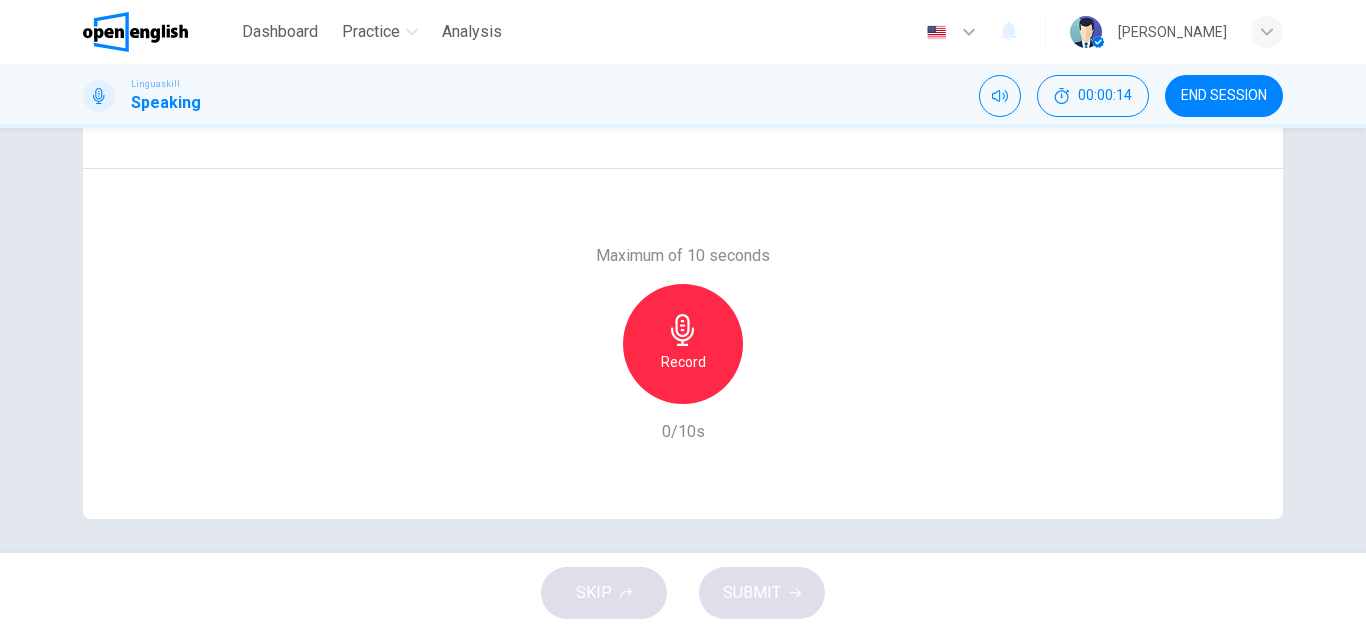 scroll, scrollTop: 350, scrollLeft: 0, axis: vertical 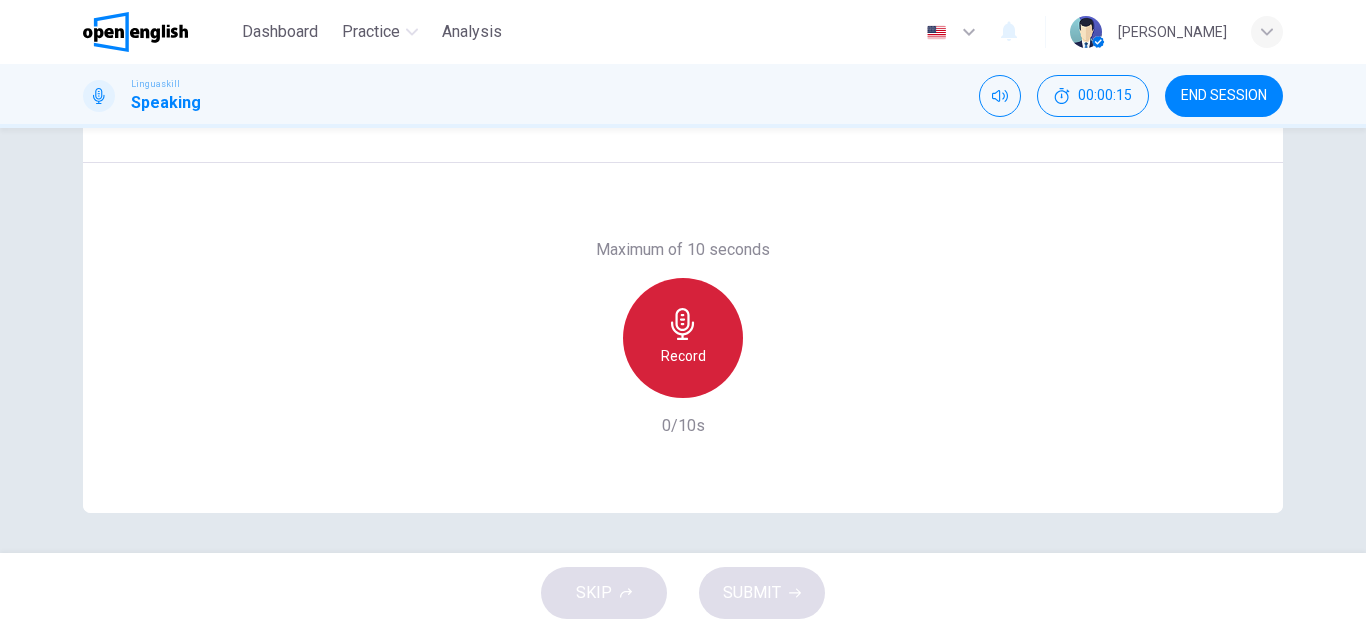 click on "Record" at bounding box center [683, 356] 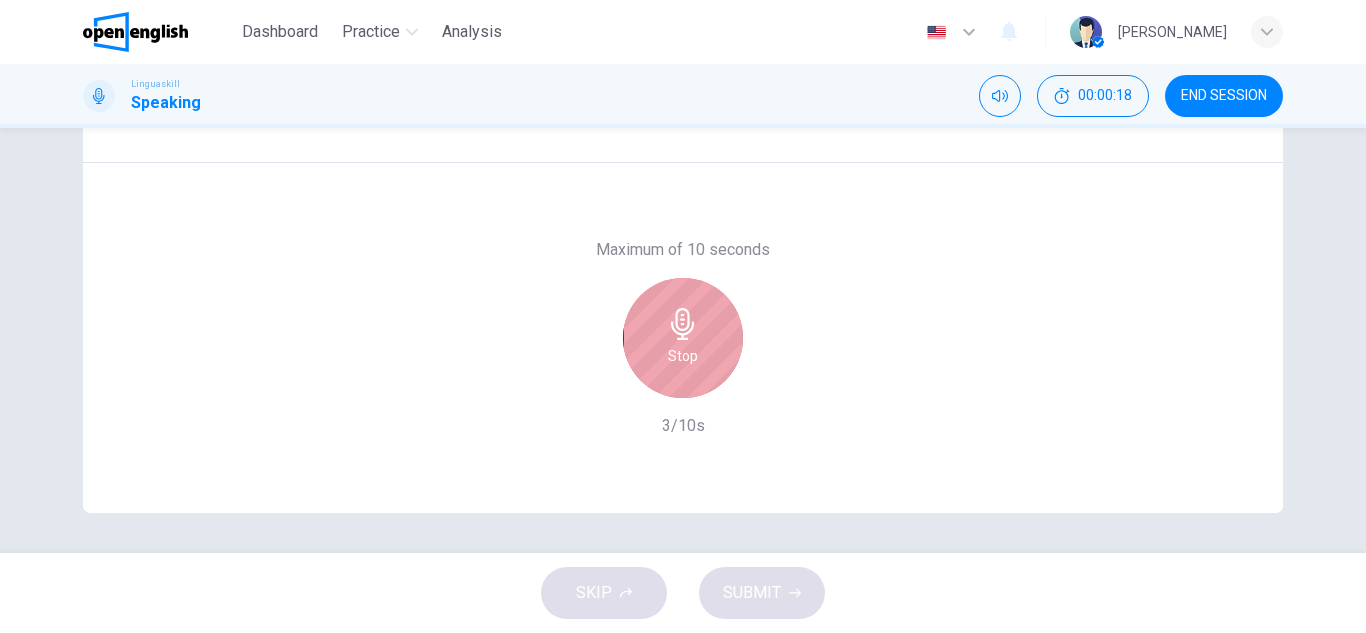 click on "Stop" at bounding box center [683, 338] 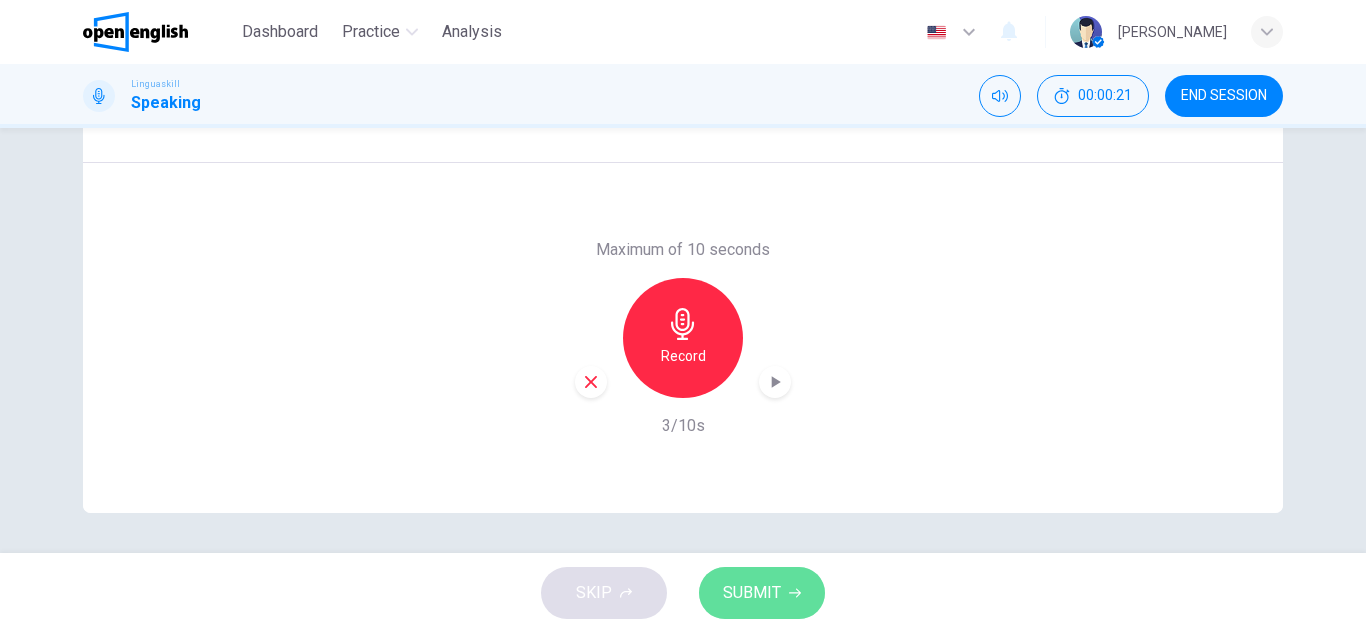 click on "SUBMIT" at bounding box center [752, 593] 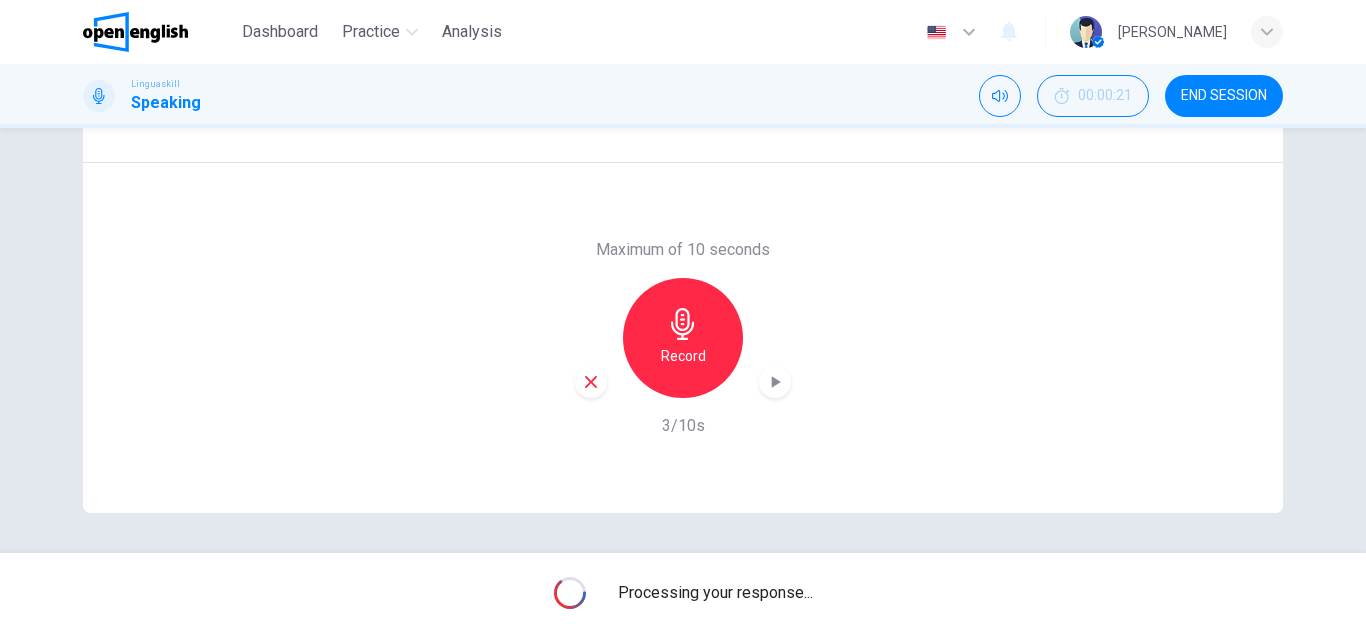 drag, startPoint x: 792, startPoint y: 500, endPoint x: 789, endPoint y: 539, distance: 39.115215 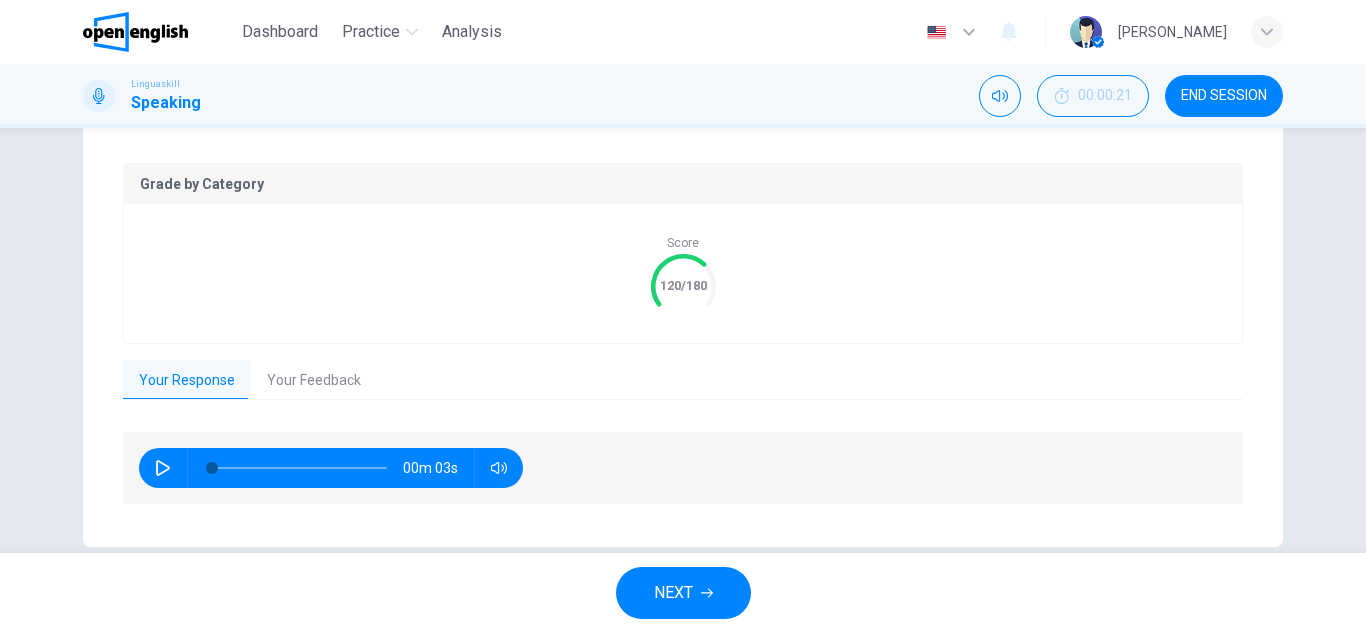 scroll, scrollTop: 423, scrollLeft: 0, axis: vertical 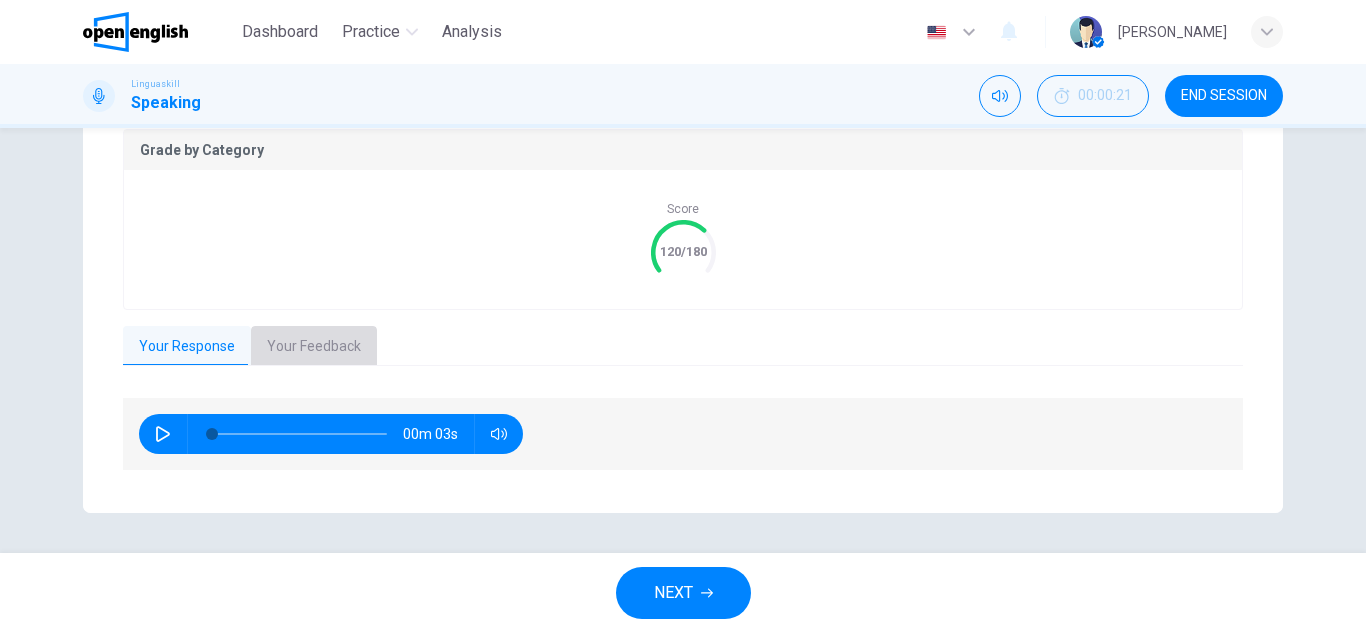click on "Your Feedback" at bounding box center (314, 347) 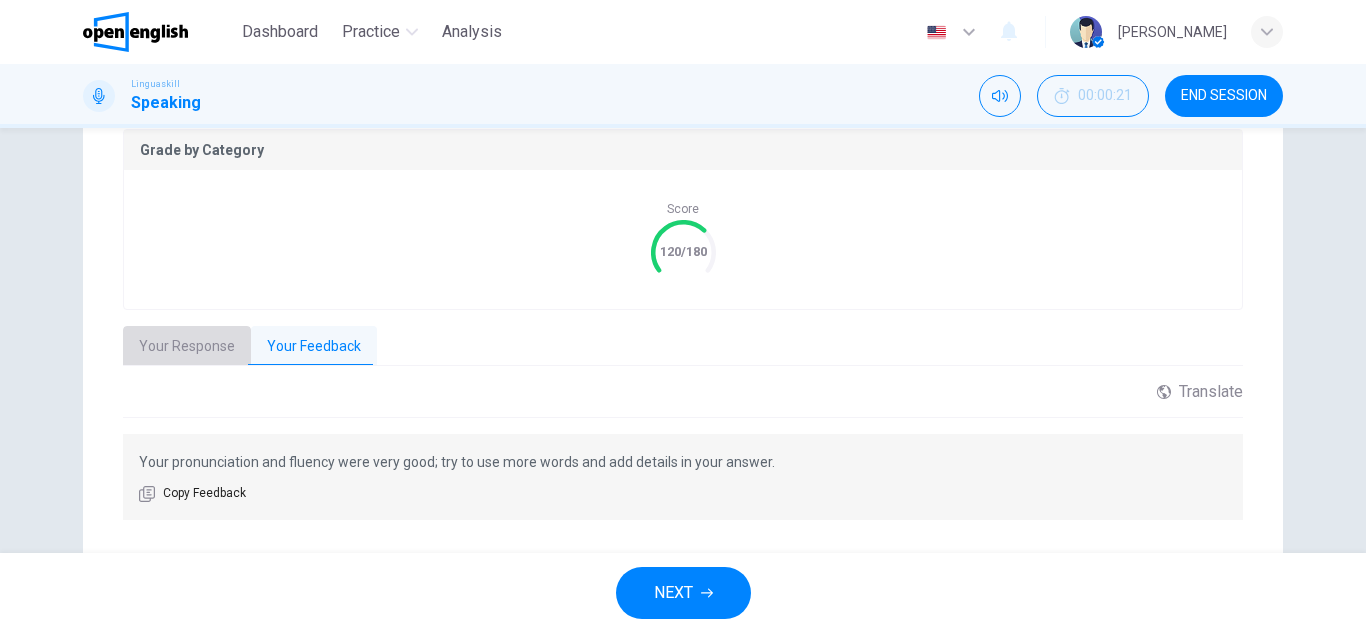 click on "Your Response" at bounding box center [187, 347] 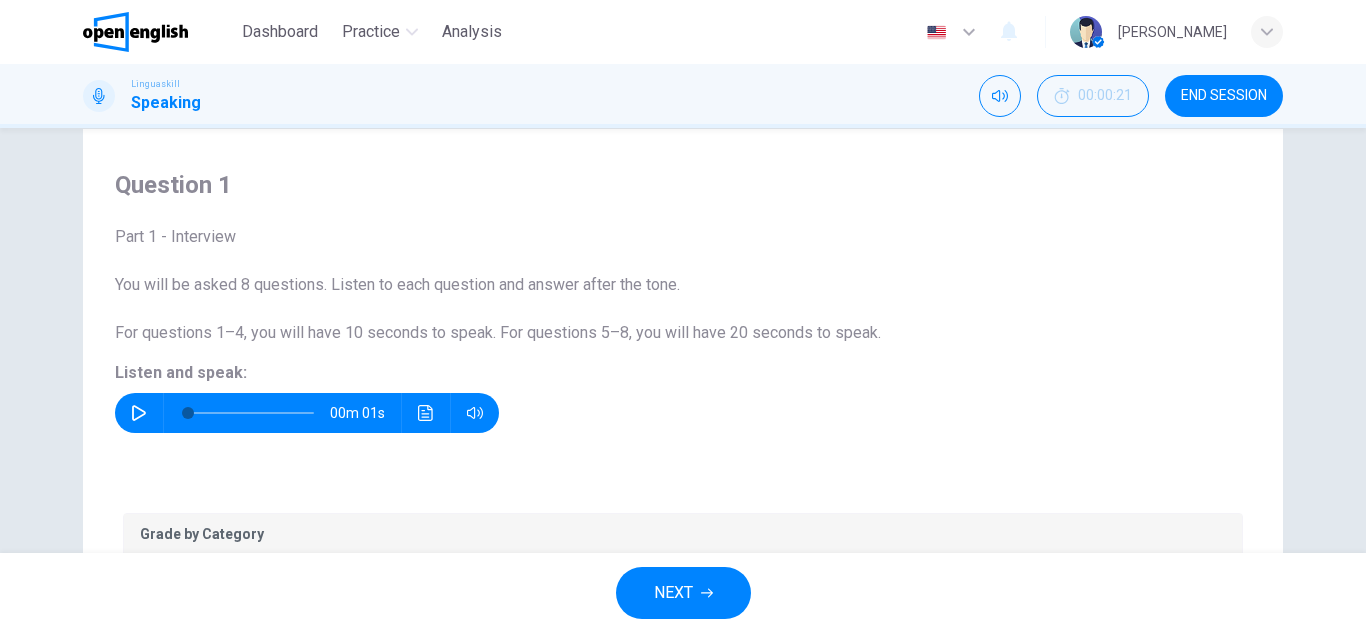 scroll, scrollTop: 23, scrollLeft: 0, axis: vertical 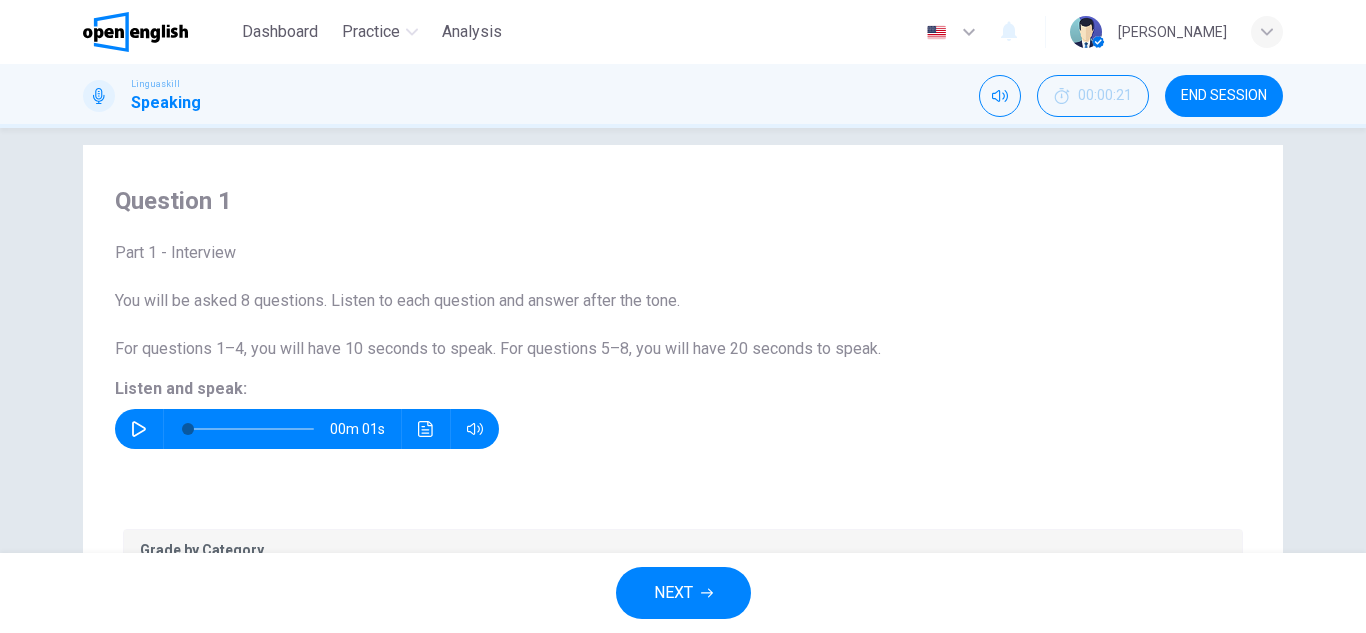 click on "NEXT" at bounding box center (683, 593) 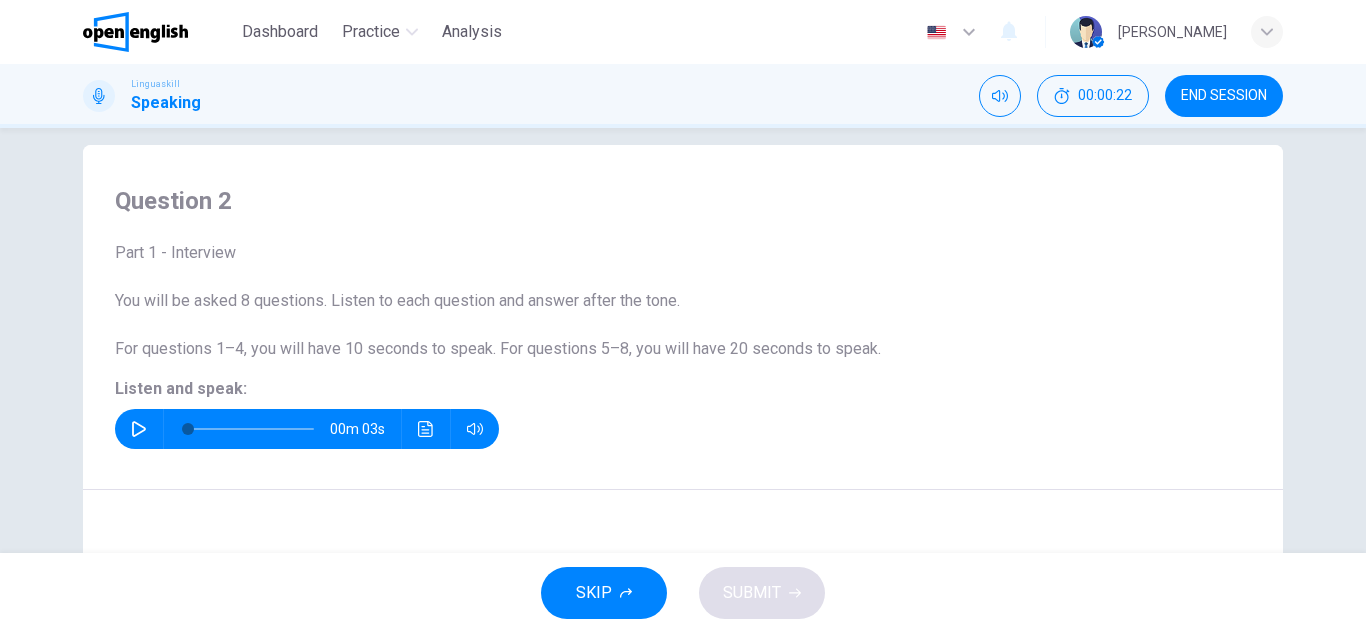 click at bounding box center [139, 429] 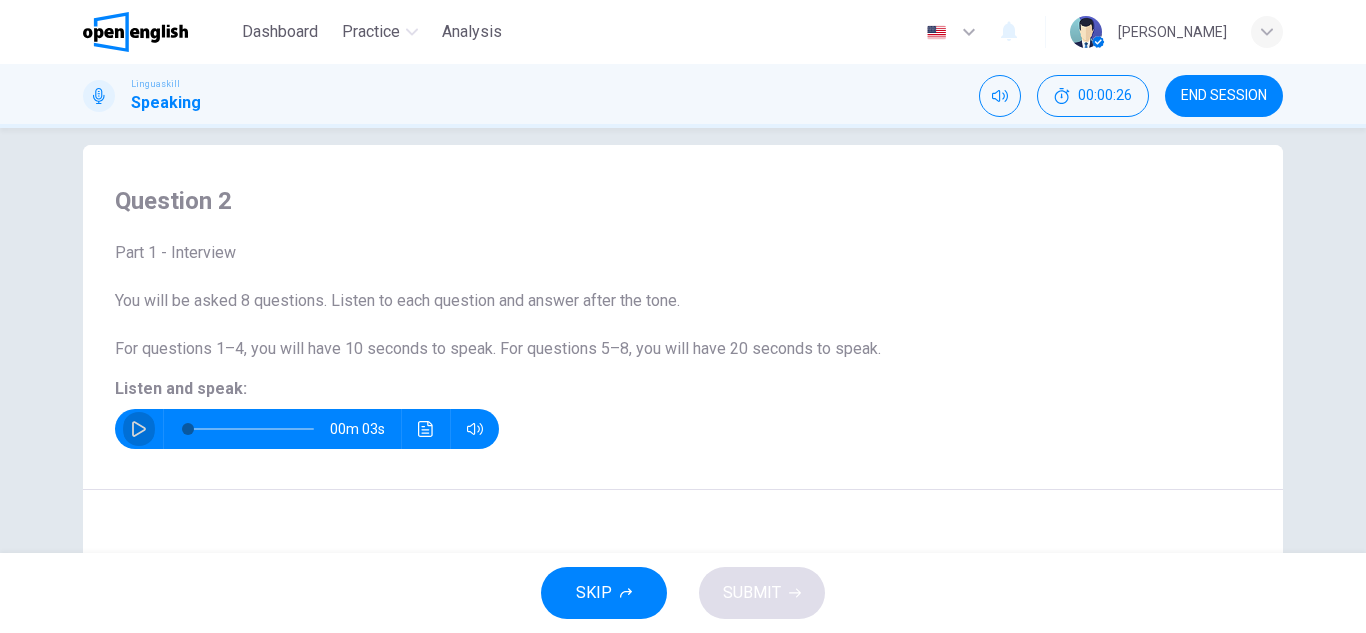 click at bounding box center [139, 429] 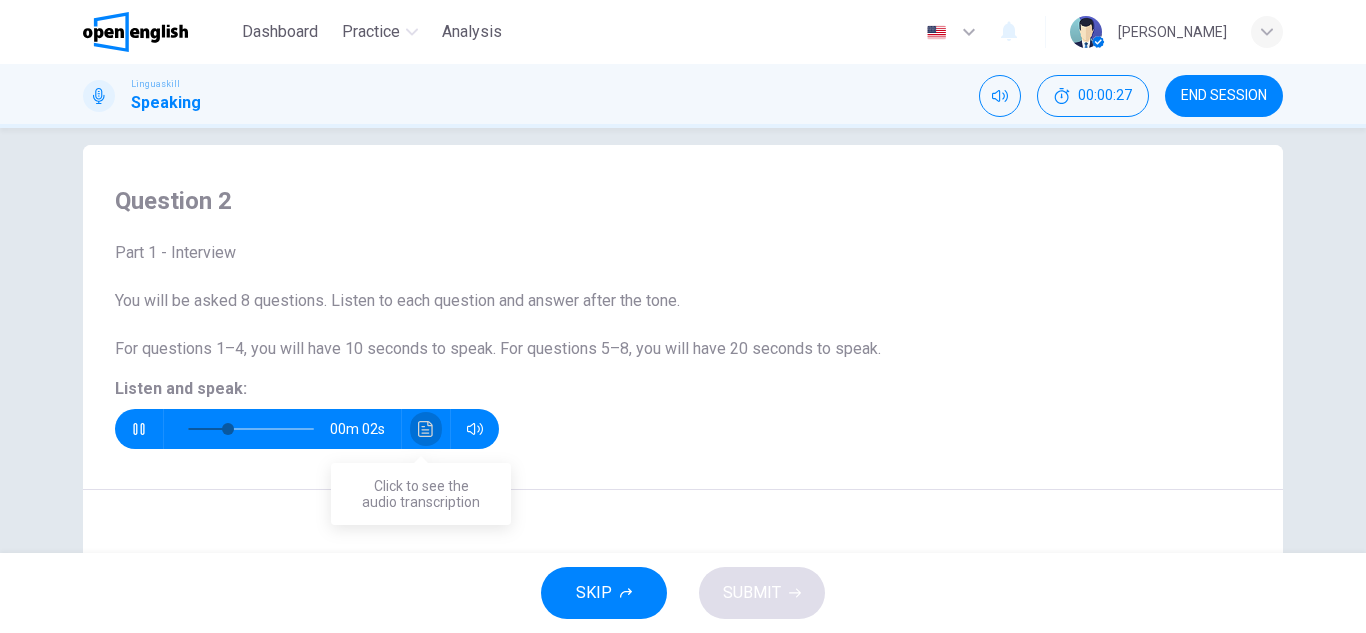 click 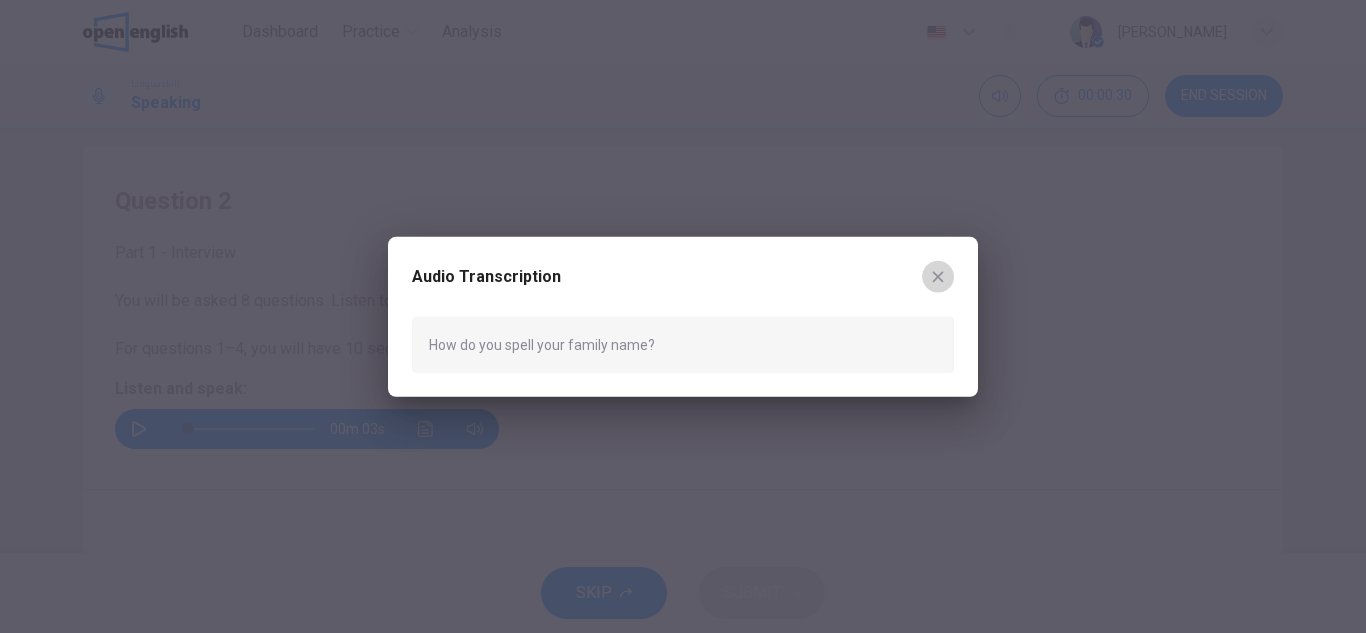 click 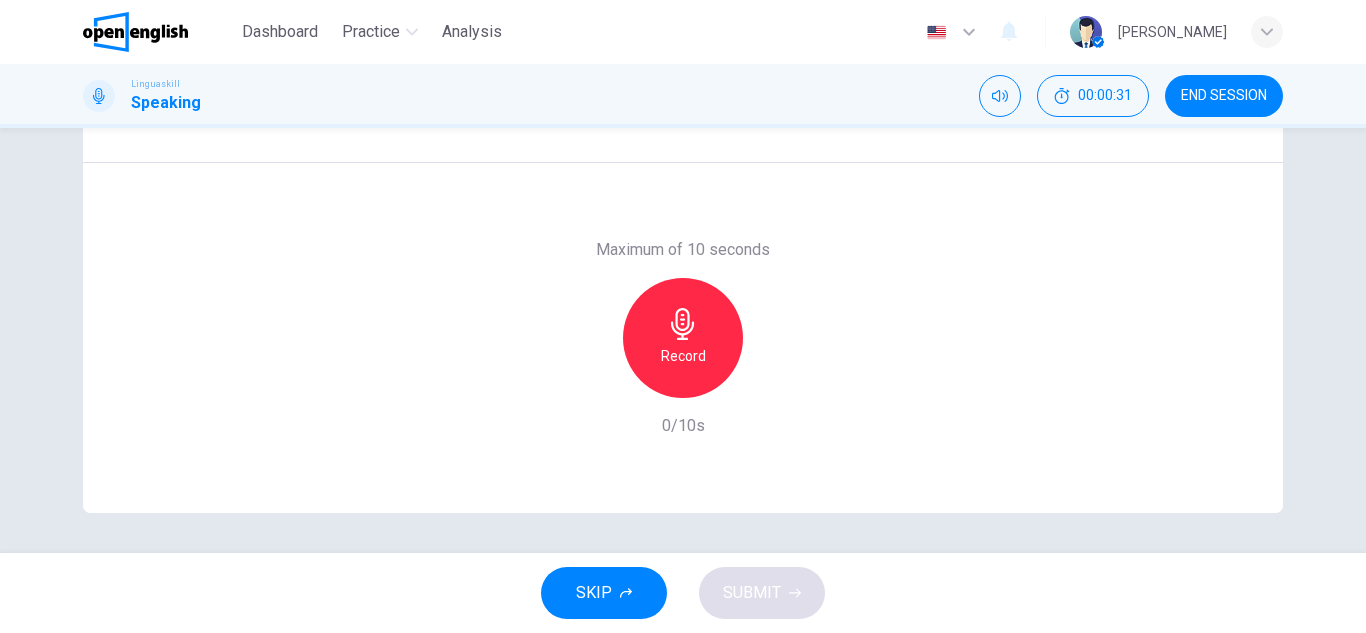 scroll, scrollTop: 250, scrollLeft: 0, axis: vertical 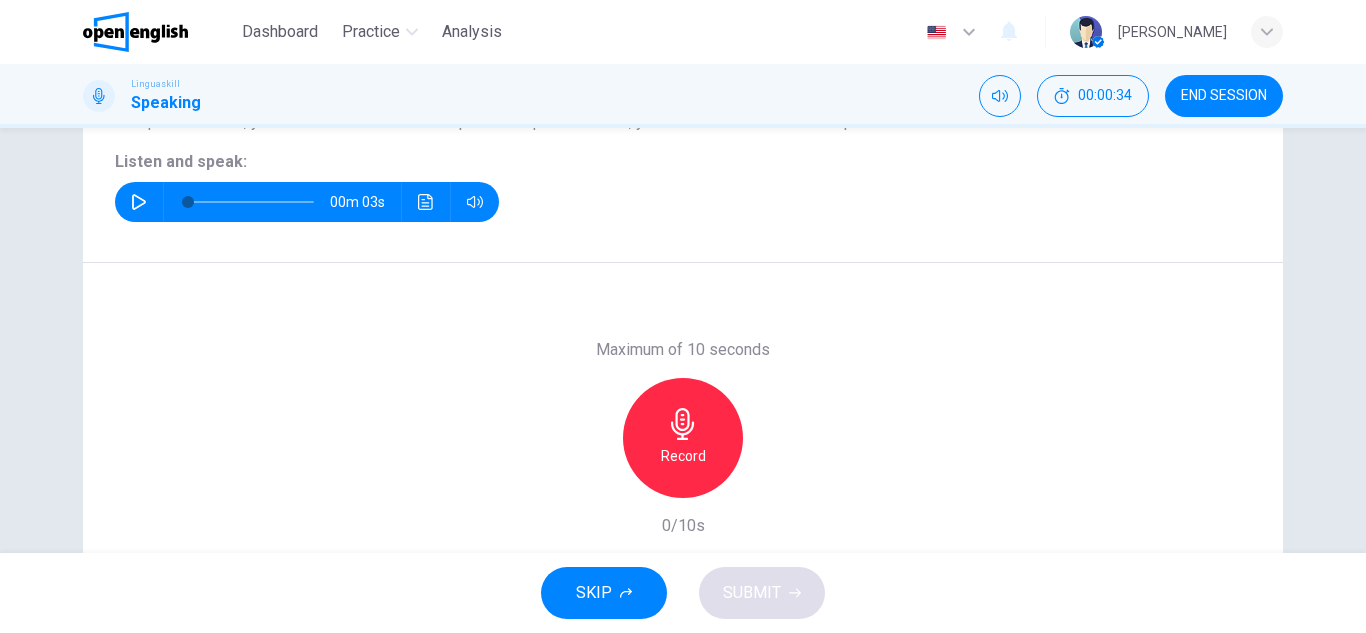 click 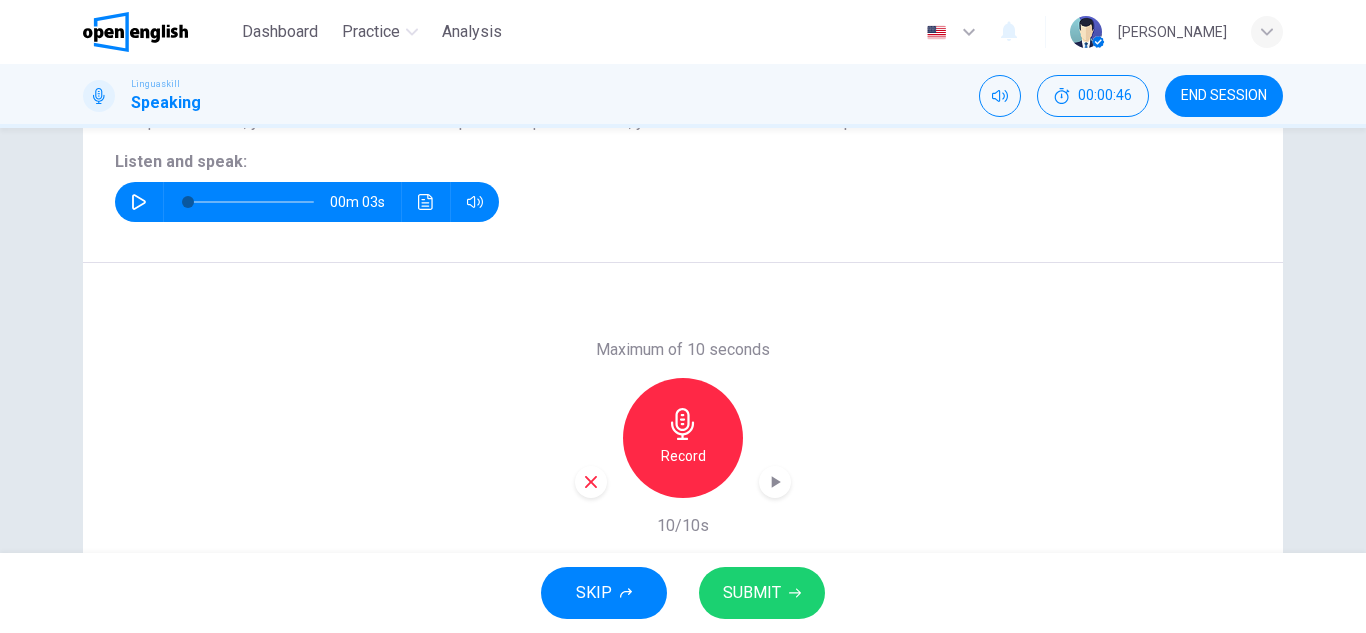 click on "SUBMIT" at bounding box center [752, 593] 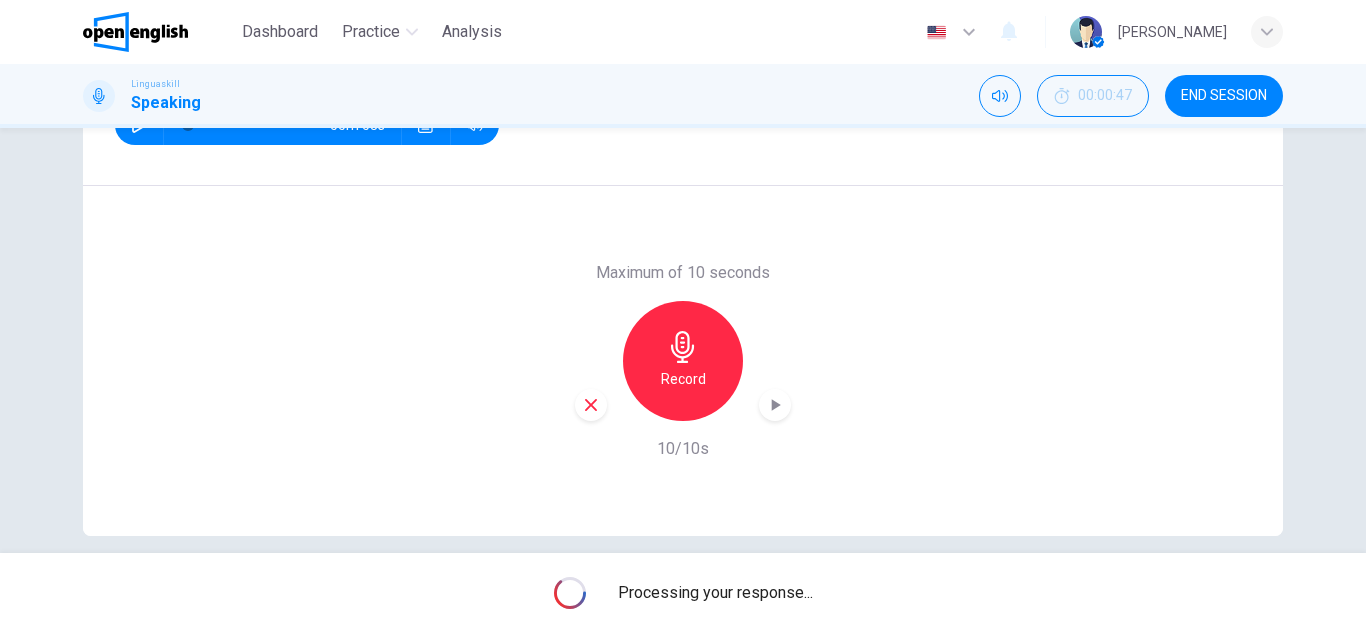 scroll, scrollTop: 350, scrollLeft: 0, axis: vertical 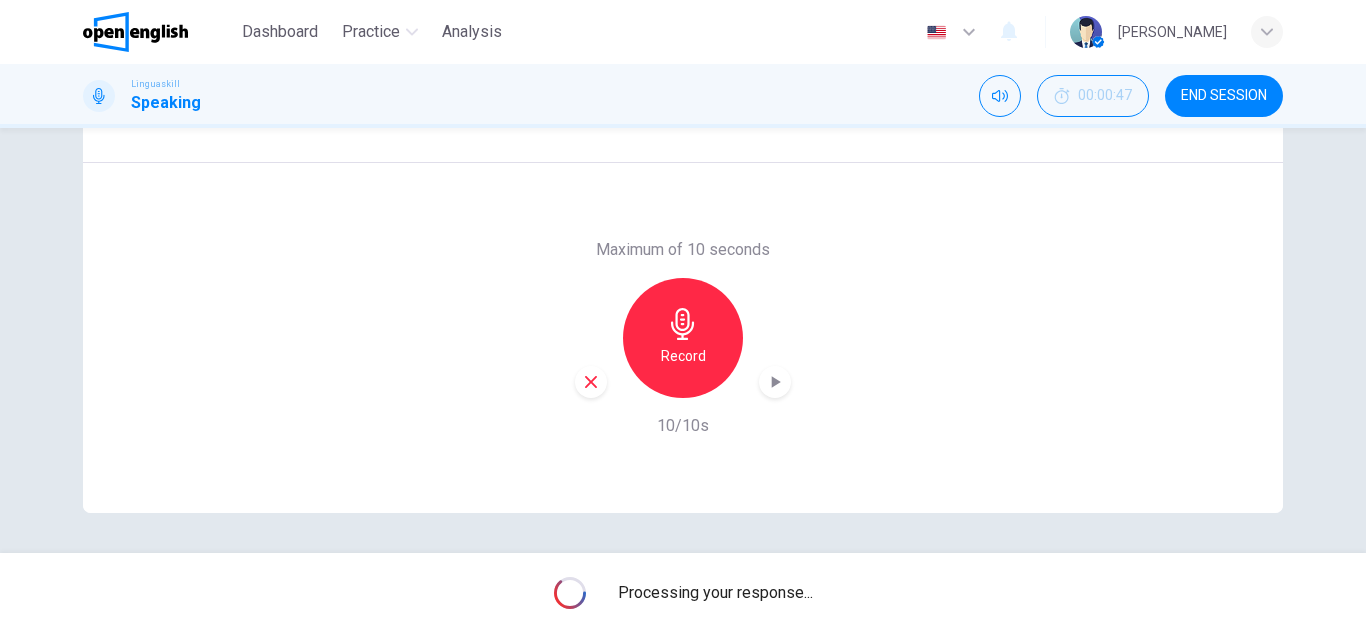 click 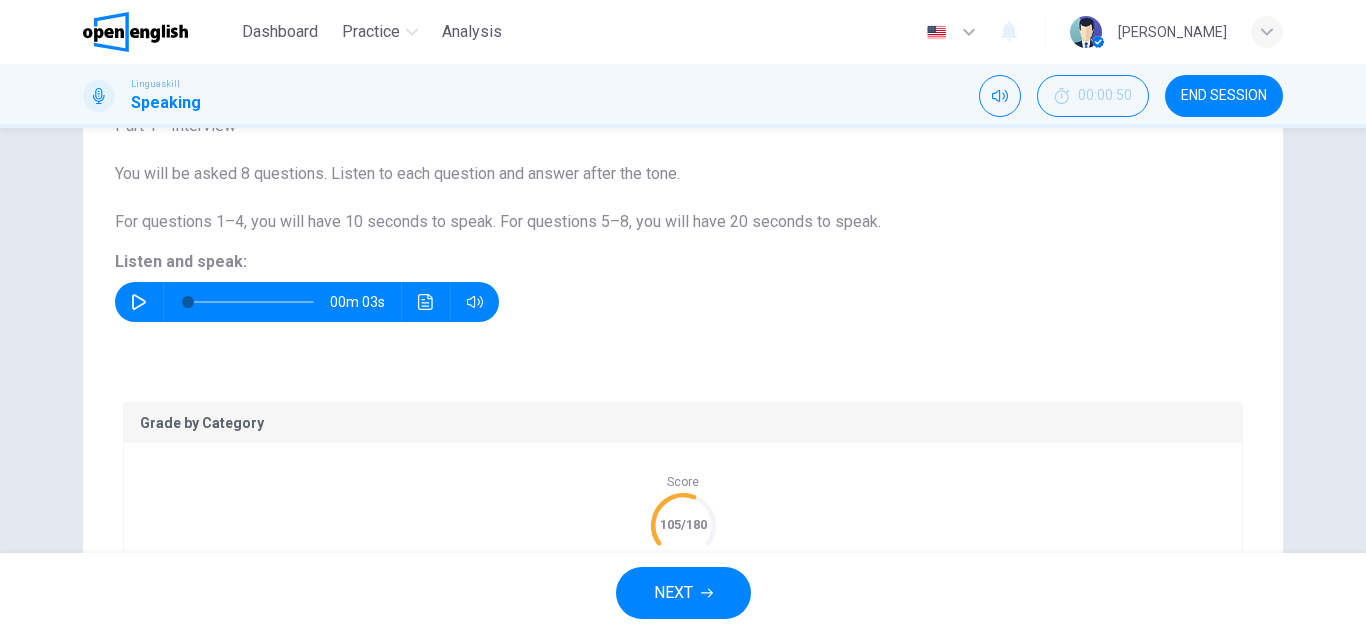 click on "00m 03s" at bounding box center (683, 302) 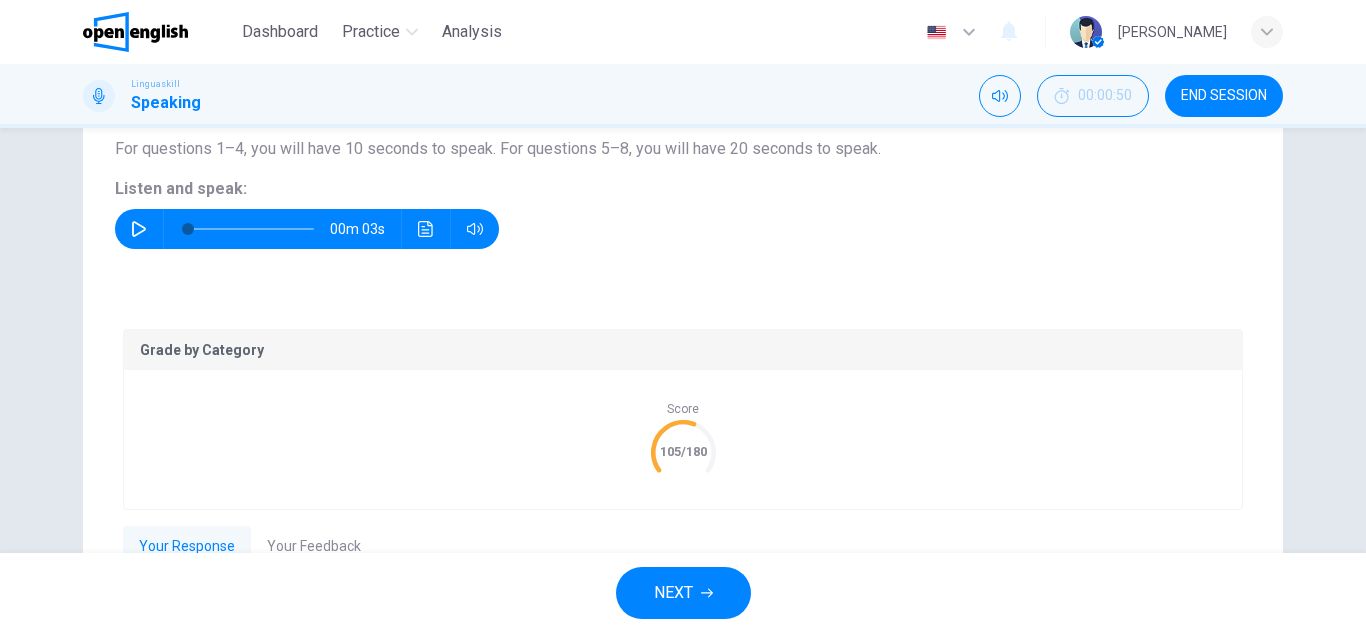 scroll, scrollTop: 423, scrollLeft: 0, axis: vertical 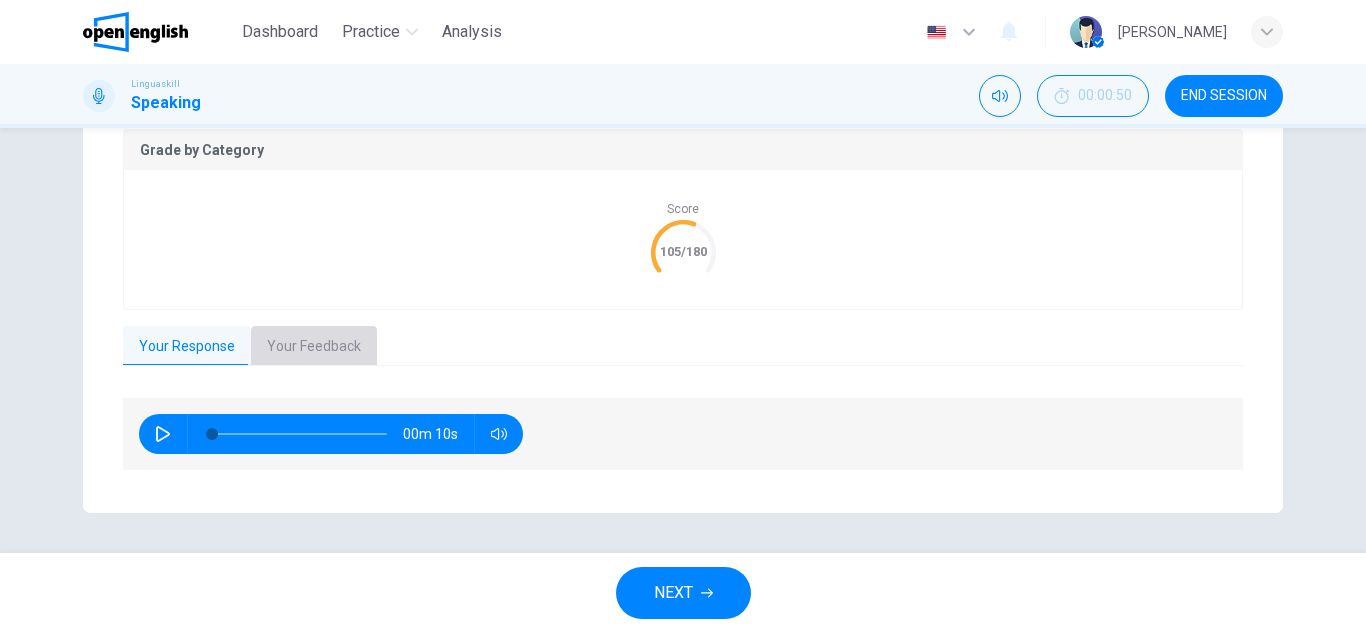 click on "Your Feedback" at bounding box center [314, 347] 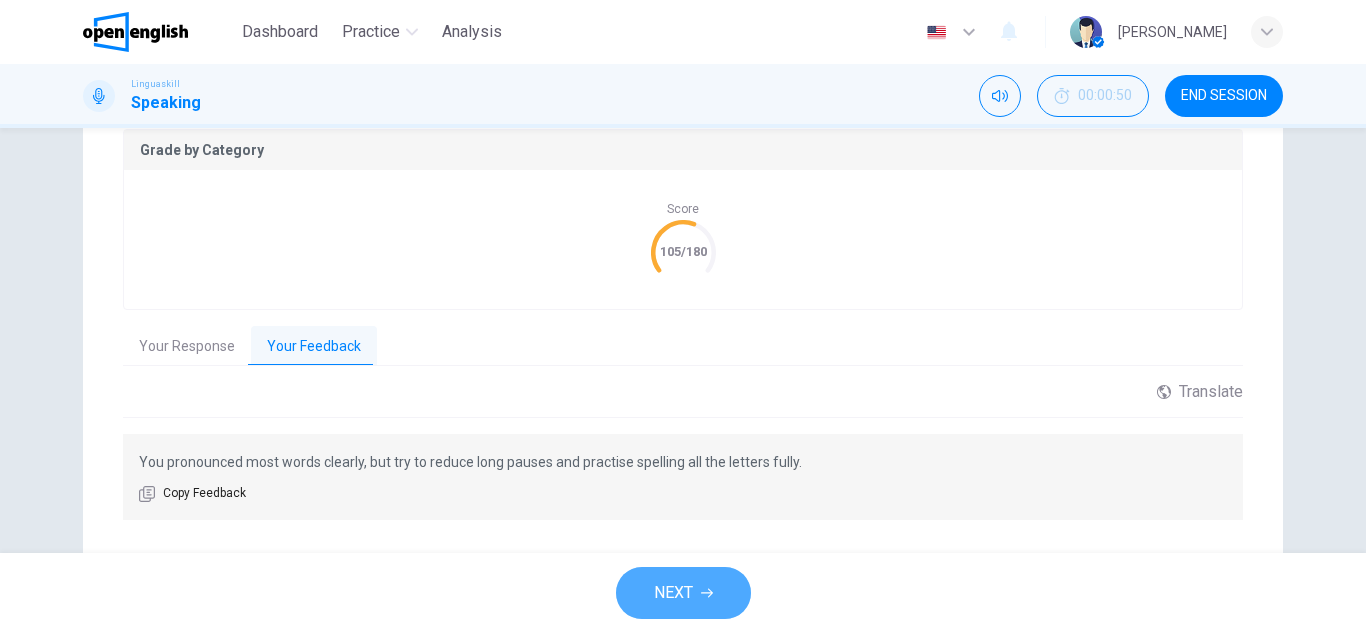 click 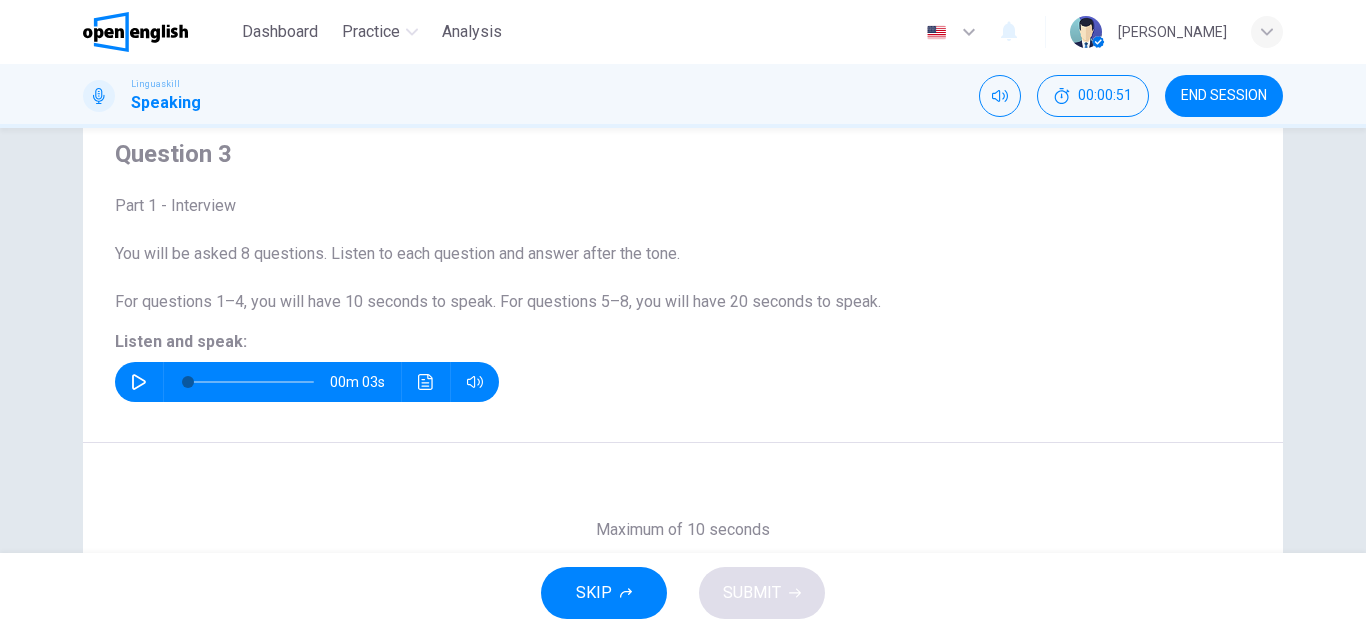 scroll, scrollTop: 50, scrollLeft: 0, axis: vertical 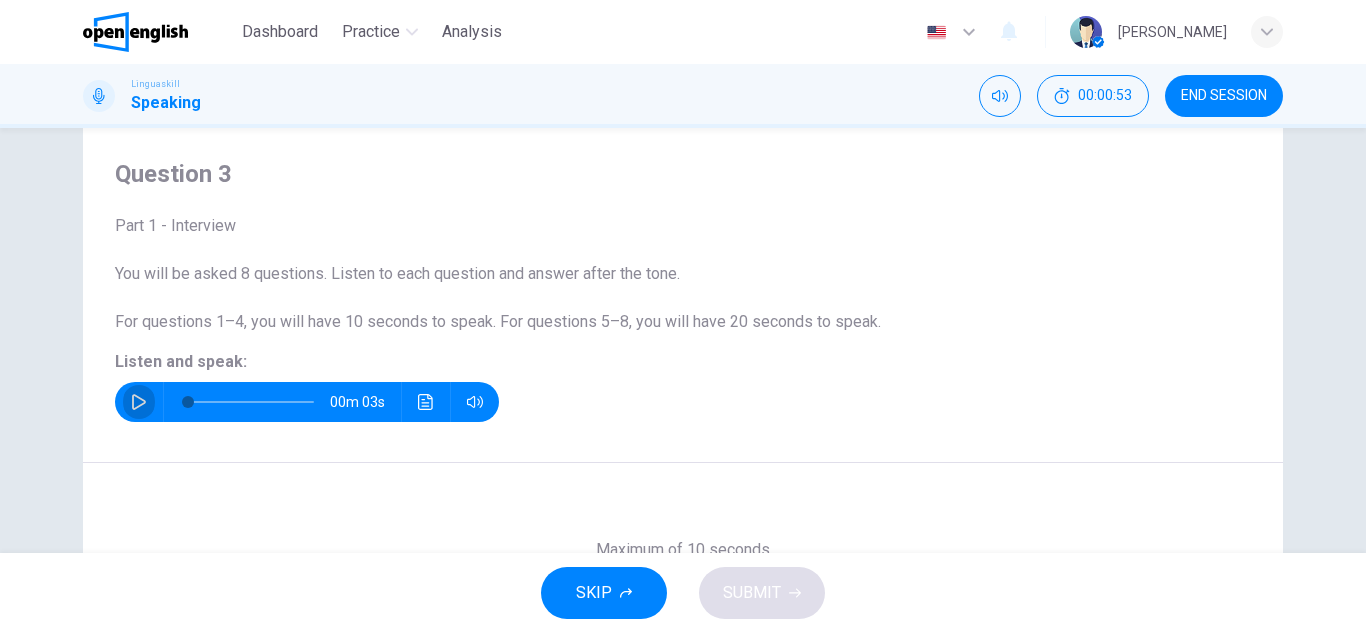 click 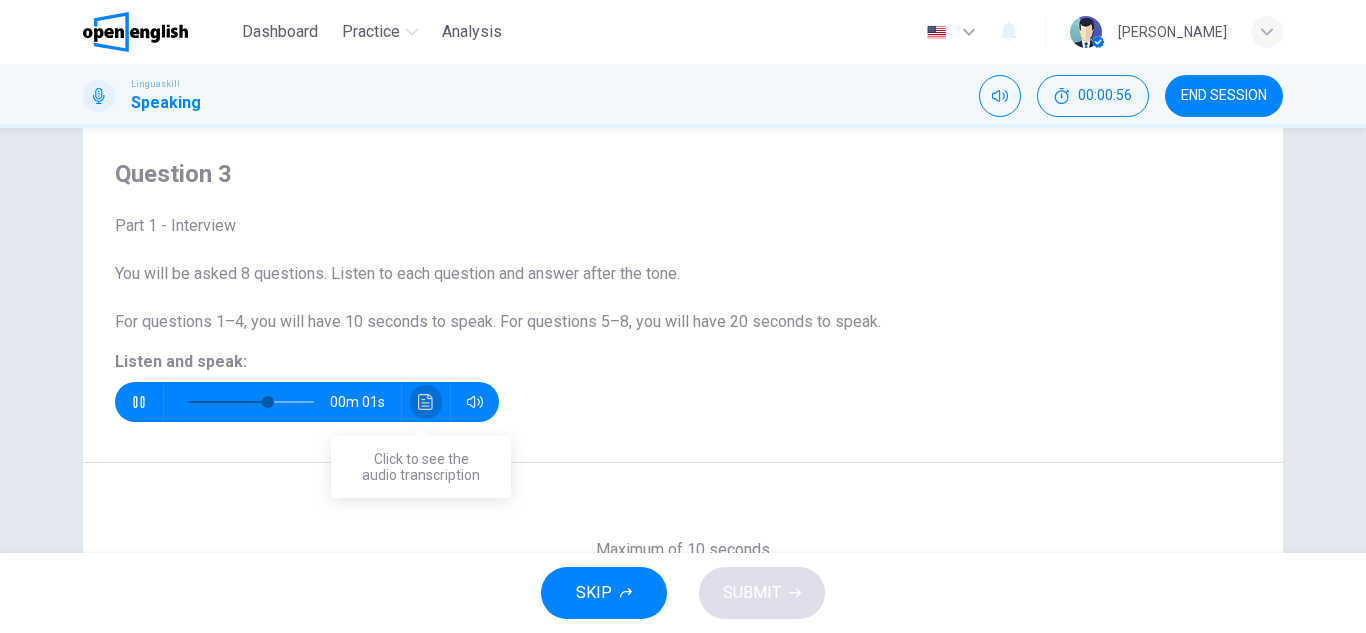 click at bounding box center [426, 402] 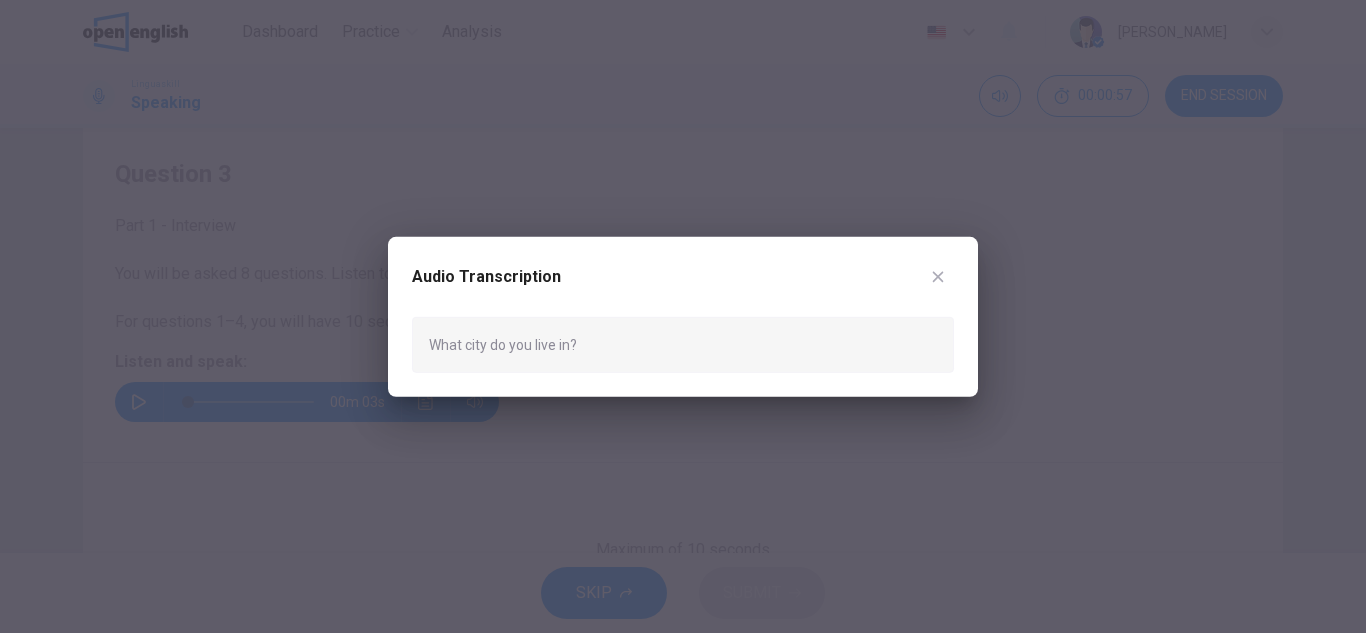 click at bounding box center [683, 316] 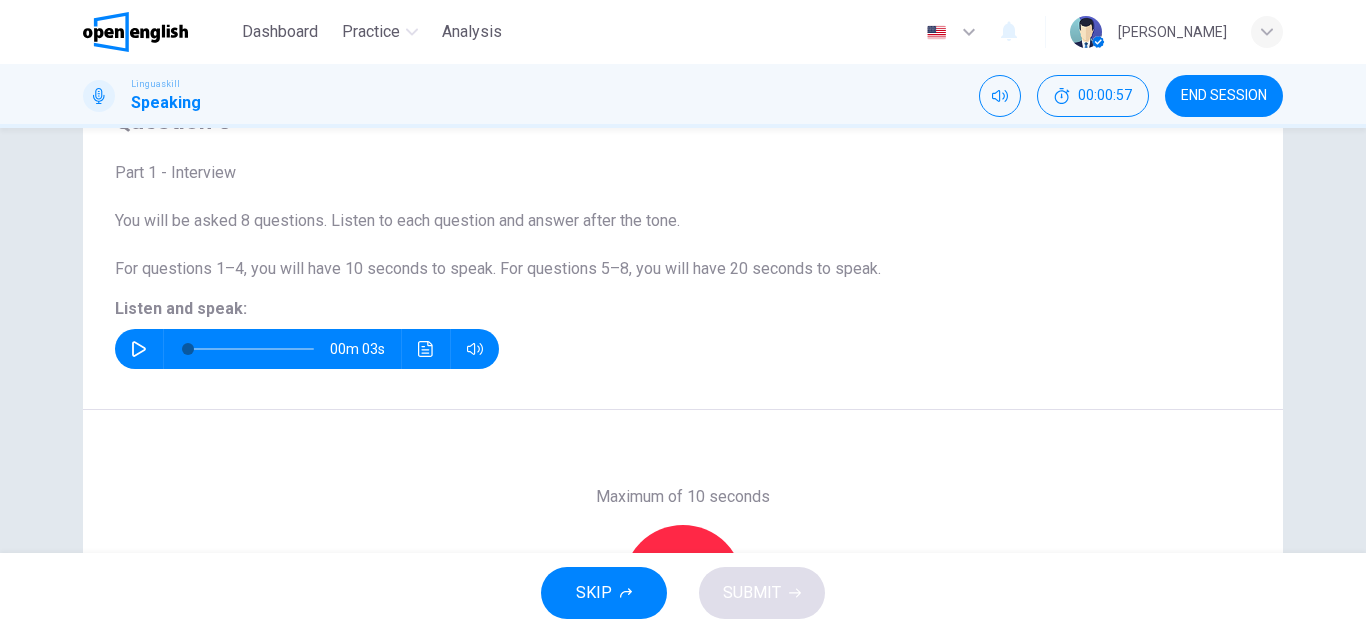 scroll, scrollTop: 150, scrollLeft: 0, axis: vertical 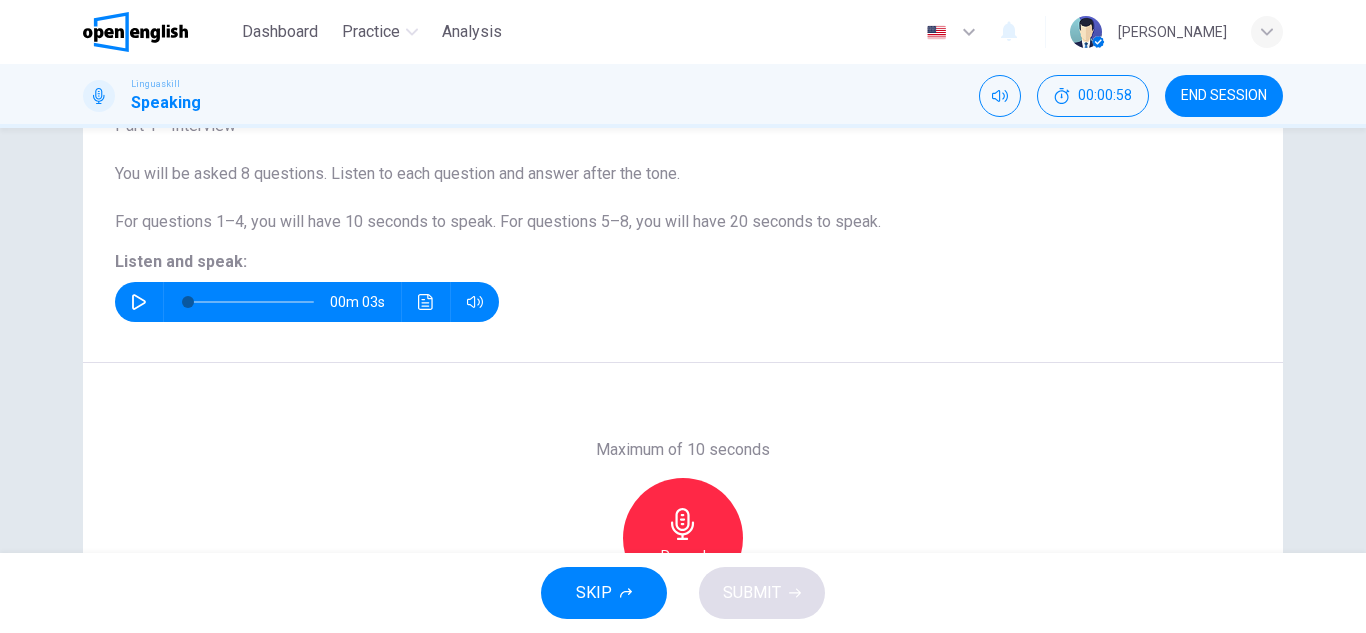 click on "Record" at bounding box center (683, 538) 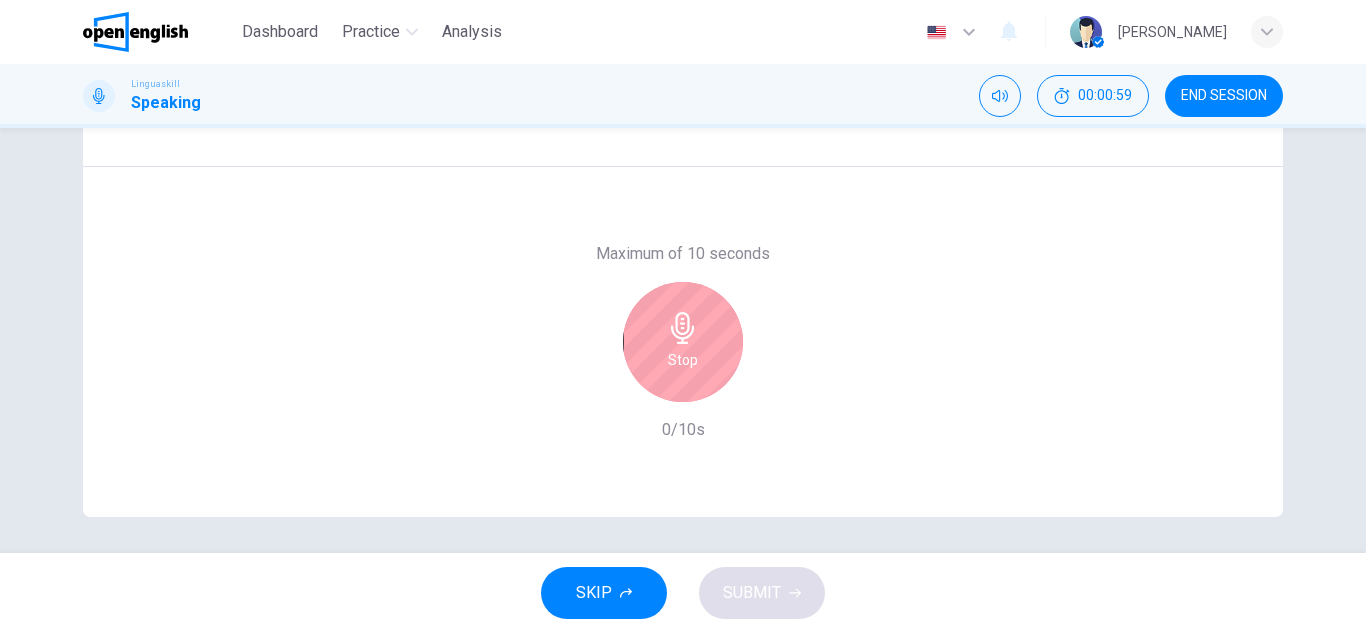 scroll, scrollTop: 350, scrollLeft: 0, axis: vertical 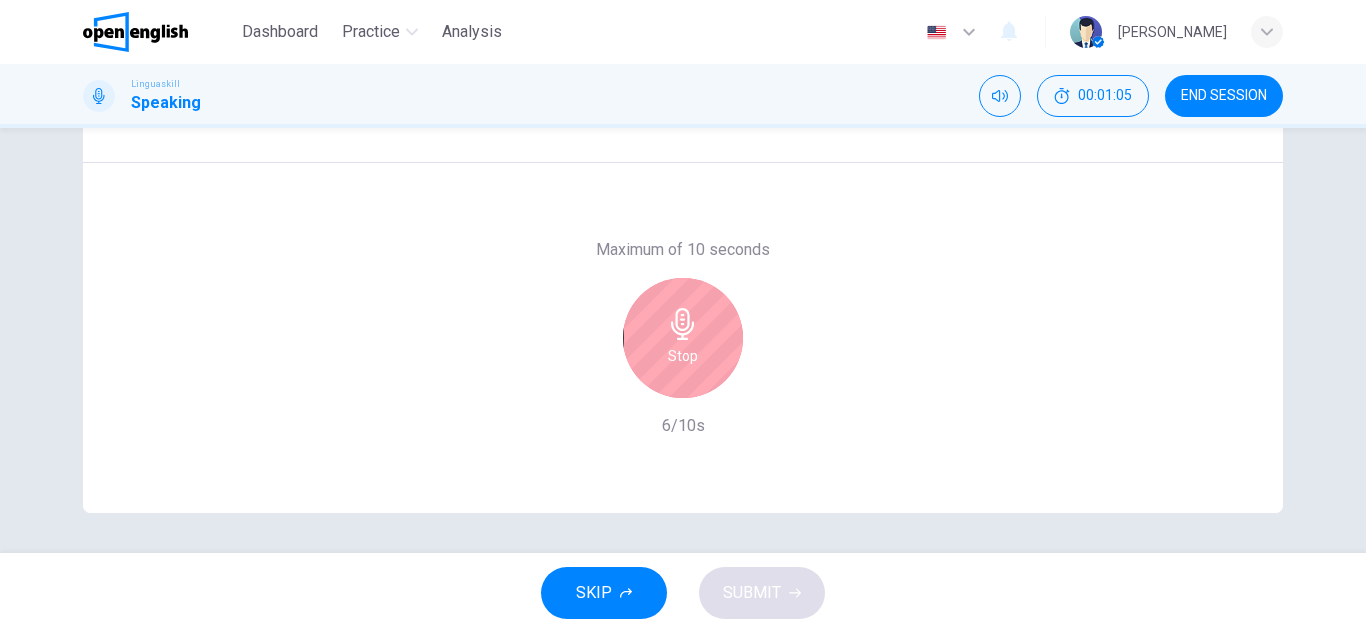 click on "SKIP" at bounding box center [604, 593] 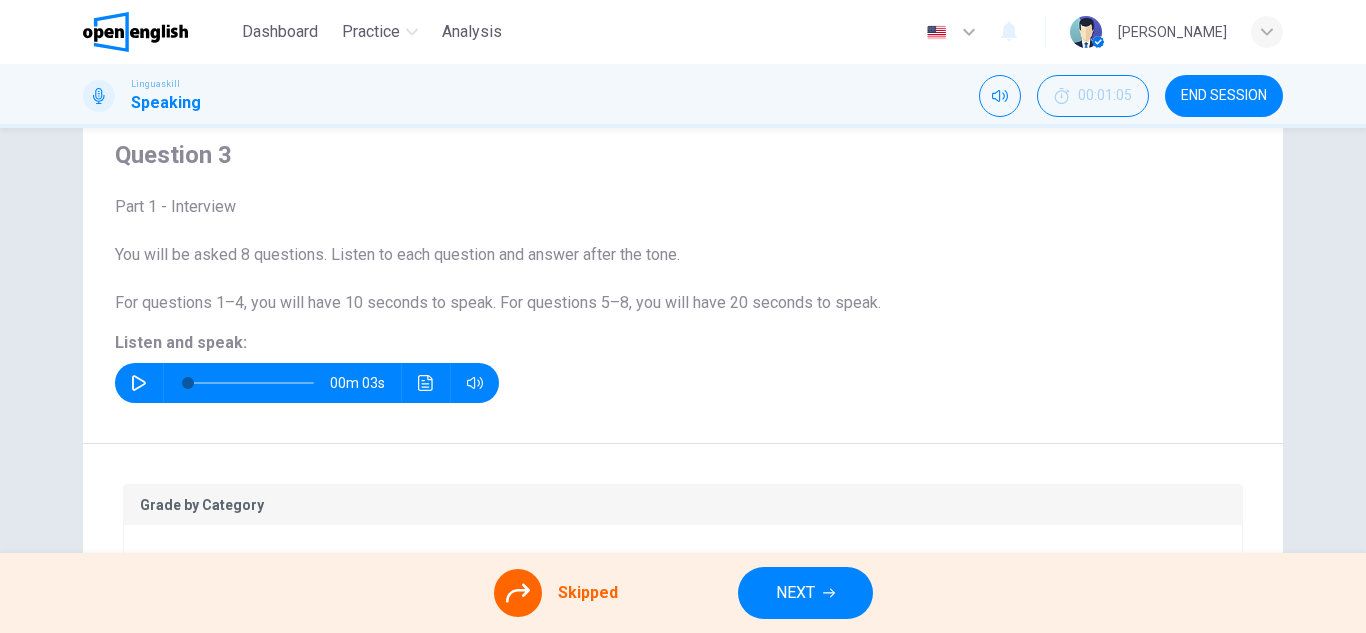 scroll, scrollTop: 50, scrollLeft: 0, axis: vertical 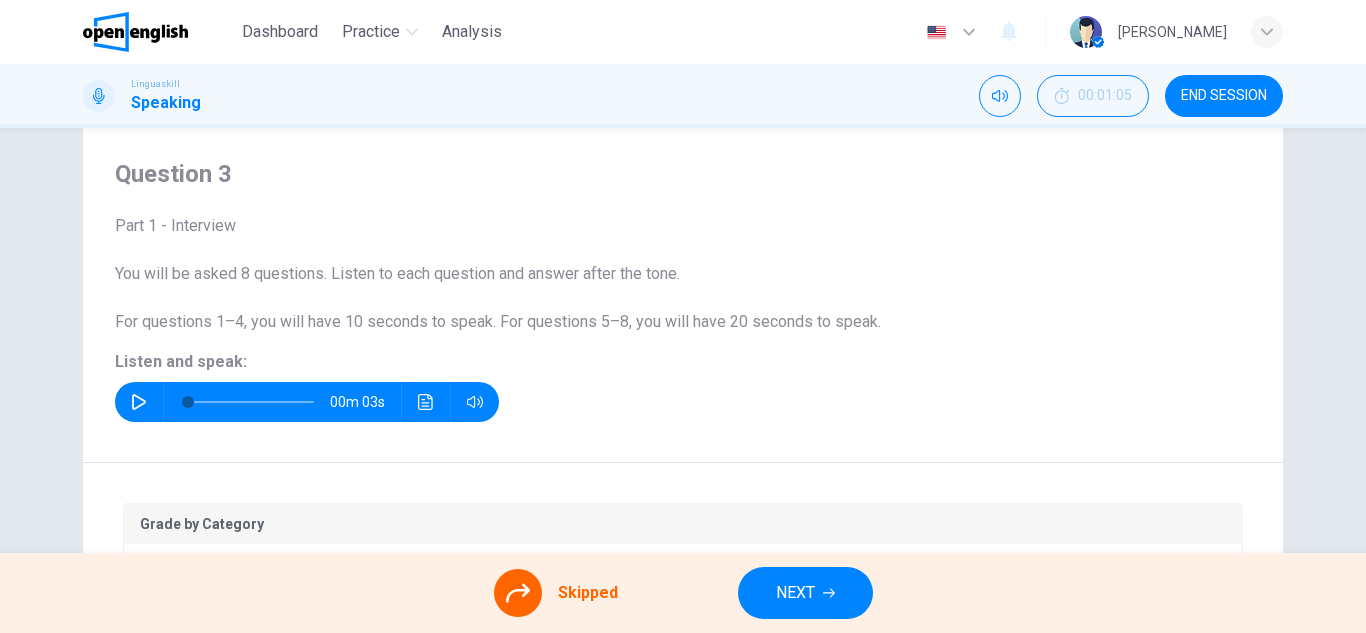 click at bounding box center (518, 593) 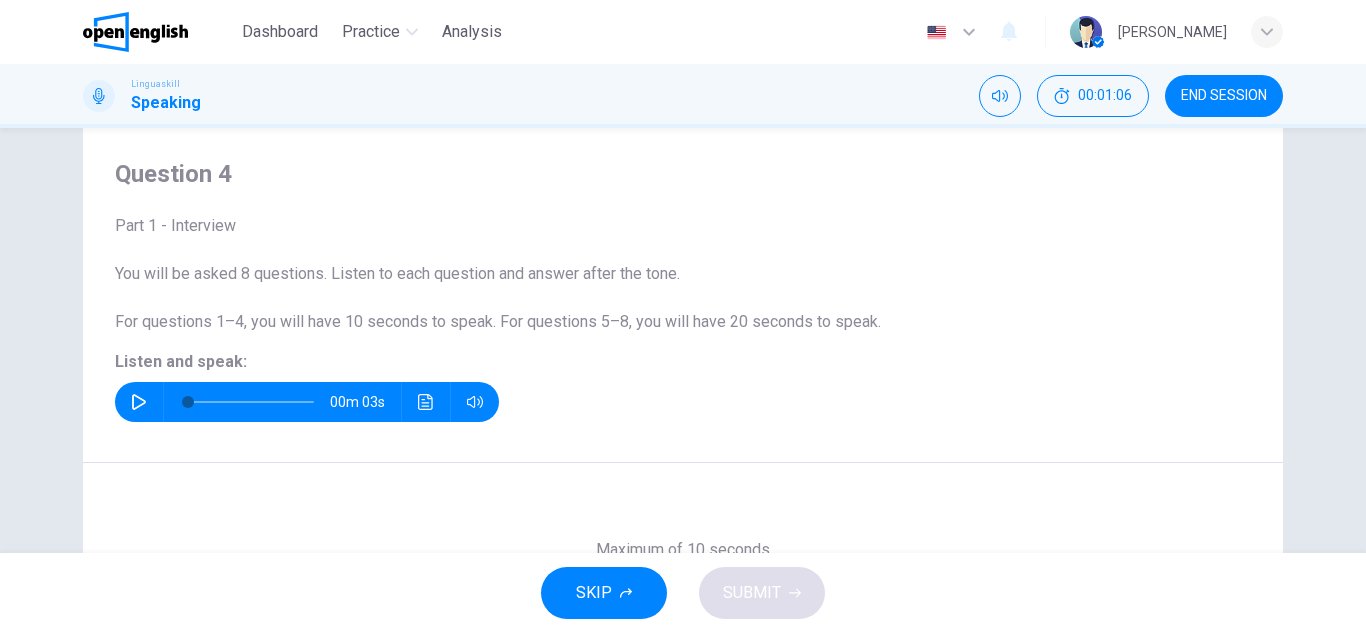 click 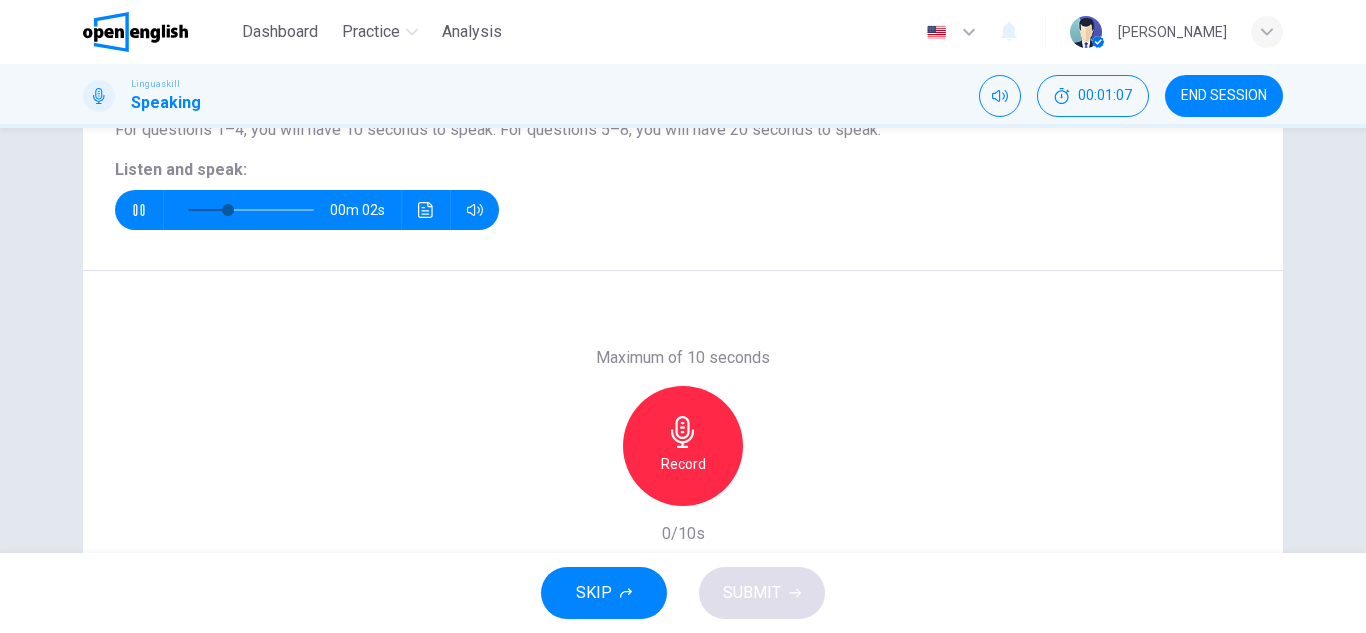scroll, scrollTop: 250, scrollLeft: 0, axis: vertical 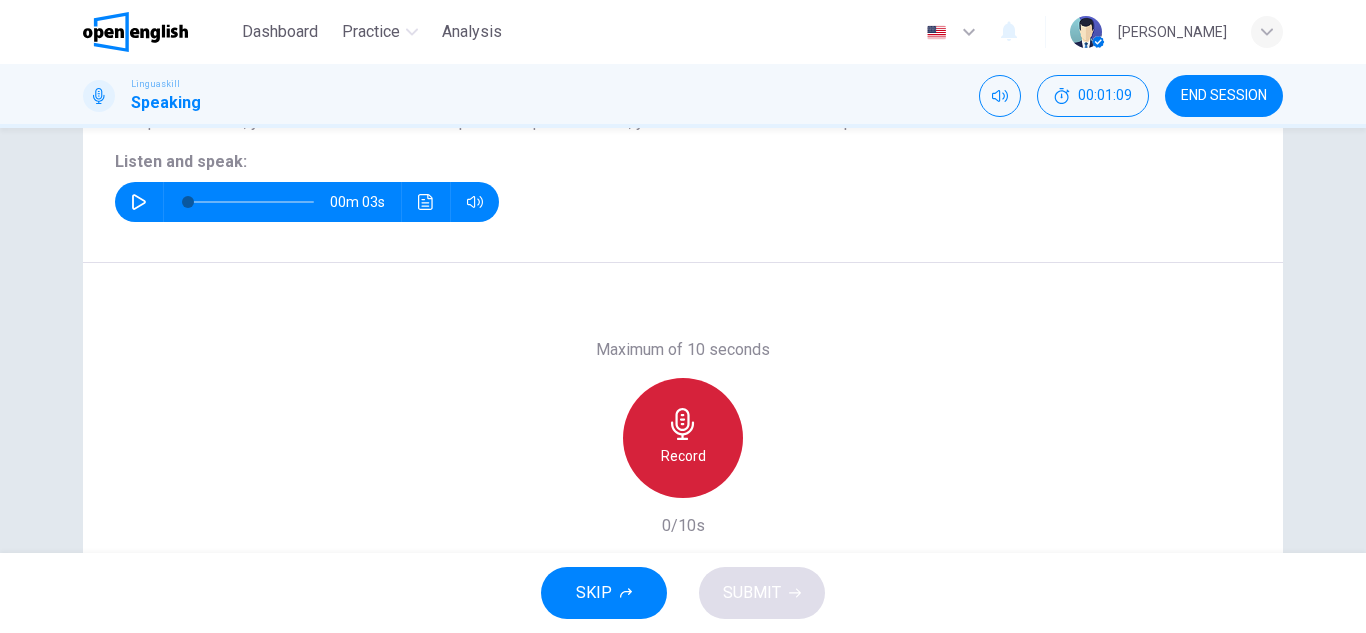click on "Record" at bounding box center [683, 438] 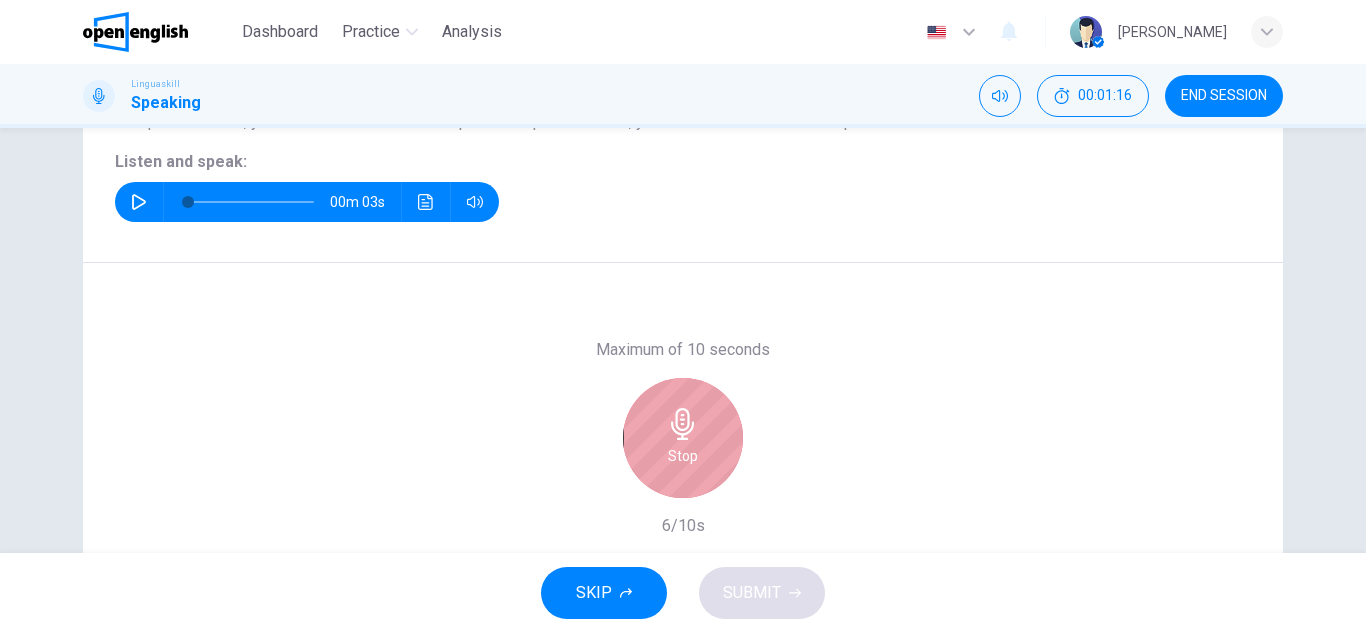 click on "Stop" at bounding box center (683, 438) 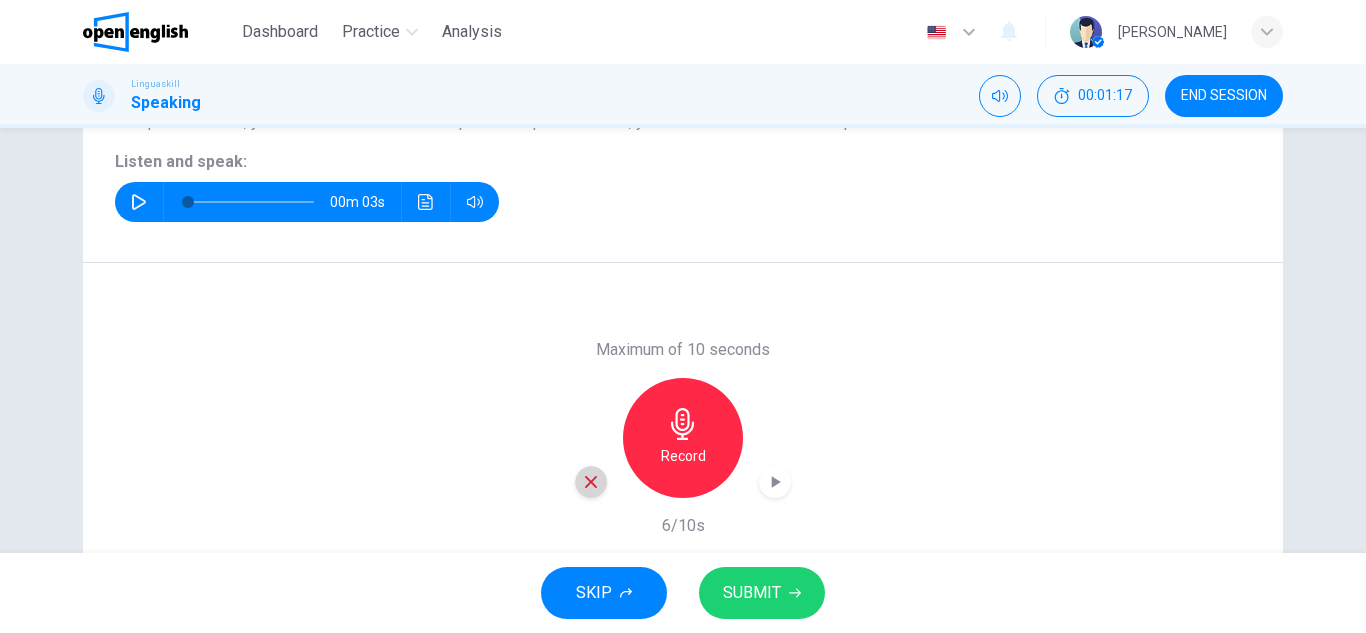 click 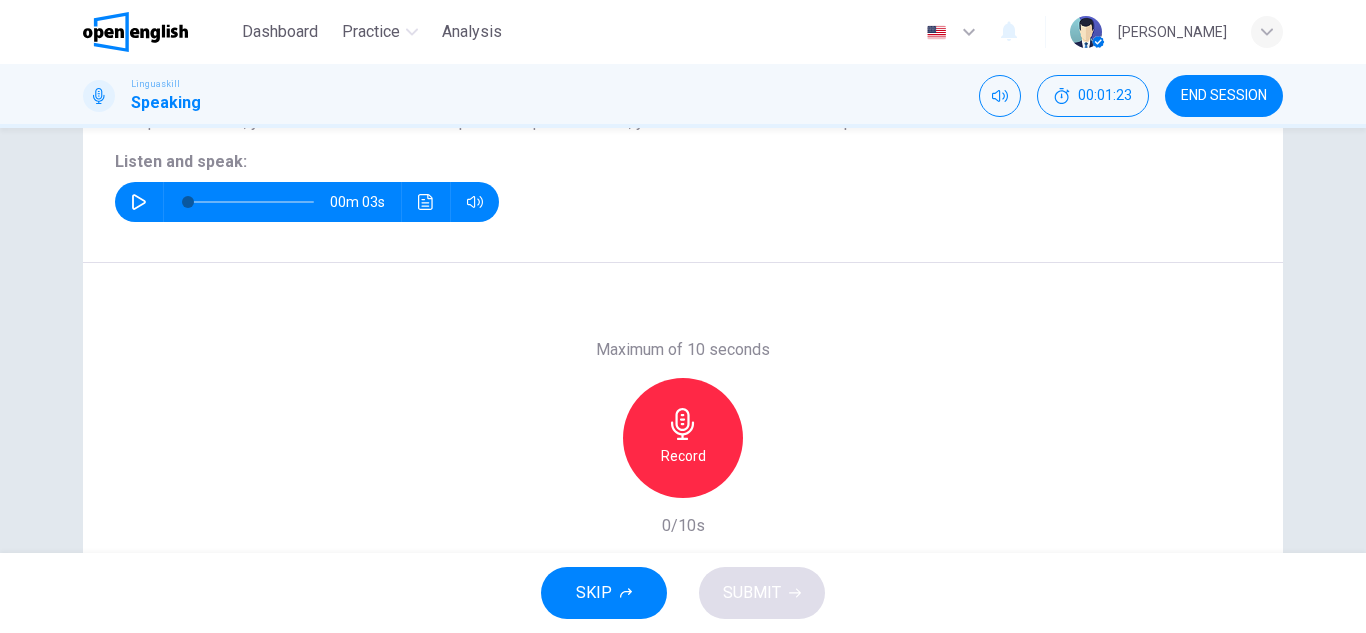 click on "Record" at bounding box center (683, 438) 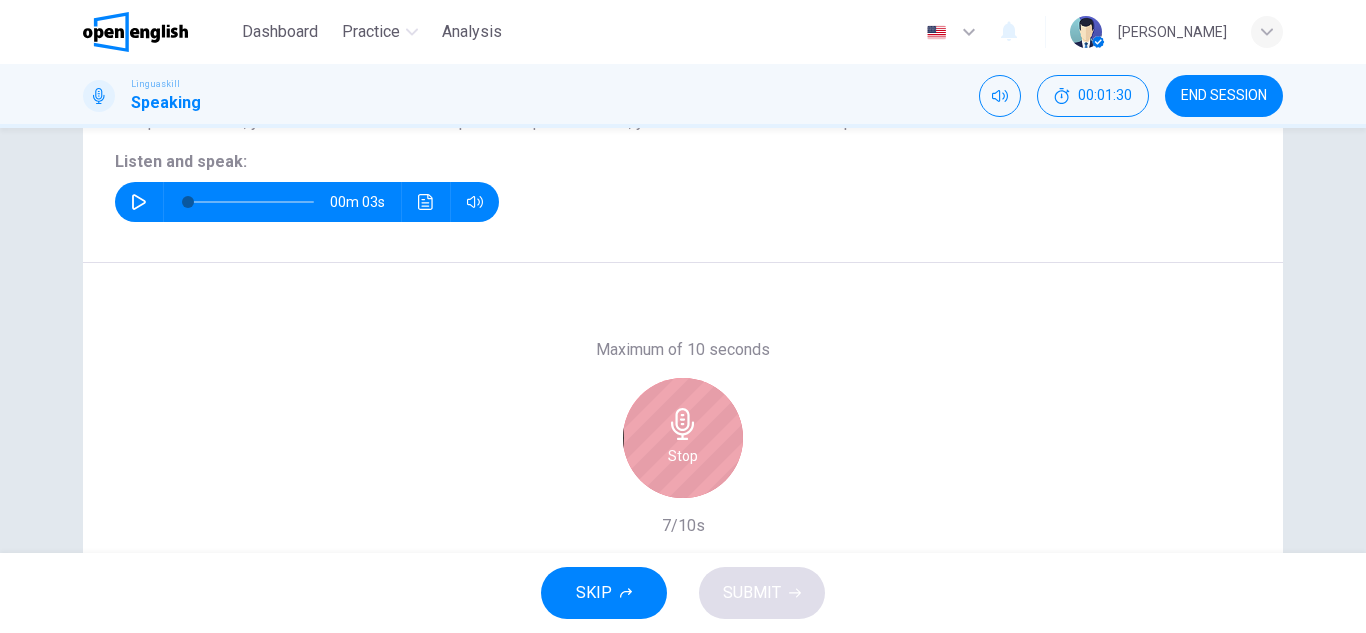 click 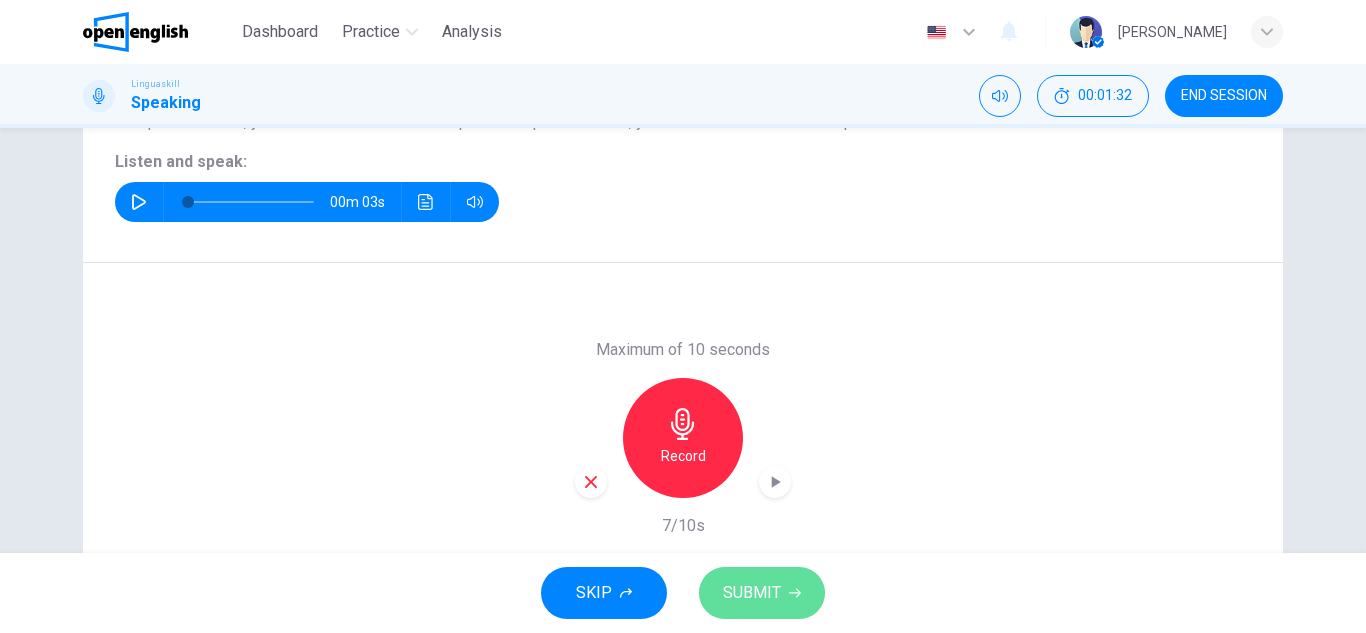 click on "SUBMIT" at bounding box center (752, 593) 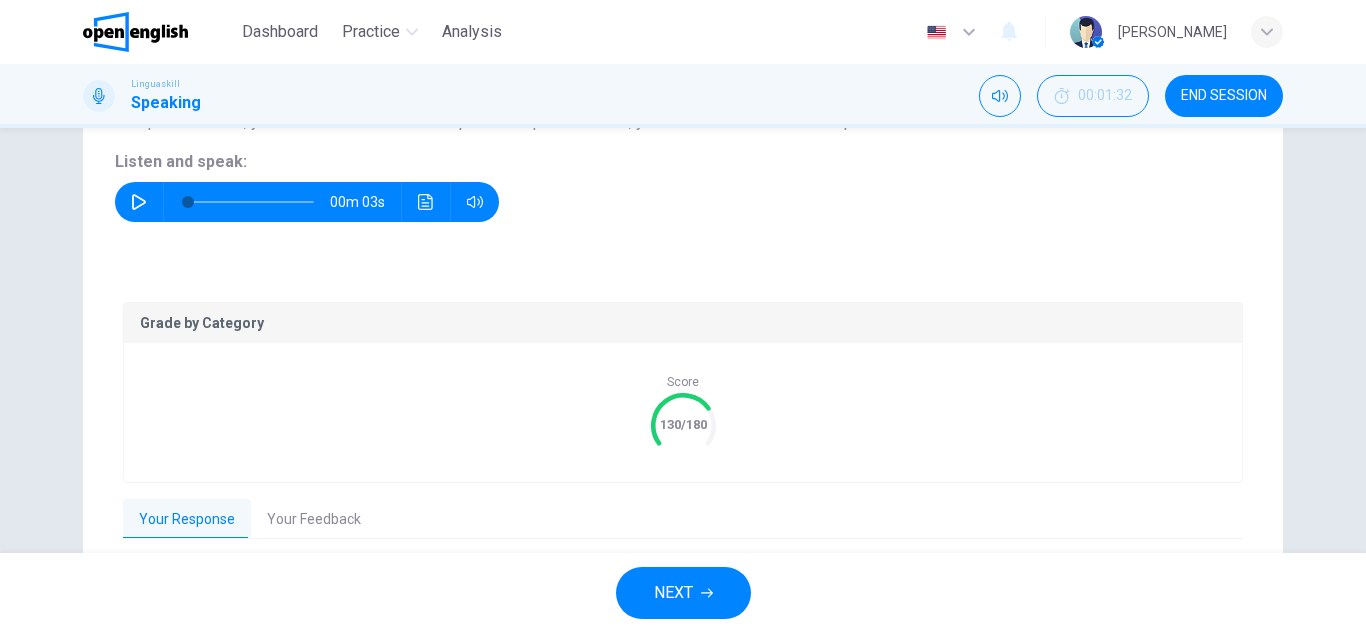 click on "Question   4 Part 1 - Interview You will be asked 8 questions. Listen to each question and answer after the tone. For questions 1–4, you will have 10 seconds to speak. For questions 5–8, you will have 20 seconds to speak. Listen and speak:  00m 03s" at bounding box center (683, 90) 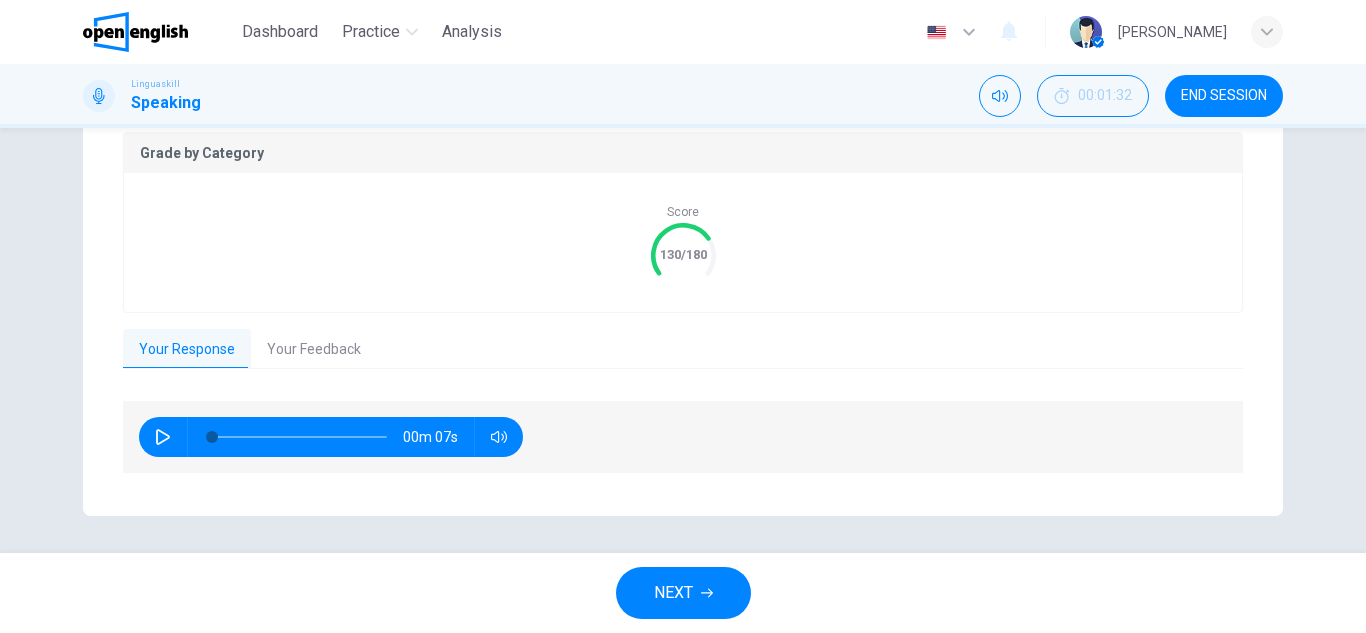 scroll, scrollTop: 423, scrollLeft: 0, axis: vertical 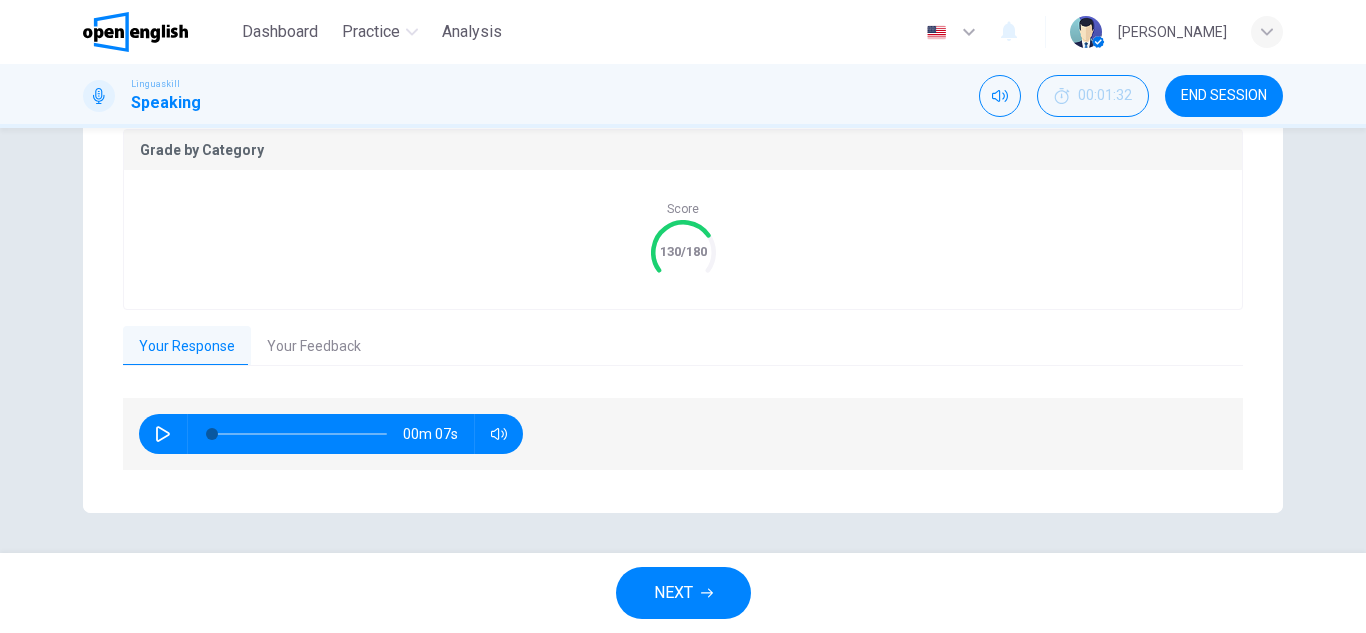 click on "Your Feedback" at bounding box center (314, 347) 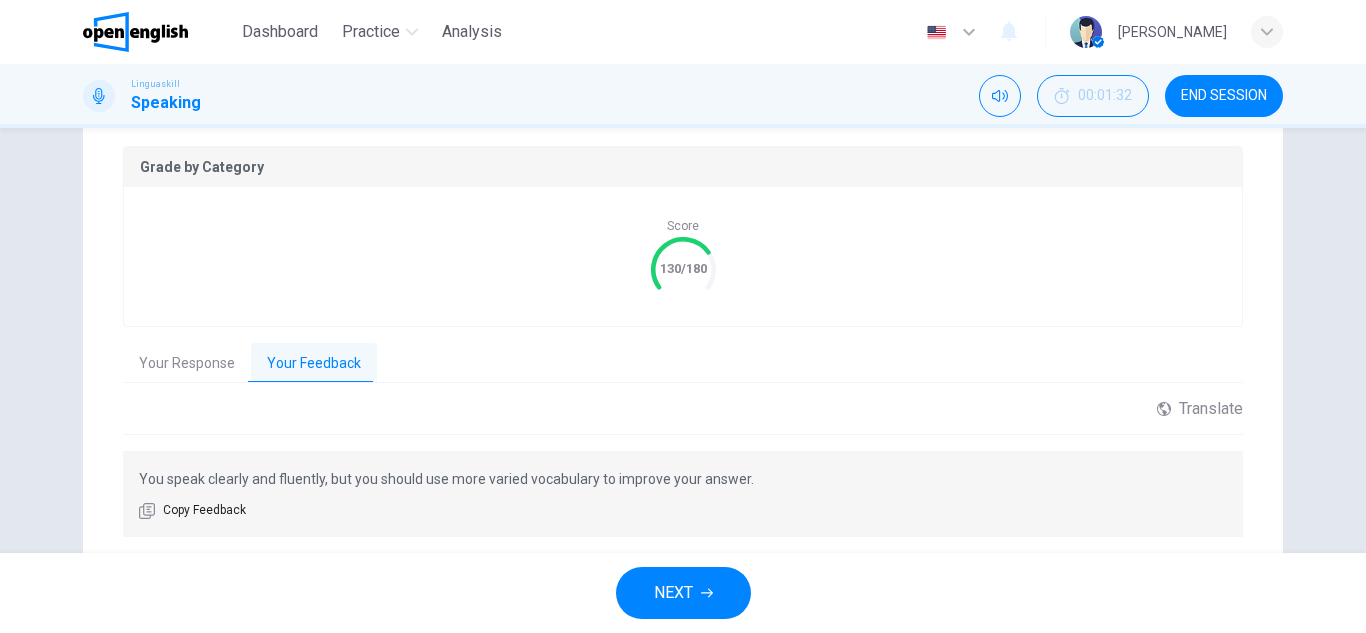 scroll, scrollTop: 272, scrollLeft: 0, axis: vertical 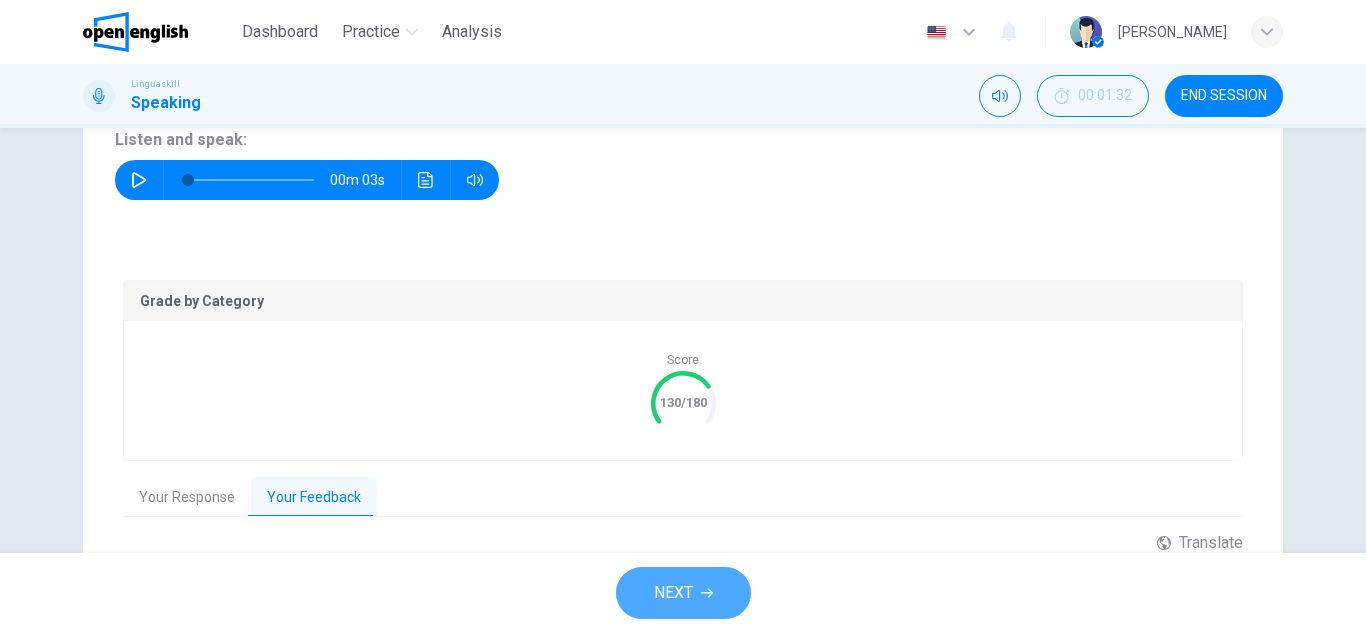 click on "NEXT" at bounding box center [683, 593] 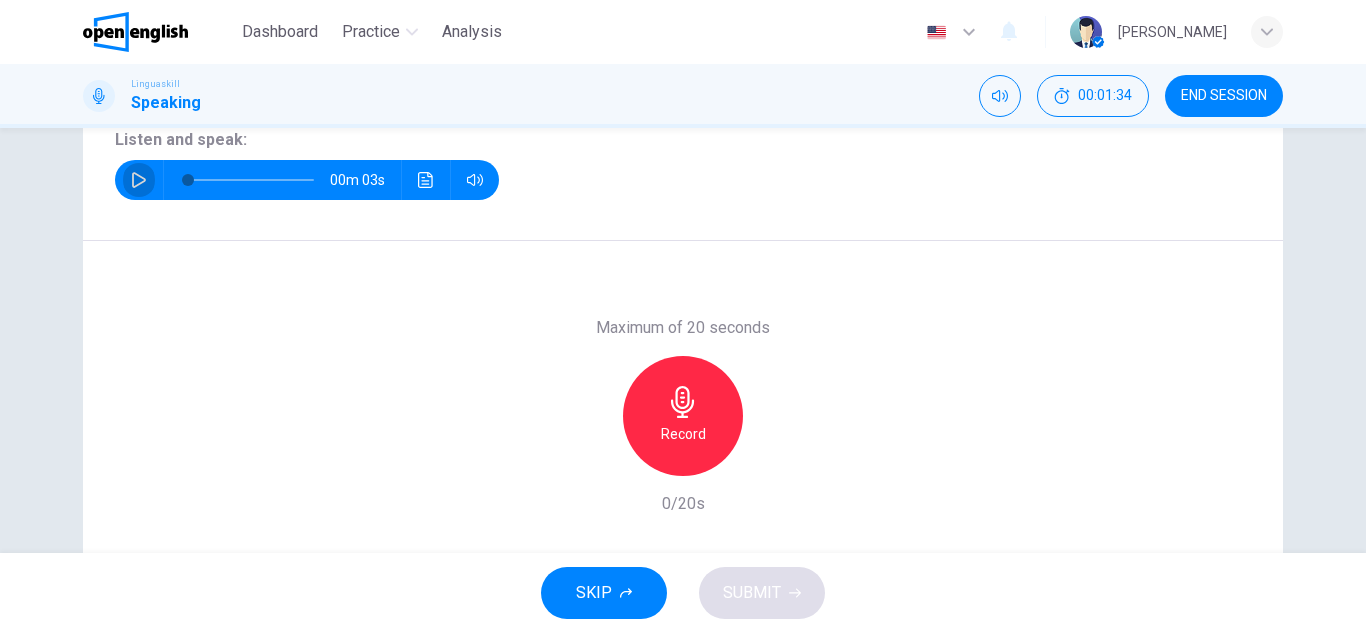 click at bounding box center [139, 180] 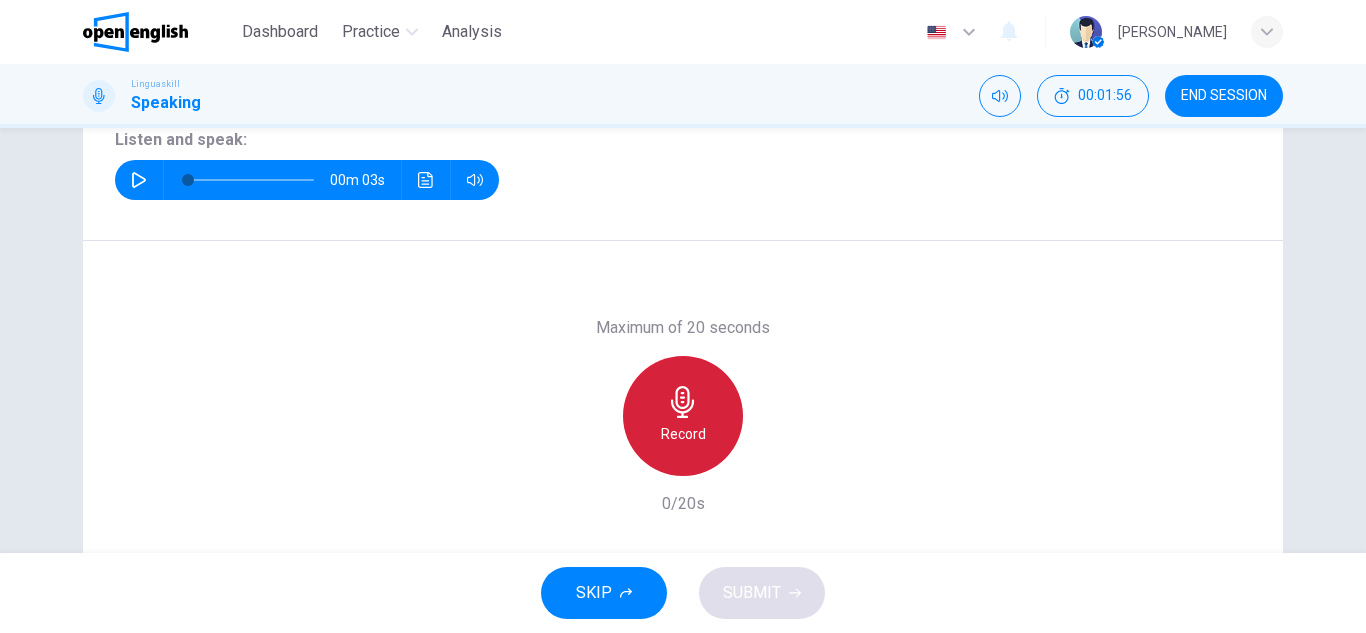 click on "Record" at bounding box center (683, 434) 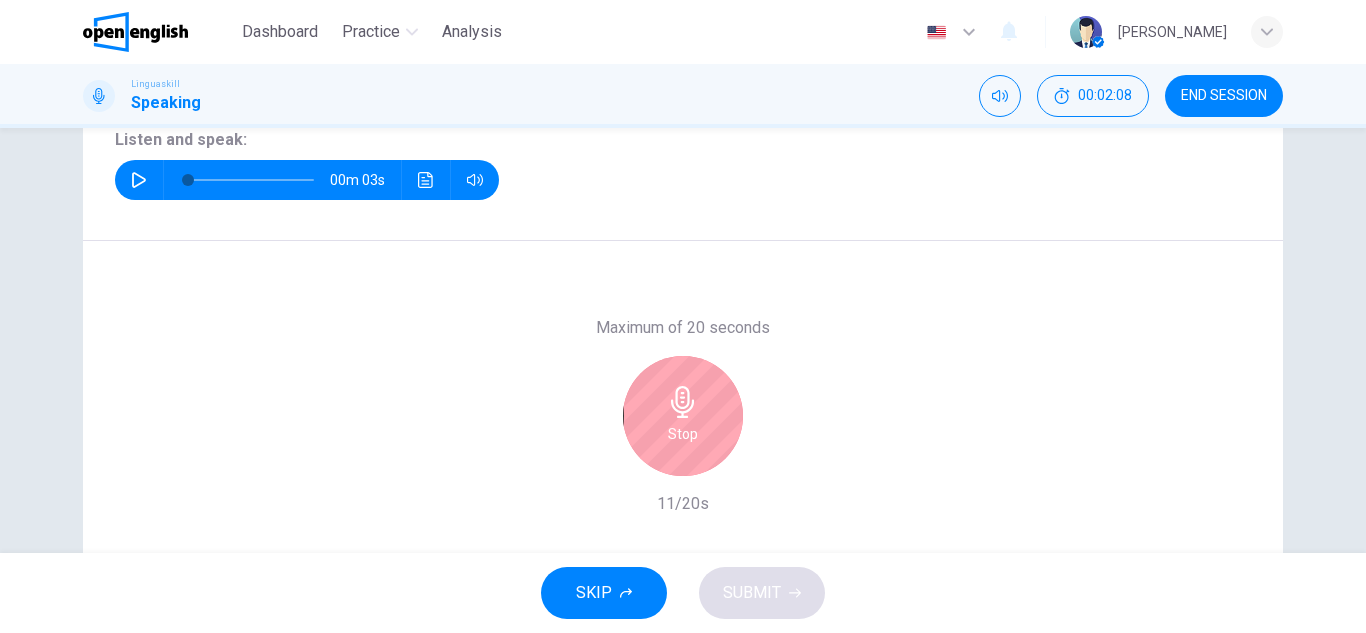 click on "Stop" at bounding box center (683, 416) 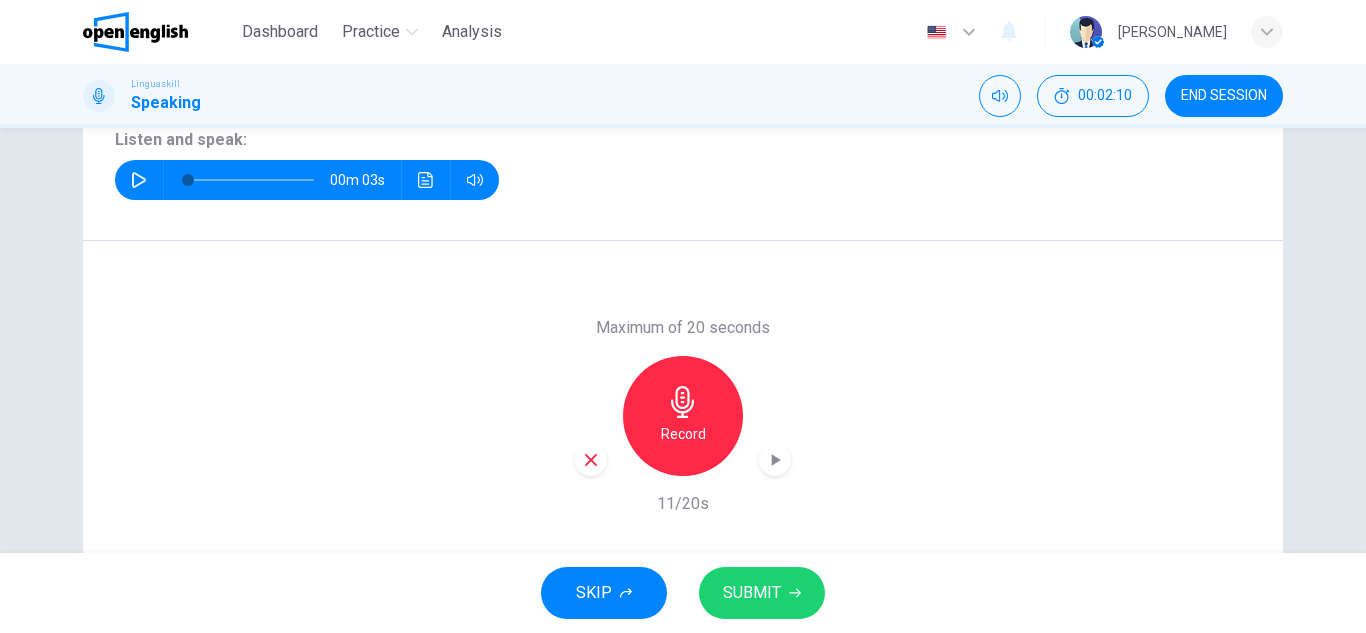 click on "SUBMIT" at bounding box center (752, 593) 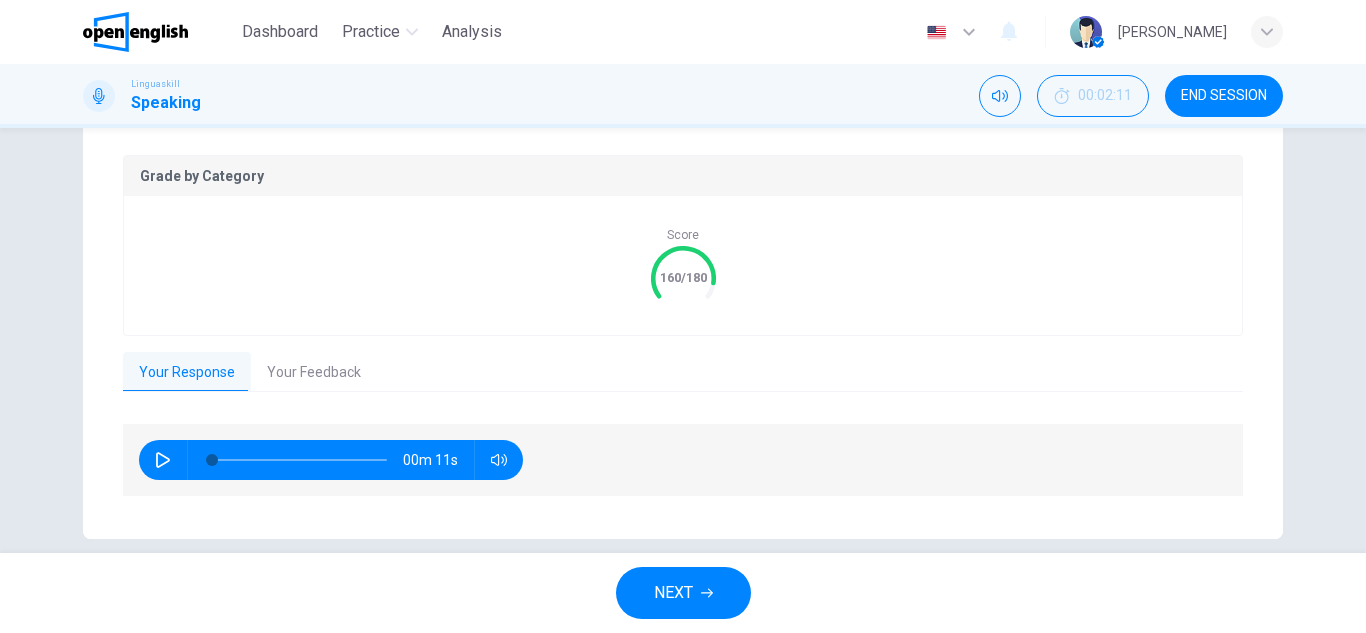 scroll, scrollTop: 423, scrollLeft: 0, axis: vertical 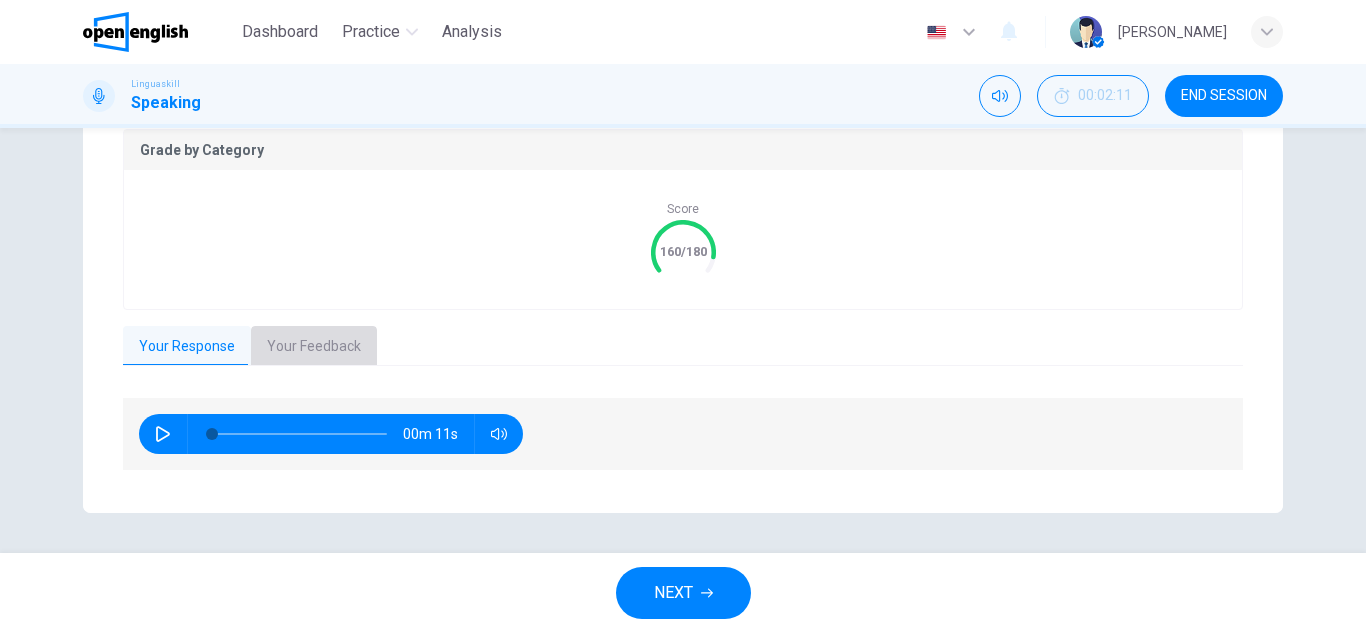click on "Your Feedback" at bounding box center [314, 347] 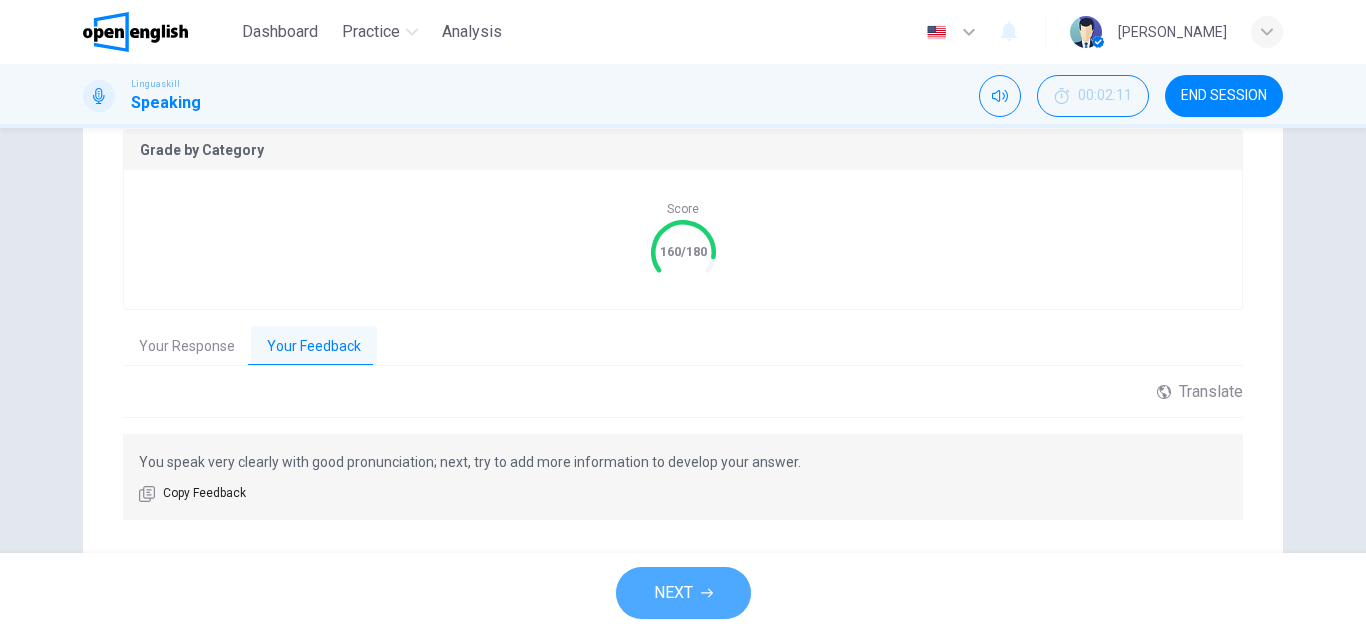 click on "NEXT" at bounding box center [673, 593] 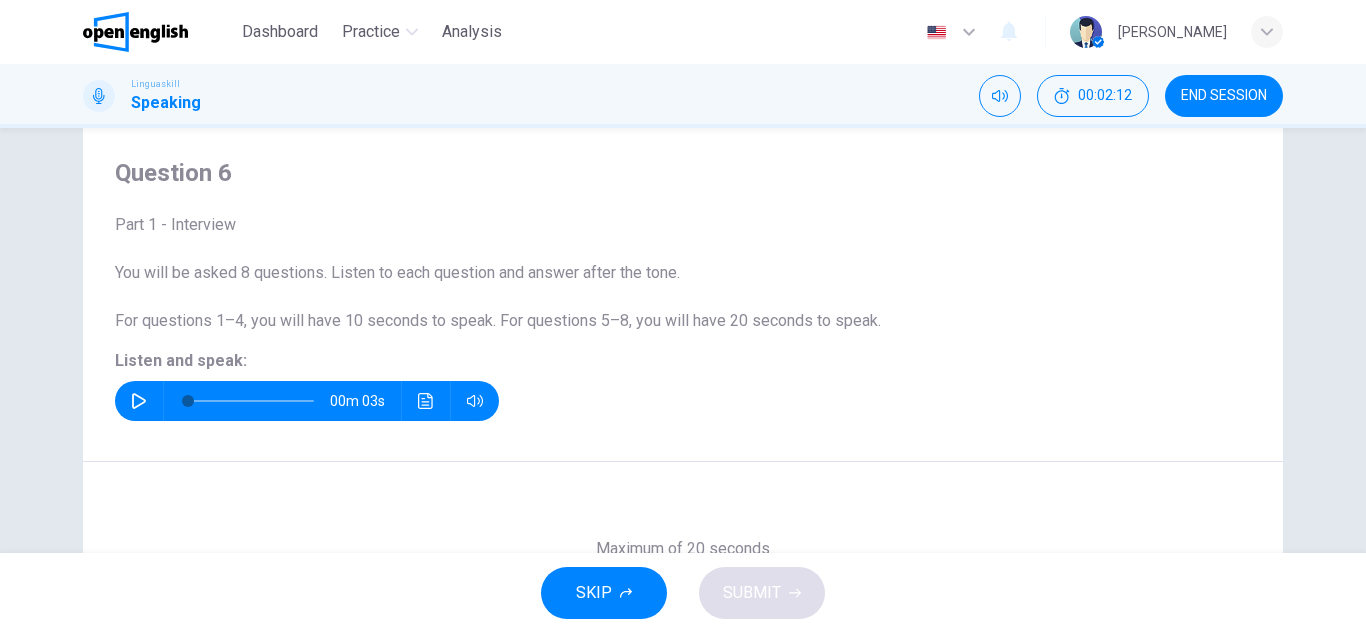 scroll, scrollTop: 50, scrollLeft: 0, axis: vertical 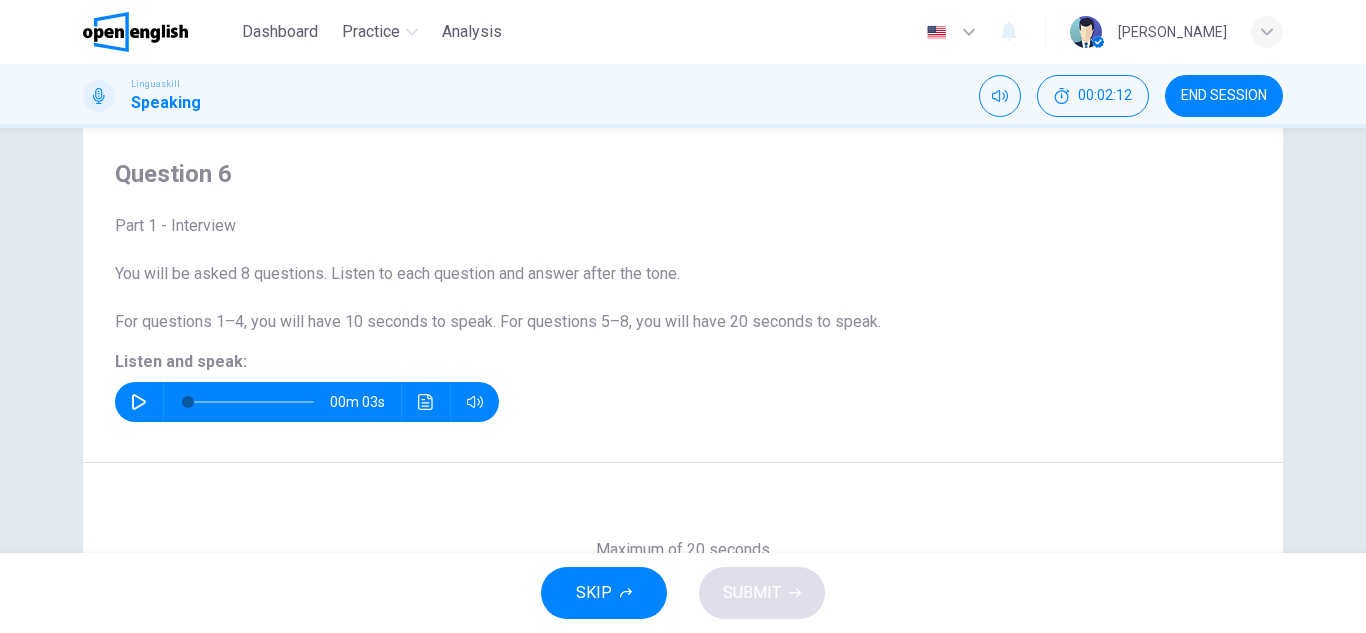 click on "00m 03s" at bounding box center [307, 402] 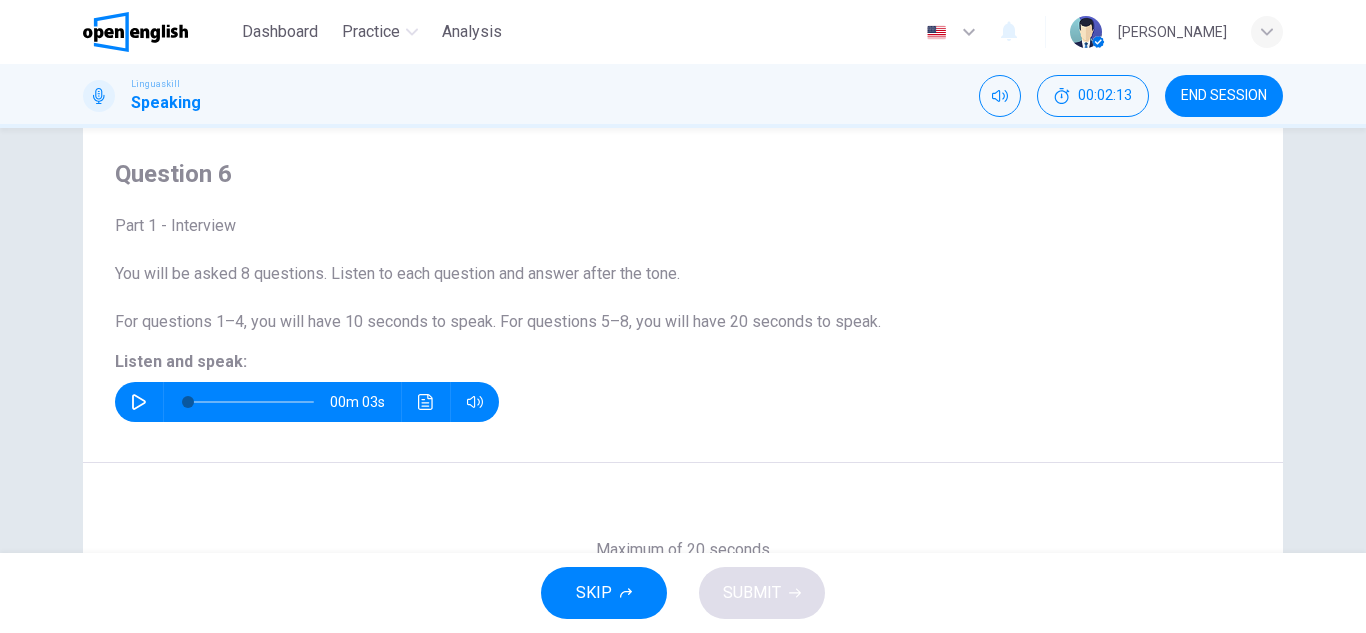 click on "00m 03s" at bounding box center (307, 402) 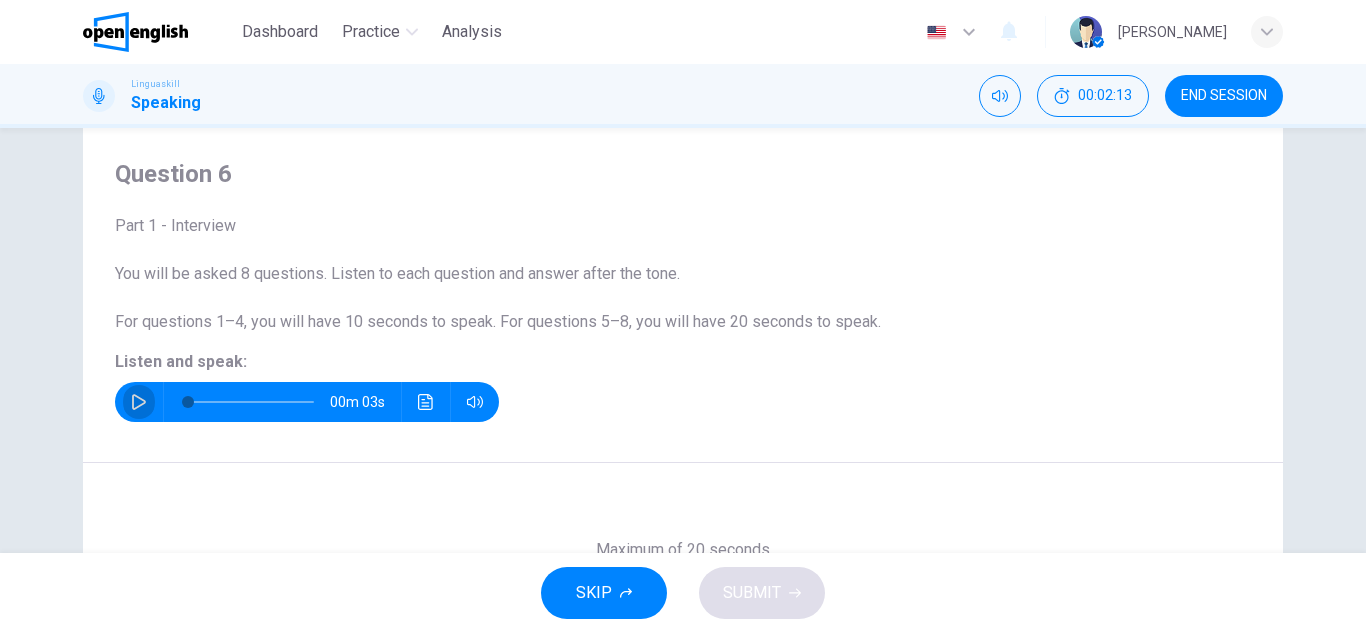 click 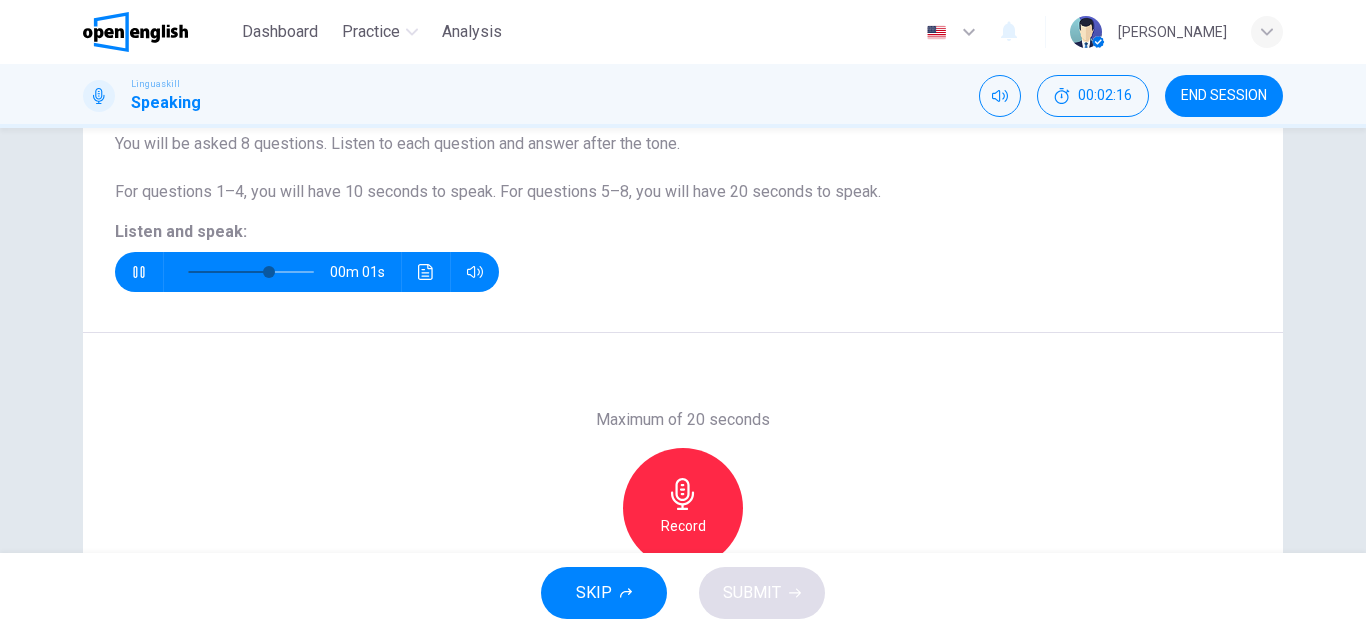 scroll, scrollTop: 350, scrollLeft: 0, axis: vertical 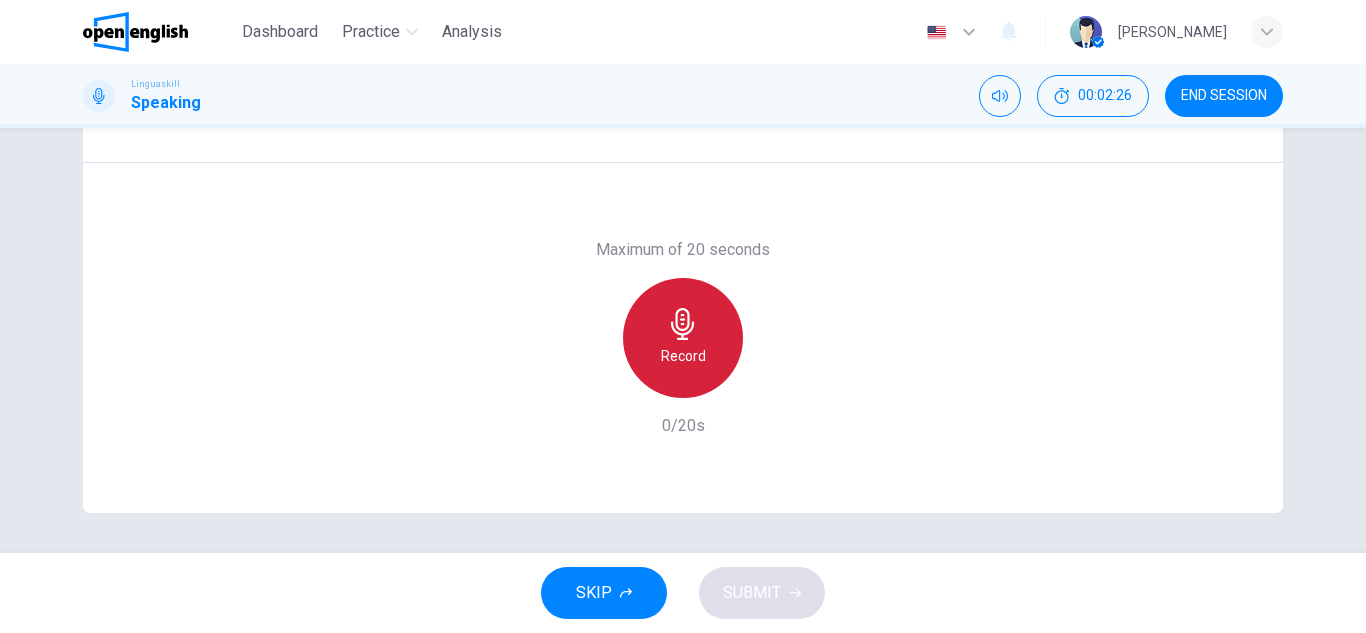 click 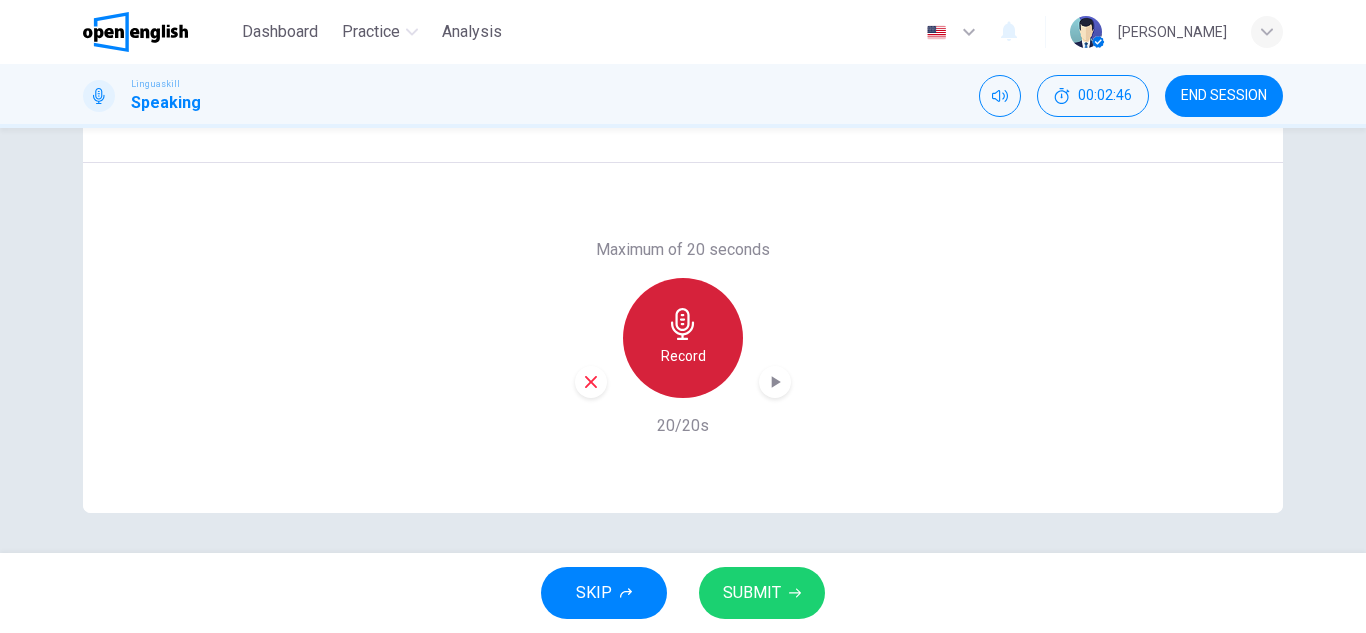 click on "Record" at bounding box center (683, 338) 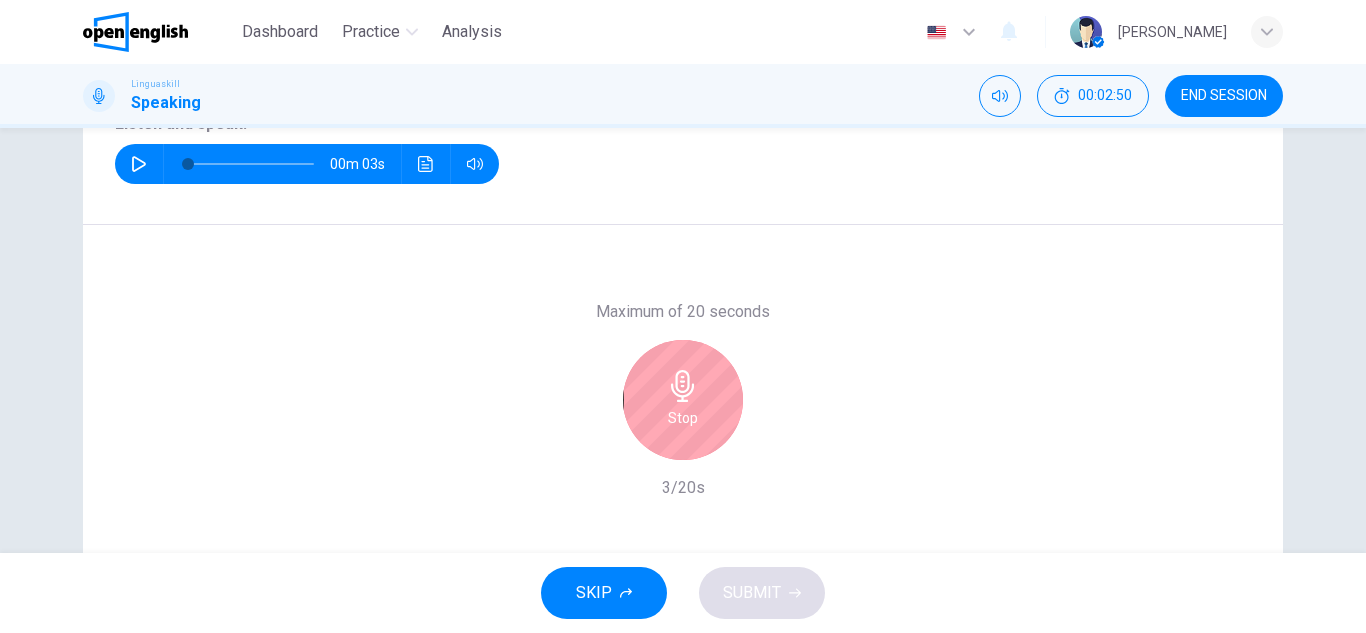 scroll, scrollTop: 350, scrollLeft: 0, axis: vertical 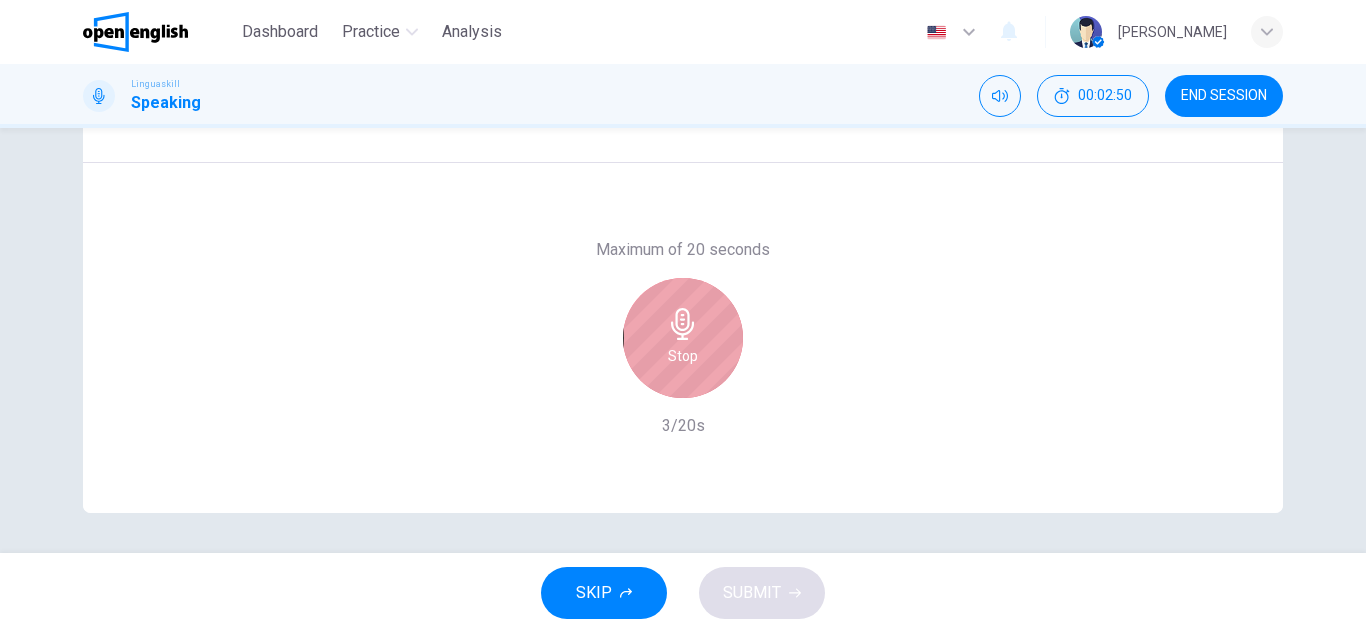 click on "Stop" at bounding box center (683, 338) 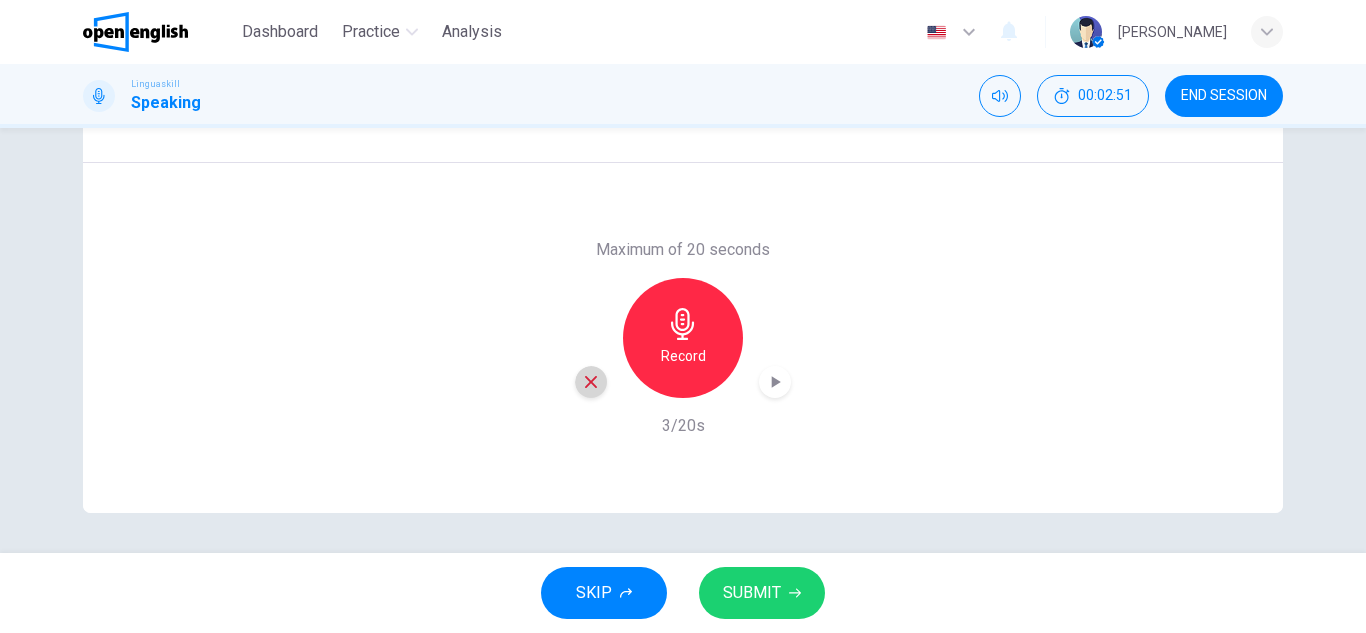 click at bounding box center [591, 382] 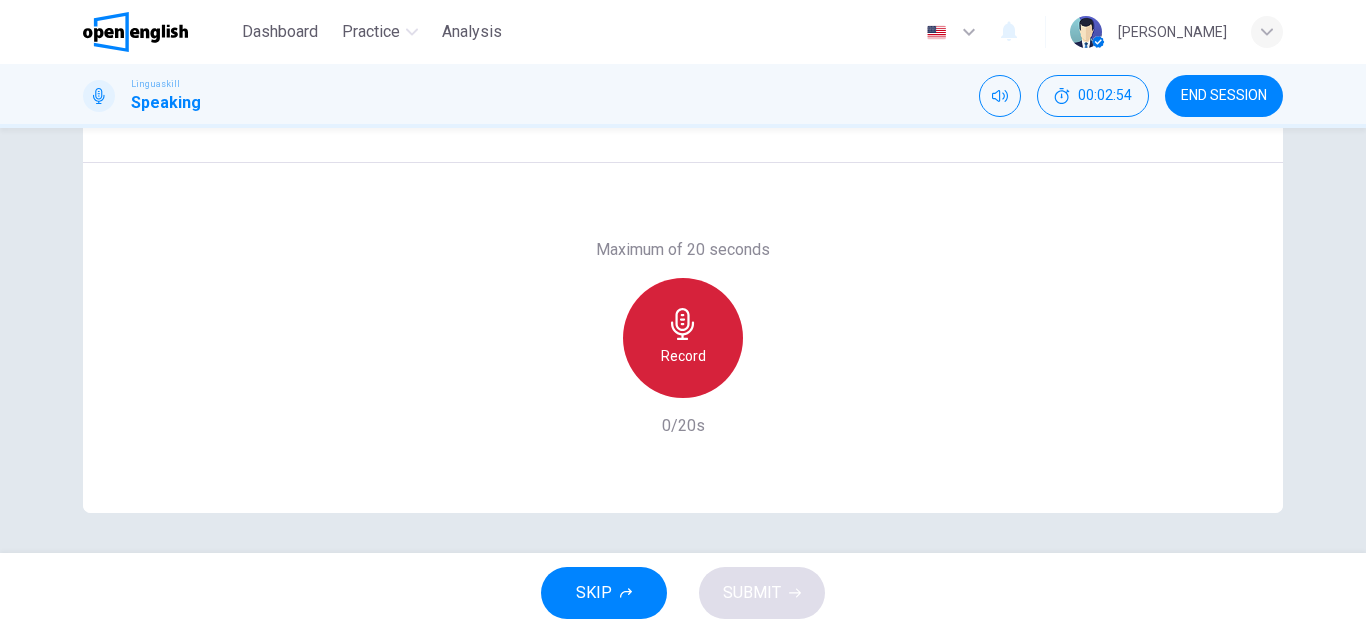 click on "Record" at bounding box center (683, 338) 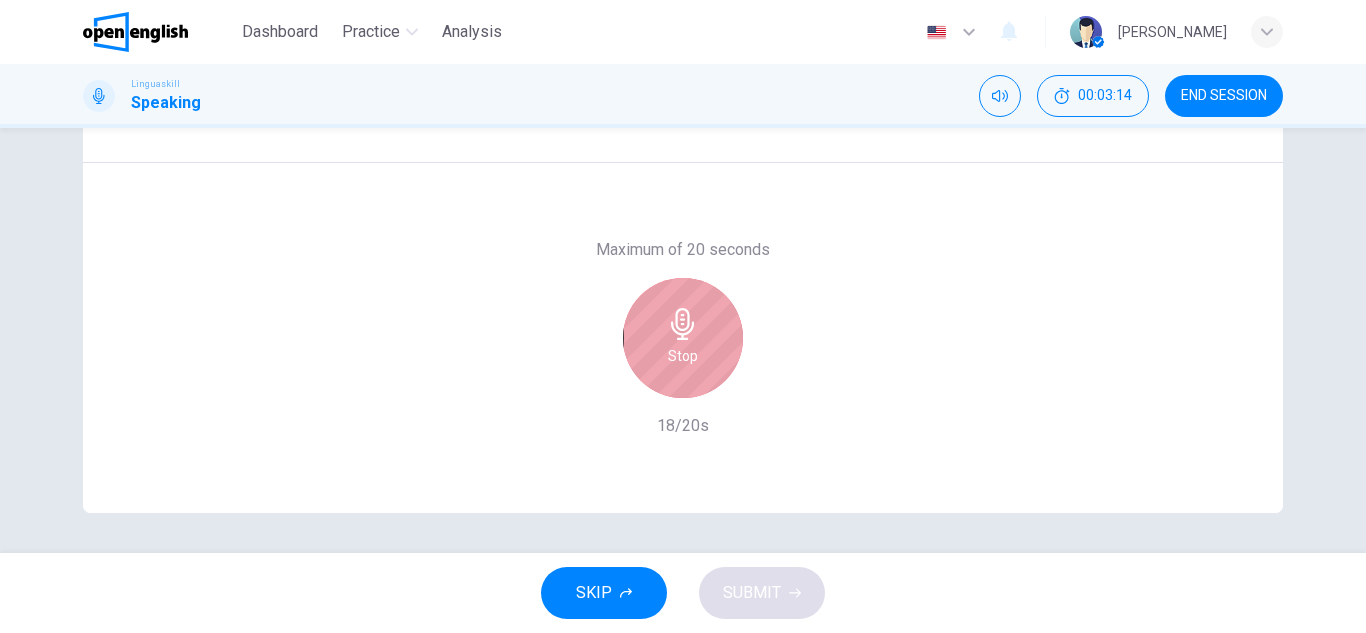click on "Stop" at bounding box center (683, 338) 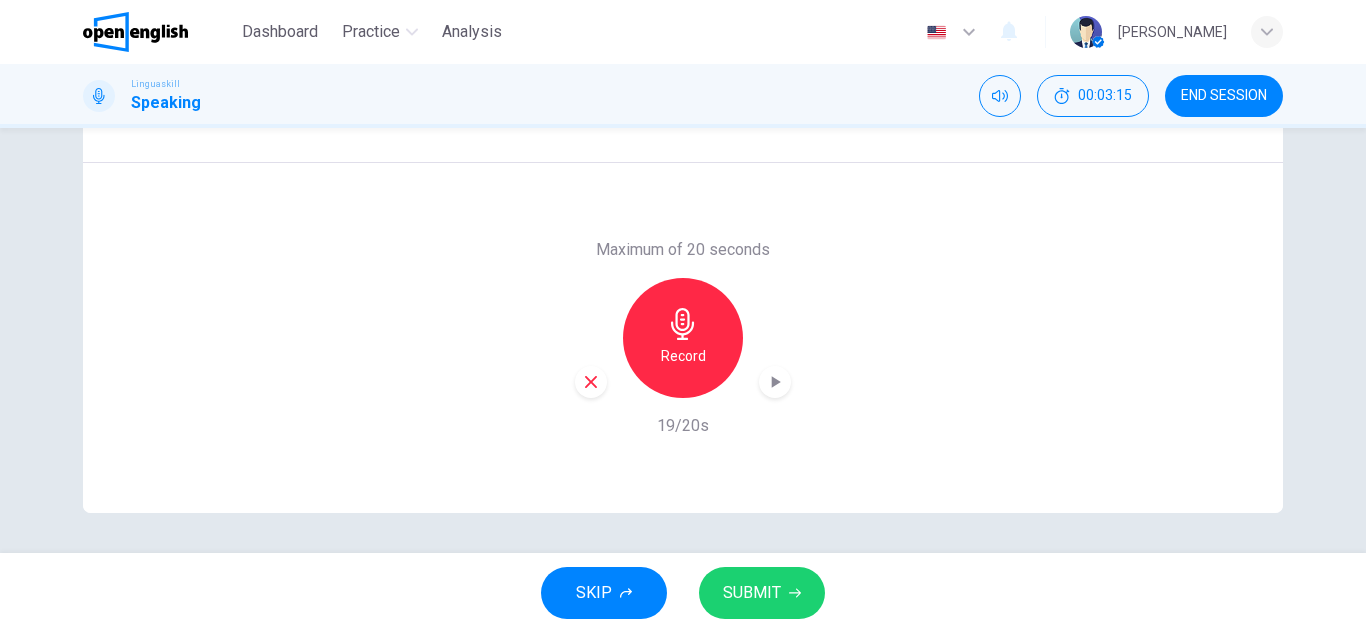click on "SUBMIT" at bounding box center (762, 593) 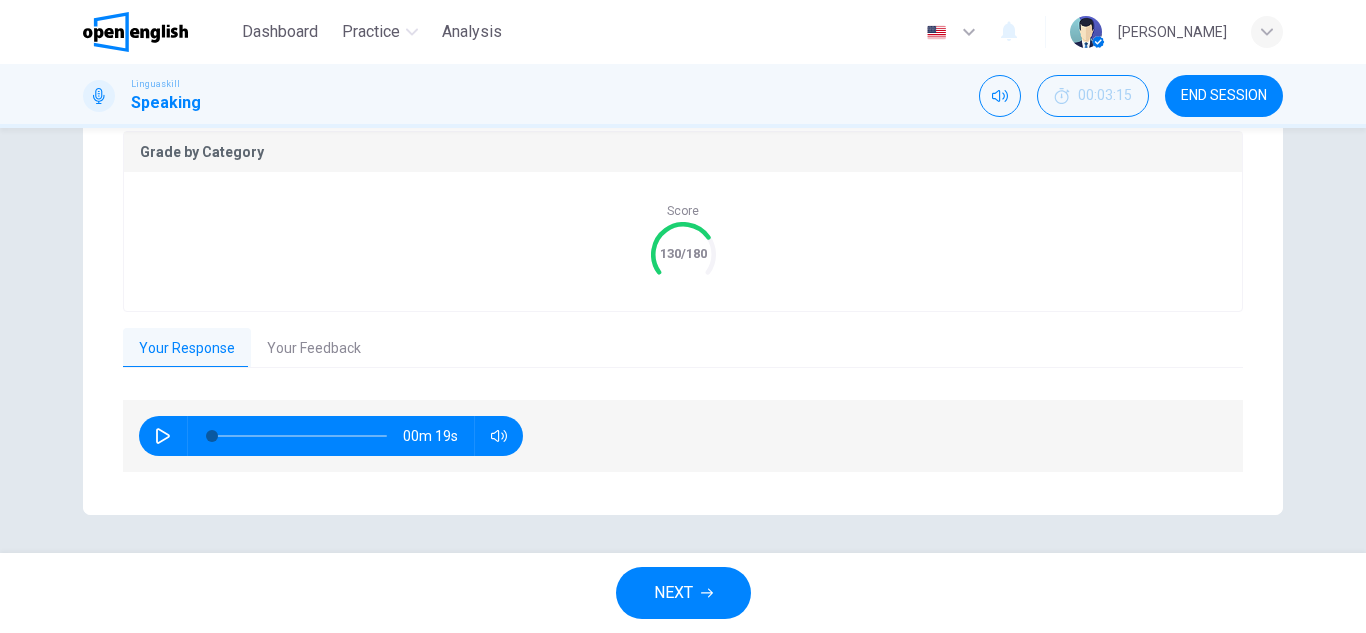 scroll, scrollTop: 423, scrollLeft: 0, axis: vertical 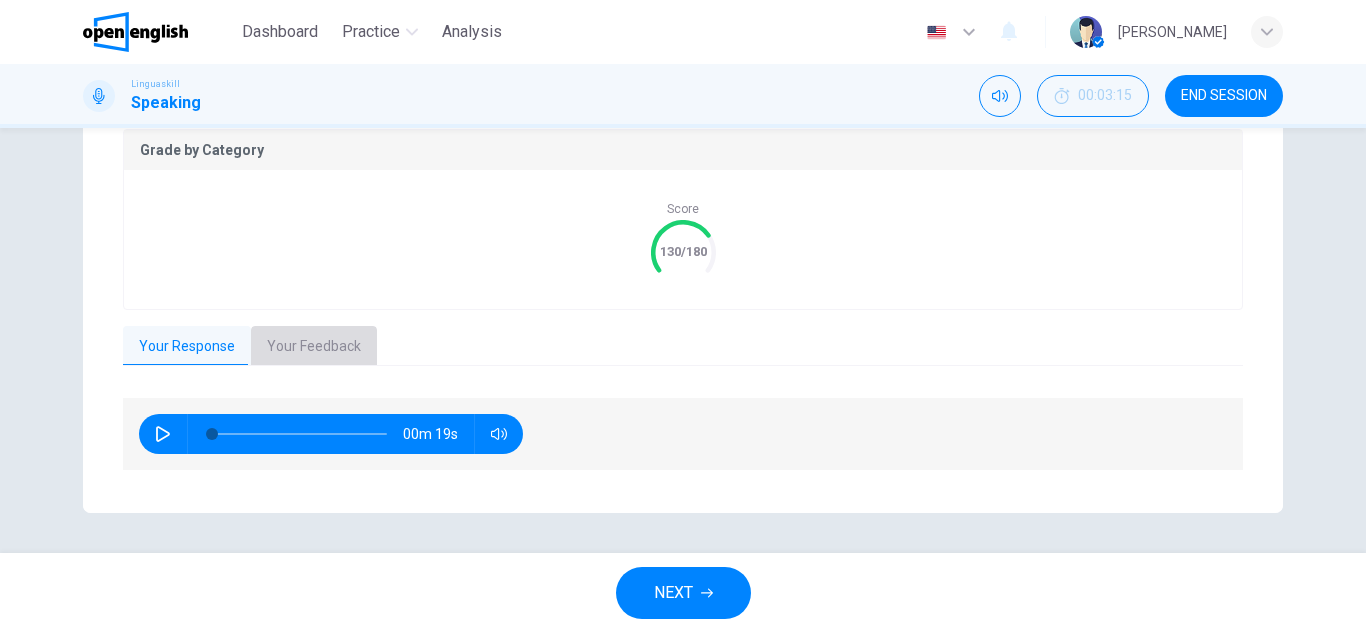 click on "Your Feedback" at bounding box center (314, 347) 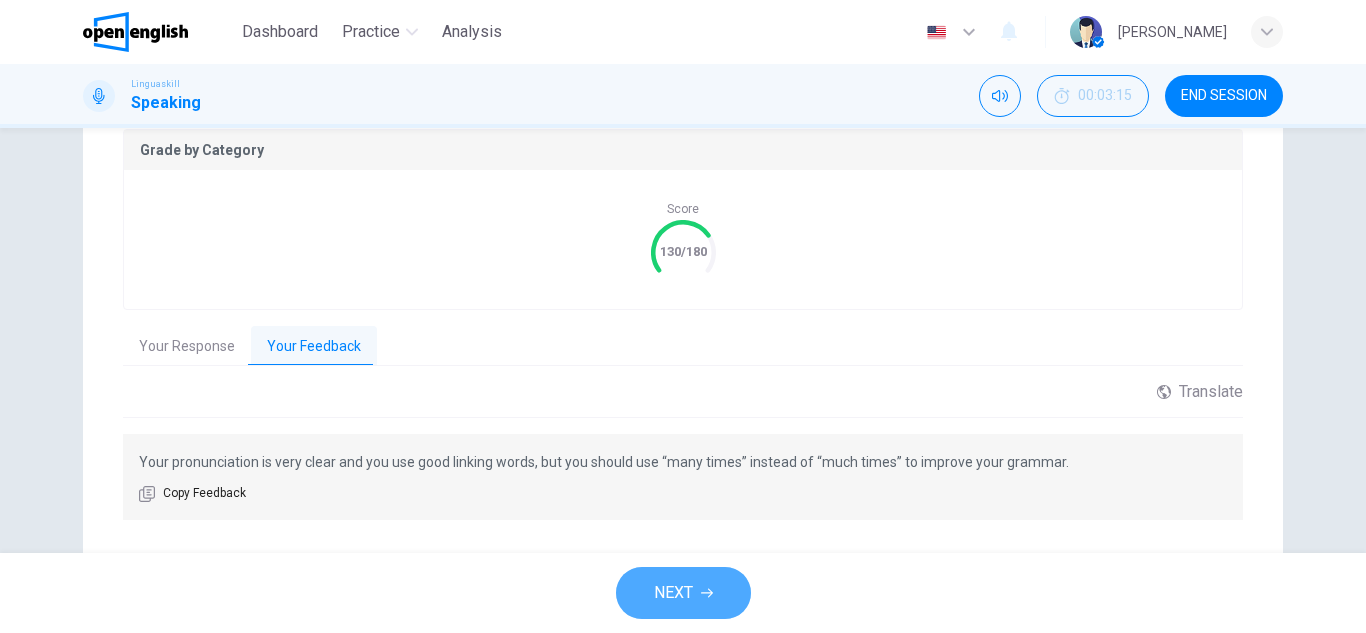 click on "NEXT" at bounding box center (683, 593) 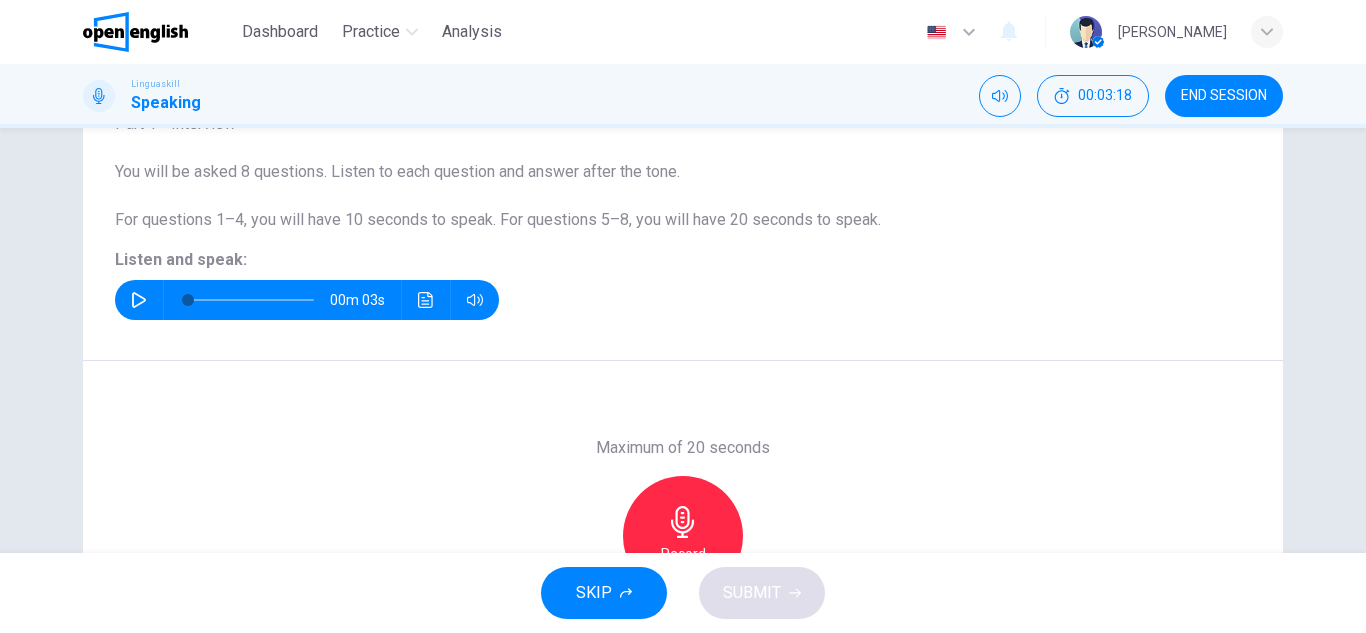 scroll, scrollTop: 150, scrollLeft: 0, axis: vertical 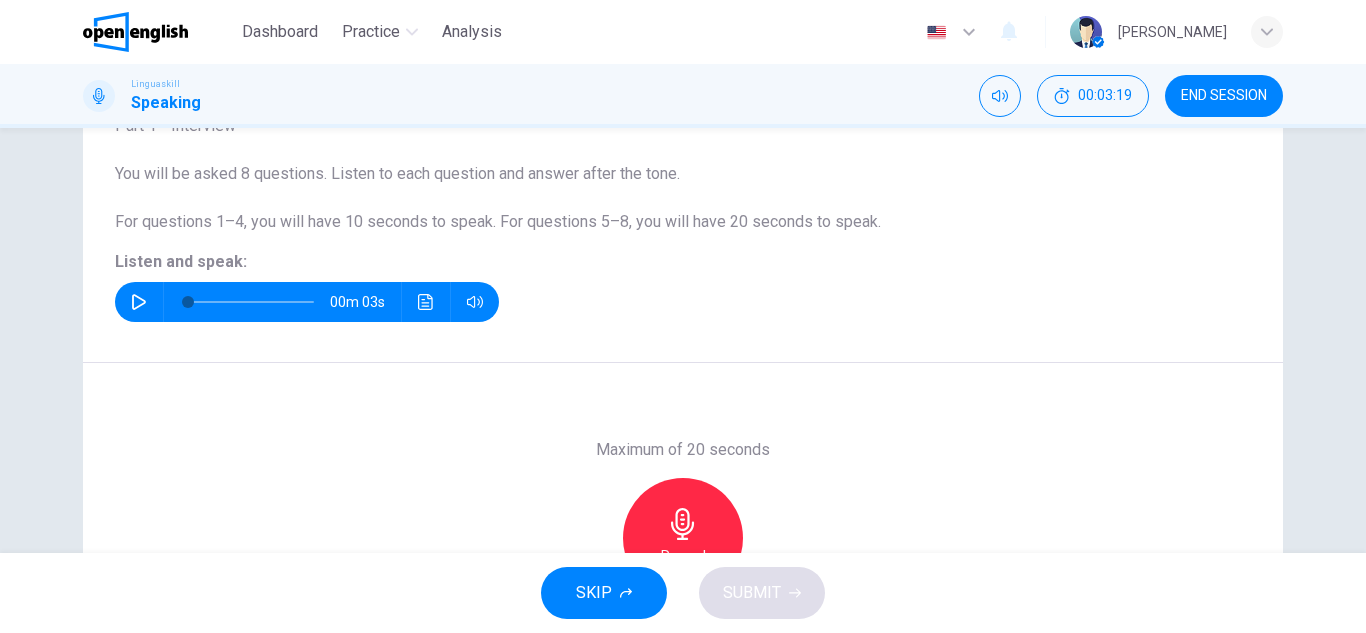 click 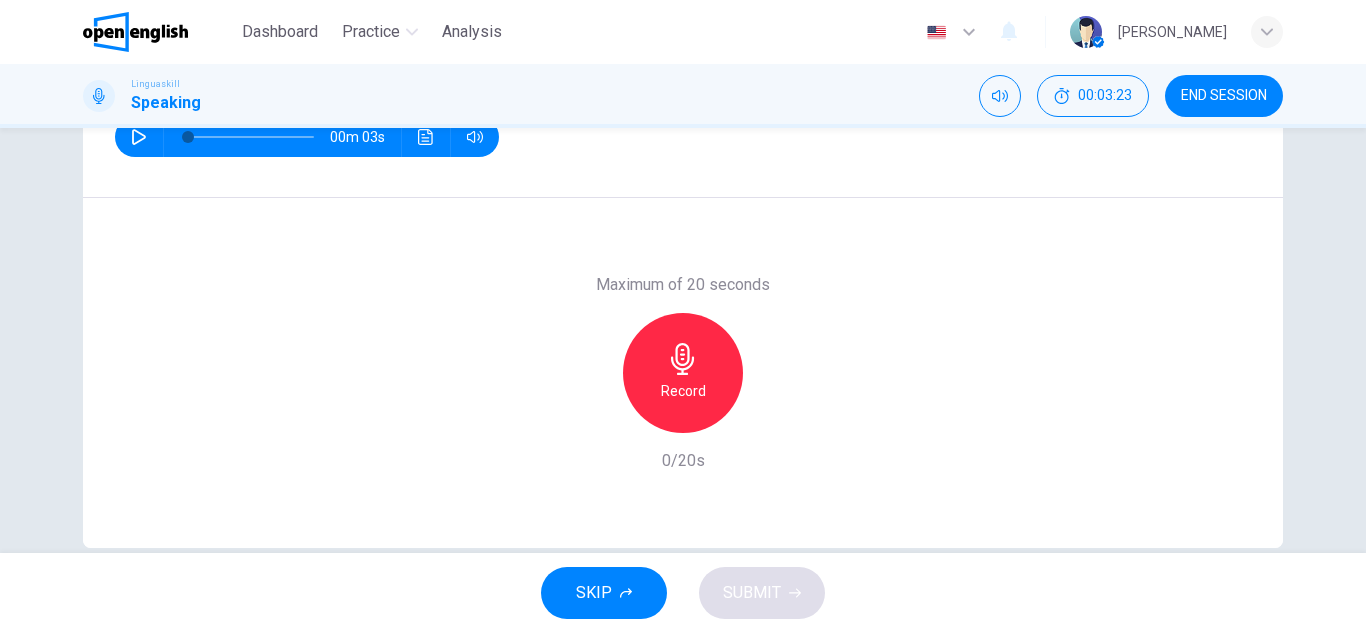 scroll, scrollTop: 350, scrollLeft: 0, axis: vertical 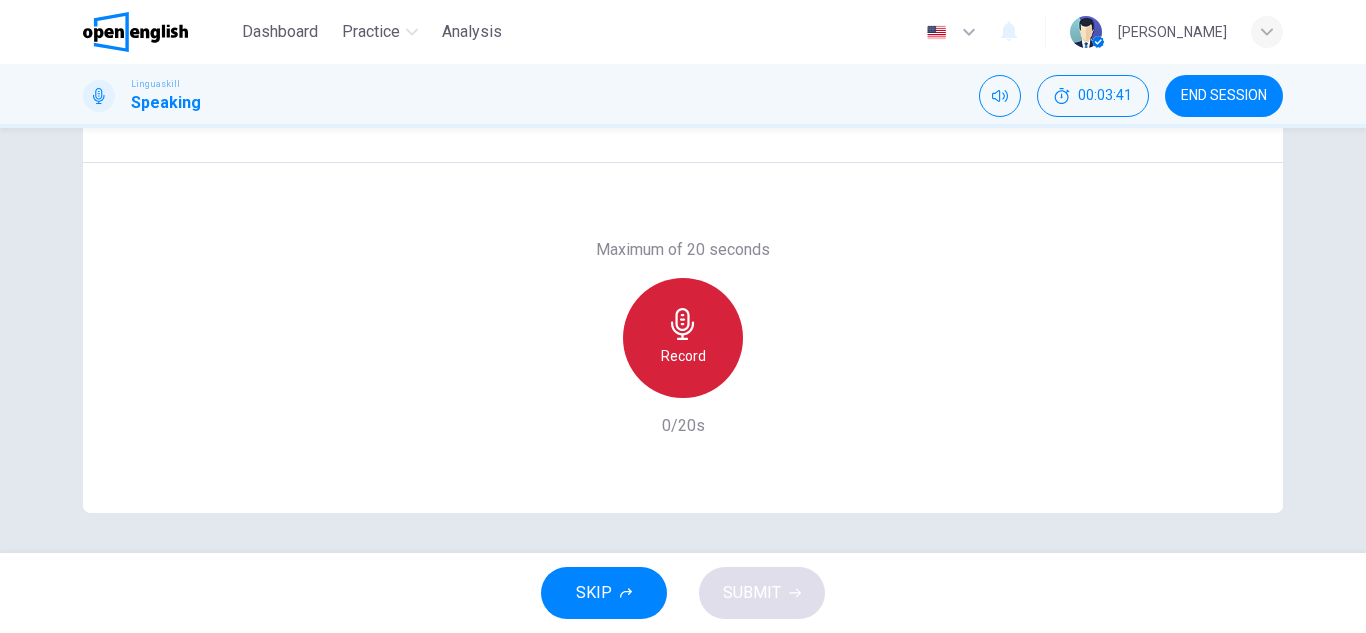 click on "Record" at bounding box center [683, 338] 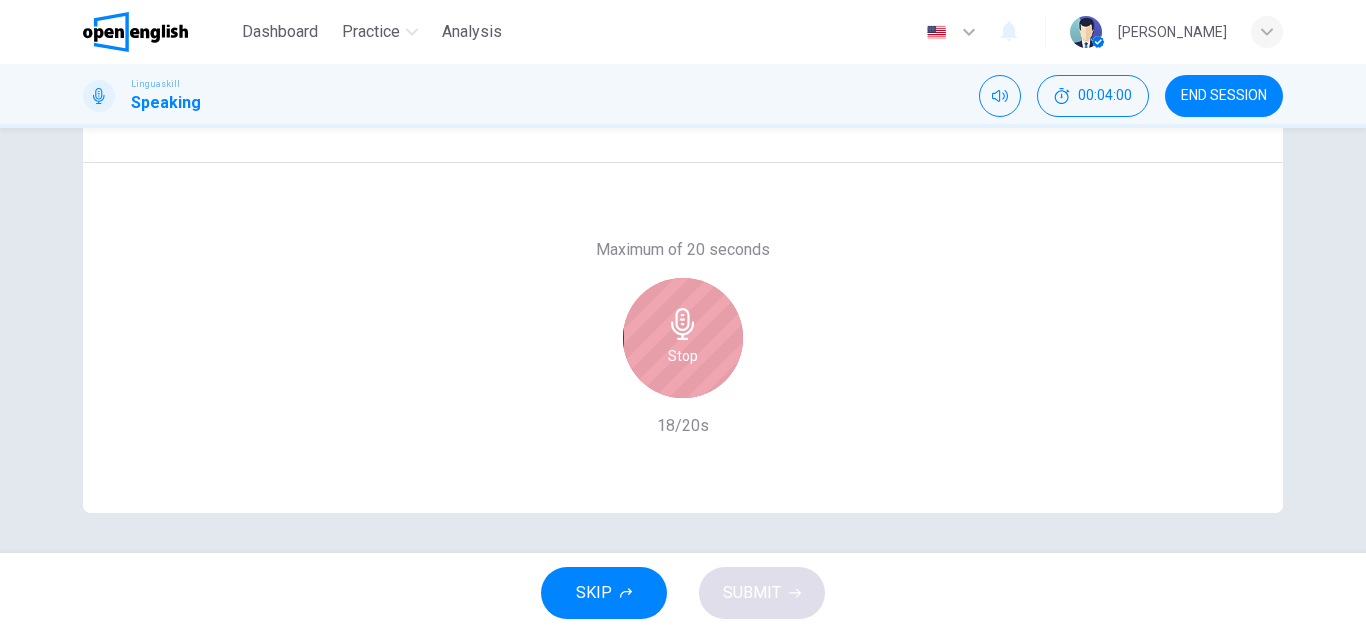 click on "Stop" at bounding box center (683, 338) 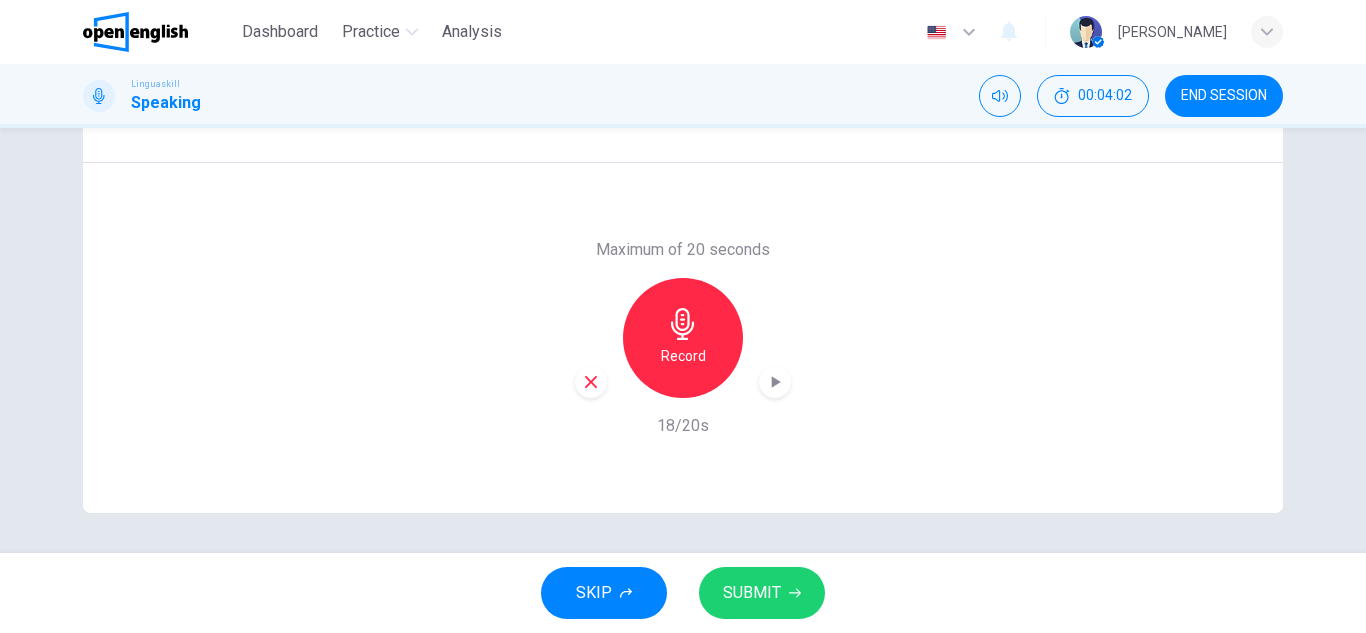 click 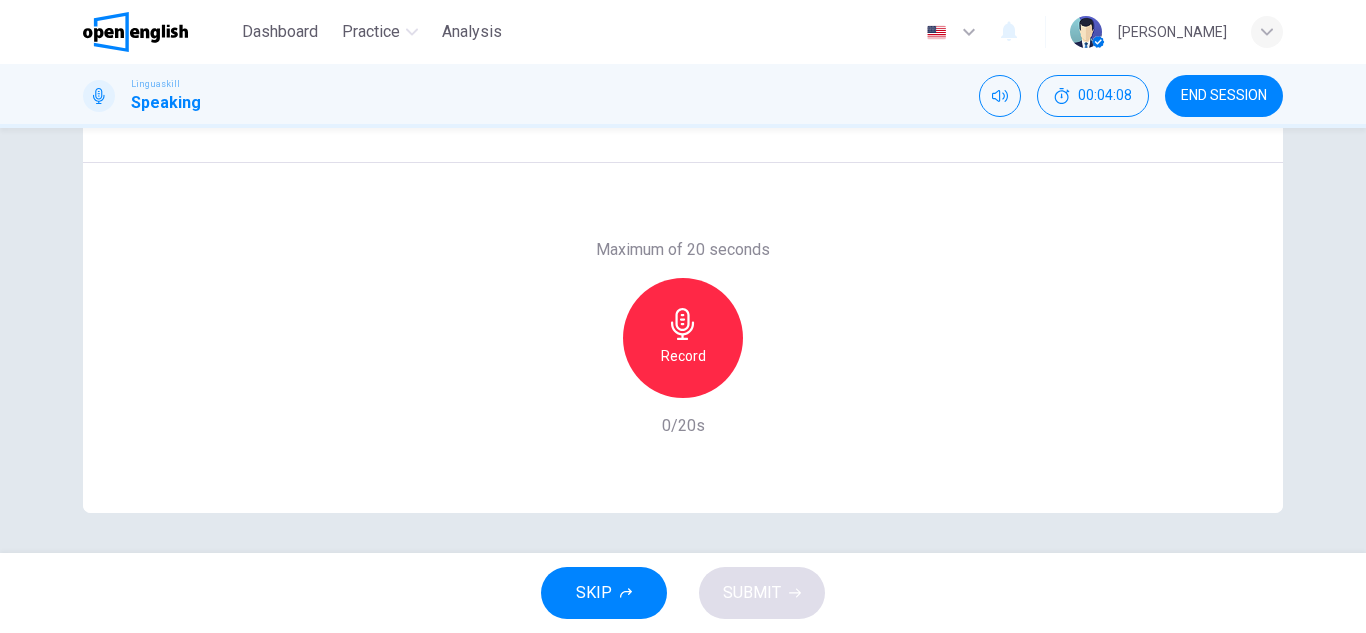 click on "Record" at bounding box center (683, 356) 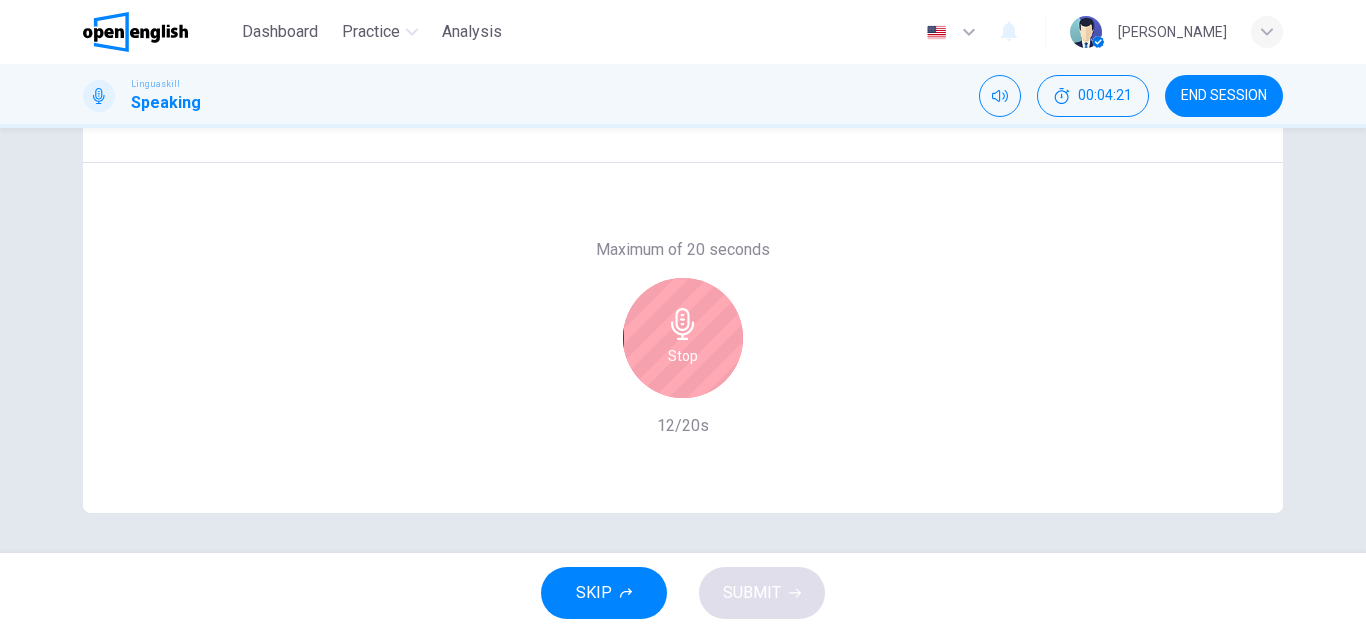 click on "Stop" at bounding box center (683, 338) 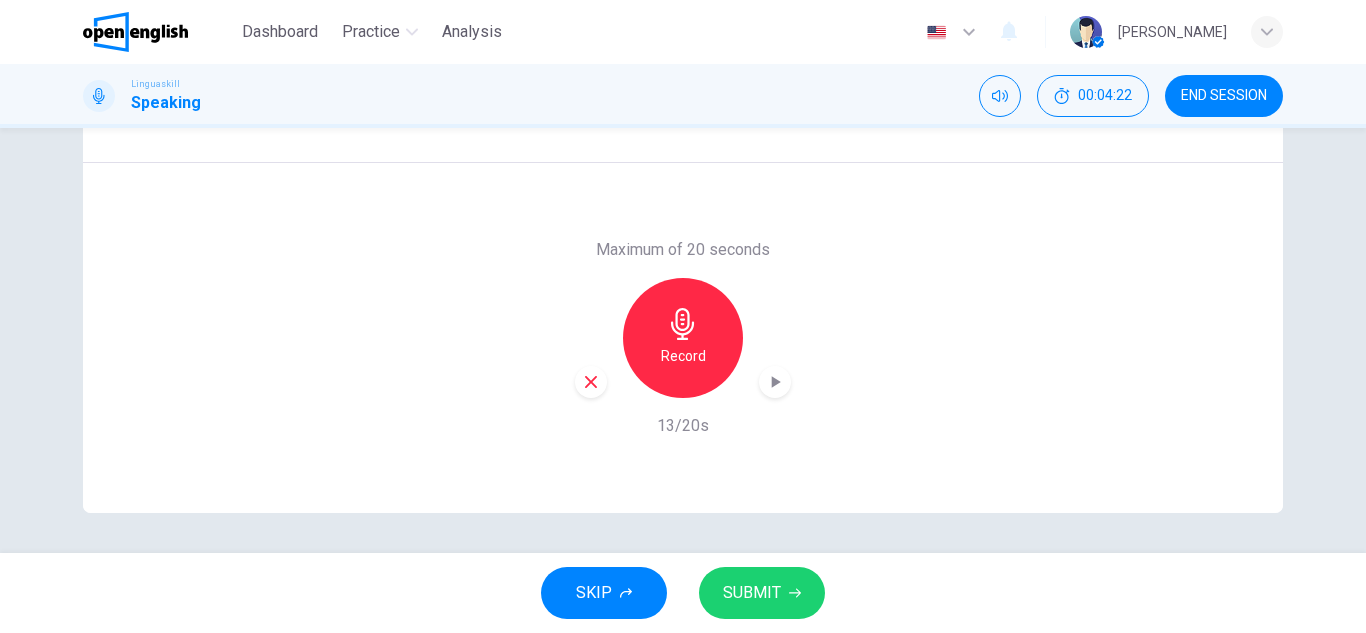 click 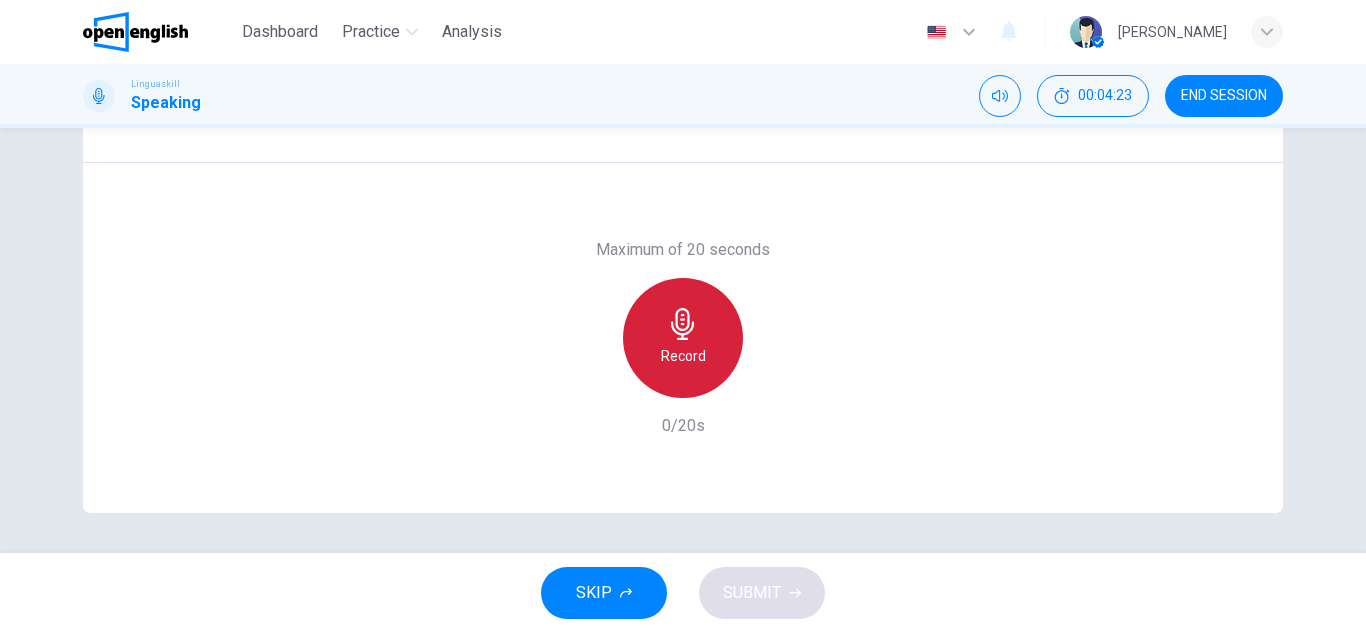 click 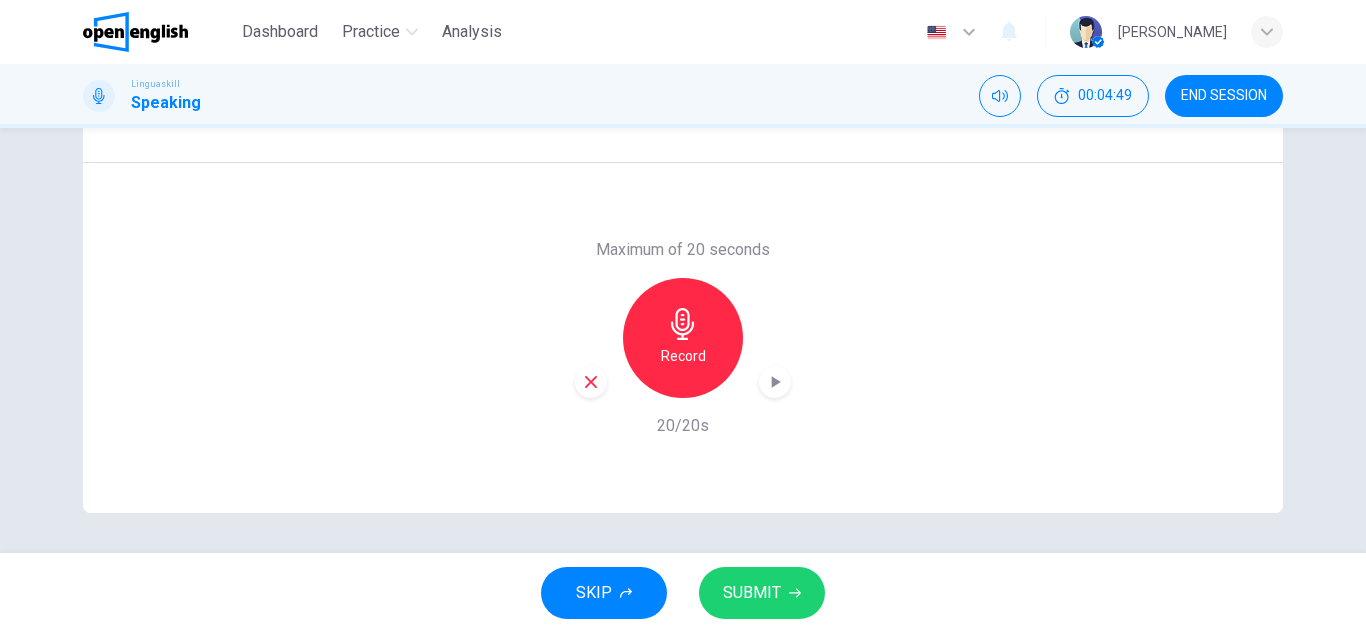 click on "SUBMIT" at bounding box center [752, 593] 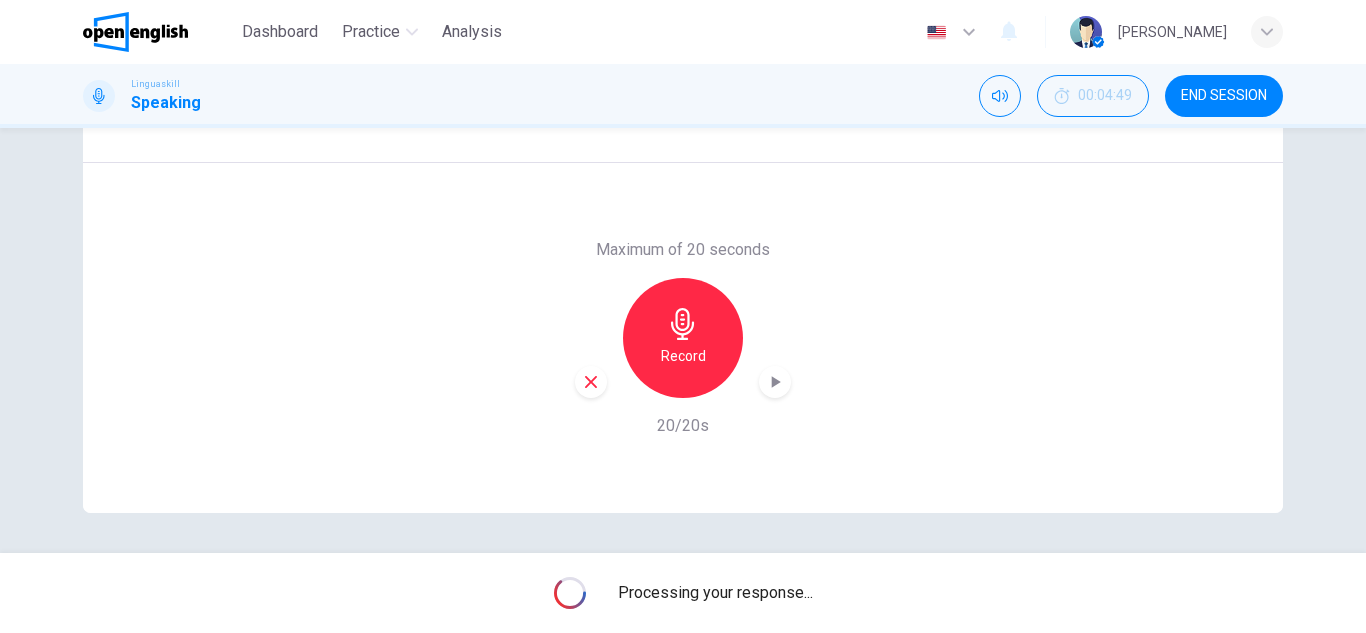 click at bounding box center [1086, 32] 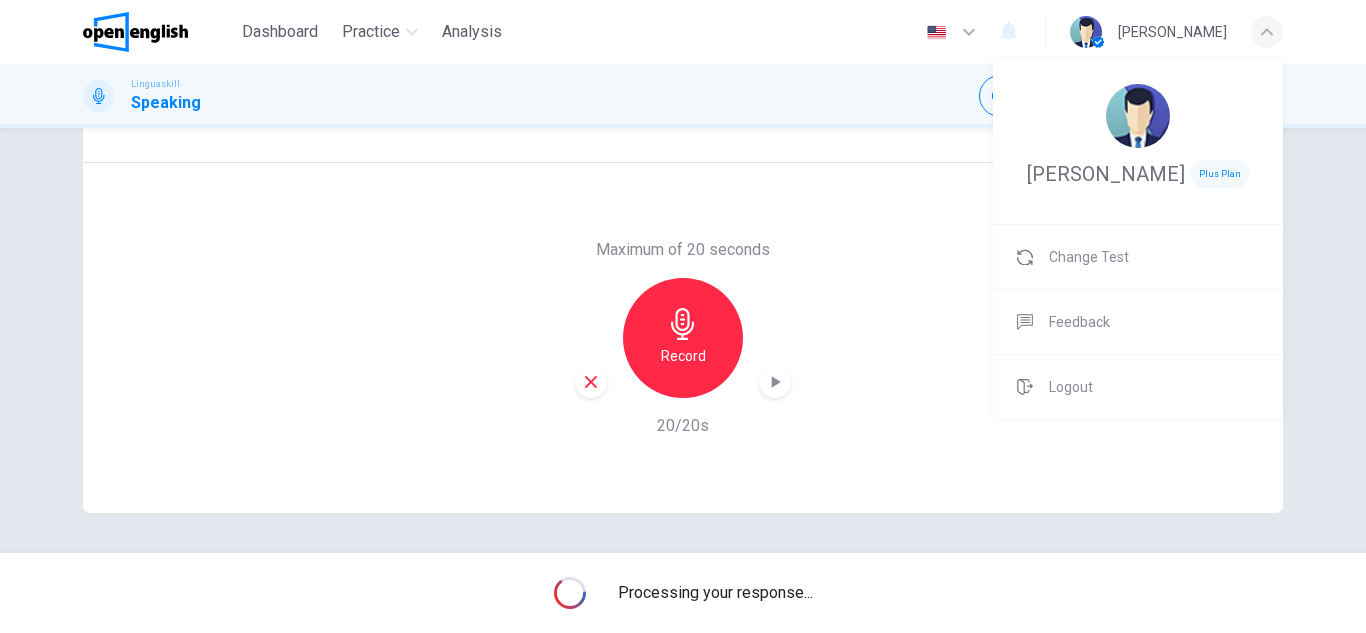 click at bounding box center (683, 316) 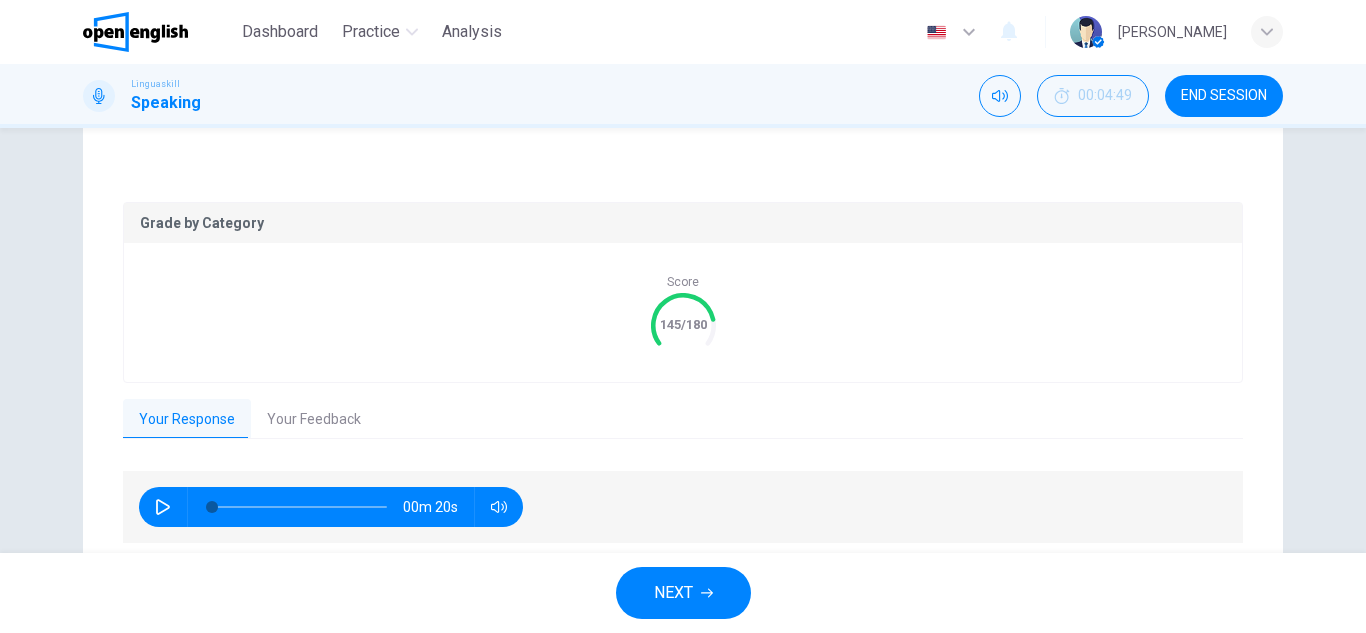 click on "Your Feedback" at bounding box center (314, 420) 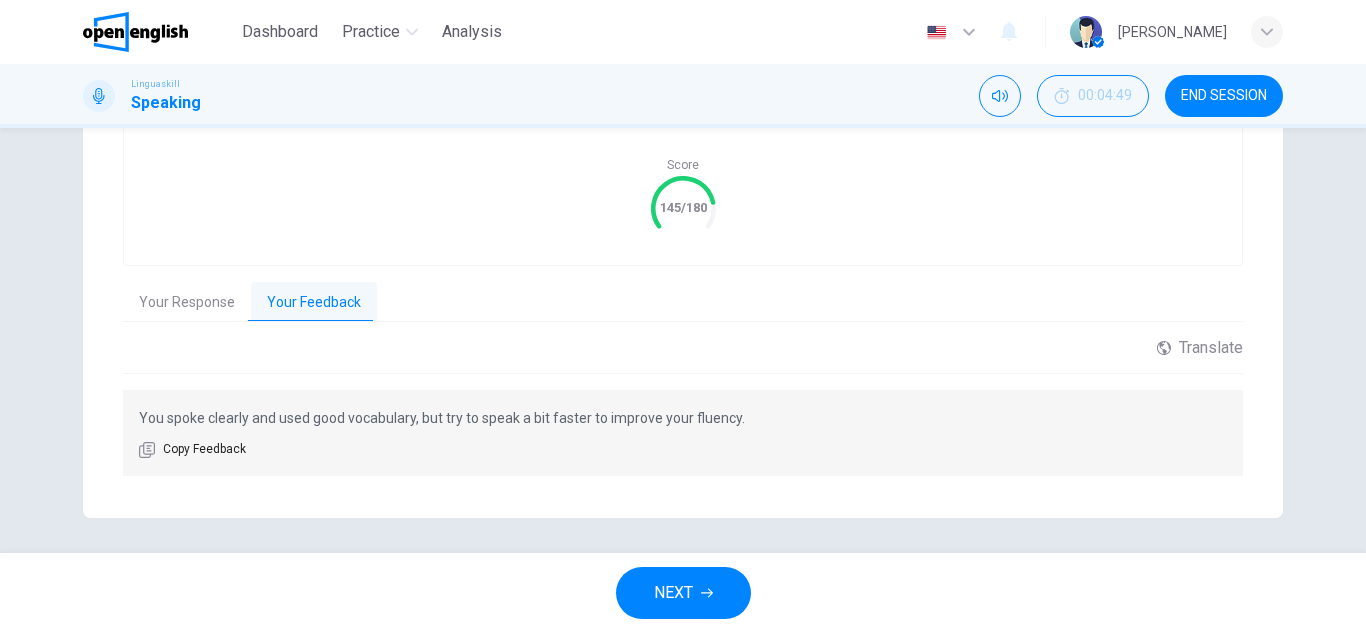 scroll, scrollTop: 472, scrollLeft: 0, axis: vertical 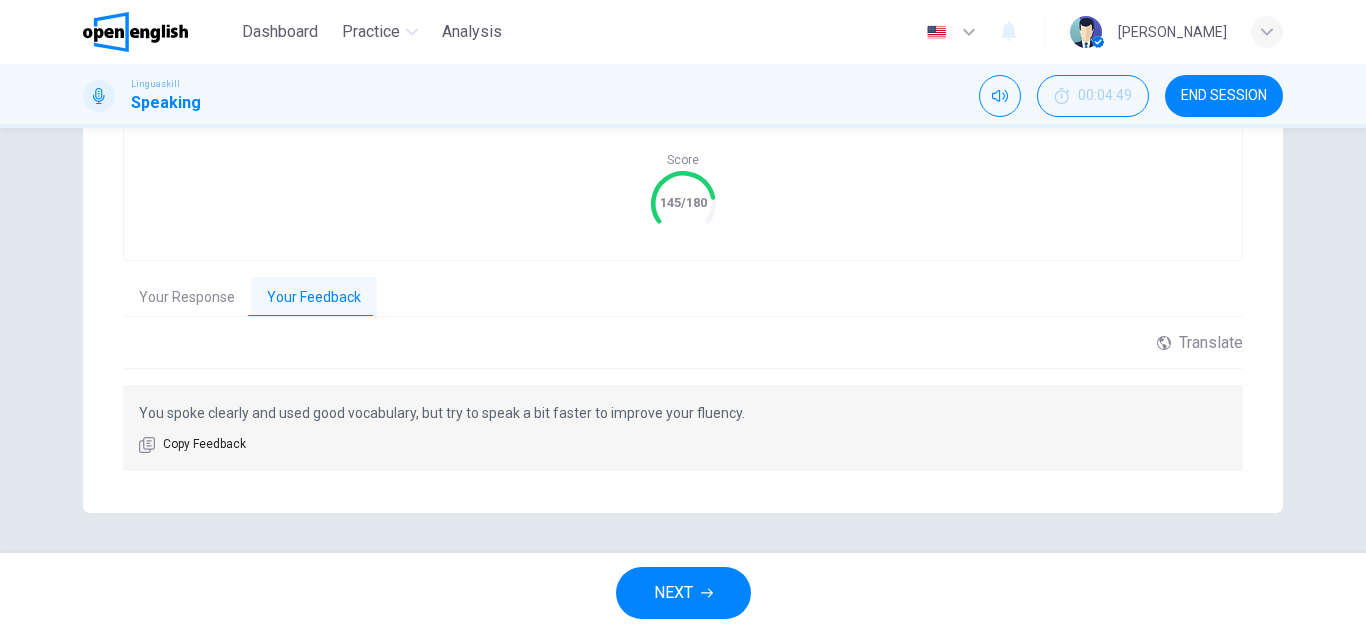 click on "NEXT" at bounding box center (673, 593) 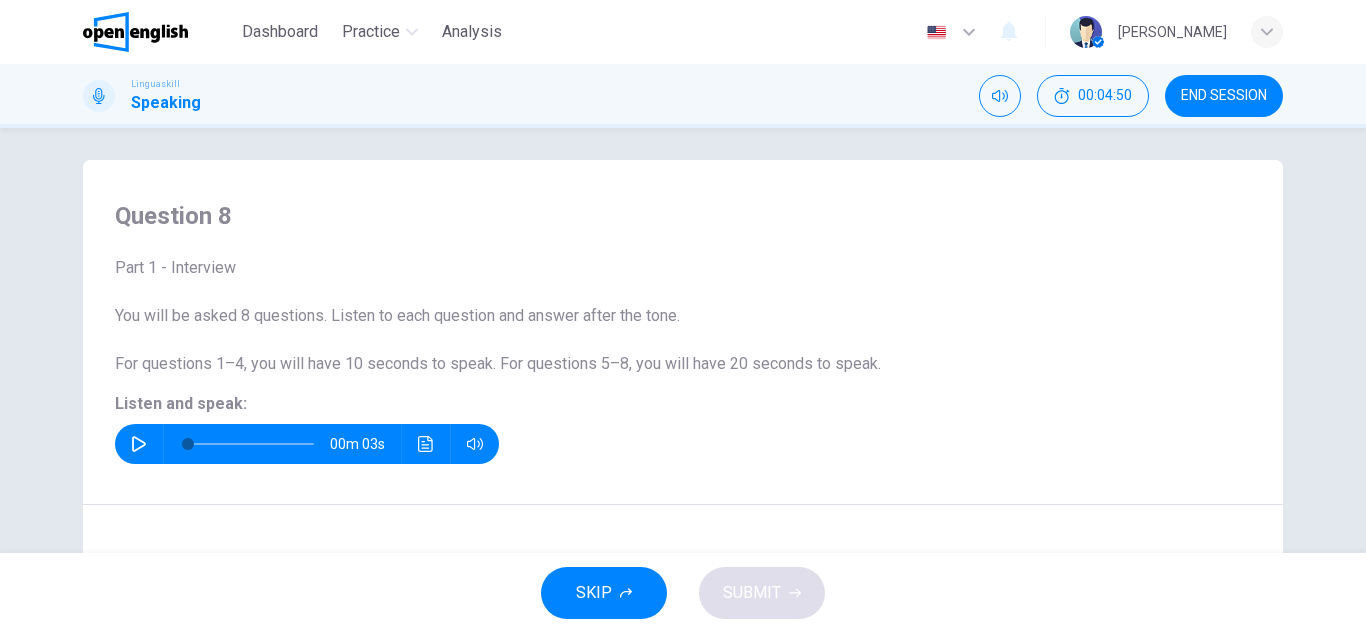 scroll, scrollTop: 0, scrollLeft: 0, axis: both 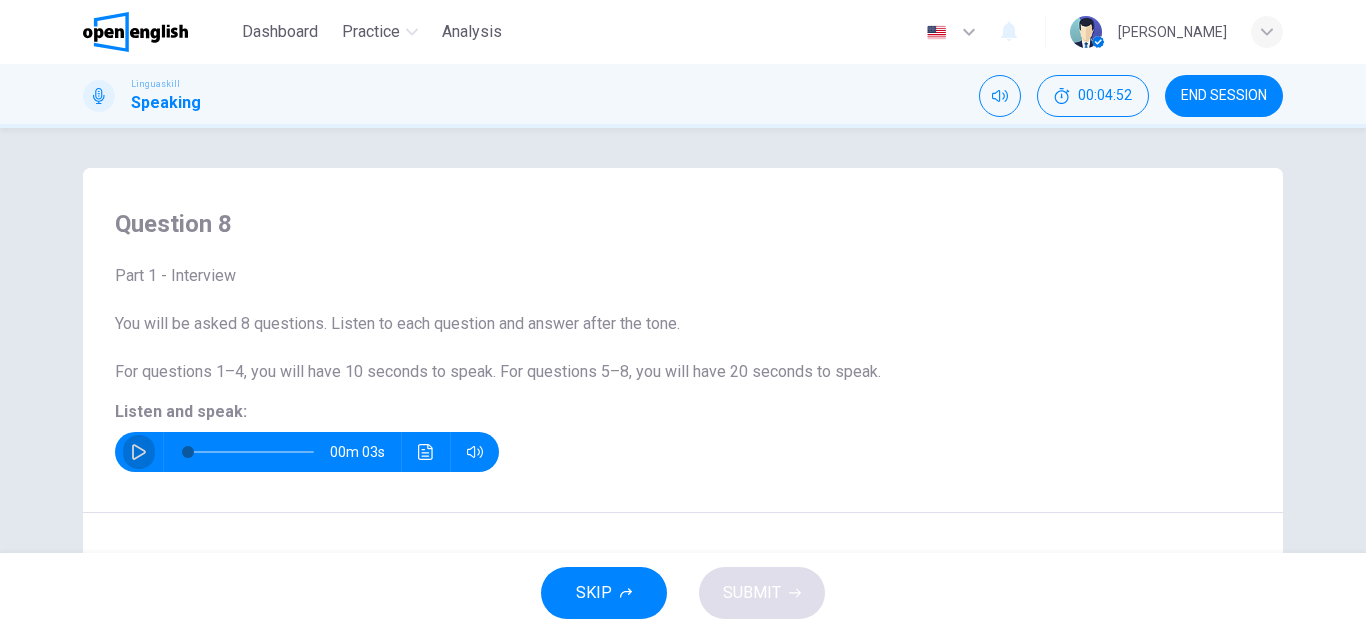 click at bounding box center [139, 452] 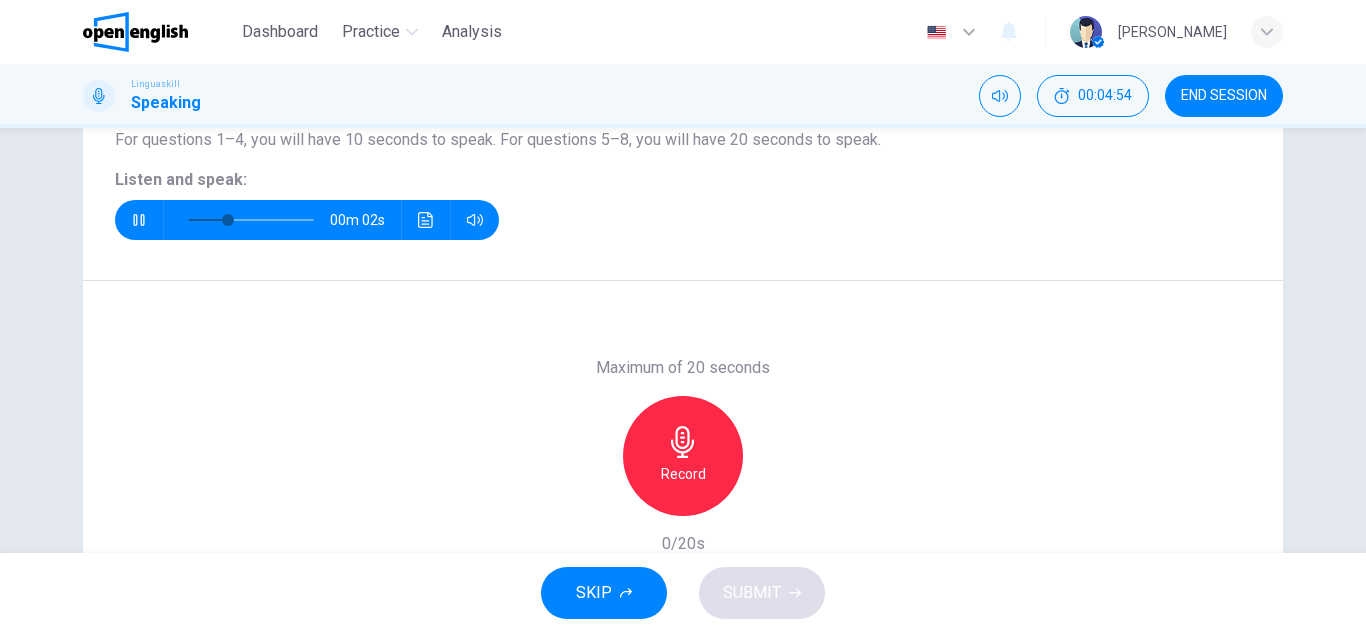 scroll, scrollTop: 300, scrollLeft: 0, axis: vertical 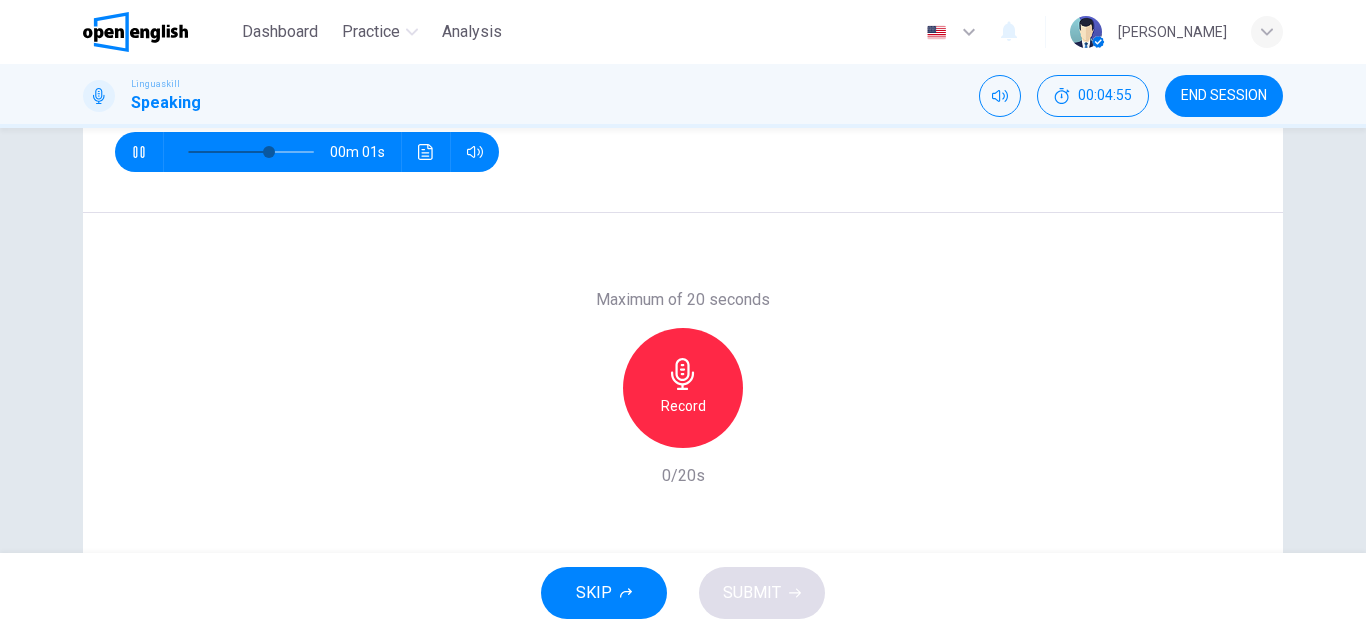 type on "*" 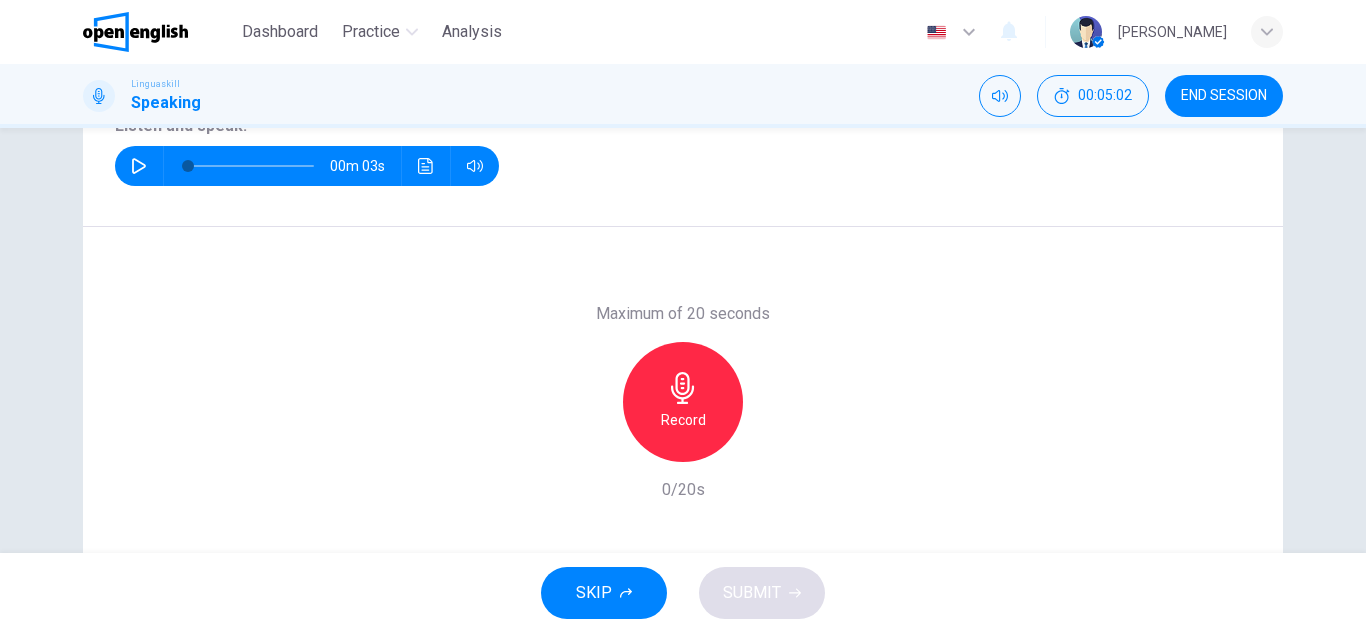 scroll, scrollTop: 300, scrollLeft: 0, axis: vertical 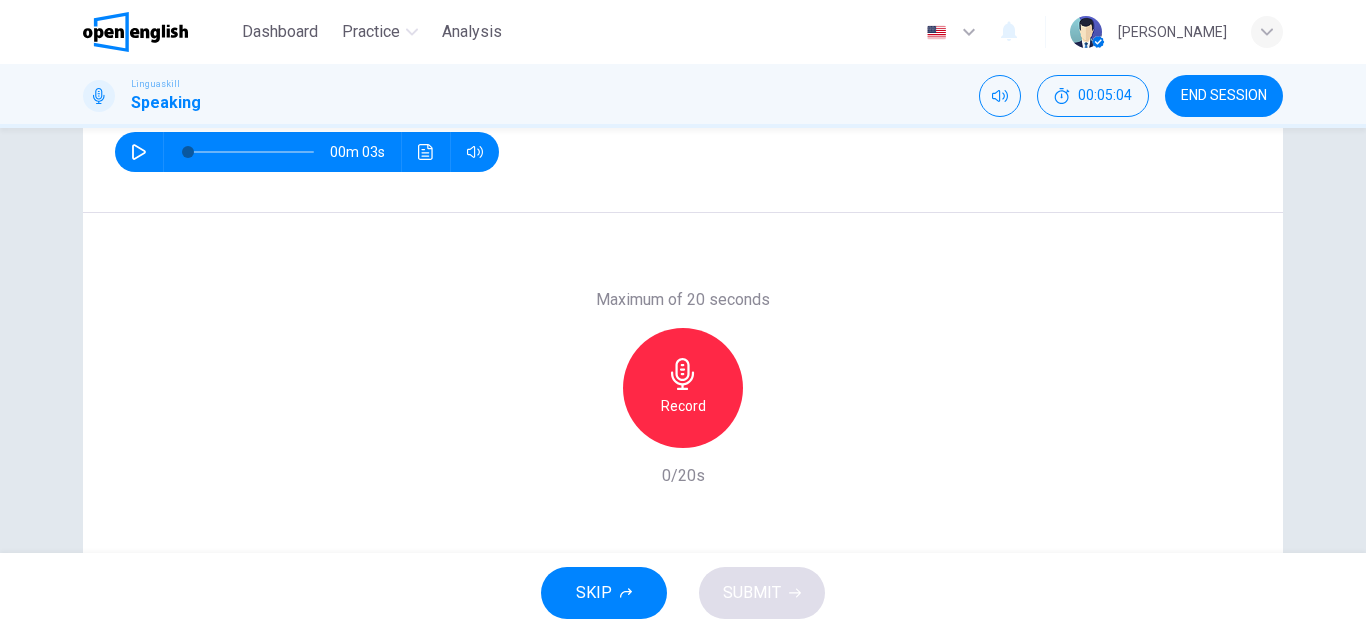 click on "Record" at bounding box center [683, 406] 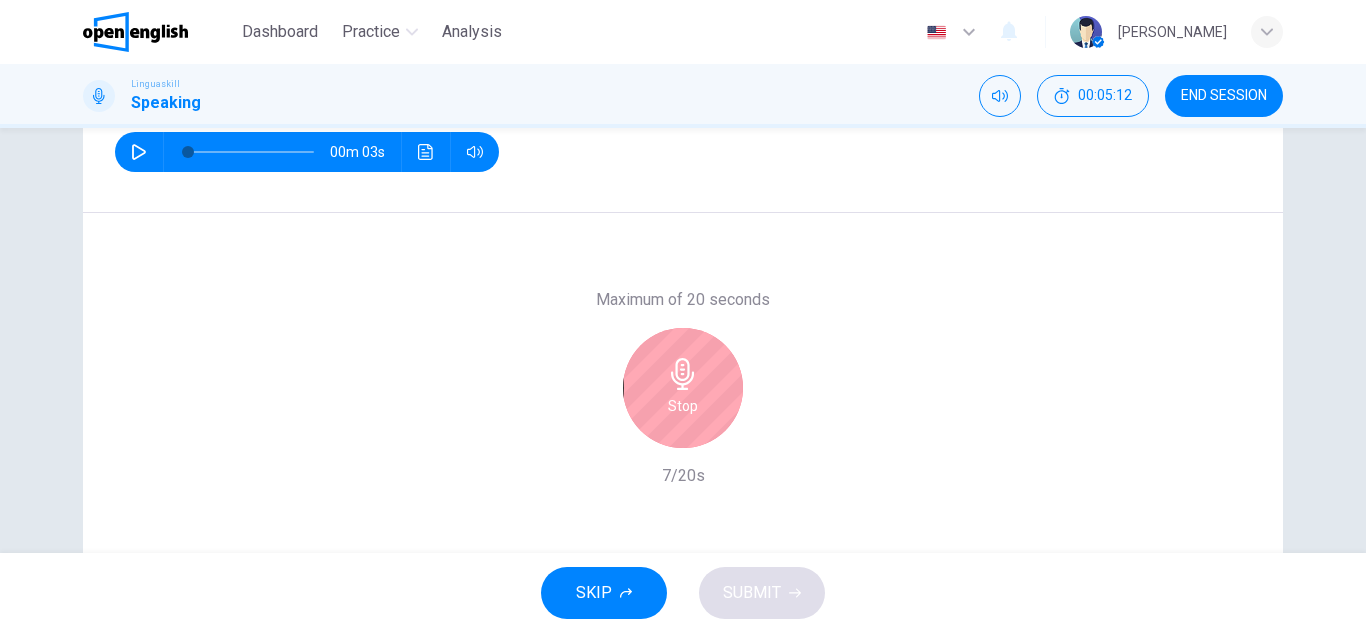 click 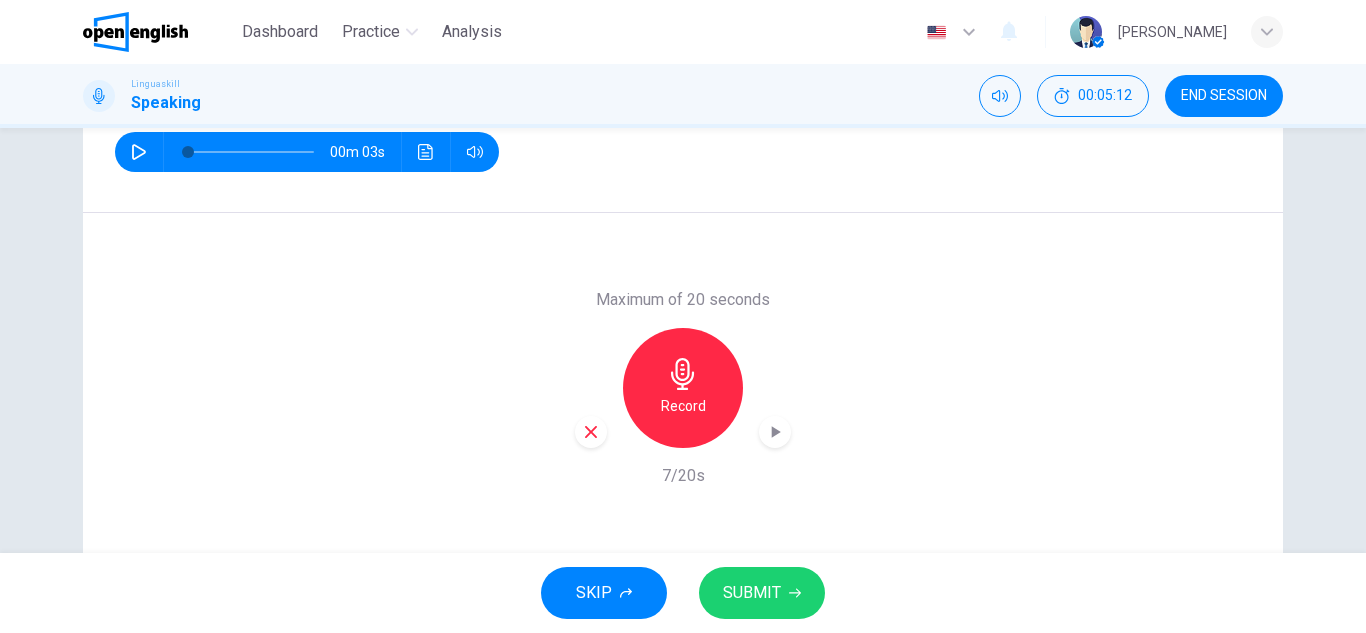 click on "Record" at bounding box center (683, 388) 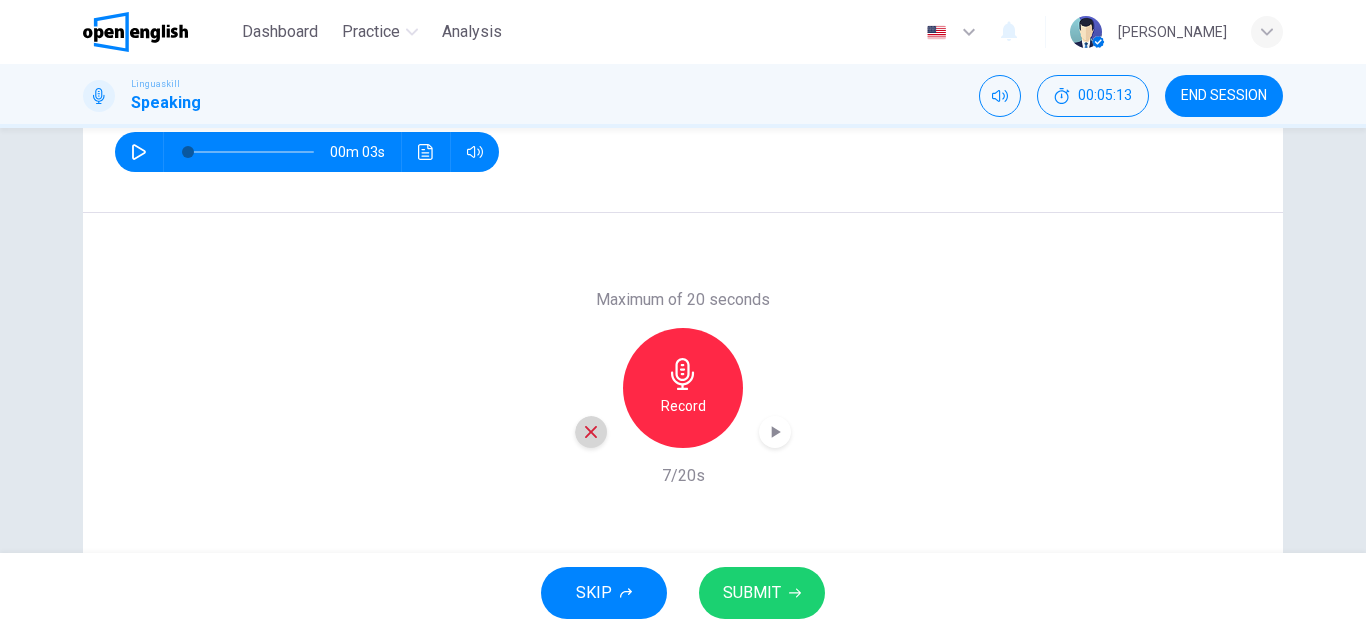click at bounding box center (591, 432) 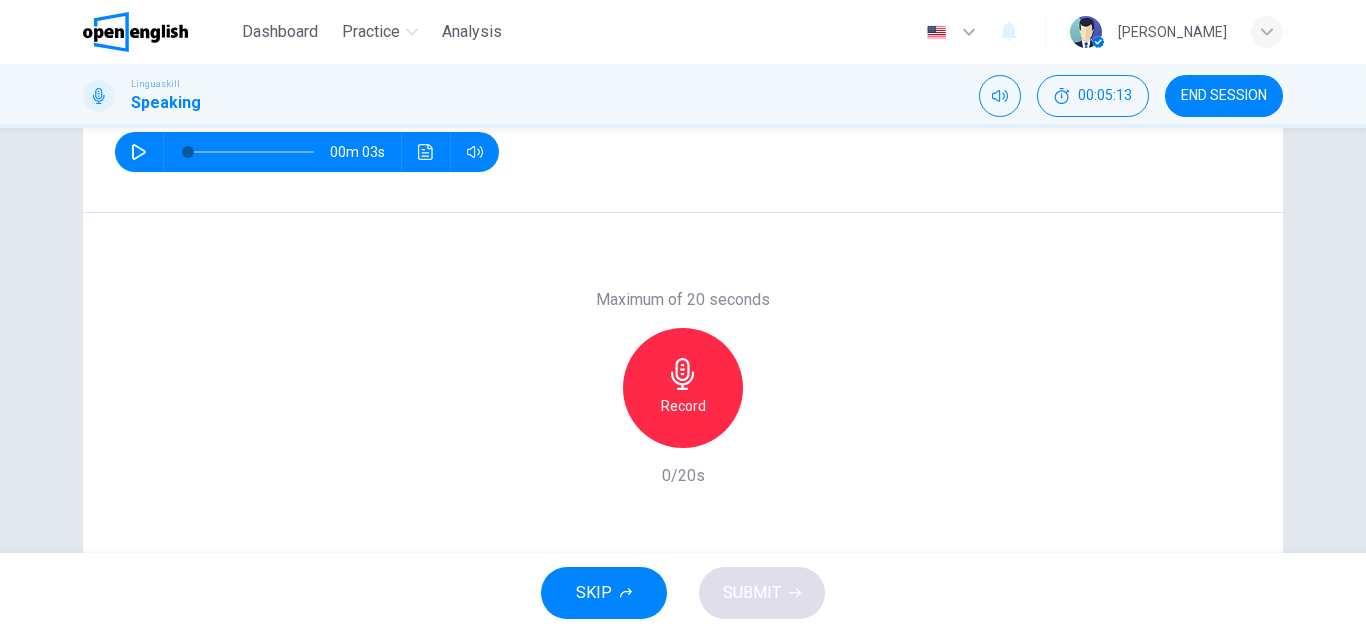 click 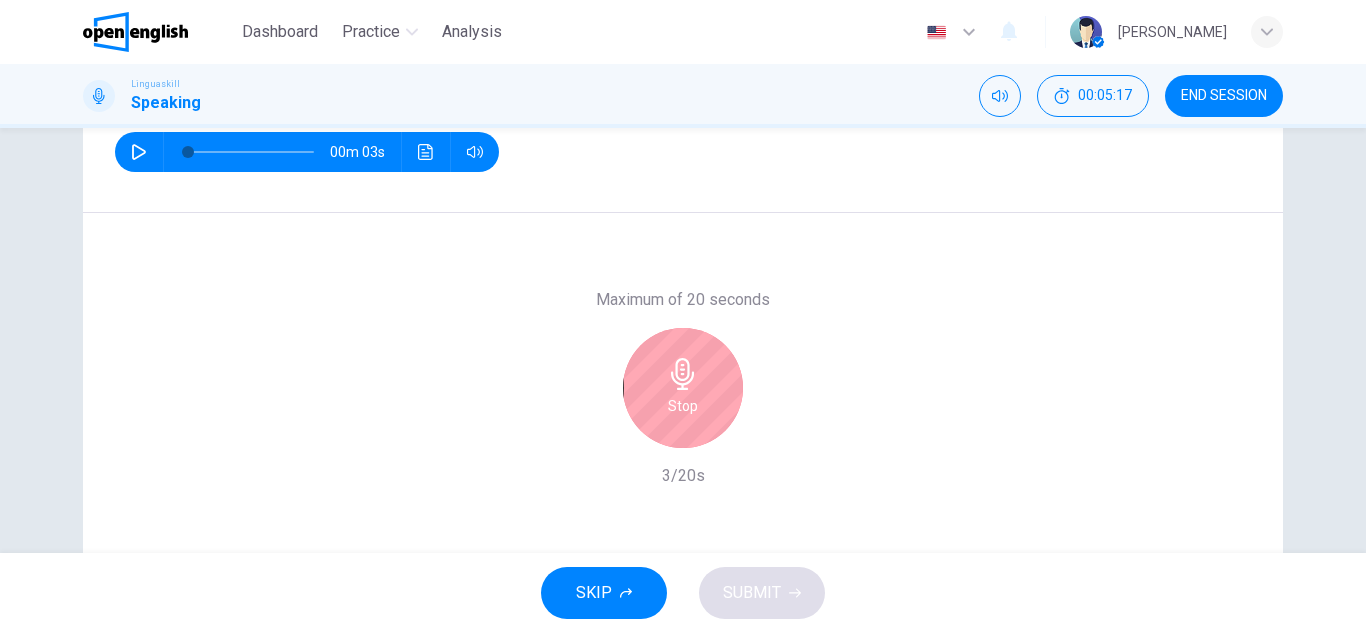click 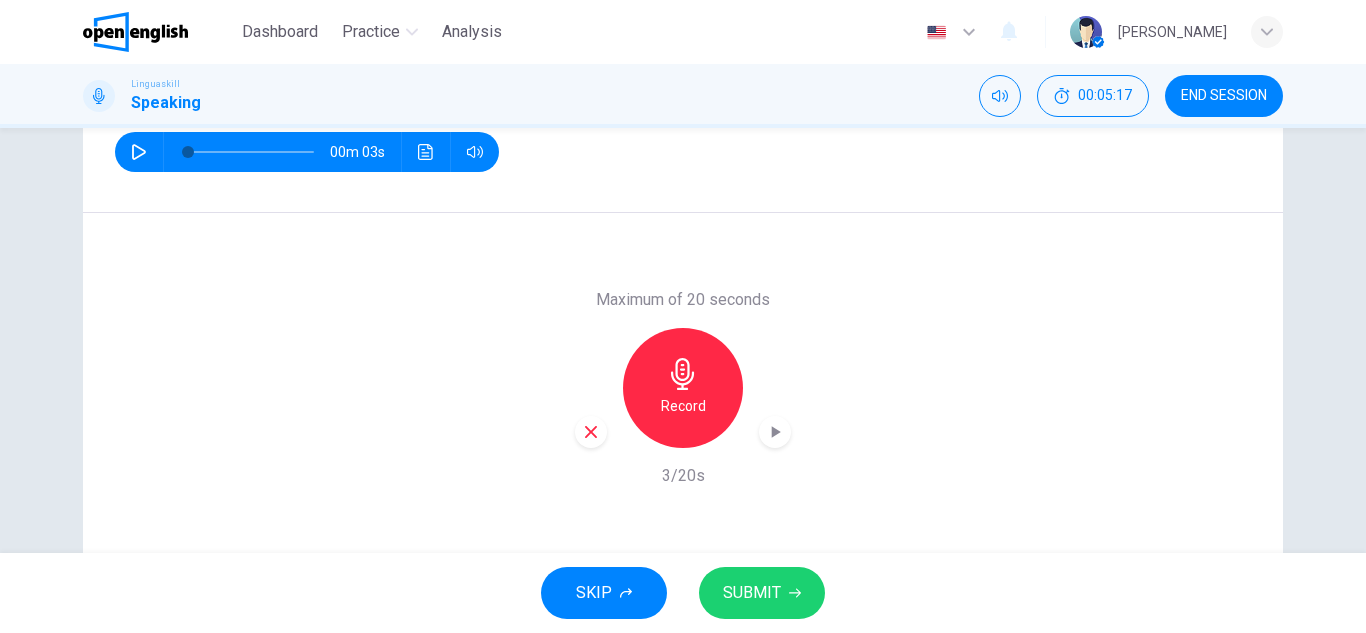 click at bounding box center [591, 432] 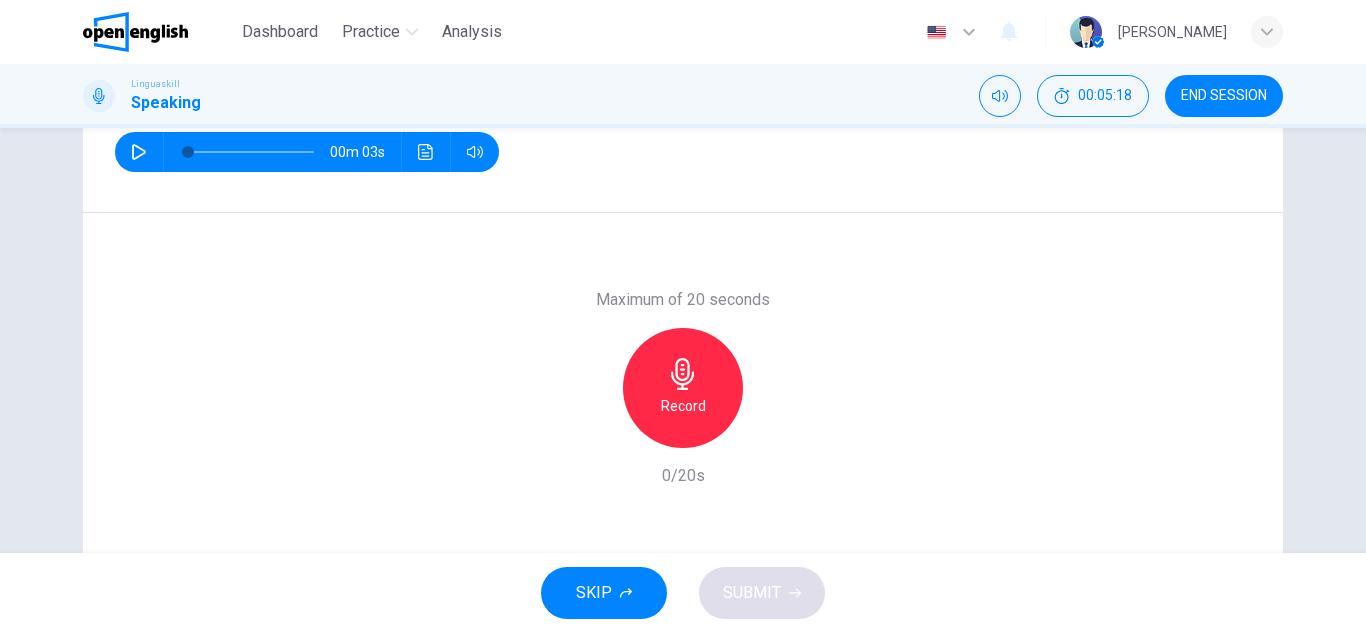 click on "Record" at bounding box center (683, 406) 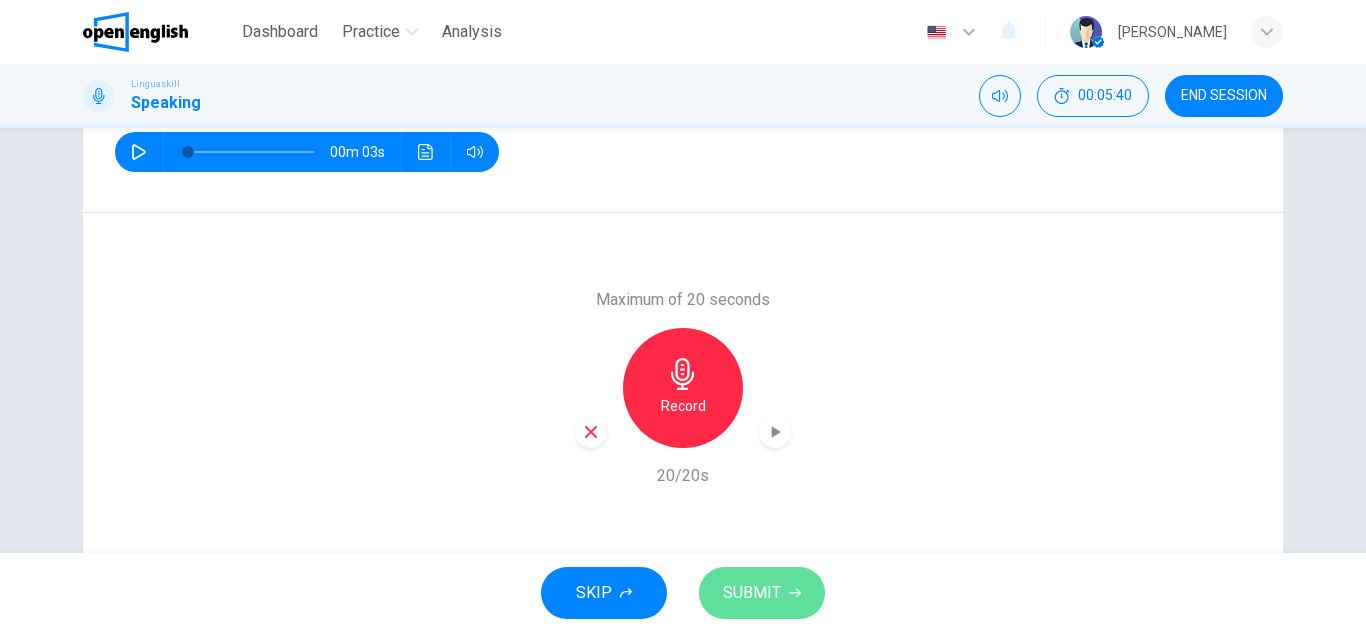 click on "SUBMIT" at bounding box center (752, 593) 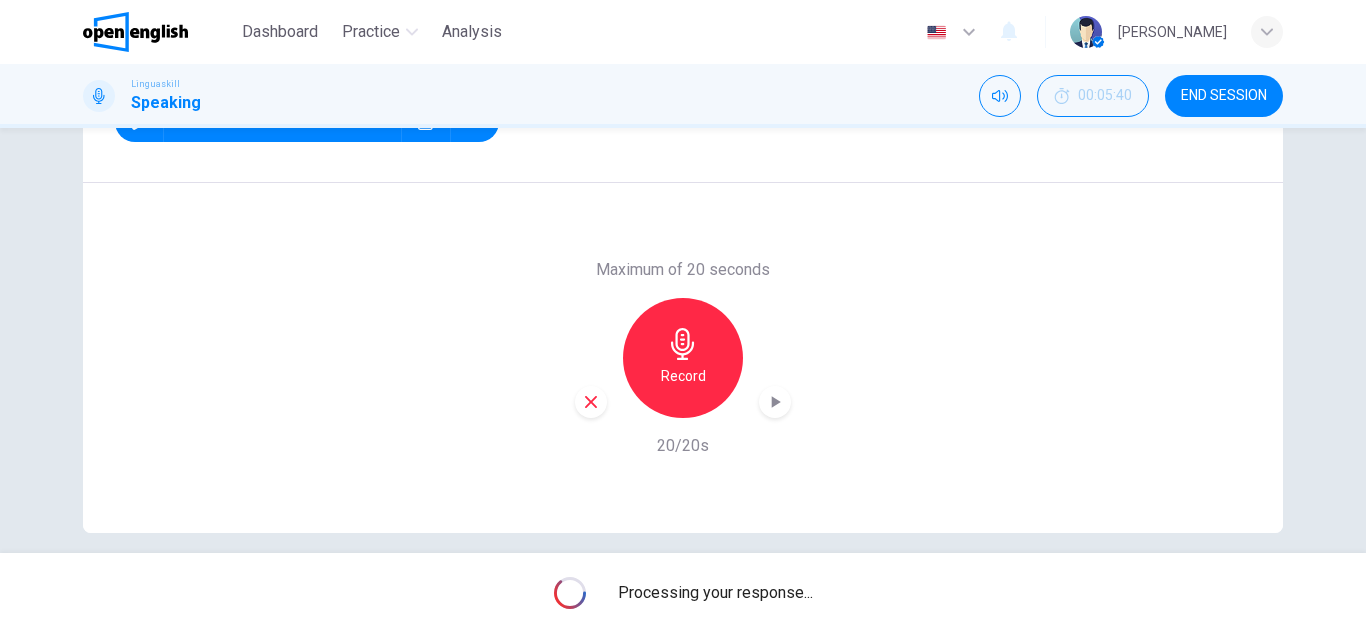 scroll, scrollTop: 350, scrollLeft: 0, axis: vertical 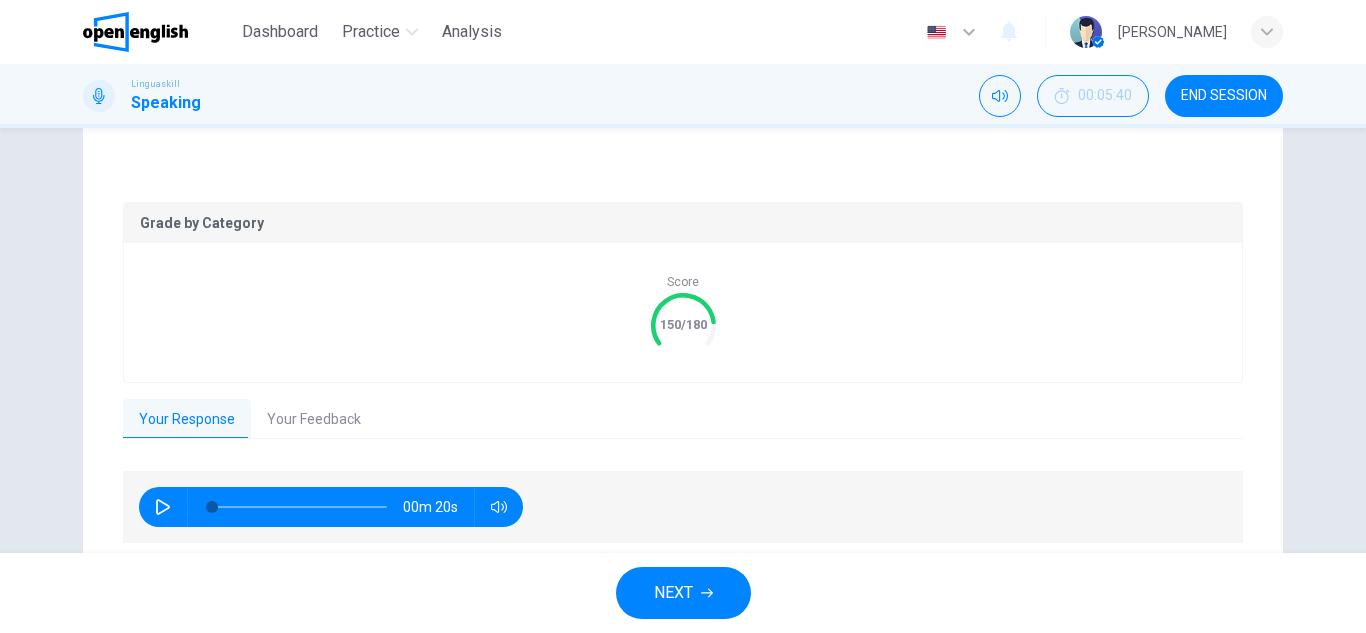 click on "Your Feedback" at bounding box center (314, 420) 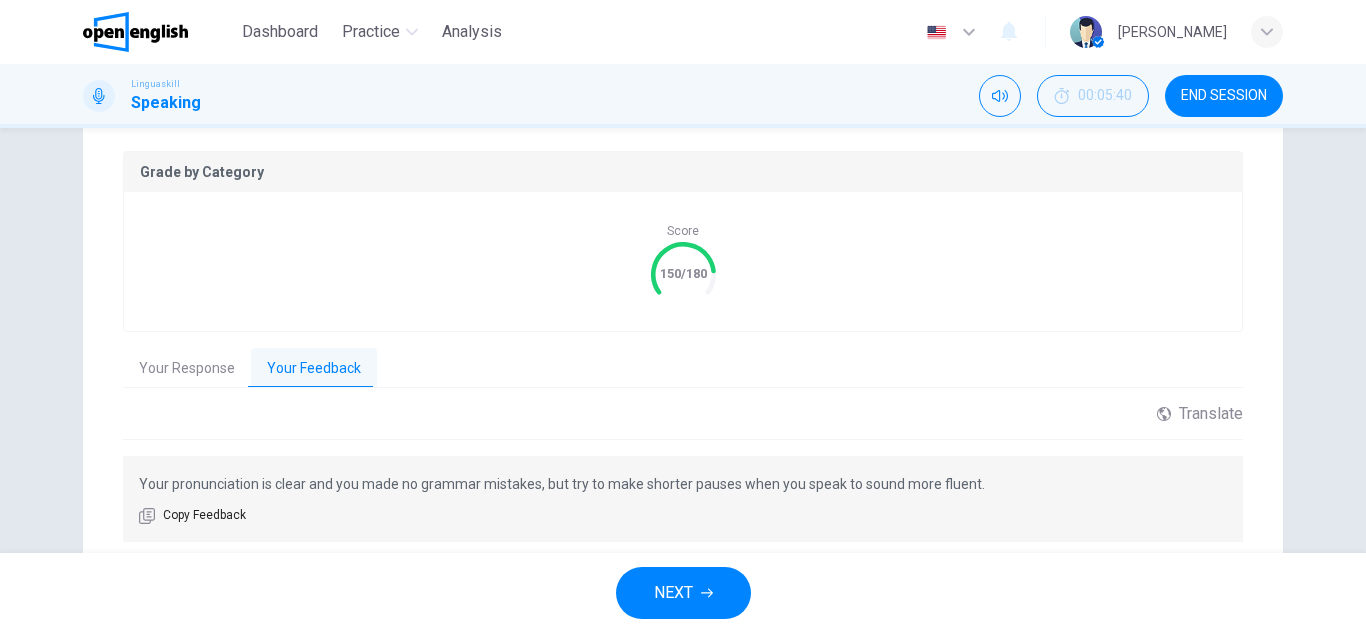 scroll, scrollTop: 450, scrollLeft: 0, axis: vertical 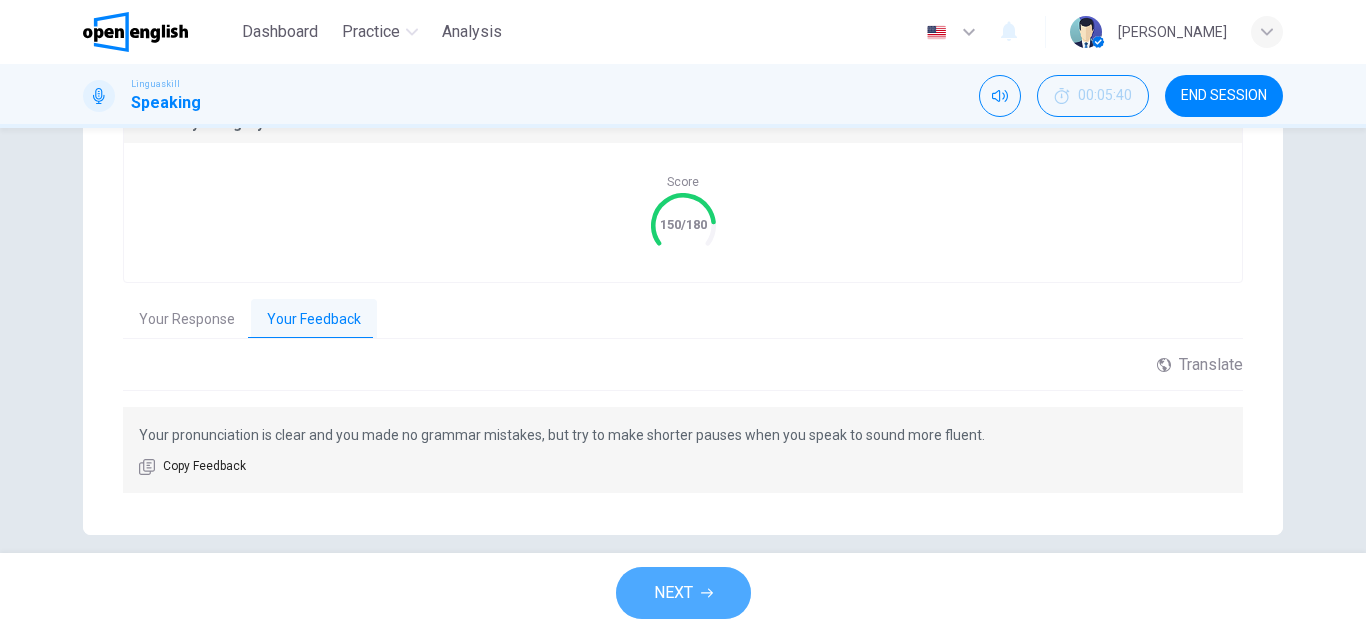 click on "NEXT" at bounding box center [673, 593] 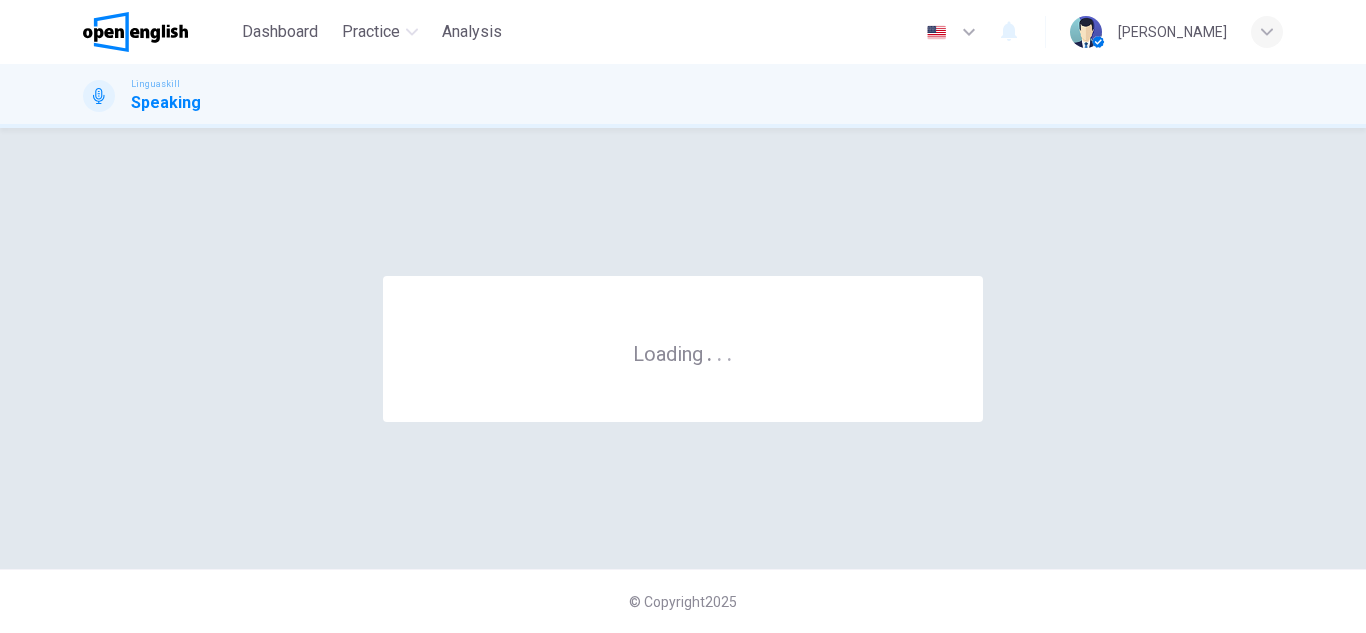 scroll, scrollTop: 0, scrollLeft: 0, axis: both 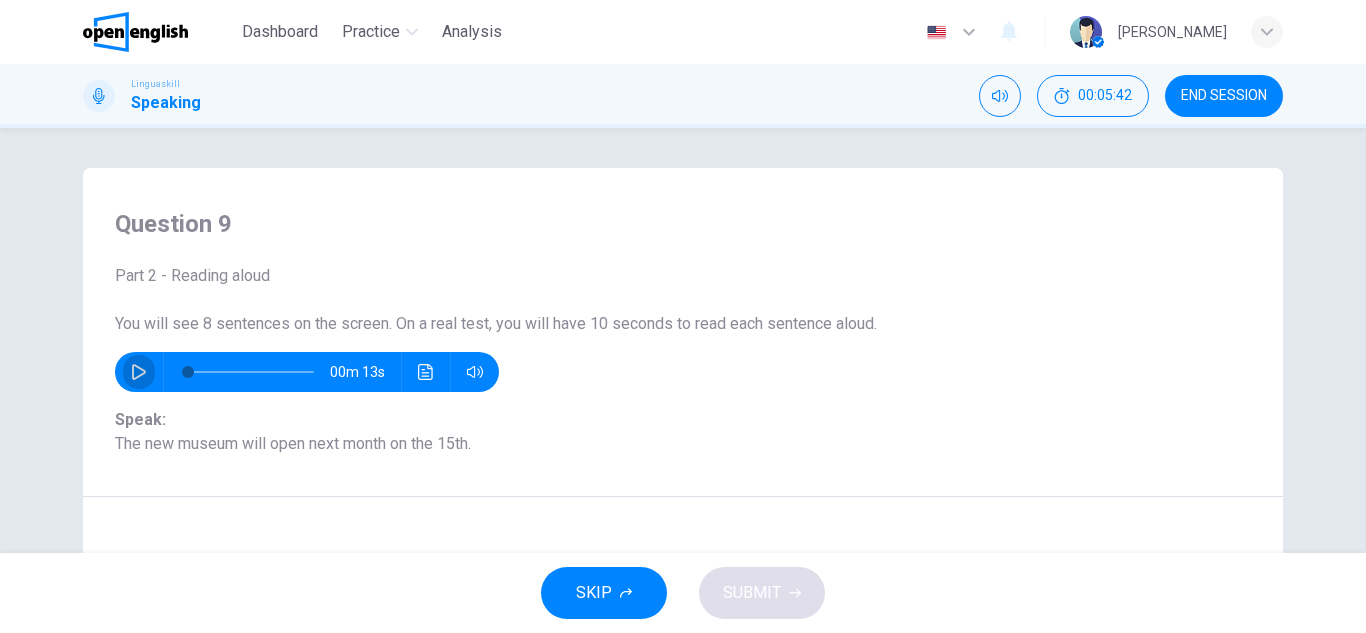 click 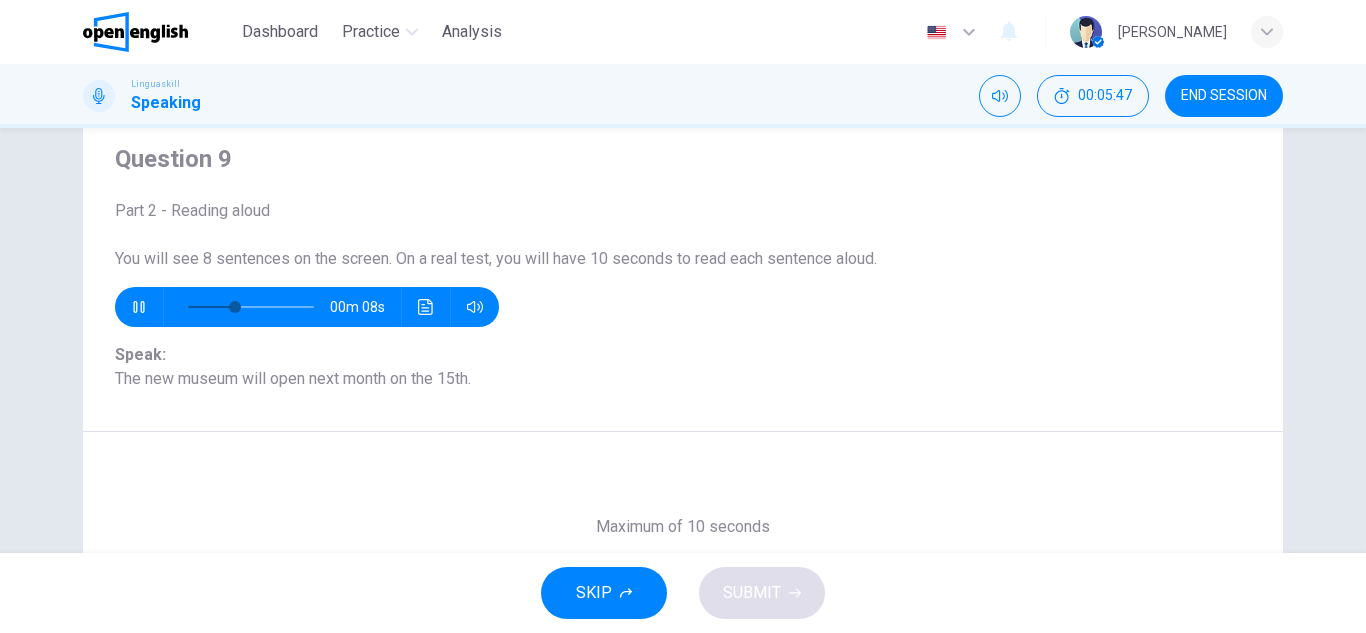 scroll, scrollTop: 100, scrollLeft: 0, axis: vertical 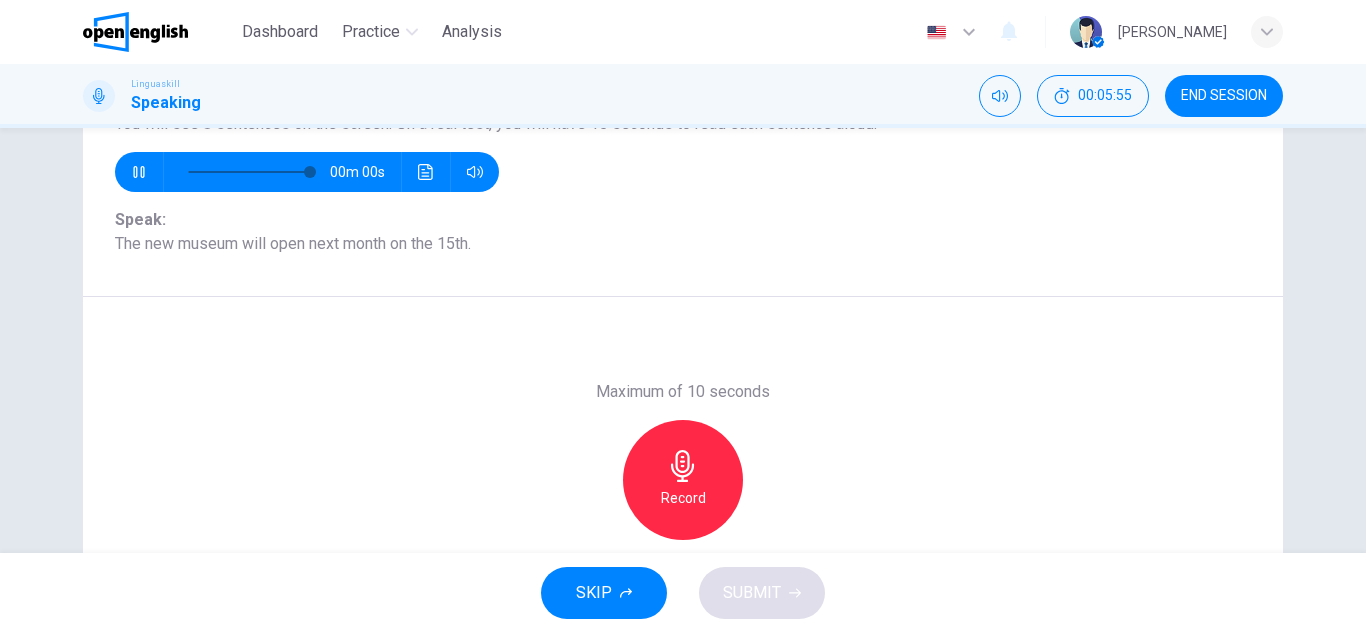 type on "*" 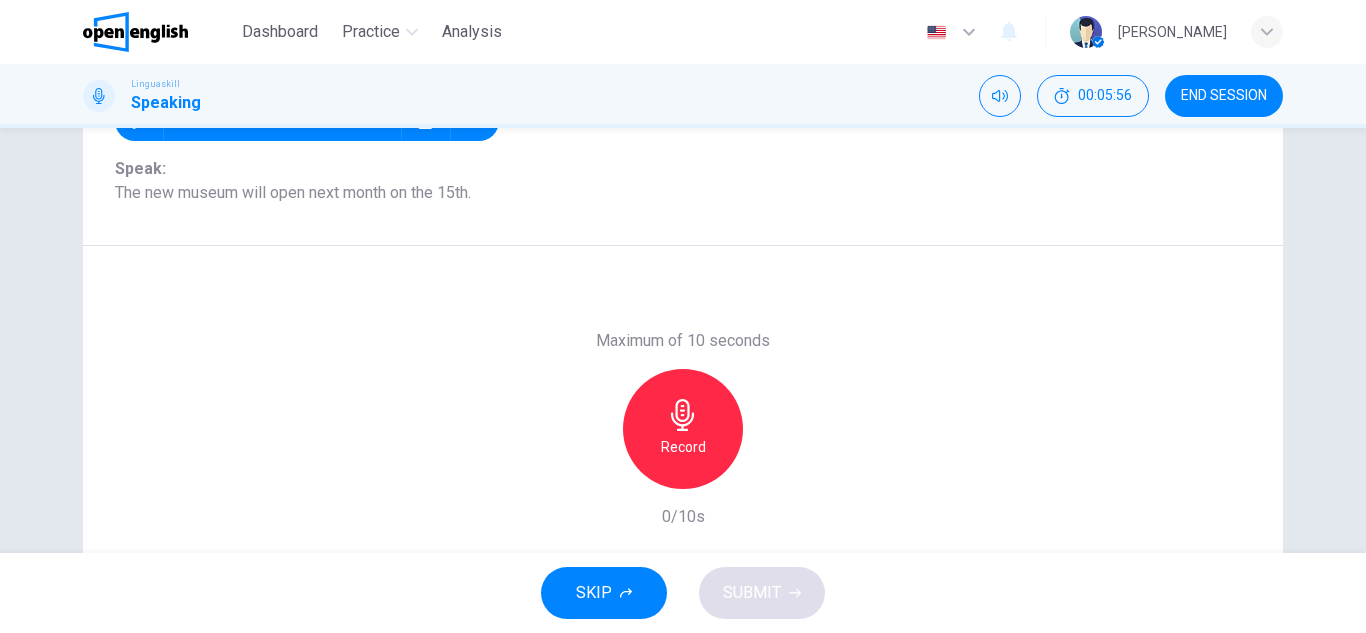 scroll, scrollTop: 300, scrollLeft: 0, axis: vertical 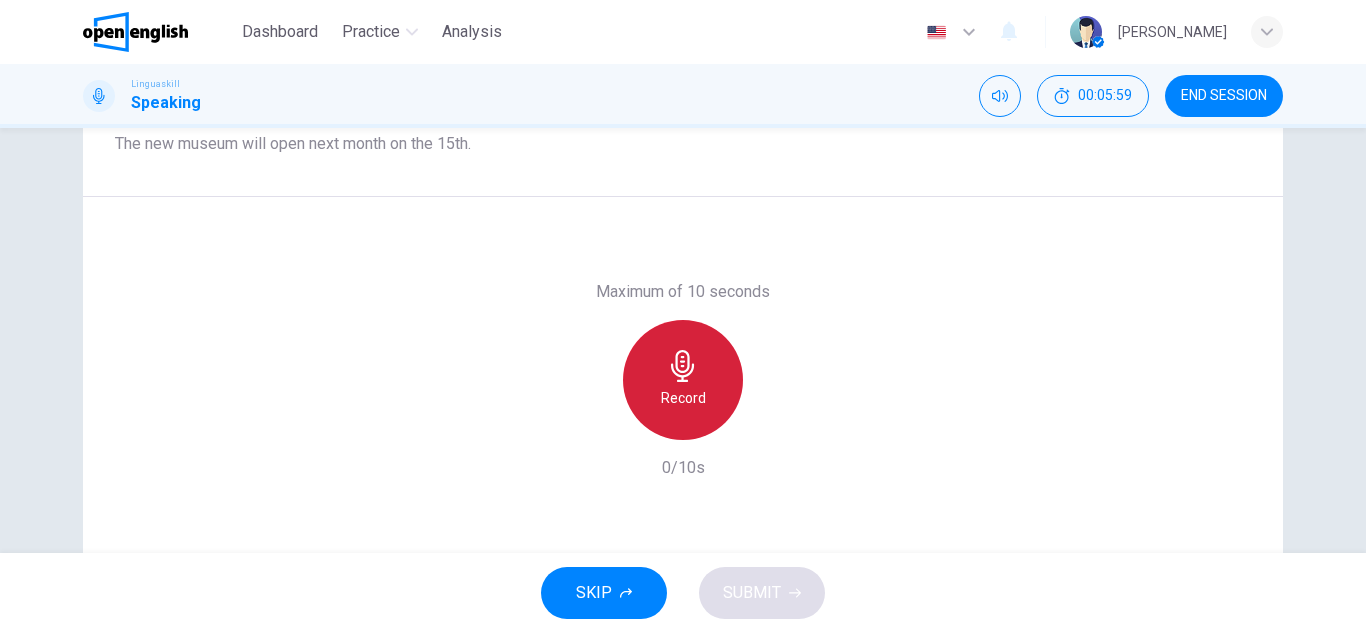 click 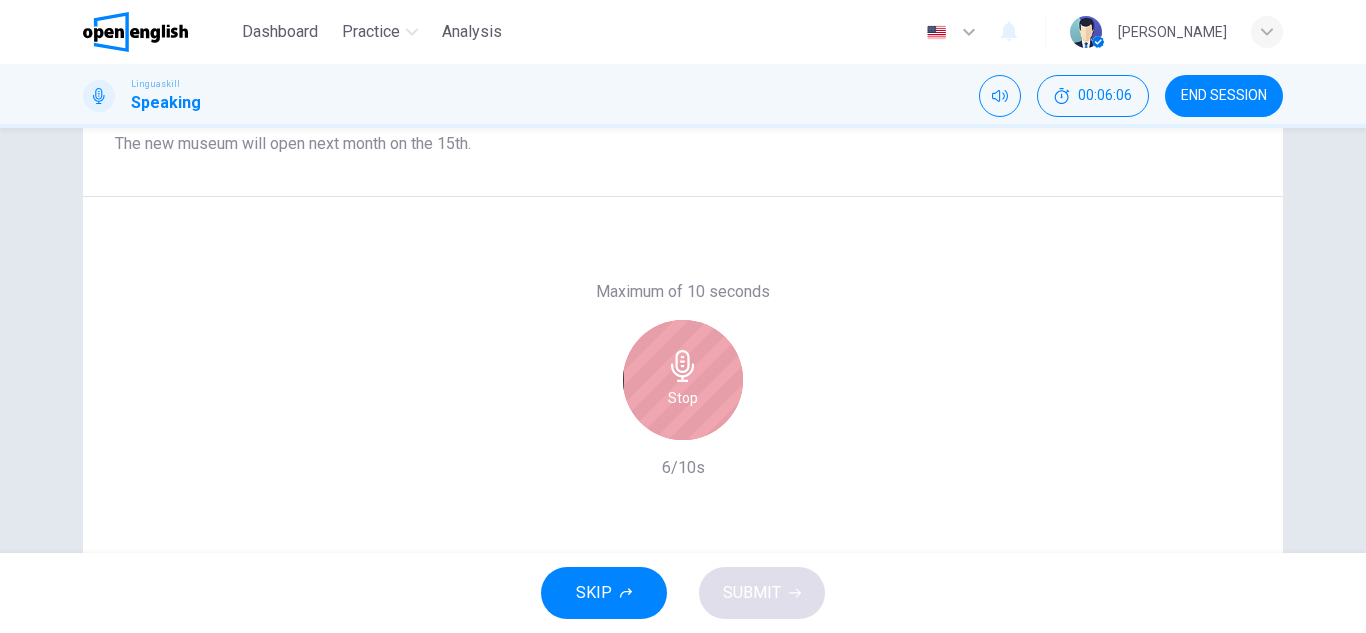 click 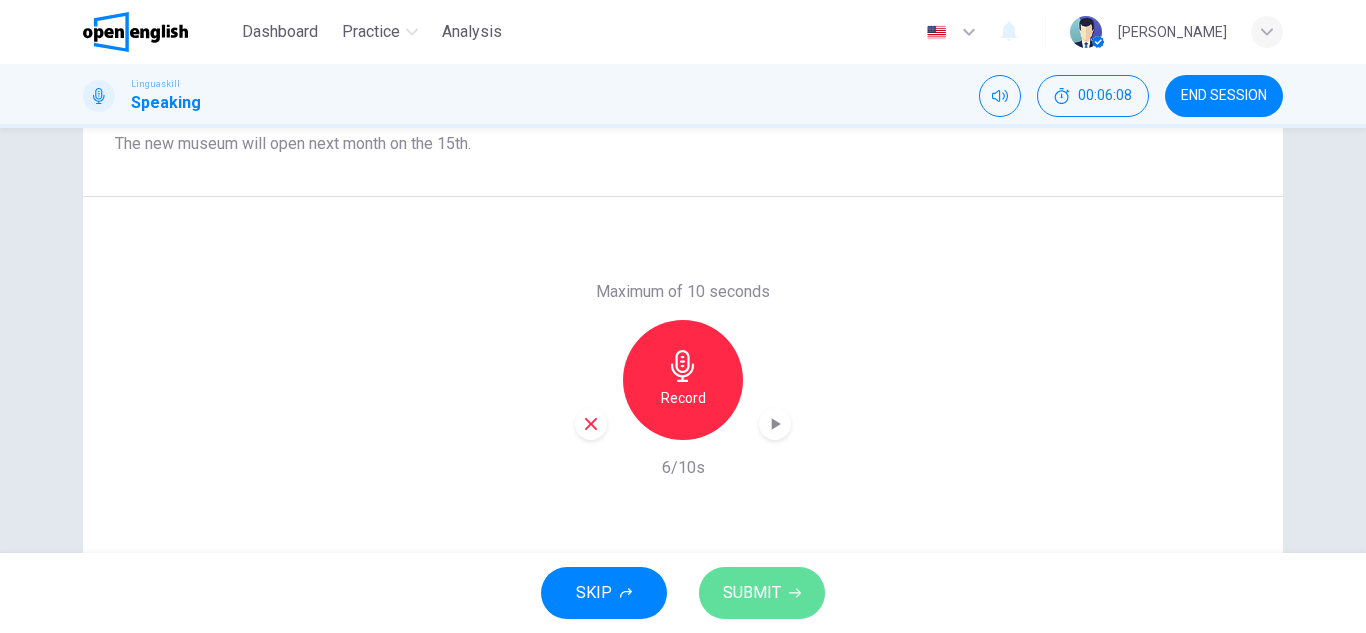 click on "SUBMIT" at bounding box center [752, 593] 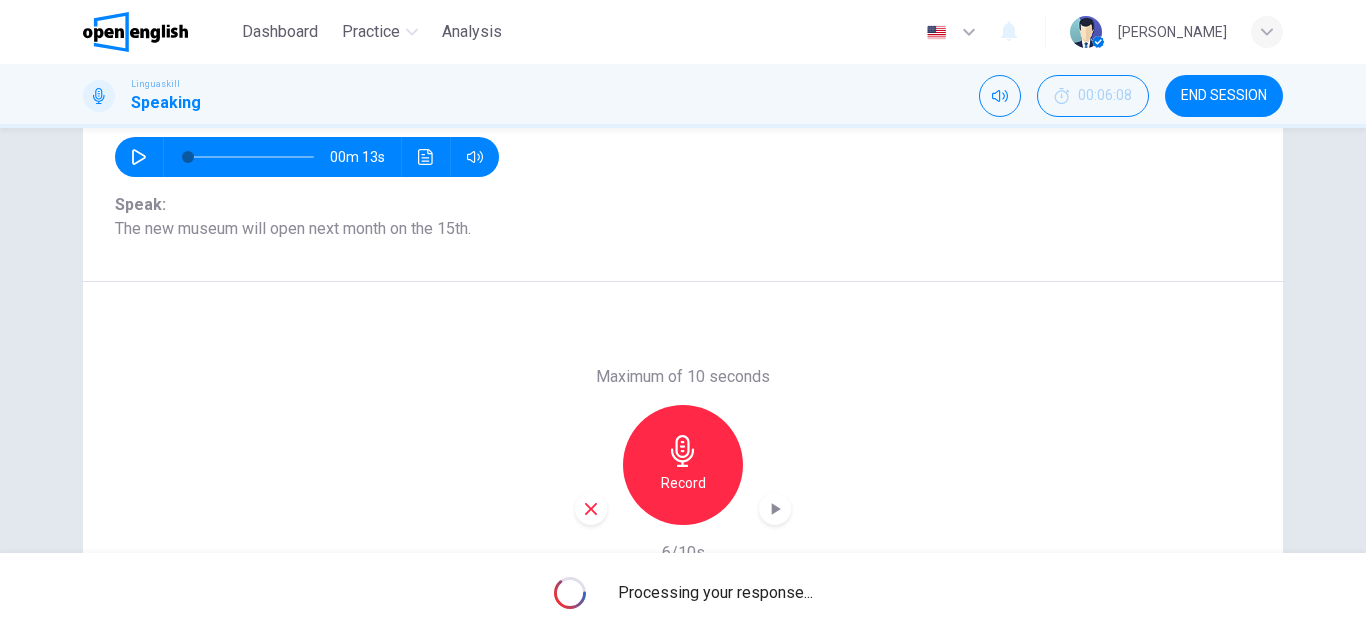 scroll, scrollTop: 250, scrollLeft: 0, axis: vertical 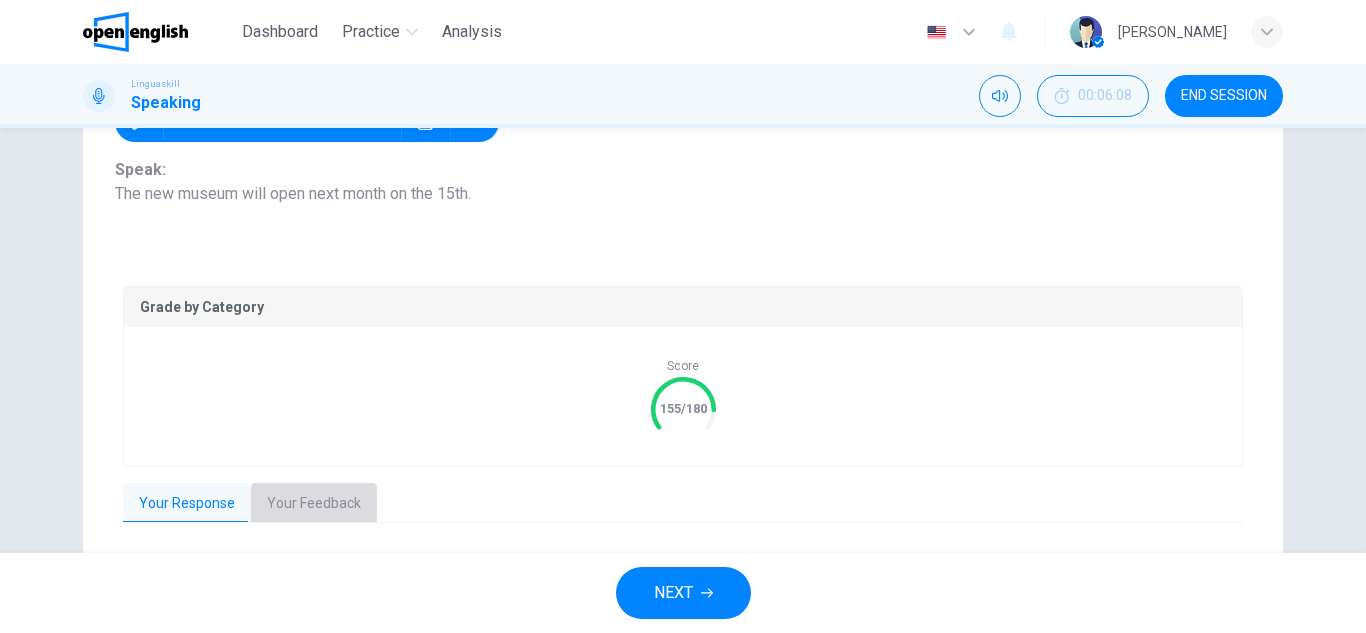 click on "Your Feedback" at bounding box center (314, 504) 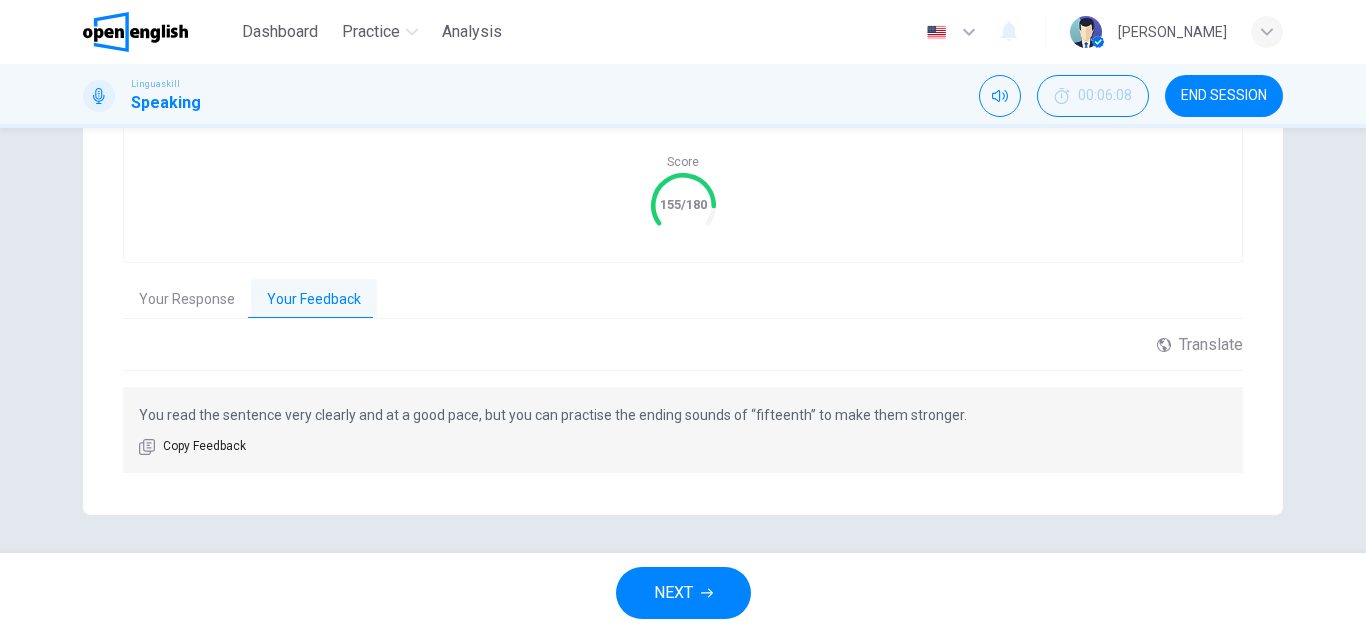 scroll, scrollTop: 456, scrollLeft: 0, axis: vertical 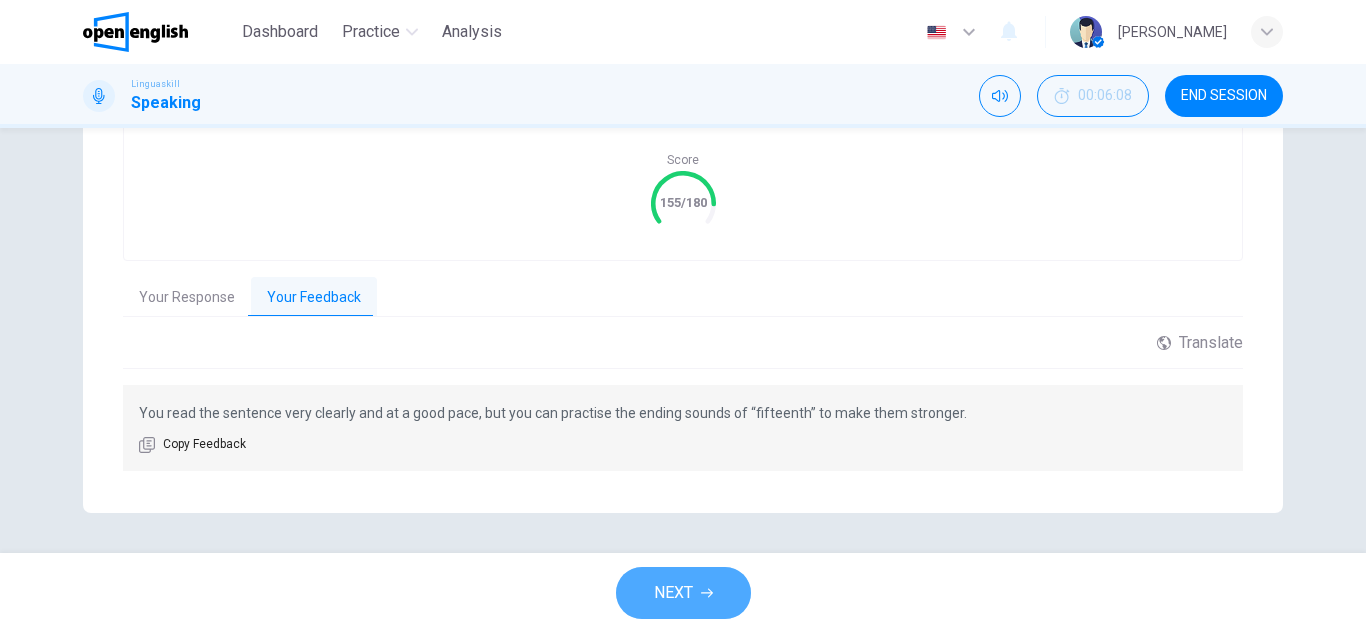 click on "NEXT" at bounding box center (673, 593) 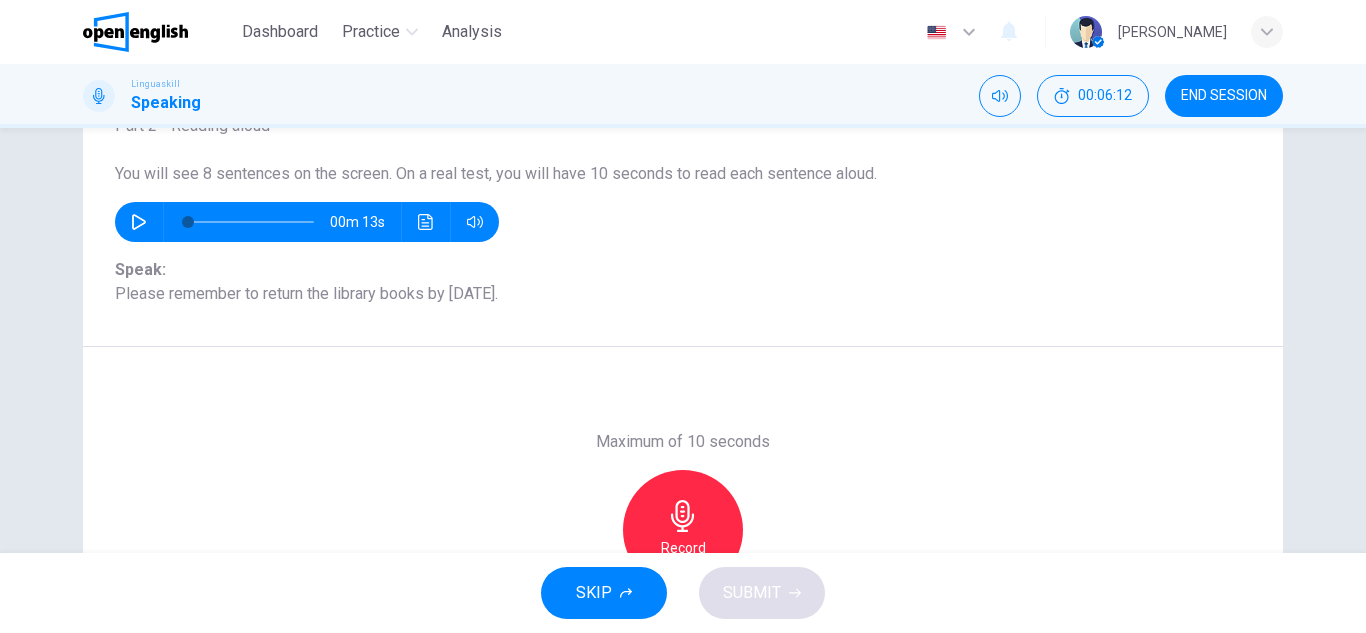 scroll, scrollTop: 250, scrollLeft: 0, axis: vertical 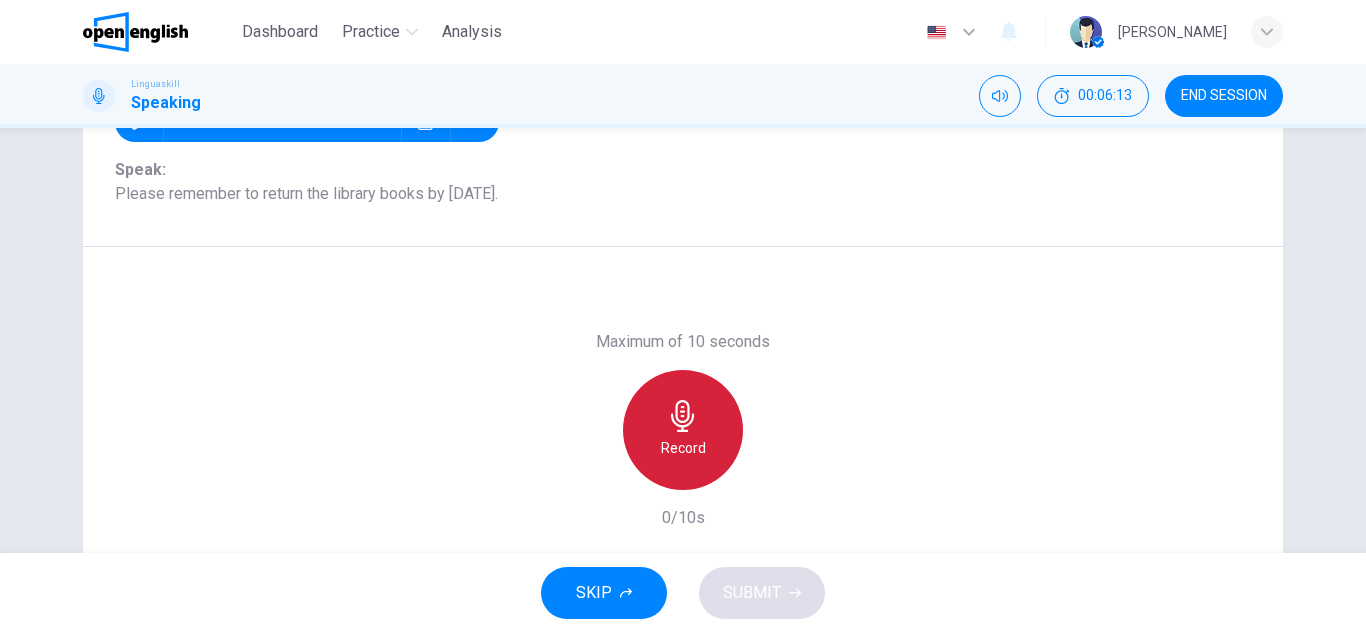 click on "Record" at bounding box center [683, 430] 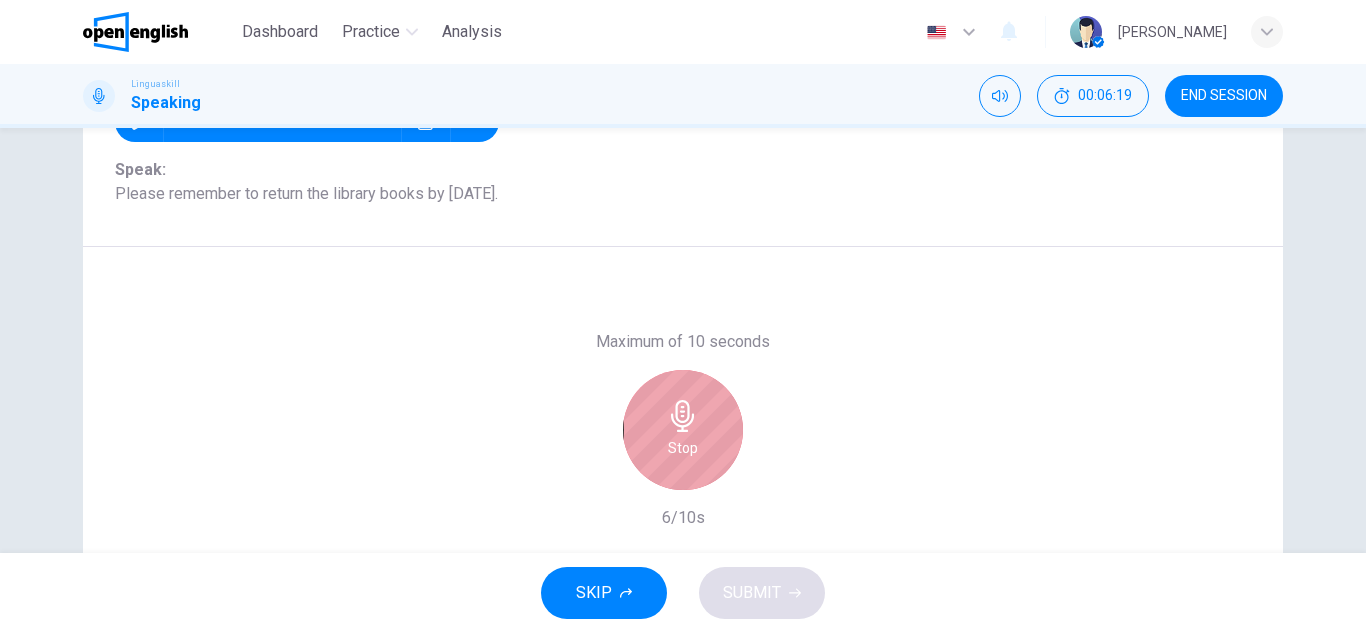 click on "Stop" at bounding box center [683, 430] 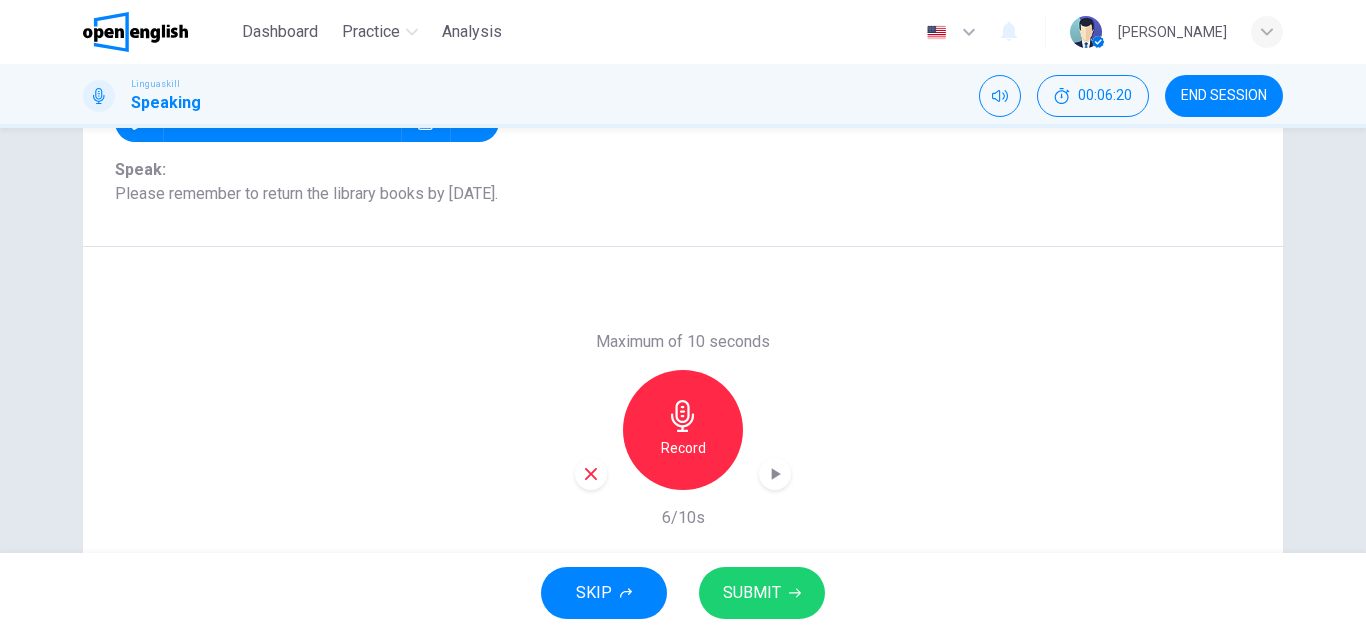 click on "SUBMIT" at bounding box center (752, 593) 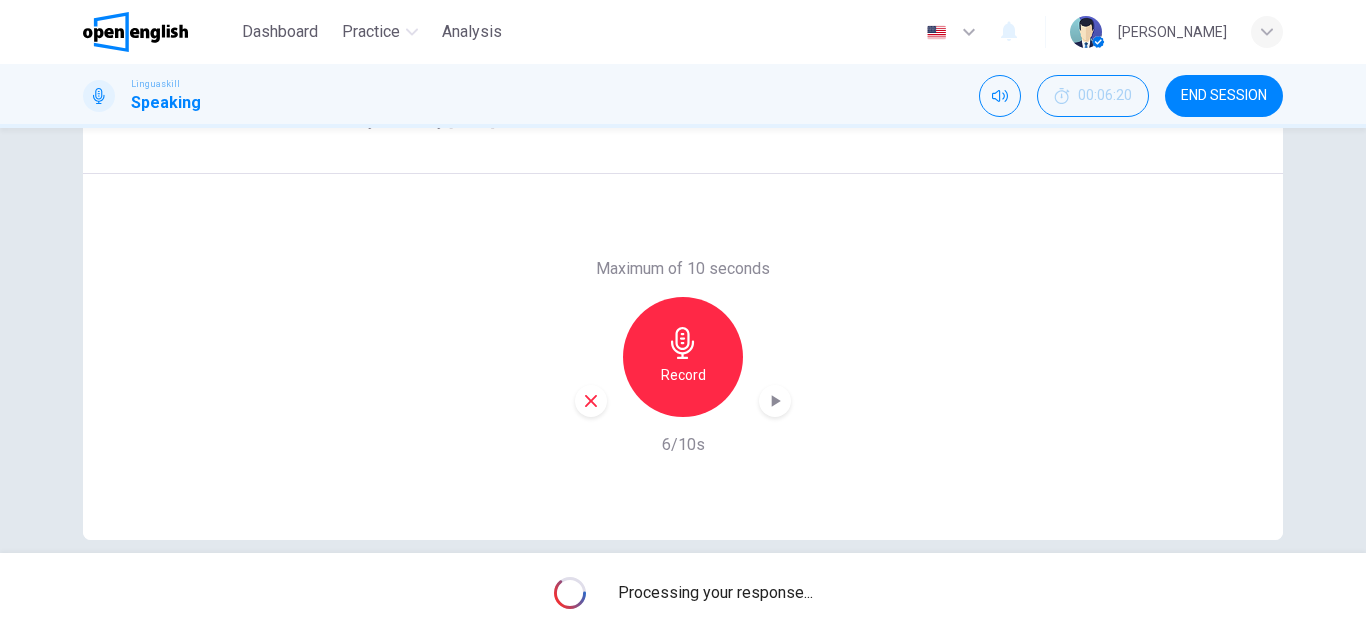 scroll, scrollTop: 350, scrollLeft: 0, axis: vertical 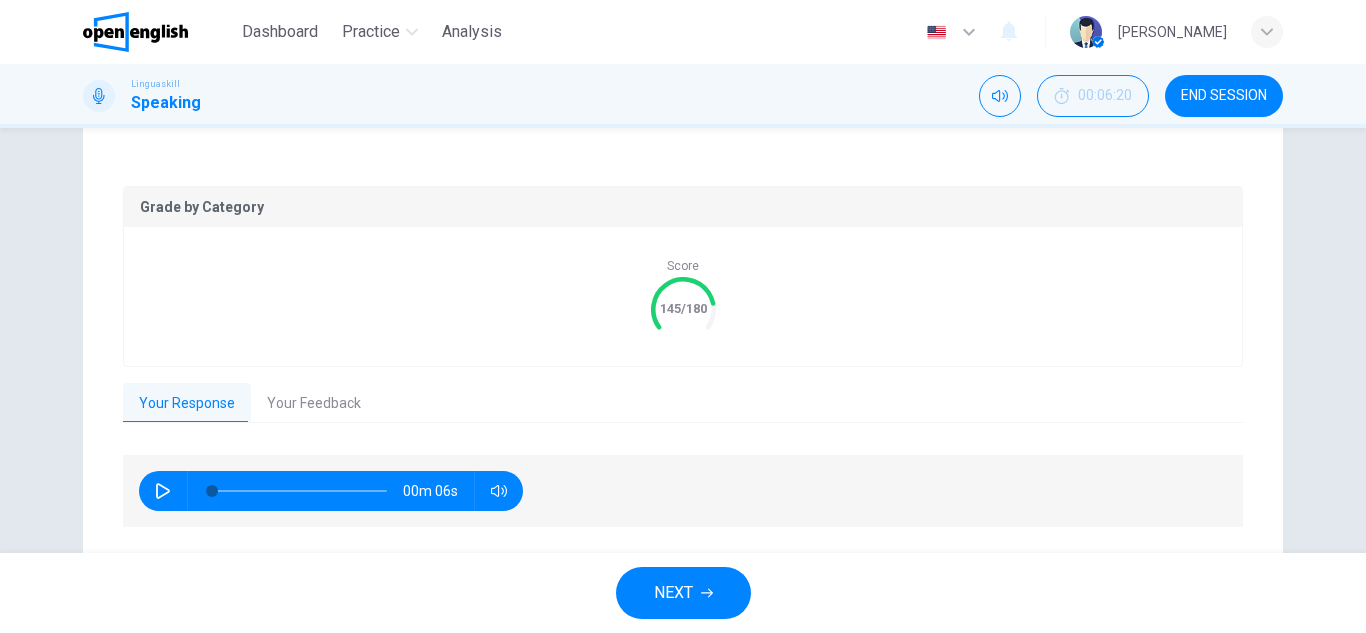 click on "Your Response Your Feedback" at bounding box center (683, 403) 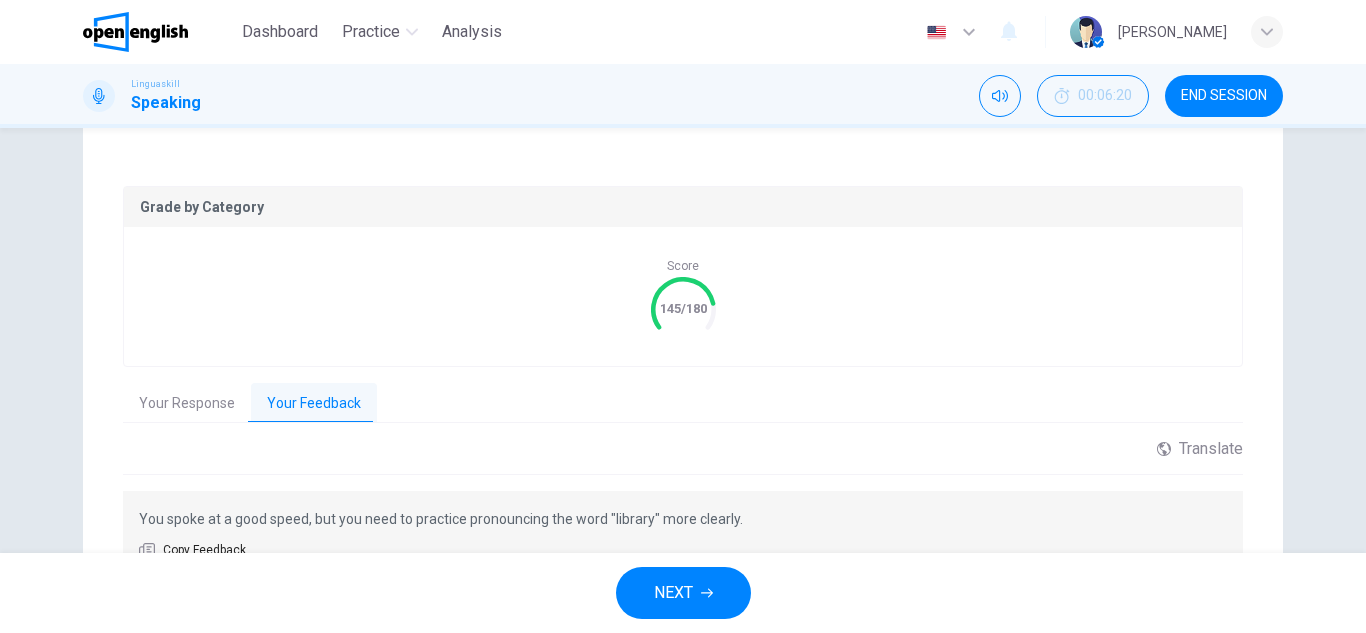 click on "NEXT" at bounding box center [673, 593] 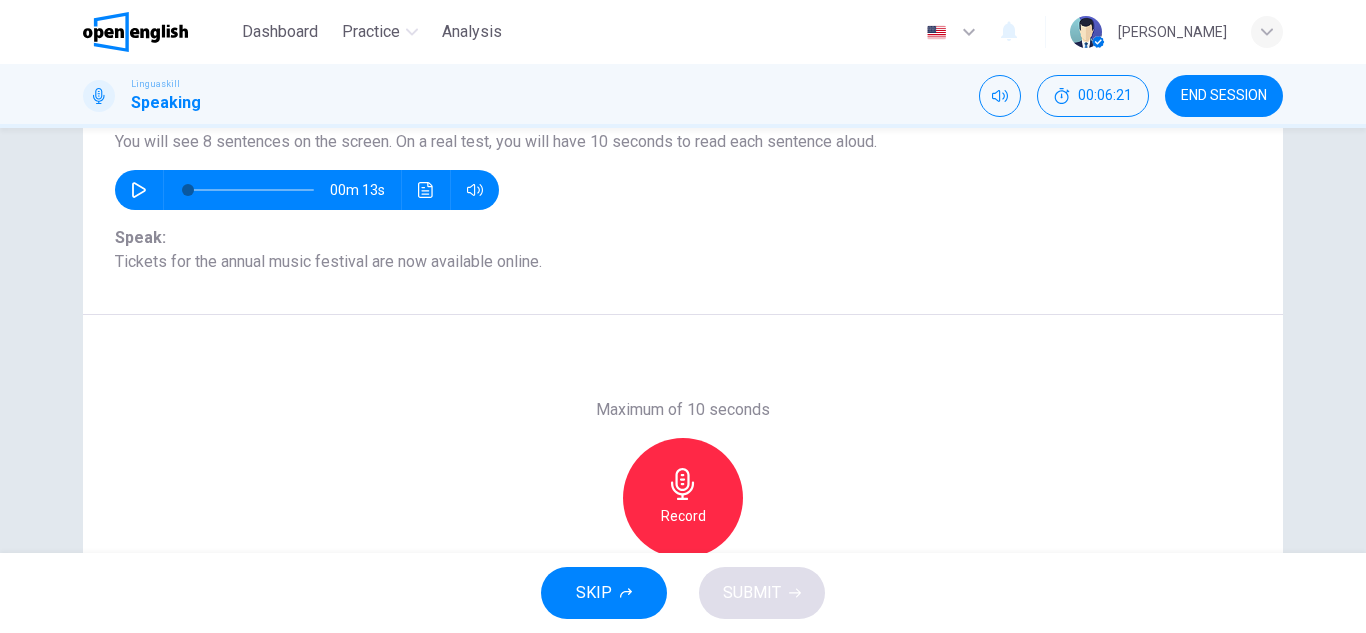 scroll, scrollTop: 200, scrollLeft: 0, axis: vertical 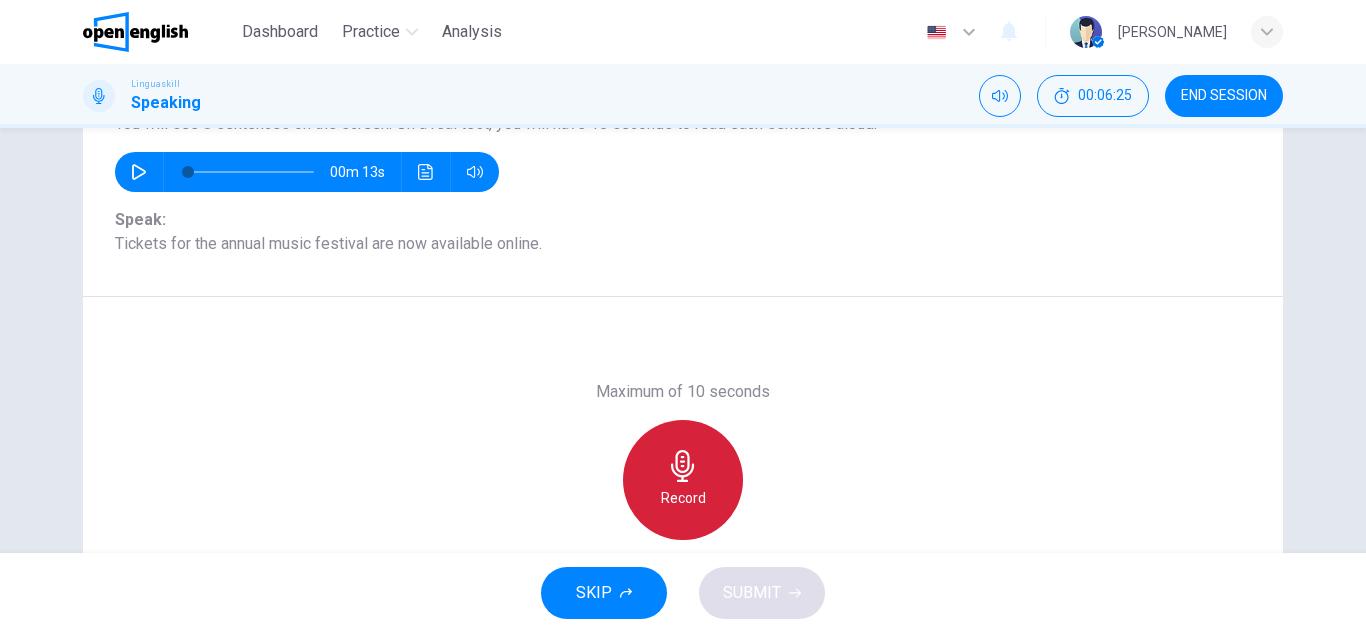 click on "Record" at bounding box center (683, 480) 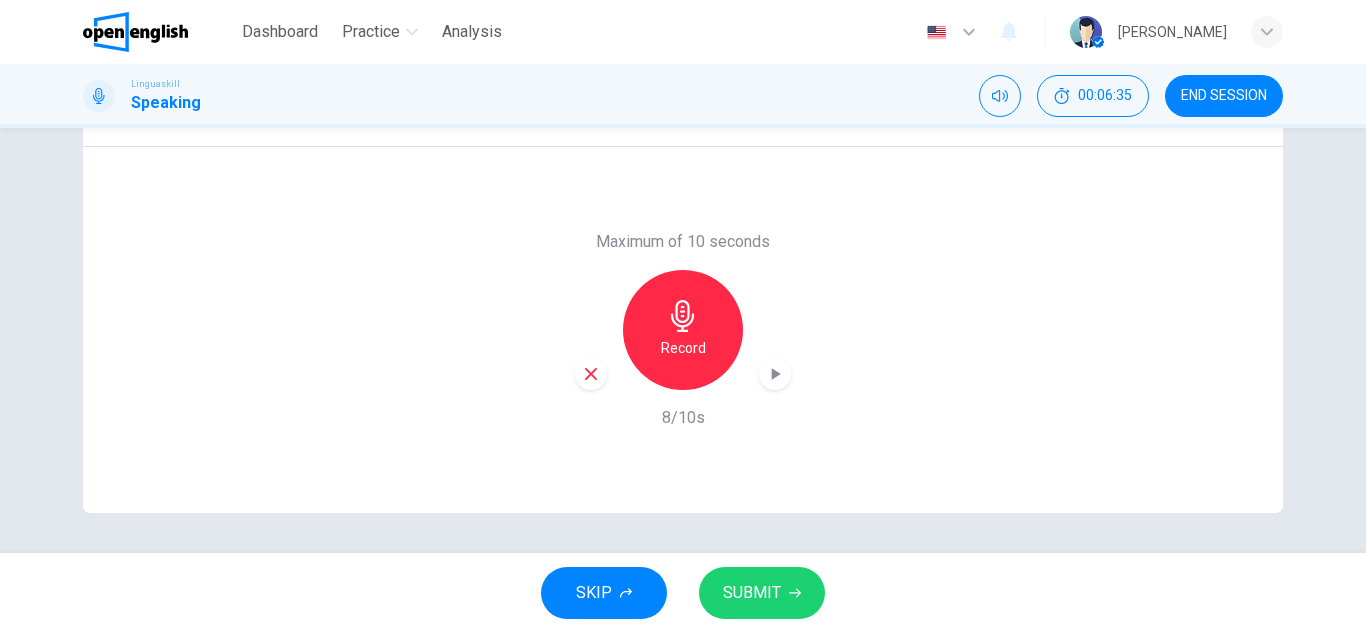 click on "SUBMIT" at bounding box center [752, 593] 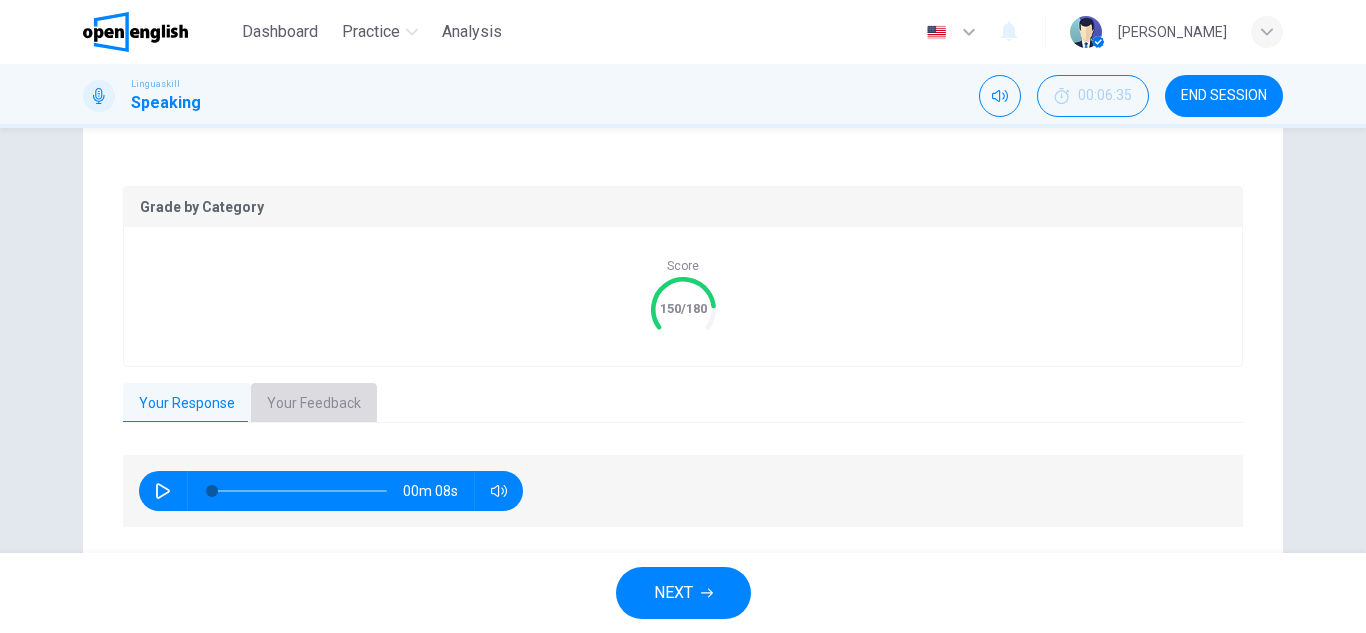 click on "Your Feedback" at bounding box center [314, 404] 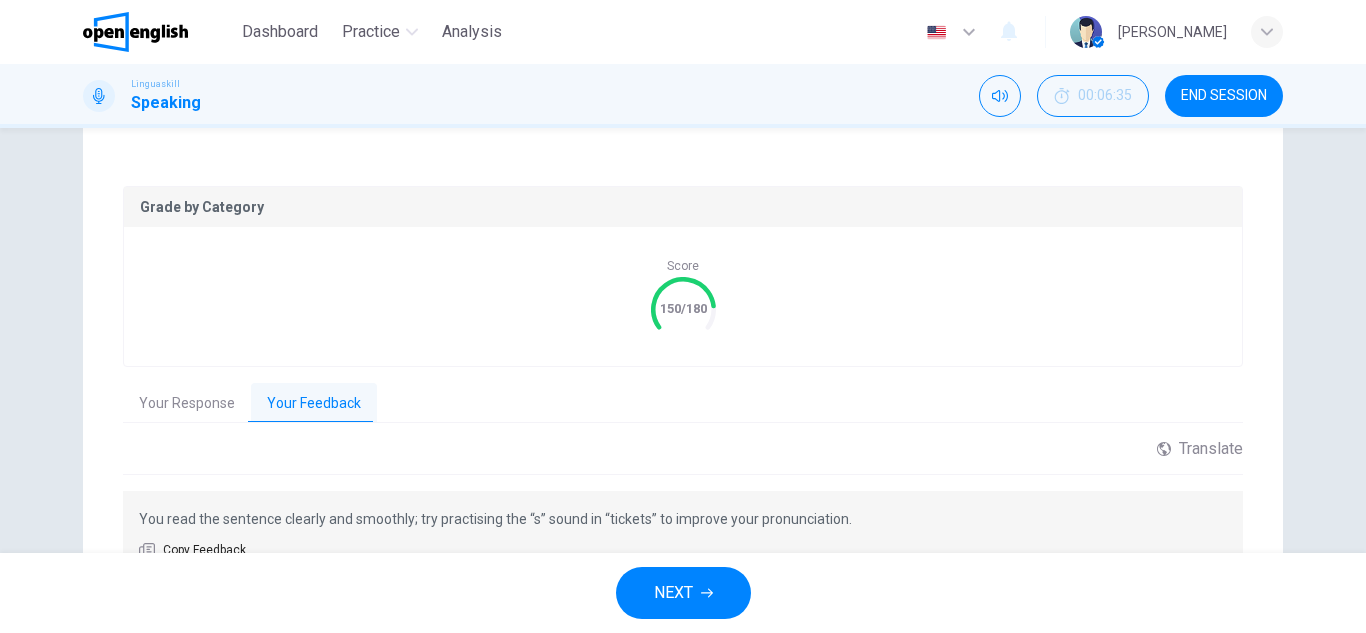 scroll, scrollTop: 456, scrollLeft: 0, axis: vertical 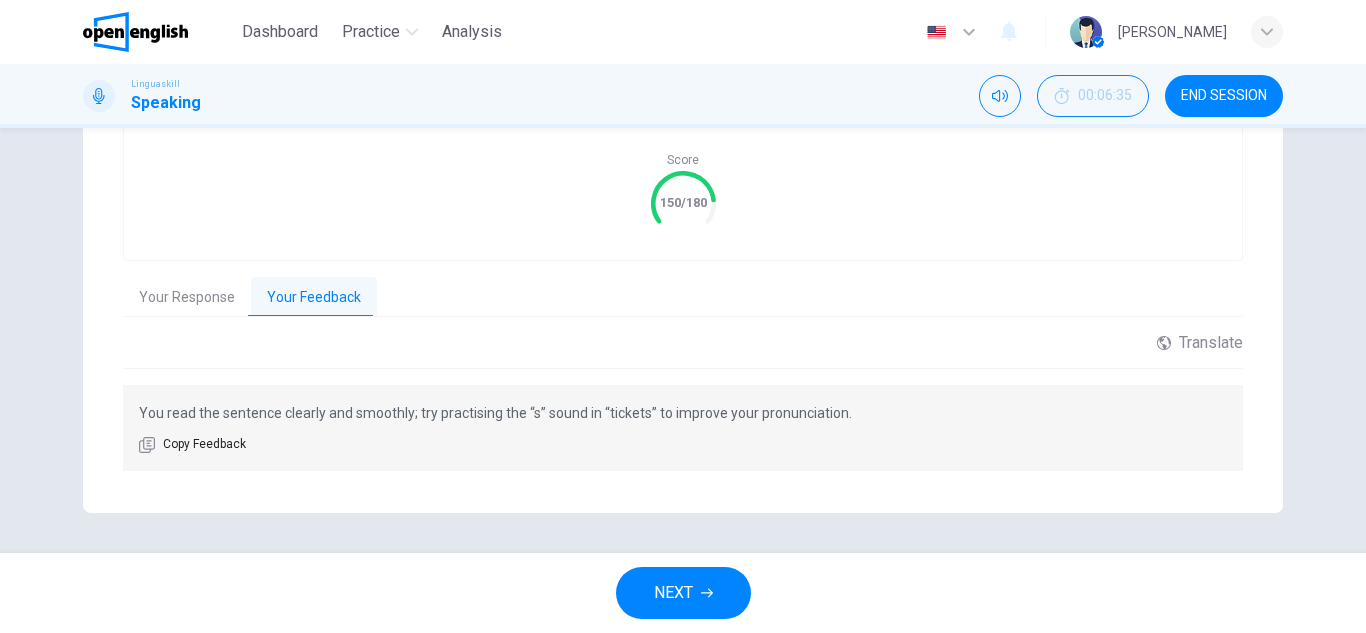 click on "END SESSION" at bounding box center [1224, 96] 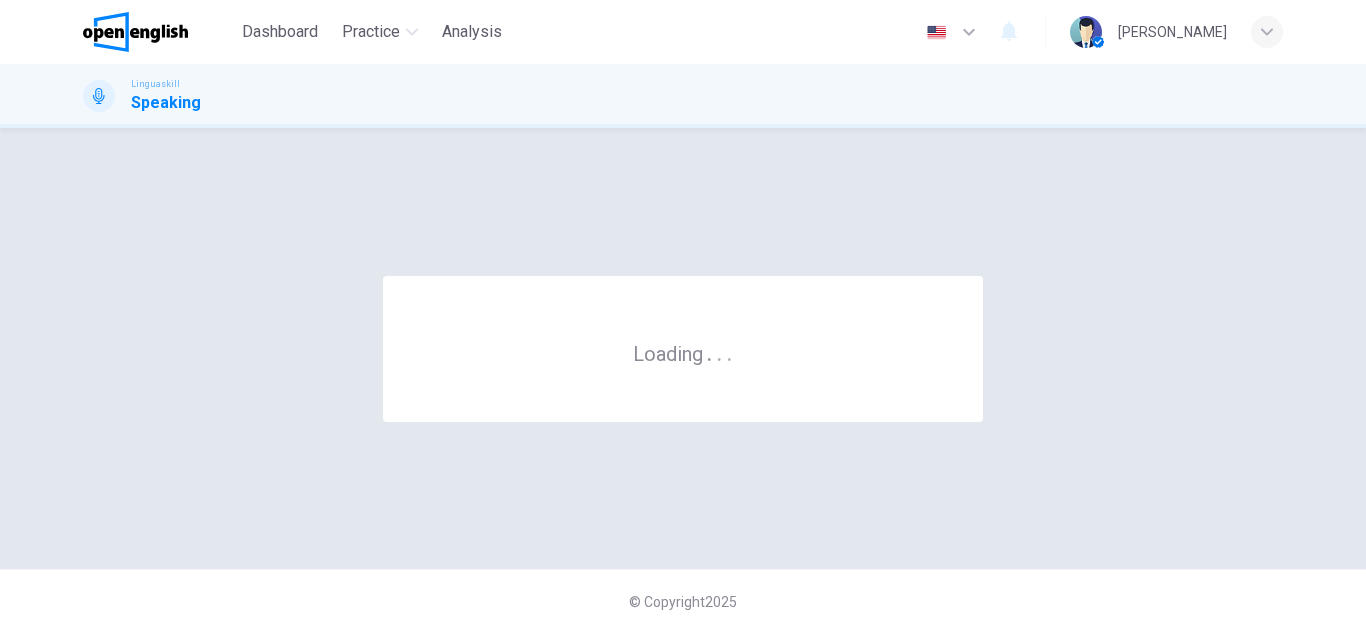 scroll, scrollTop: 0, scrollLeft: 0, axis: both 